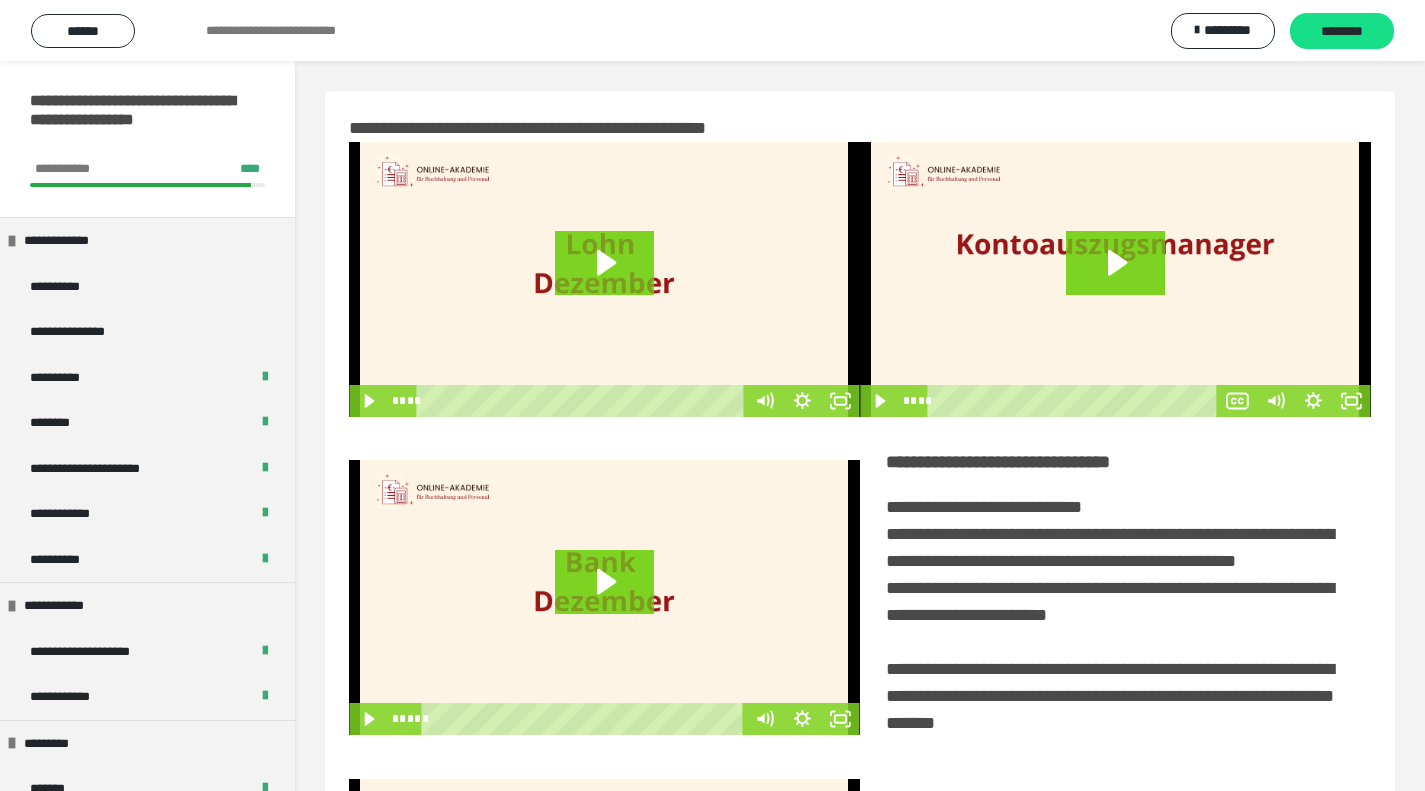 scroll, scrollTop: 0, scrollLeft: 0, axis: both 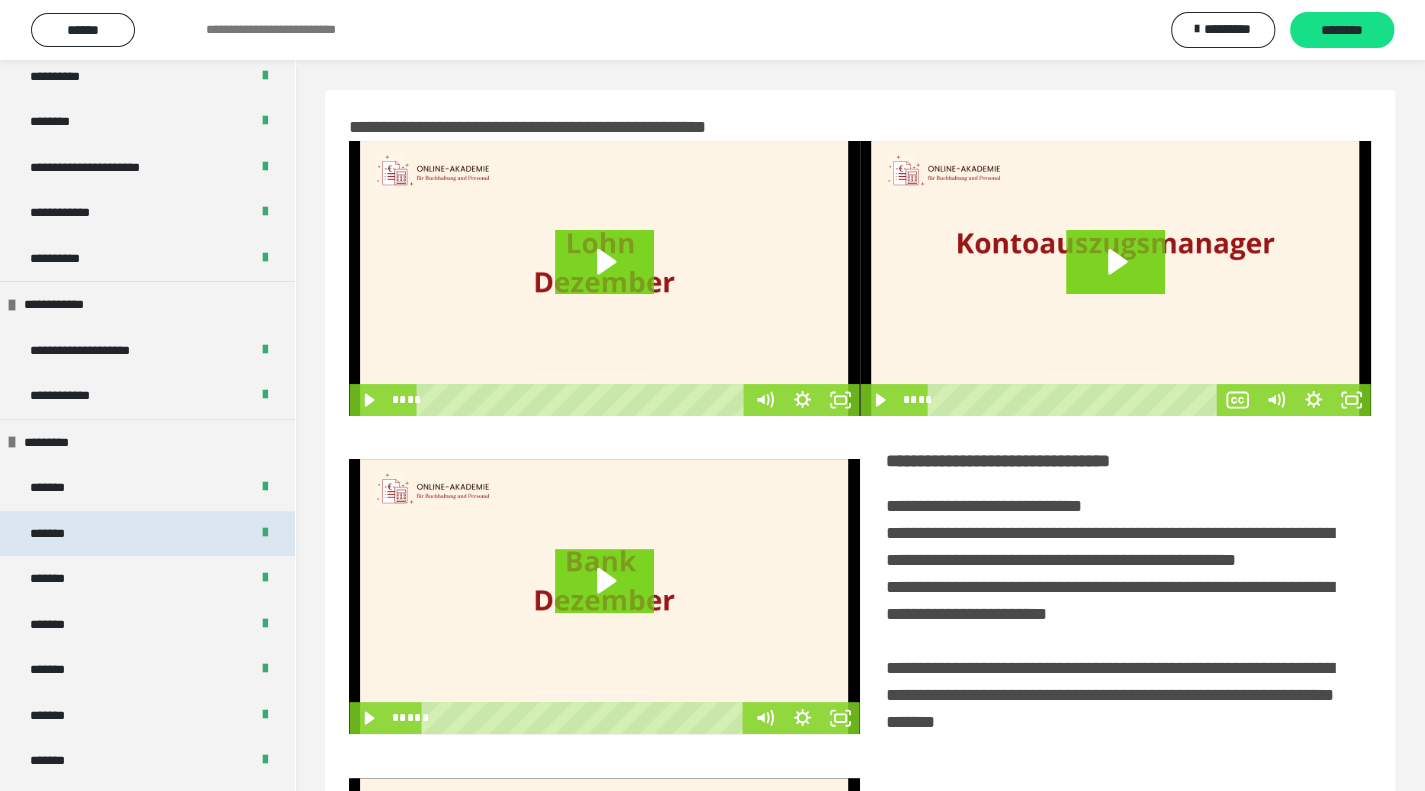 click on "*******" at bounding box center (147, 534) 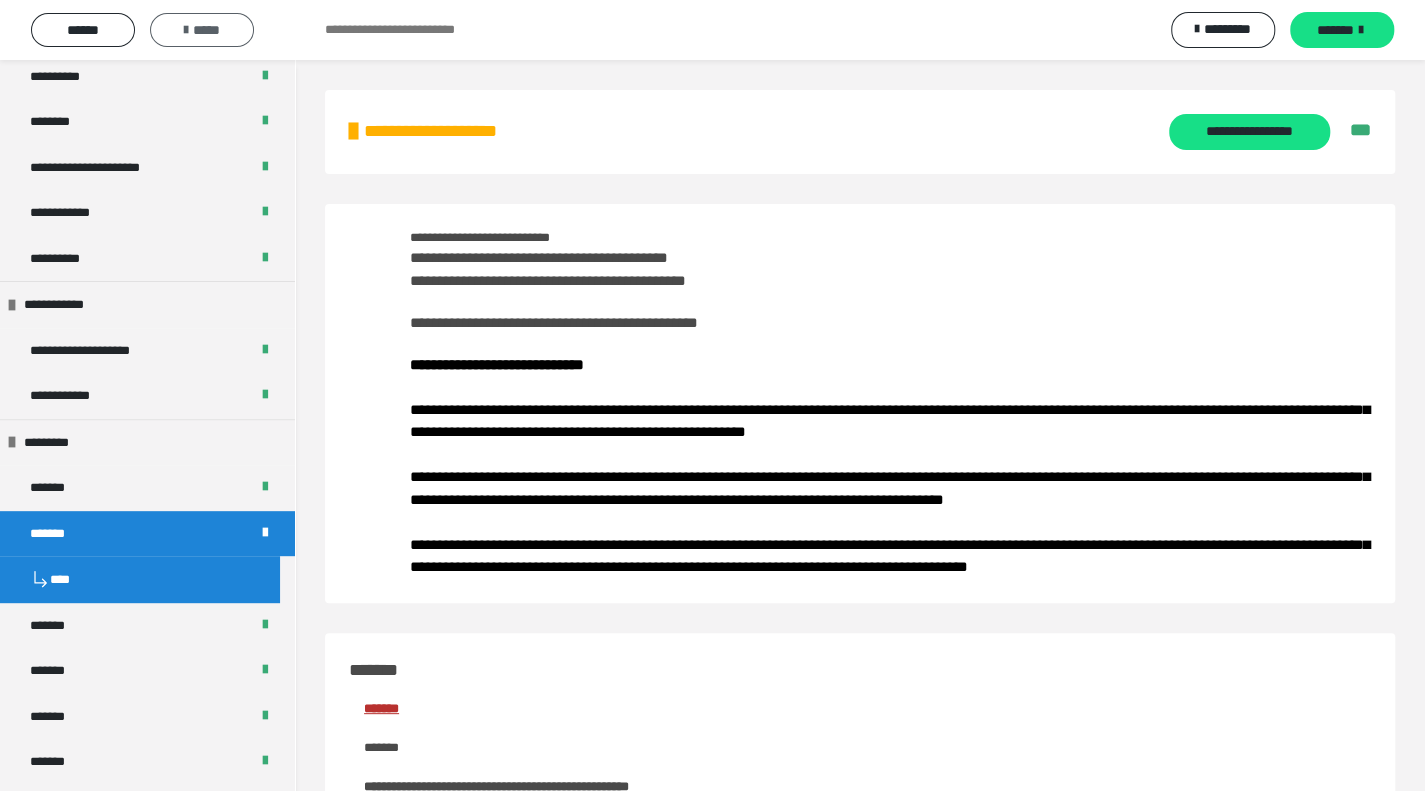 click on "*****" at bounding box center [202, 30] 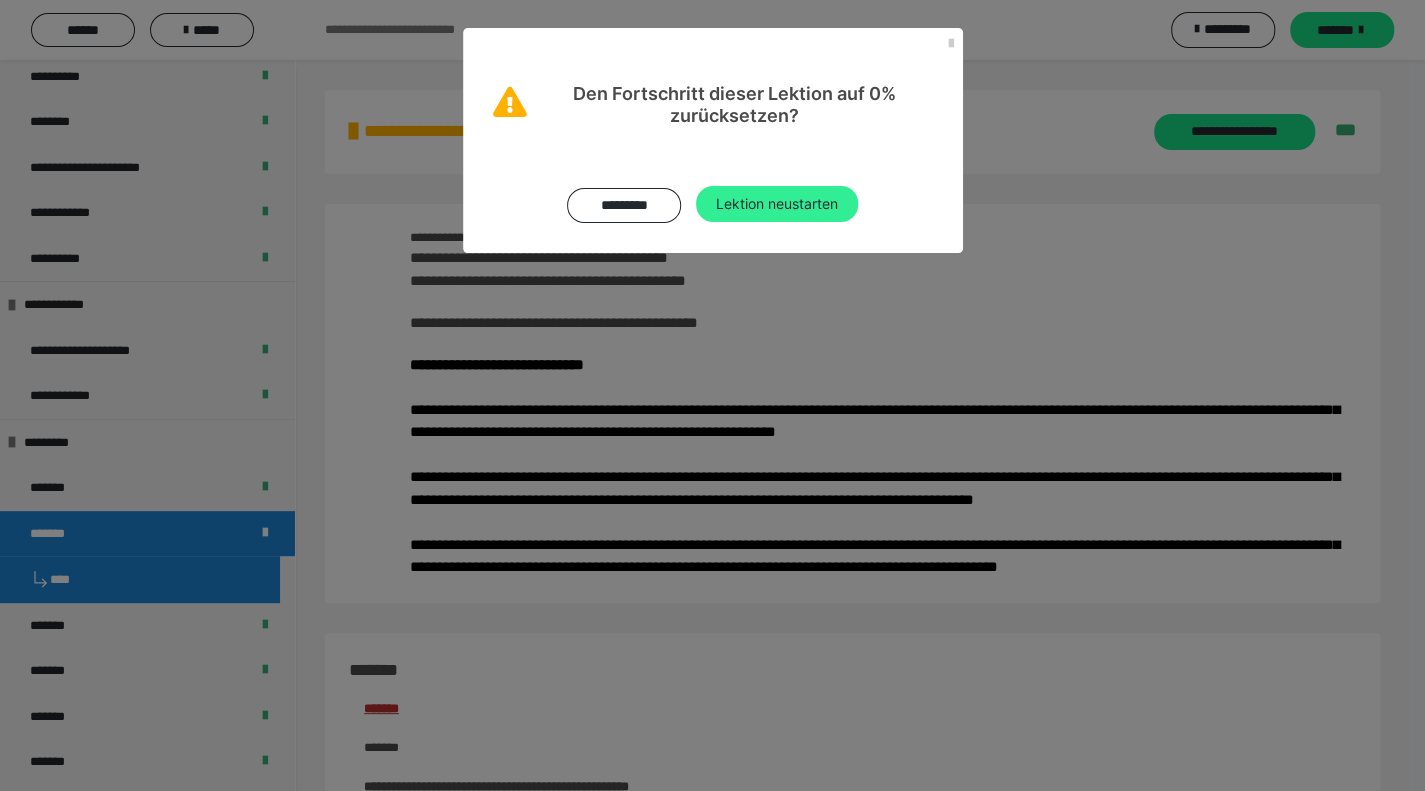 click on "Lektion neustarten" at bounding box center (777, 204) 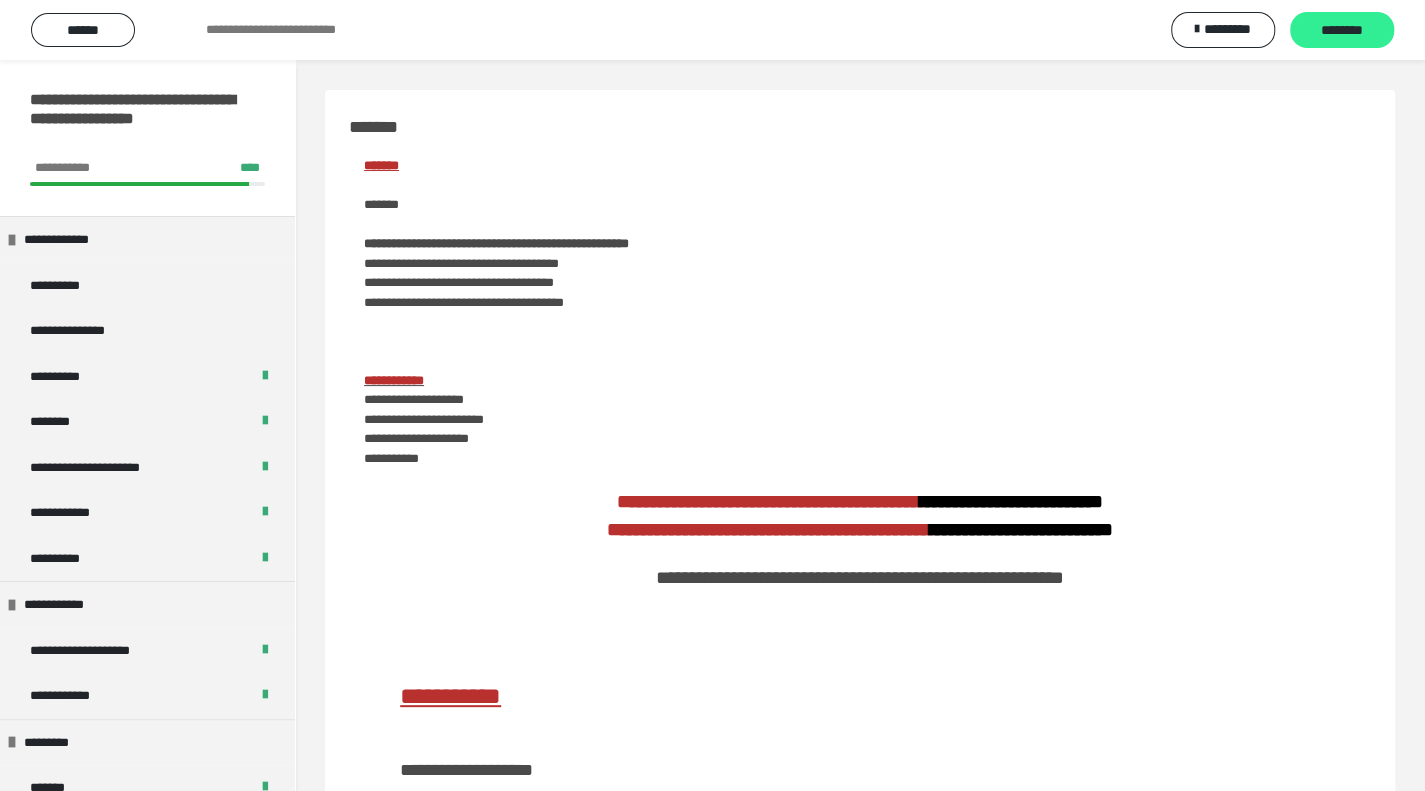 click on "********" at bounding box center [1342, 31] 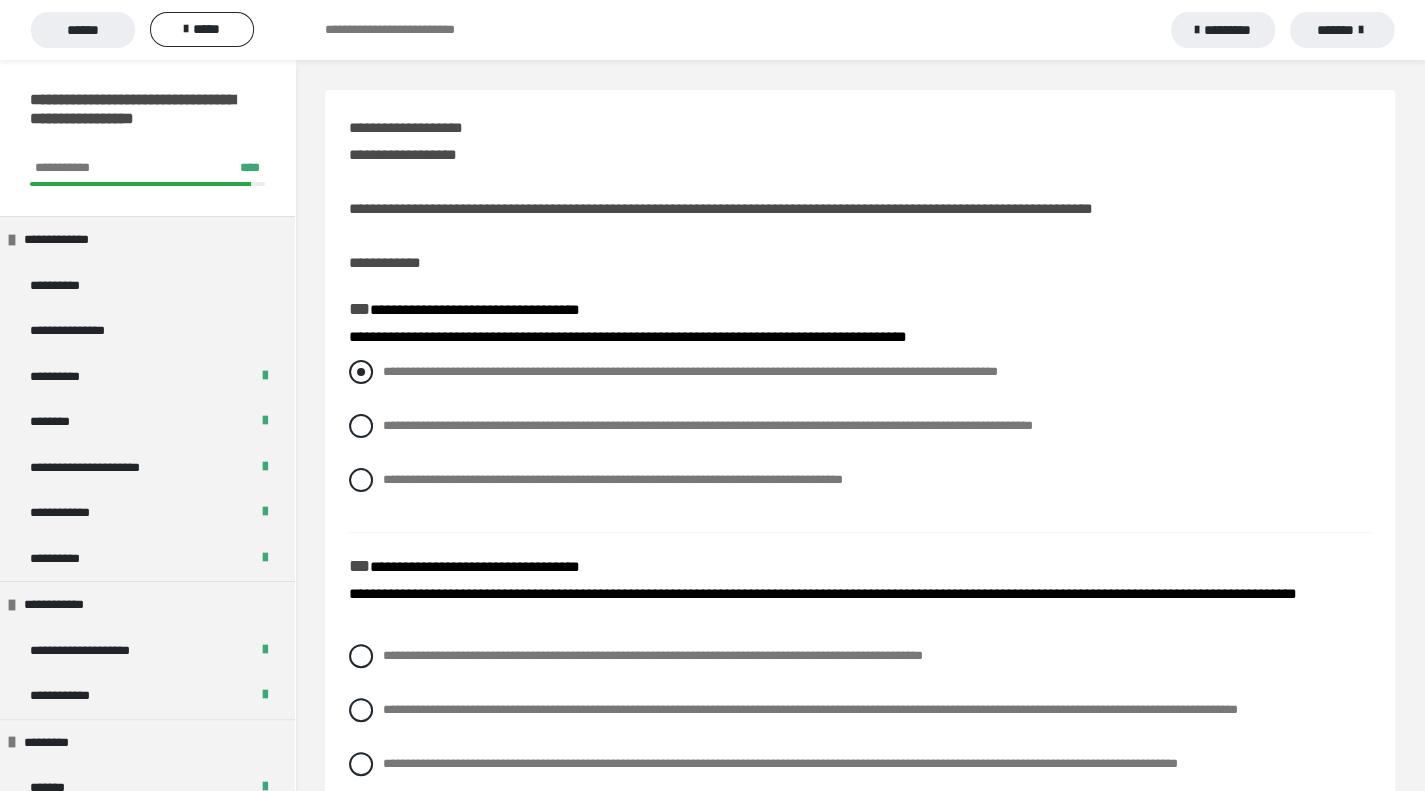click at bounding box center [361, 372] 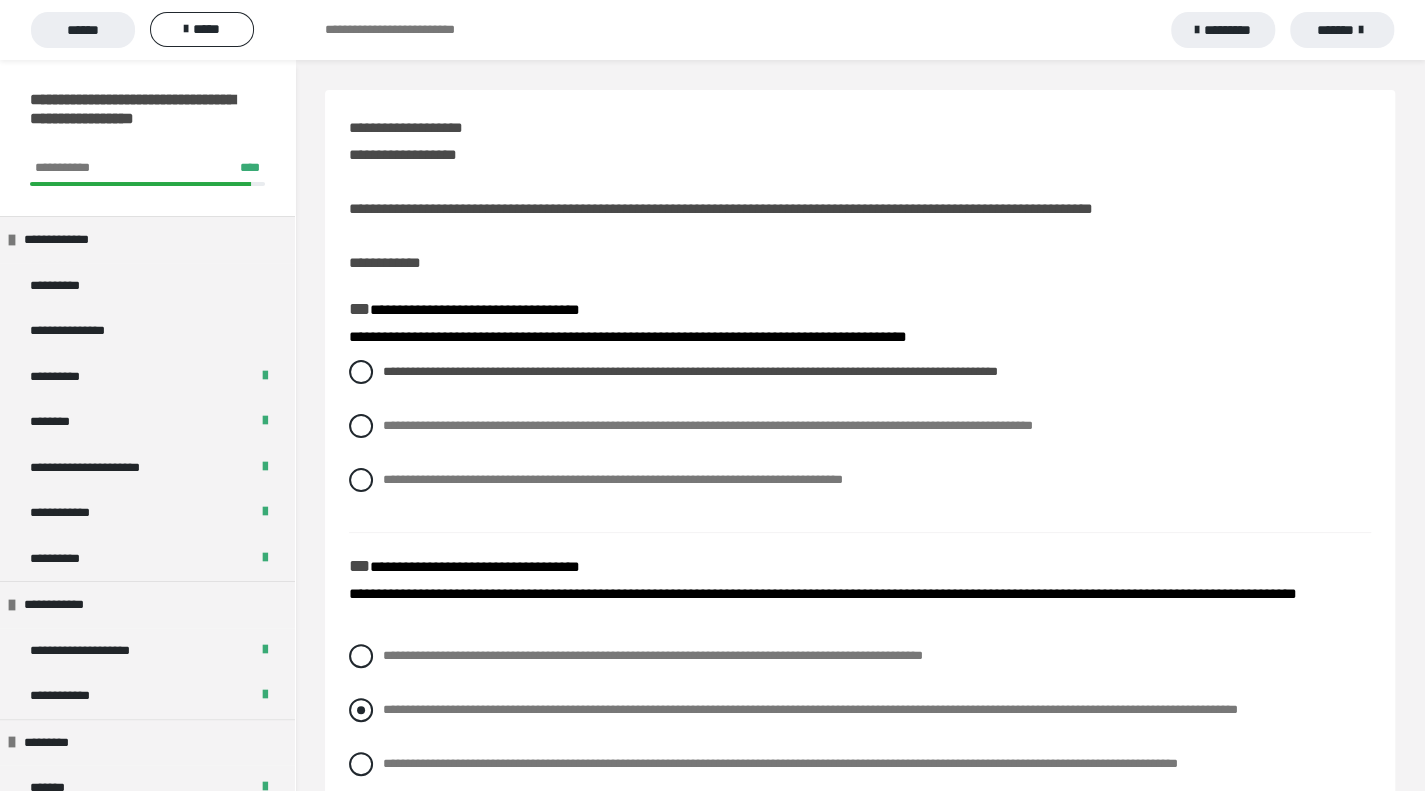 click at bounding box center [361, 710] 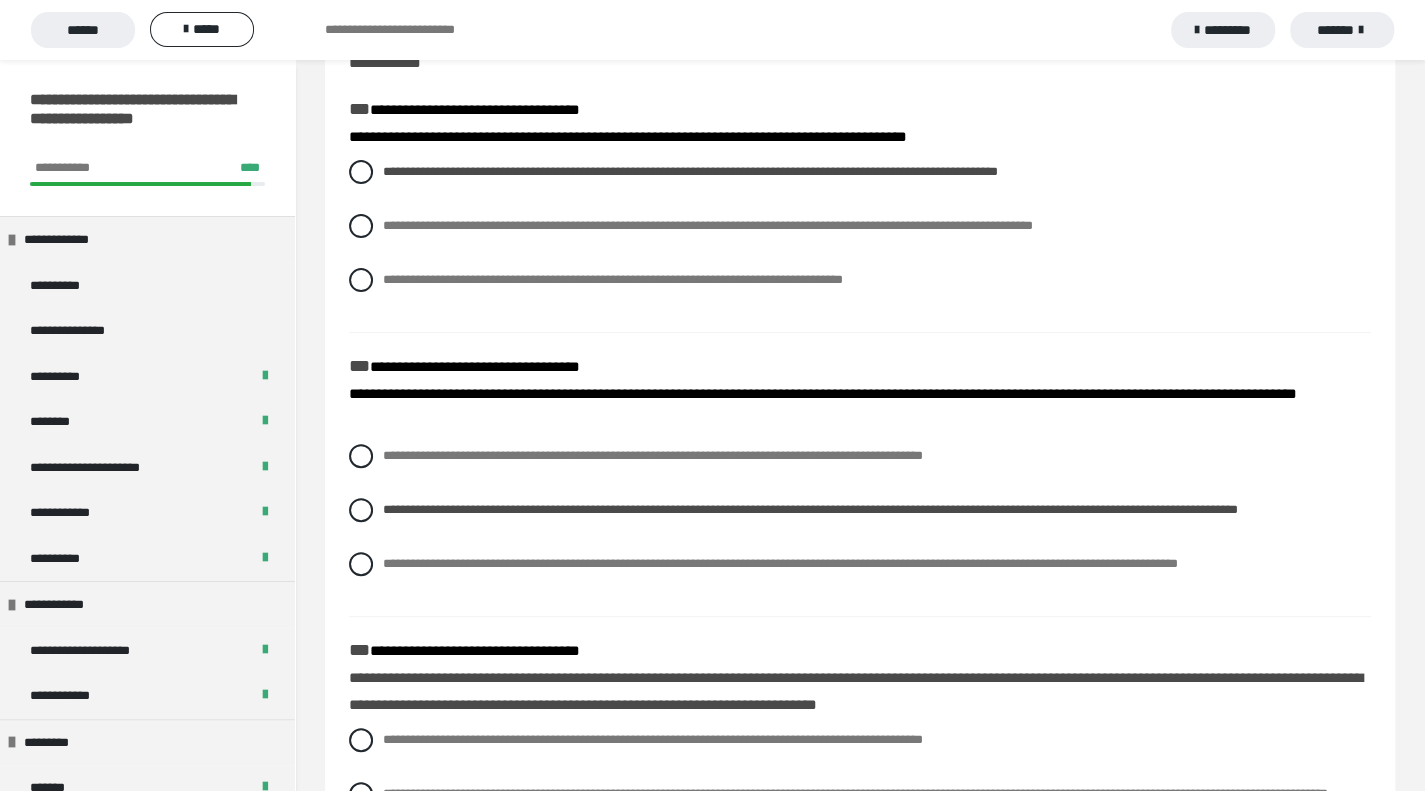 scroll, scrollTop: 400, scrollLeft: 0, axis: vertical 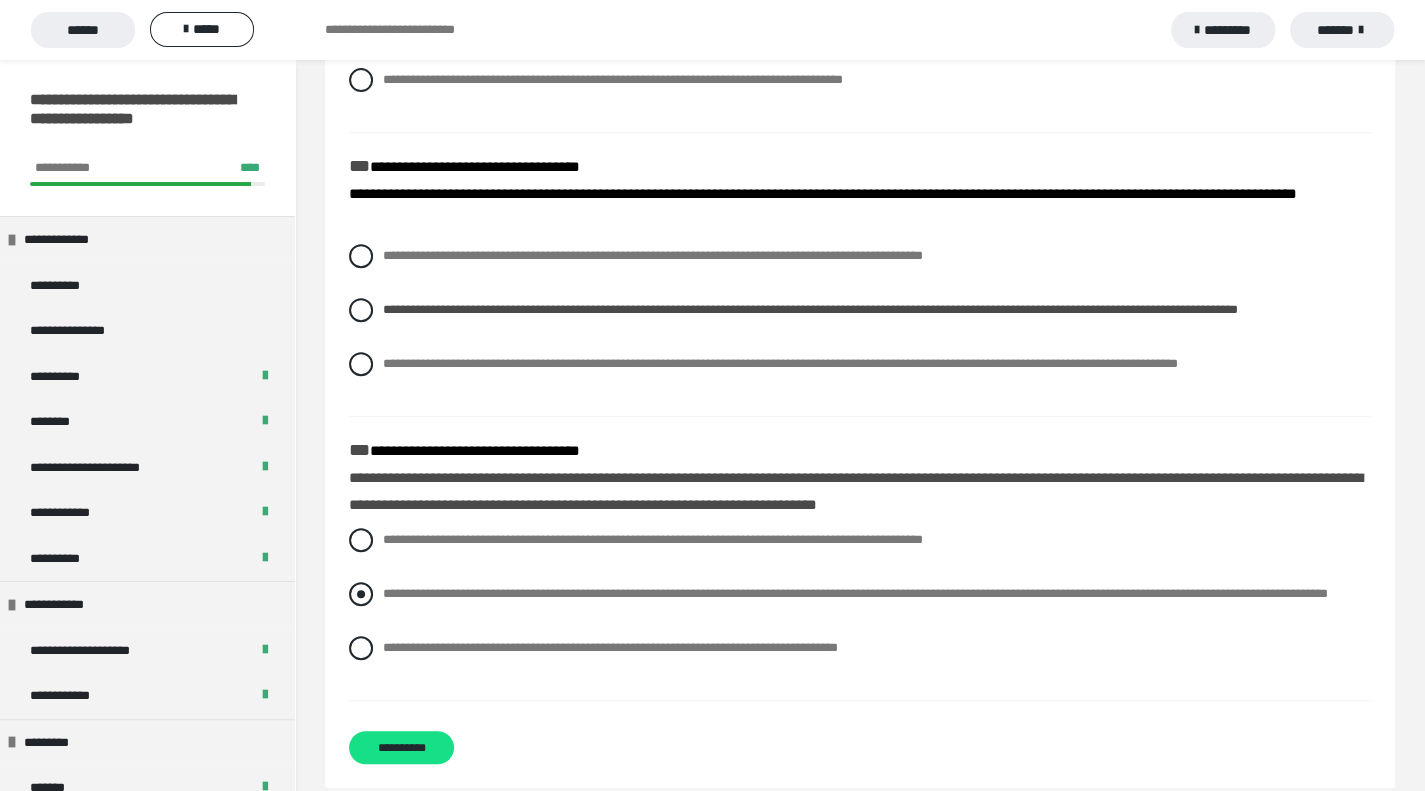 click at bounding box center [361, 594] 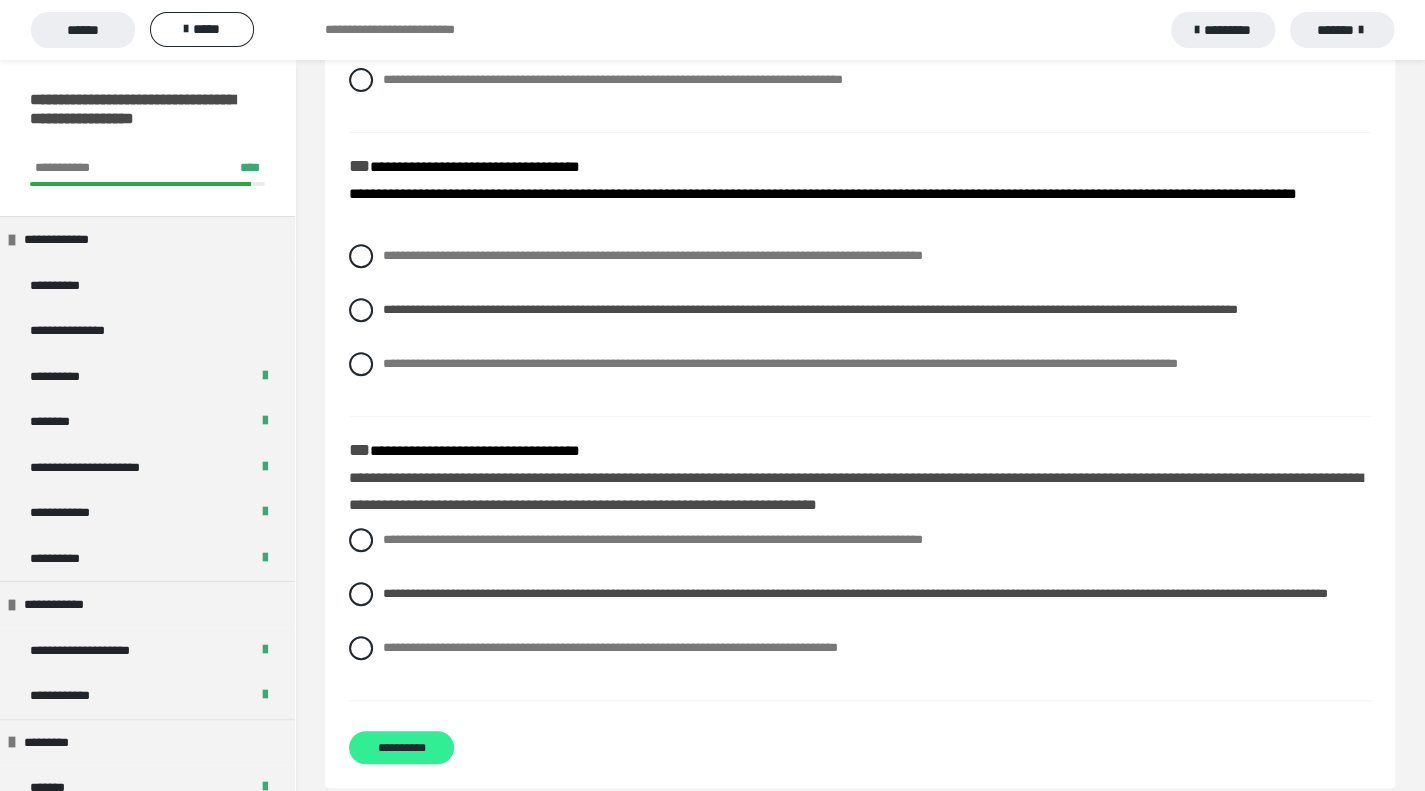 click on "**********" at bounding box center (401, 747) 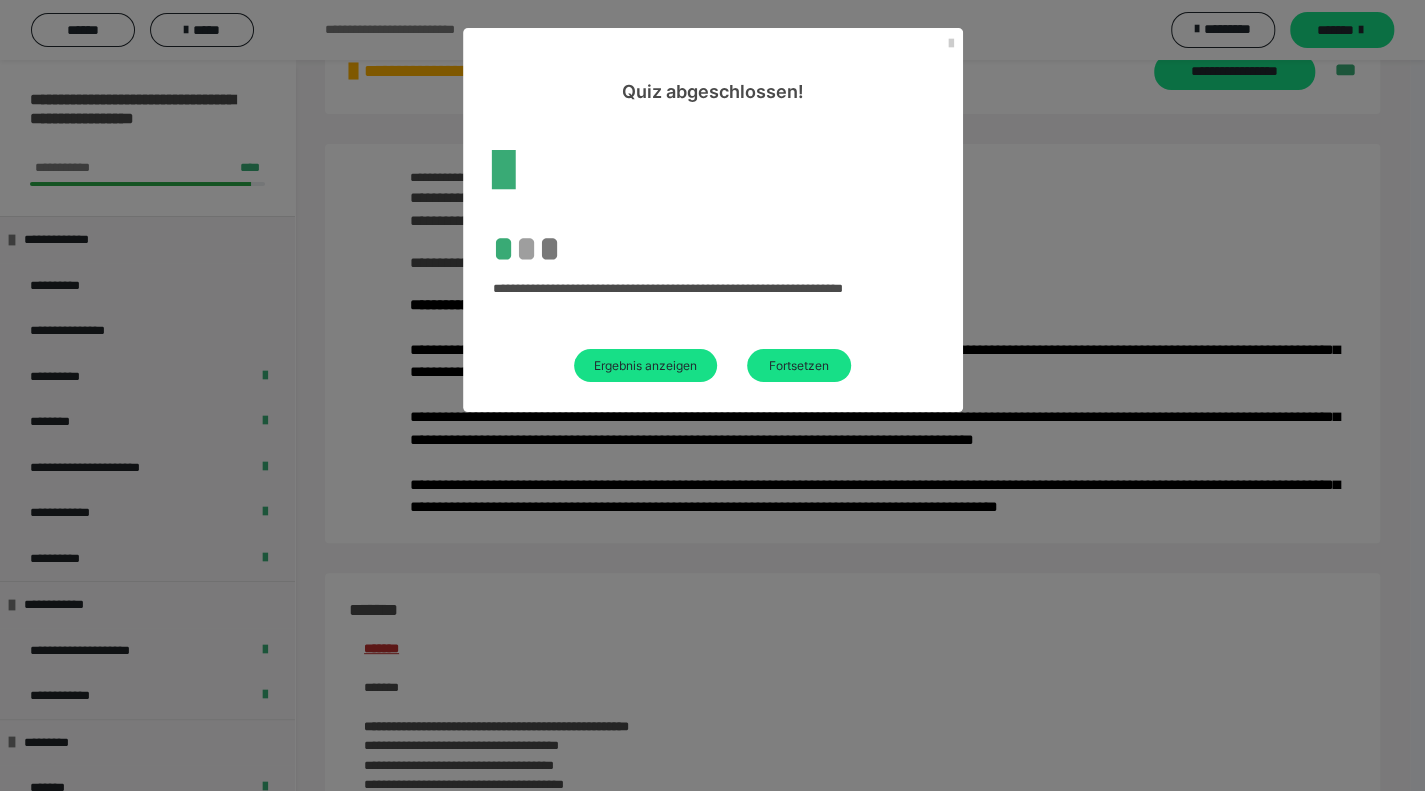 scroll, scrollTop: 400, scrollLeft: 0, axis: vertical 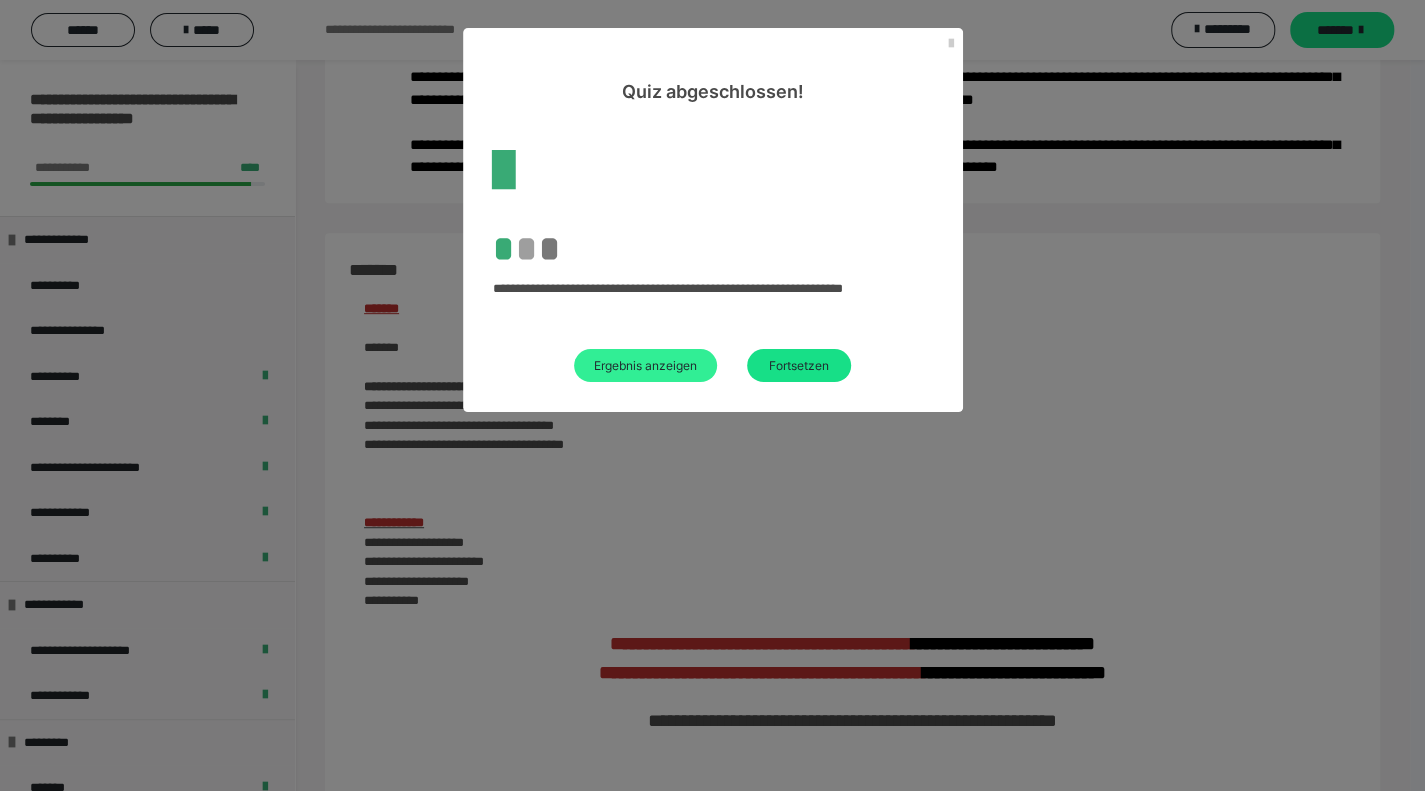 click on "Ergebnis anzeigen" at bounding box center (645, 365) 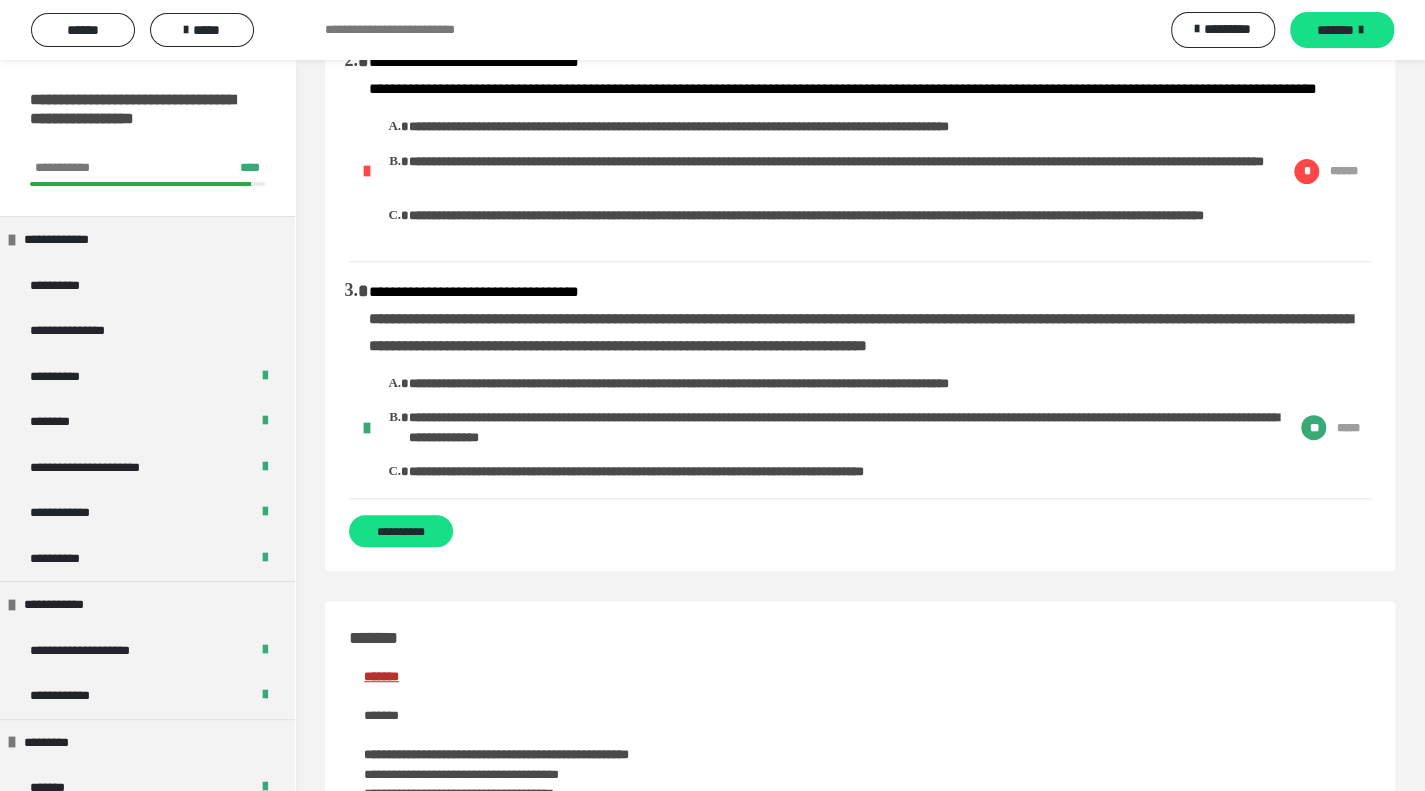 scroll, scrollTop: 100, scrollLeft: 0, axis: vertical 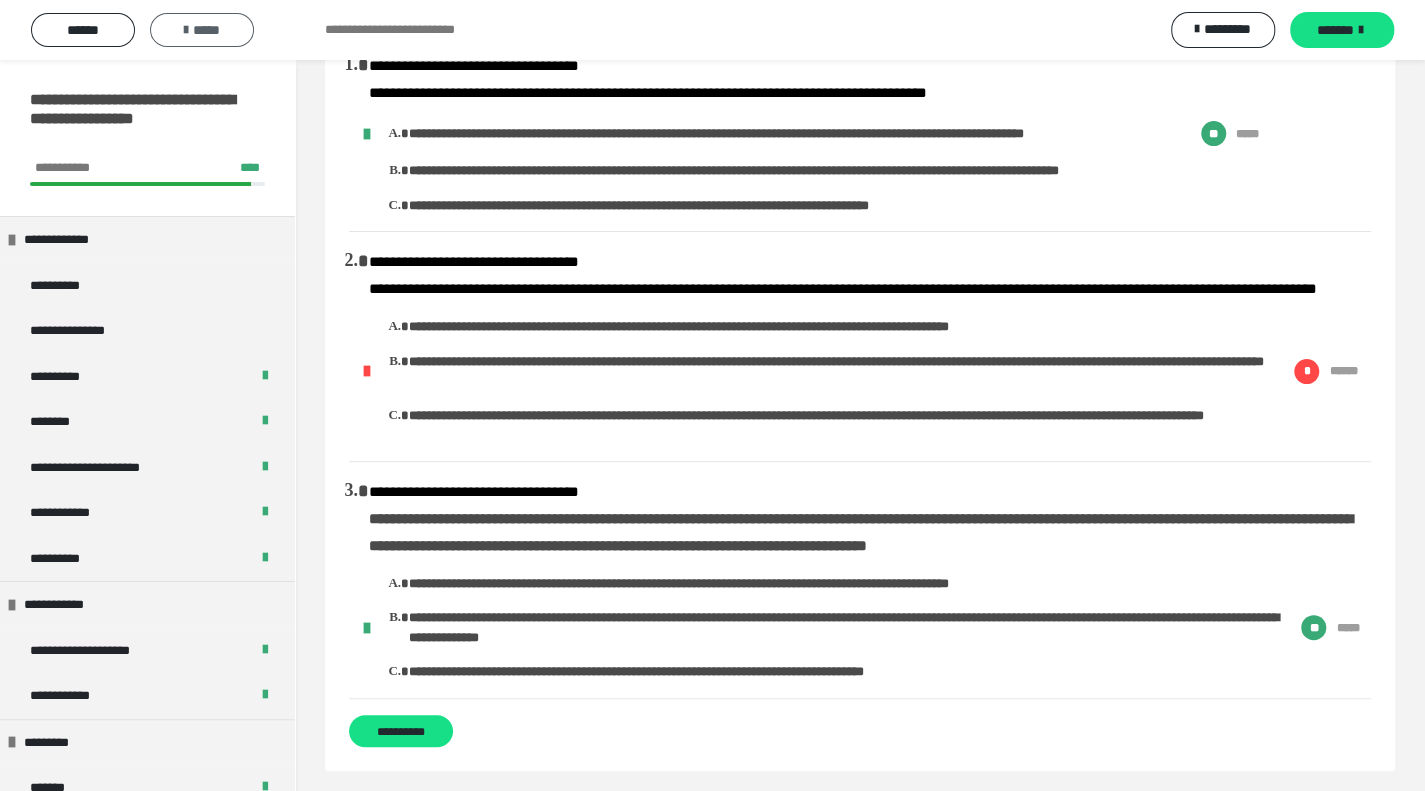 click on "*****" at bounding box center [202, 30] 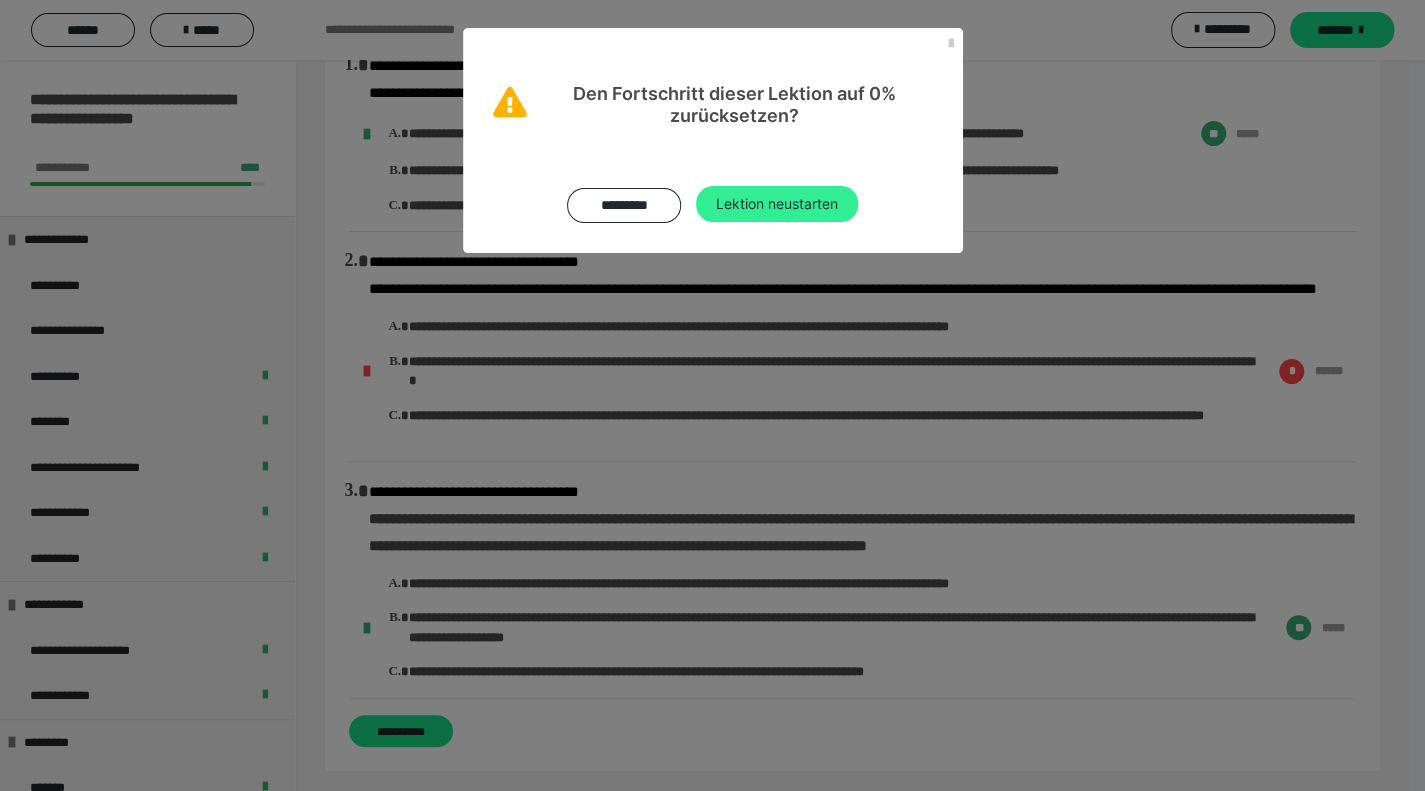 click on "Lektion neustarten" at bounding box center (777, 204) 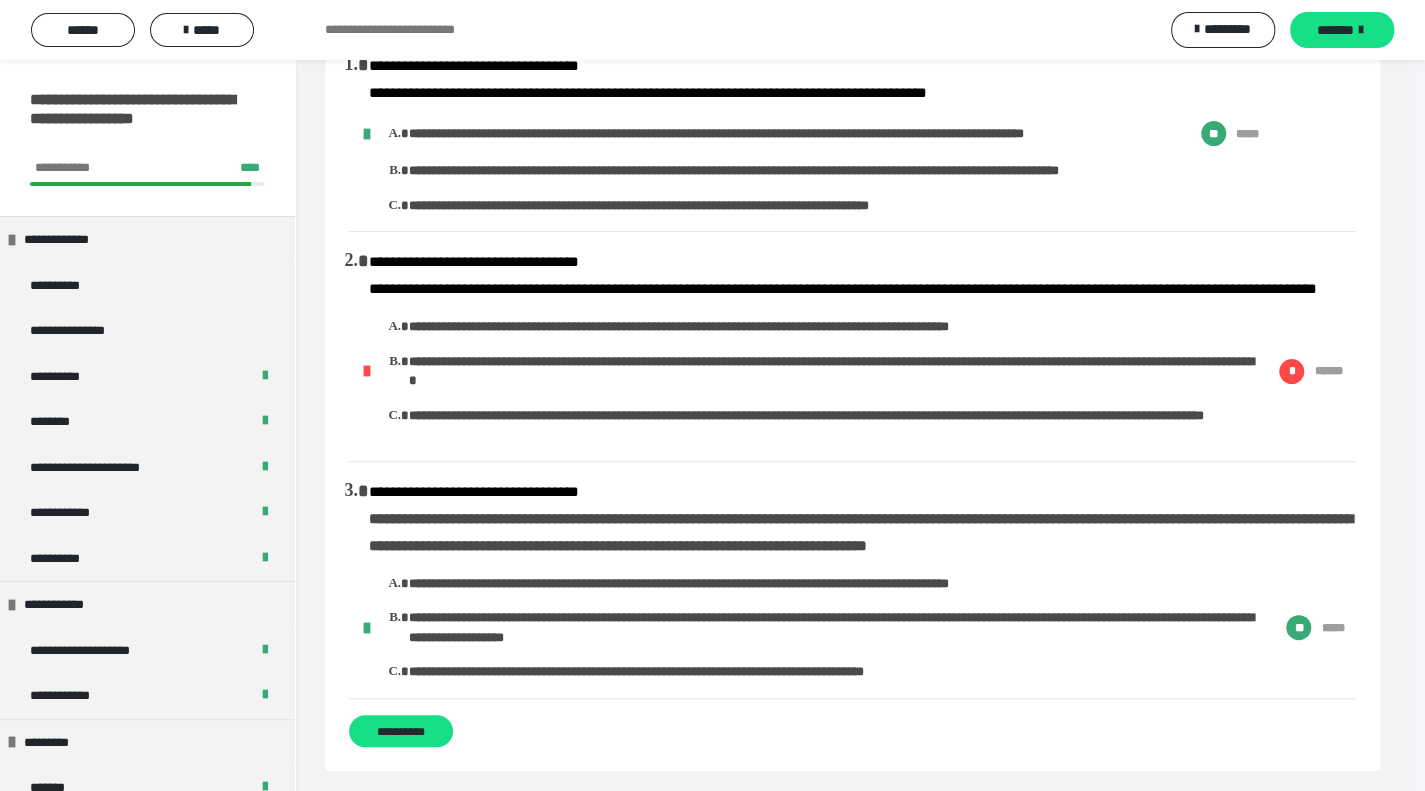 scroll, scrollTop: 0, scrollLeft: 0, axis: both 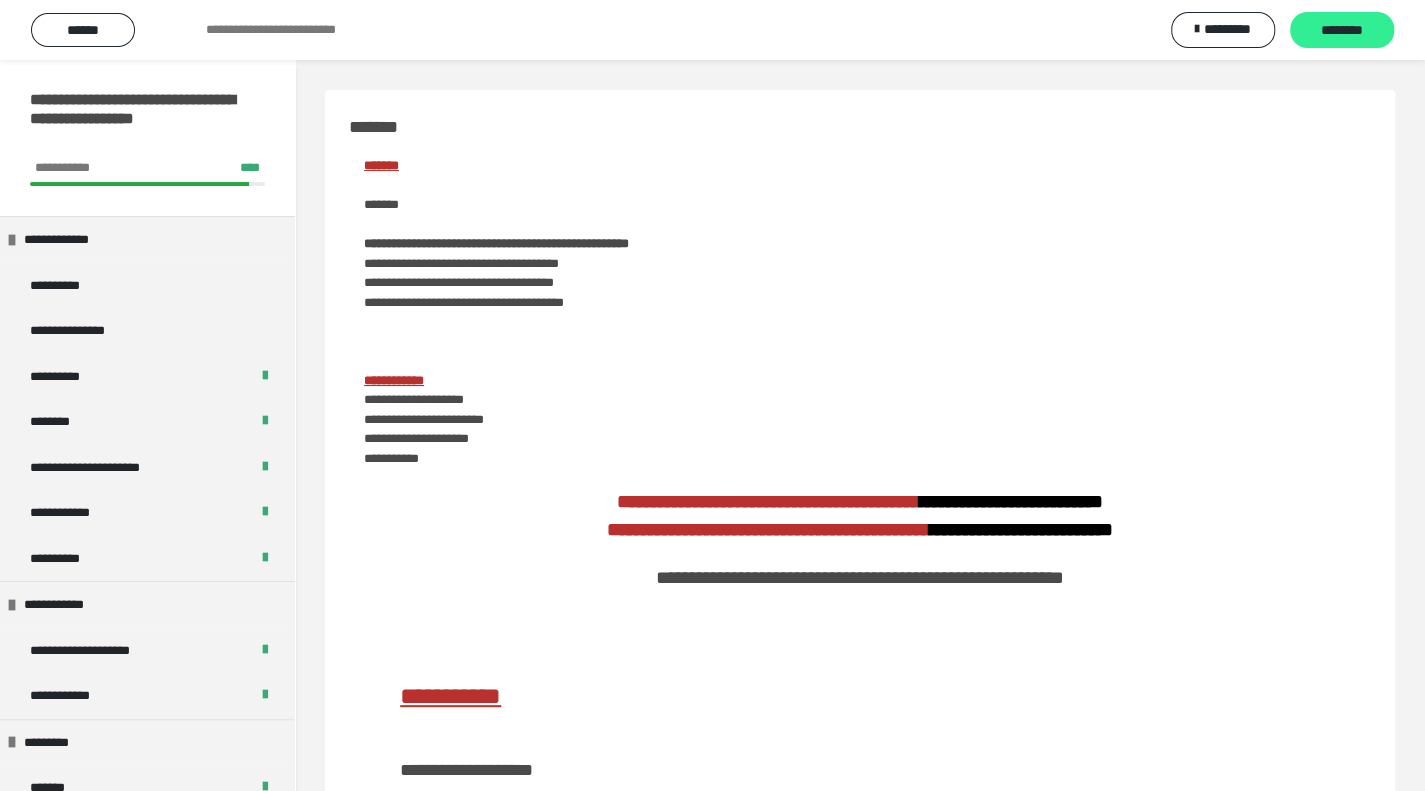 click on "********" at bounding box center [1342, 31] 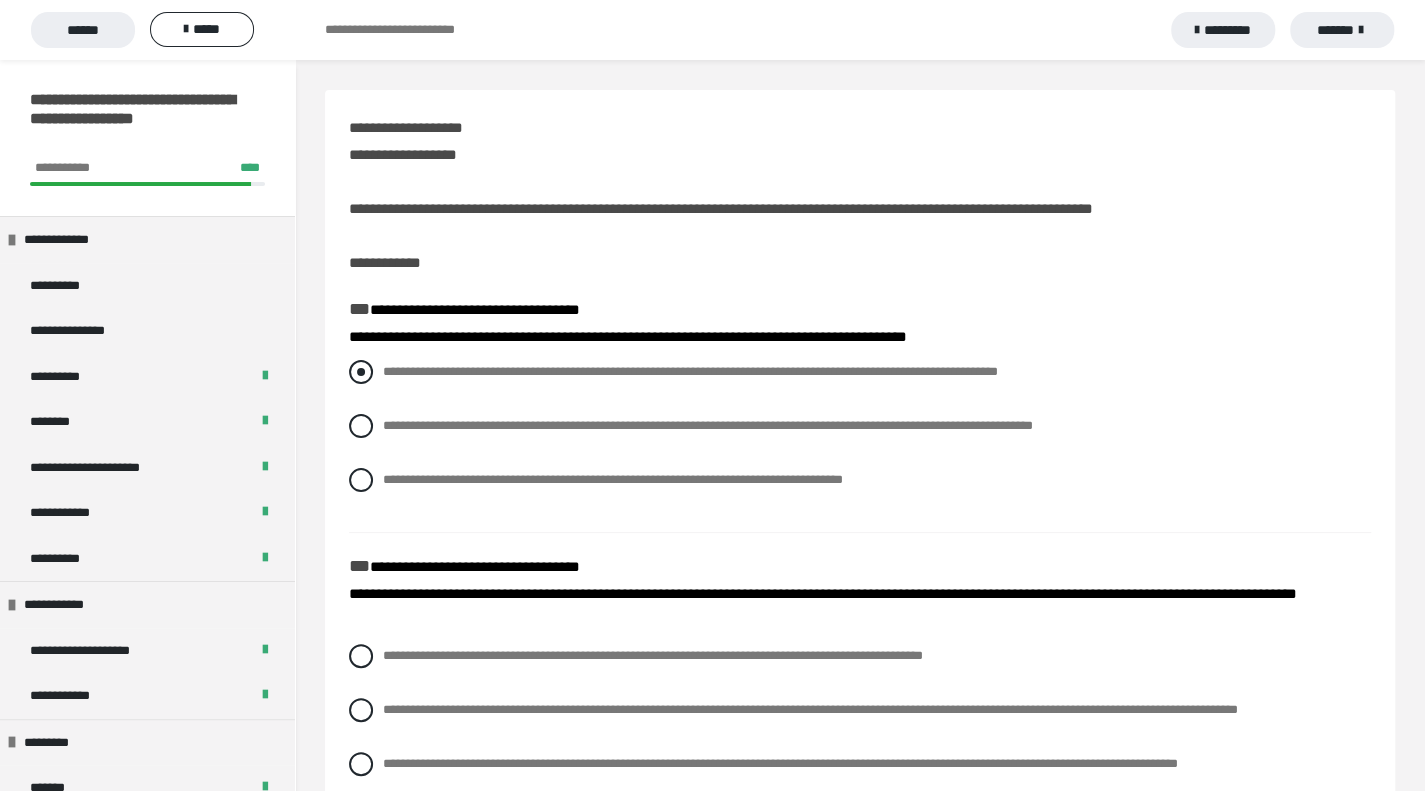 click at bounding box center [361, 372] 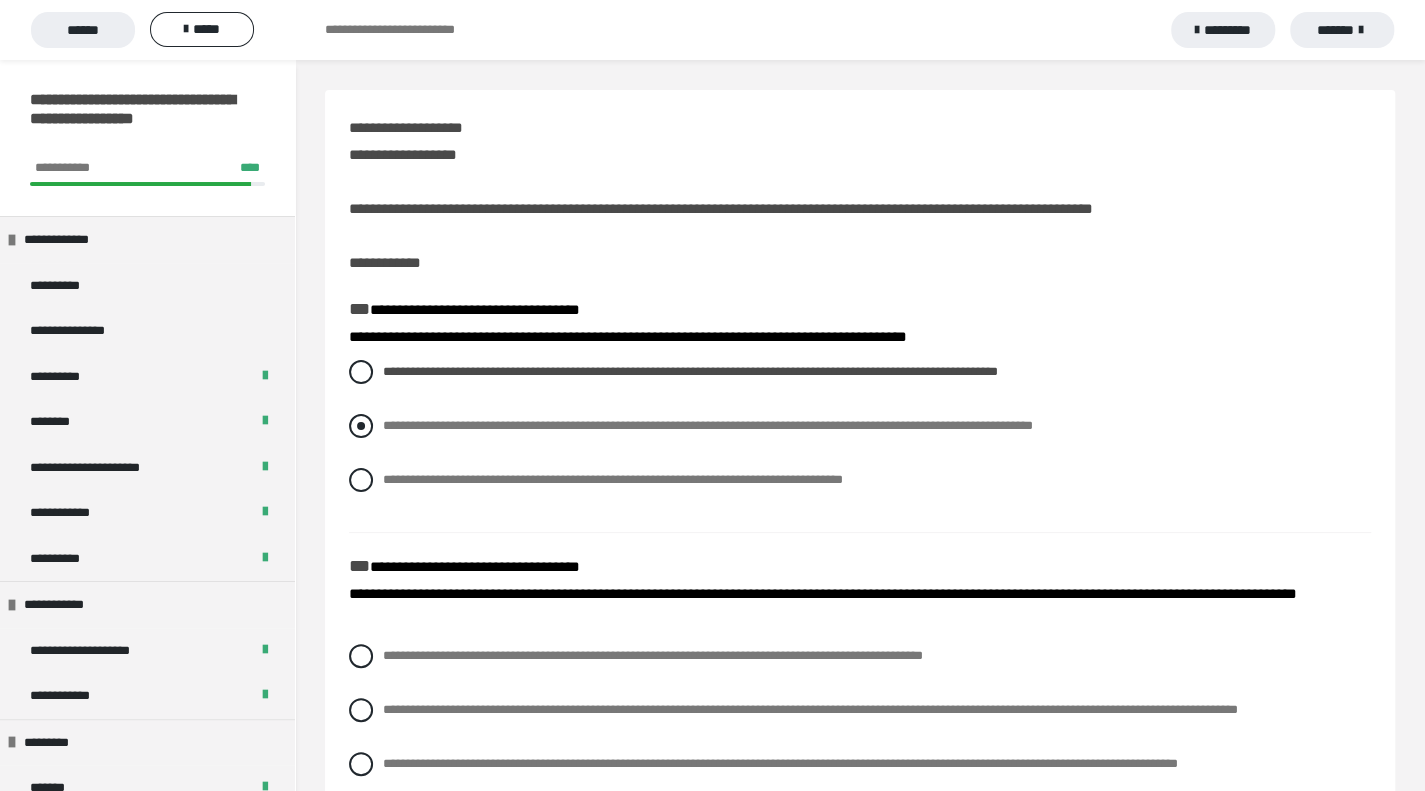 scroll, scrollTop: 100, scrollLeft: 0, axis: vertical 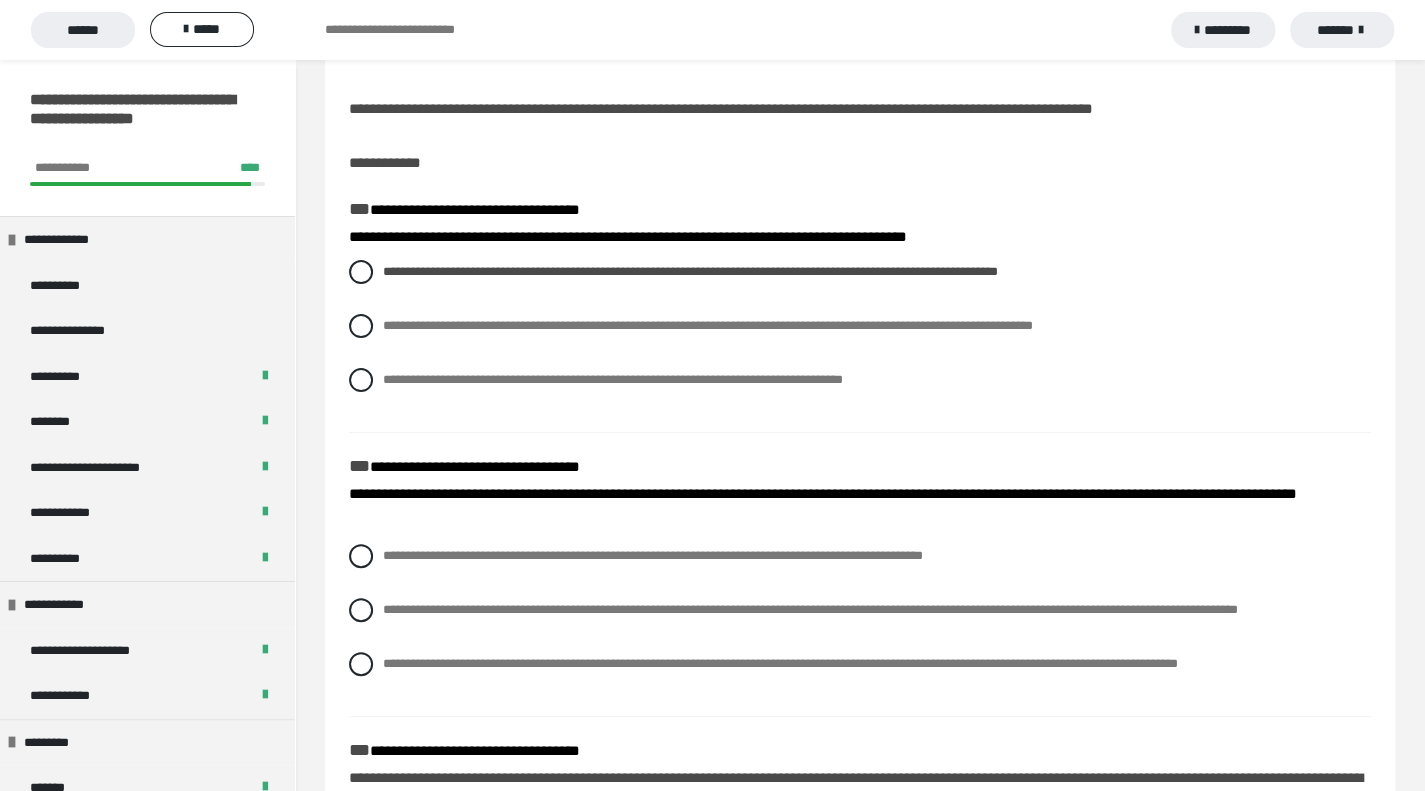 click on "**********" at bounding box center [860, 625] 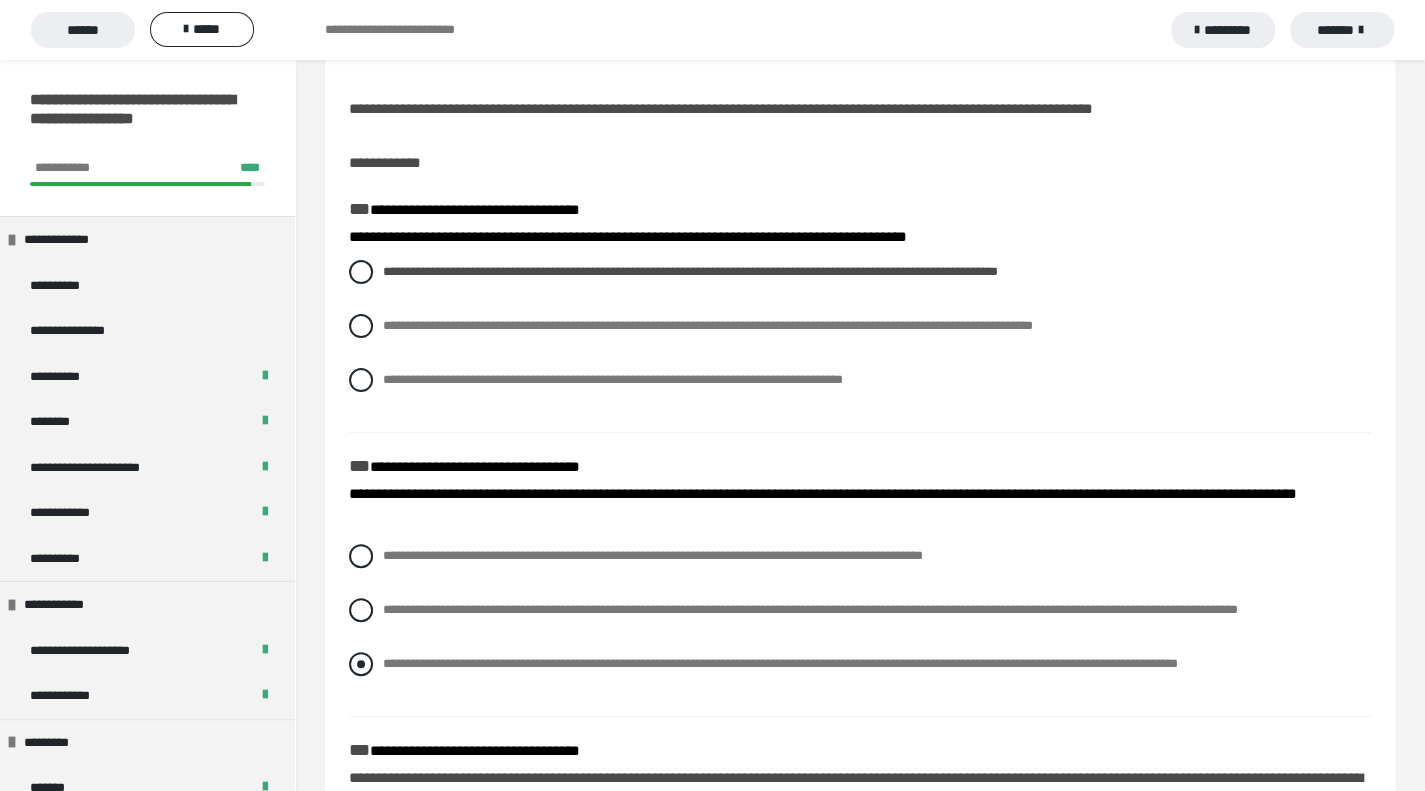 click at bounding box center (361, 664) 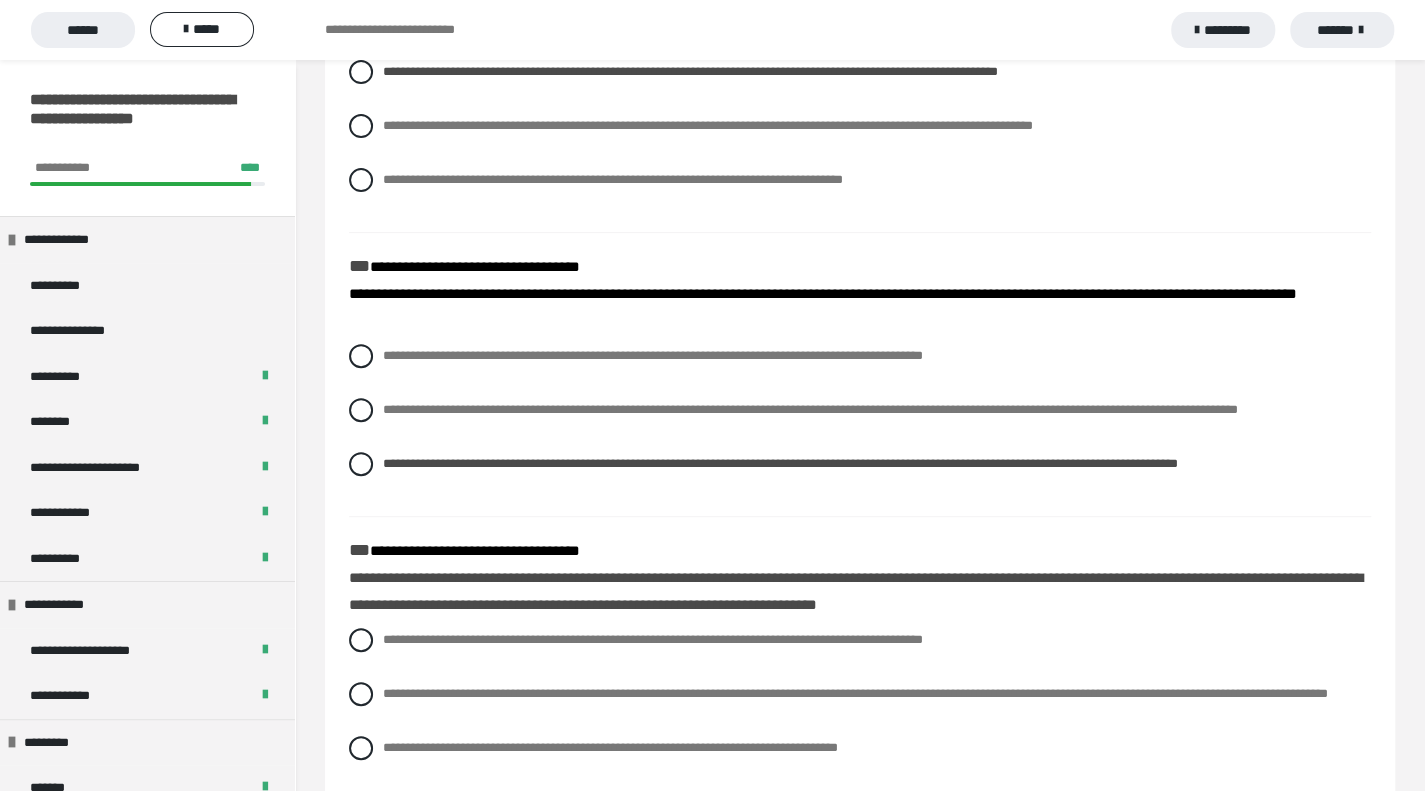 scroll, scrollTop: 473, scrollLeft: 0, axis: vertical 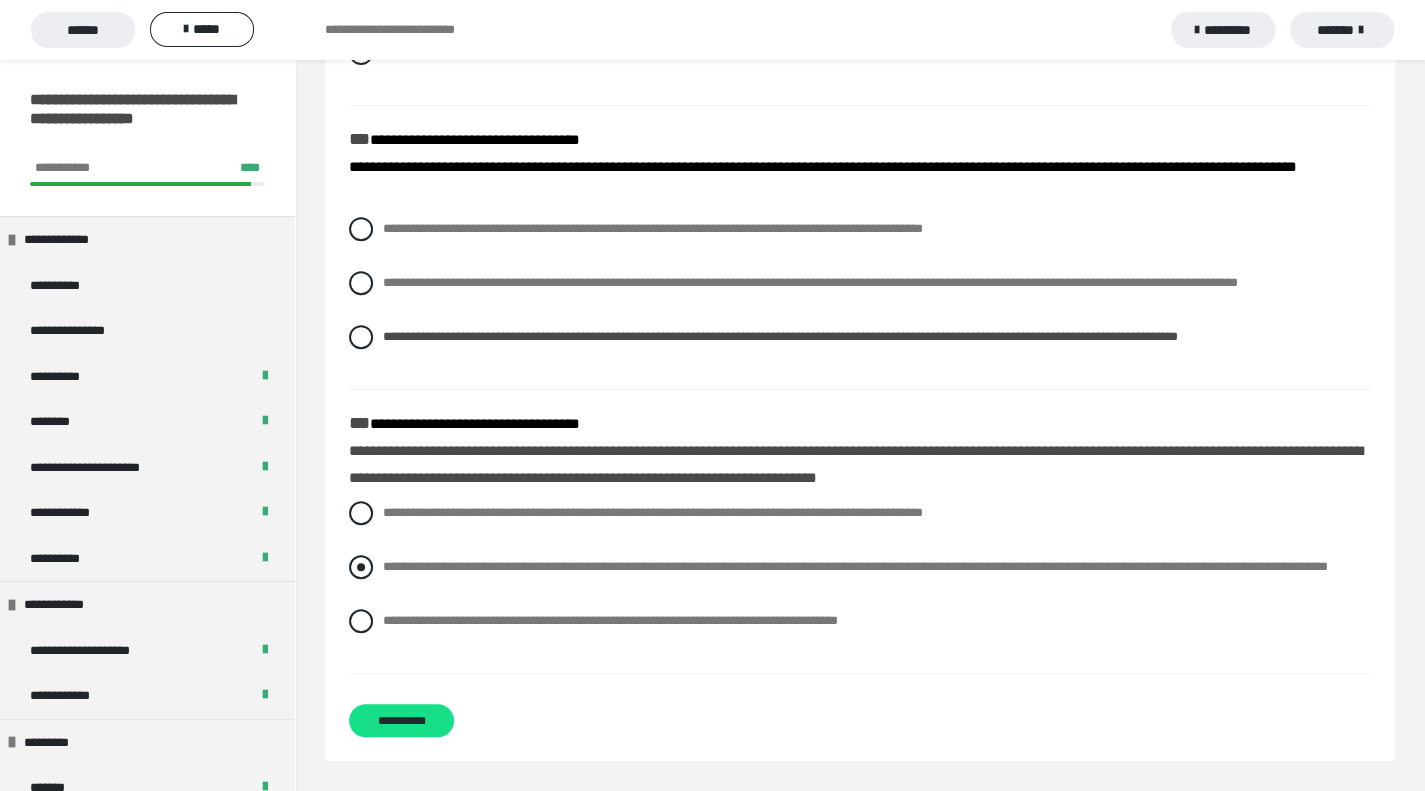 click at bounding box center (361, 567) 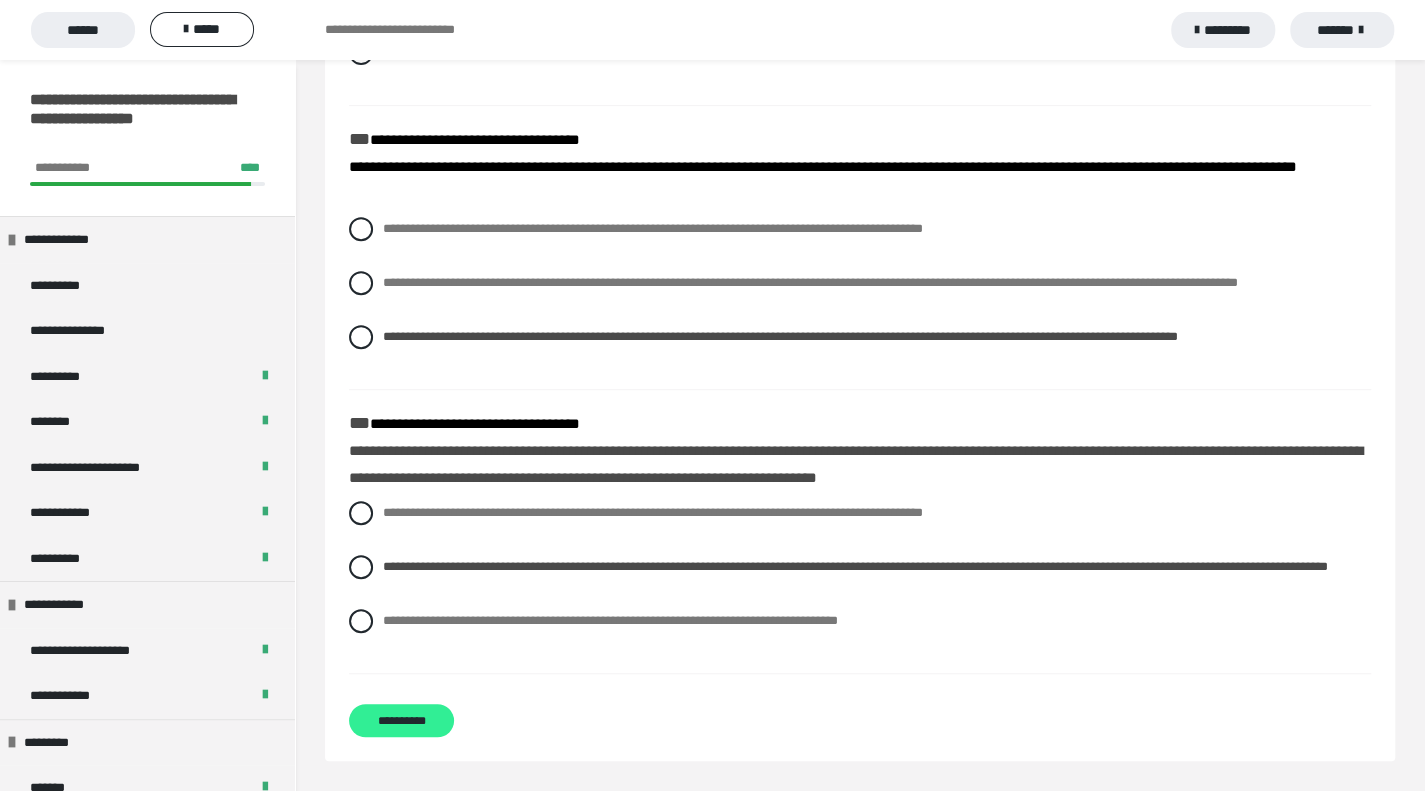 click on "**********" at bounding box center [401, 720] 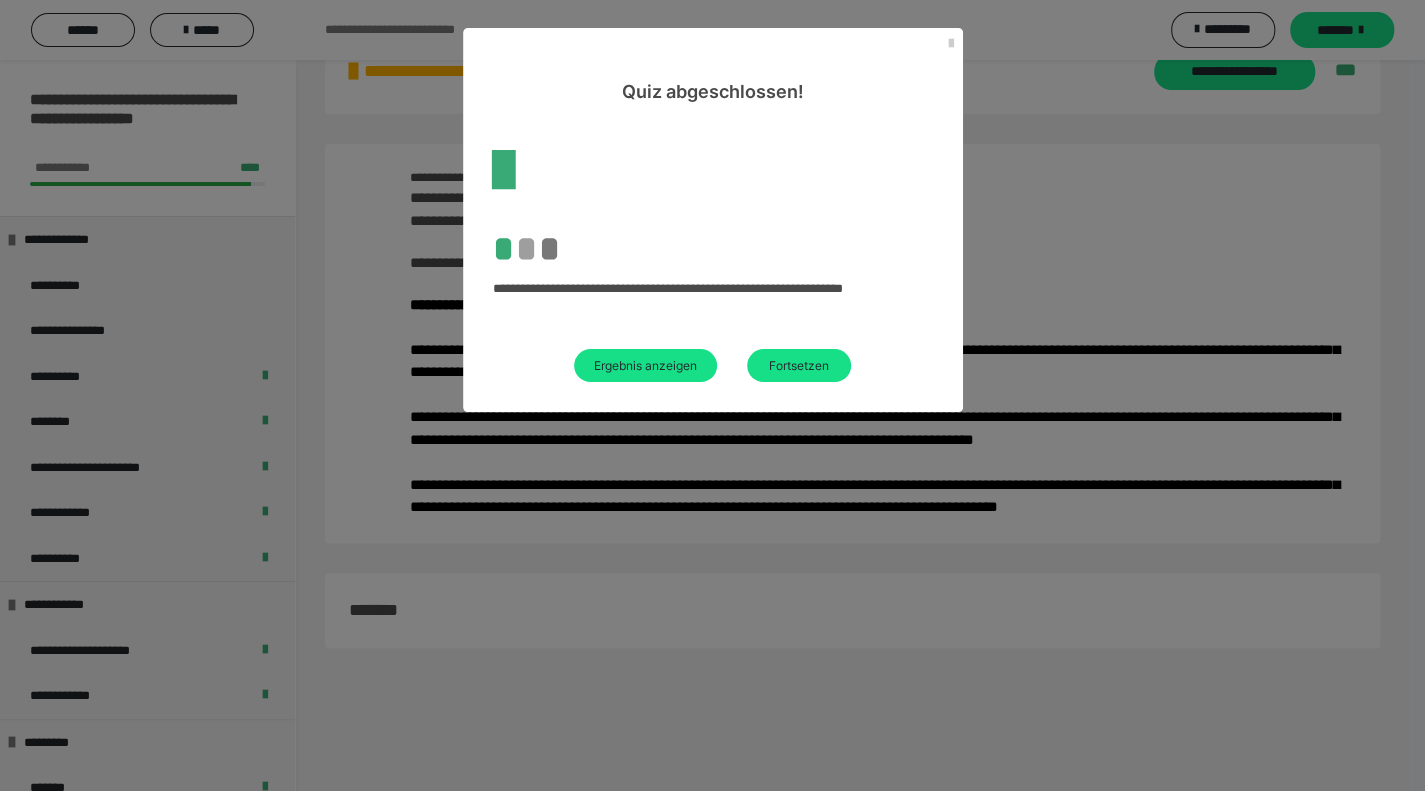 scroll, scrollTop: 473, scrollLeft: 0, axis: vertical 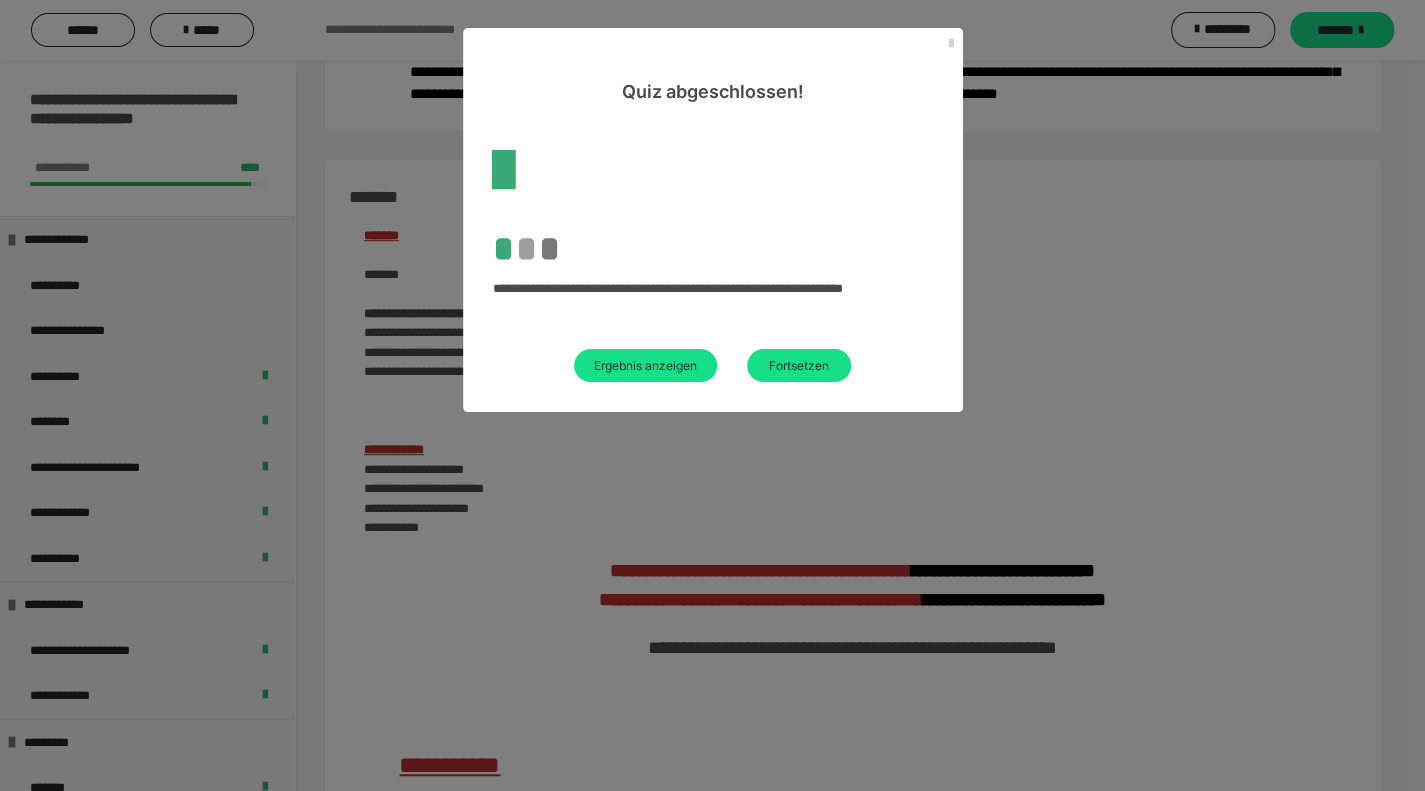 click at bounding box center [951, 44] 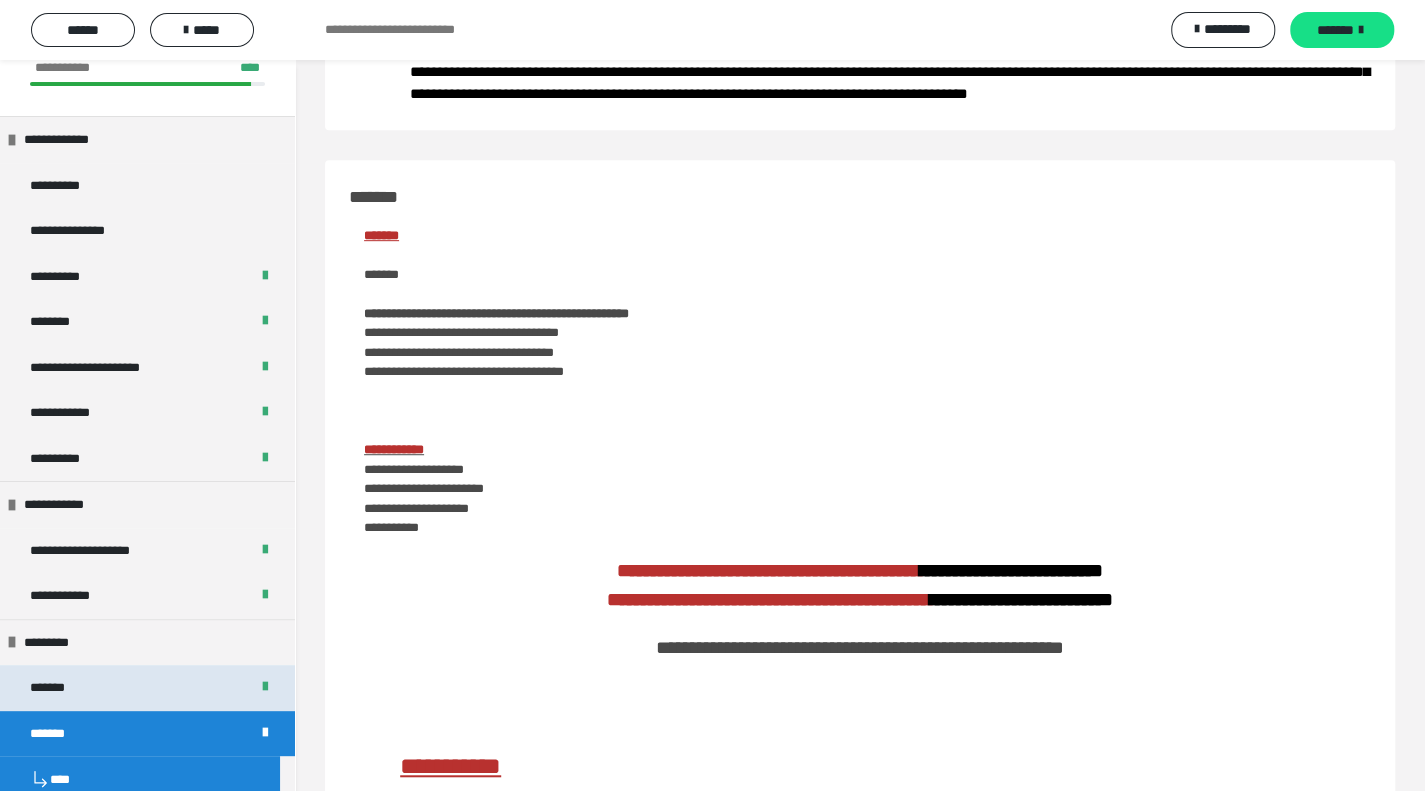 scroll, scrollTop: 300, scrollLeft: 0, axis: vertical 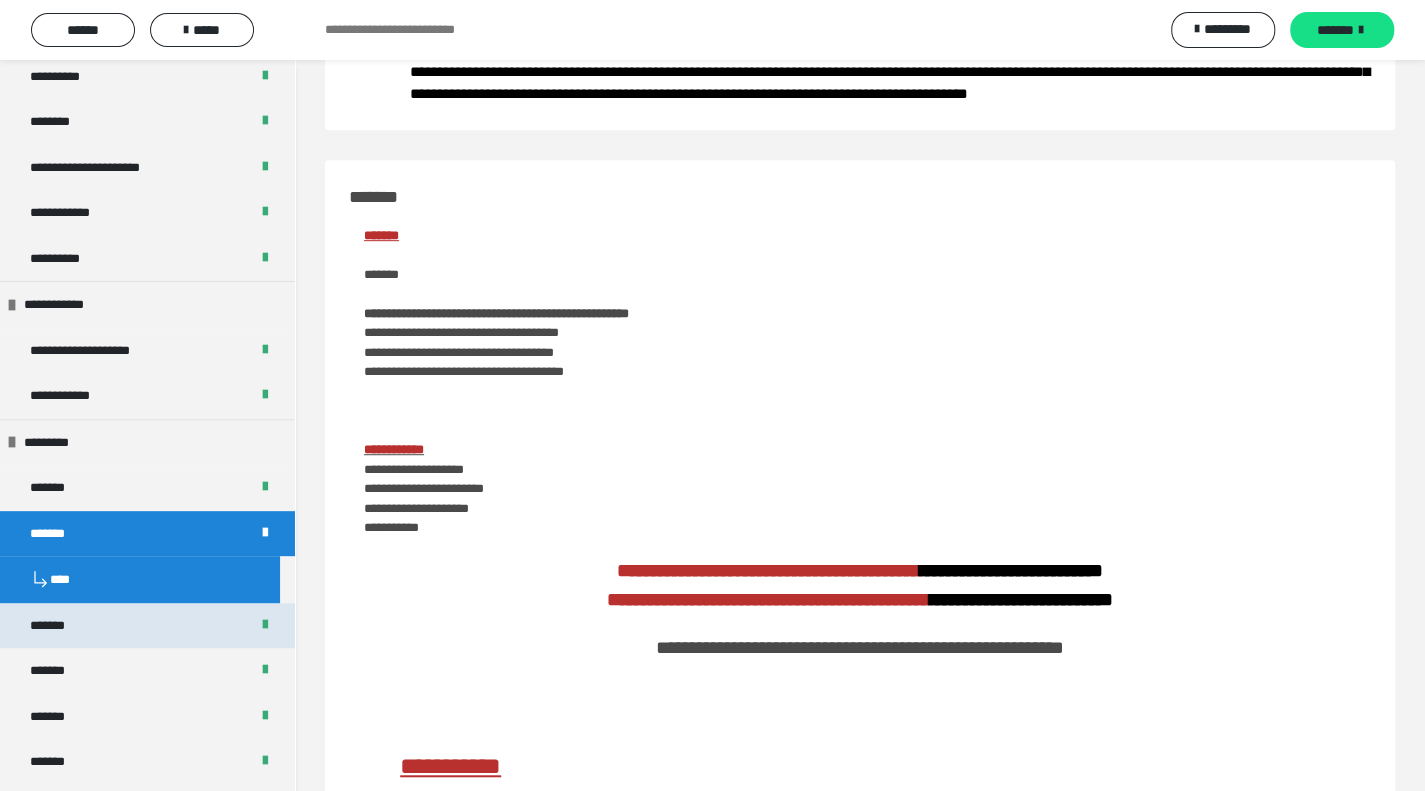 click on "*******" at bounding box center [58, 626] 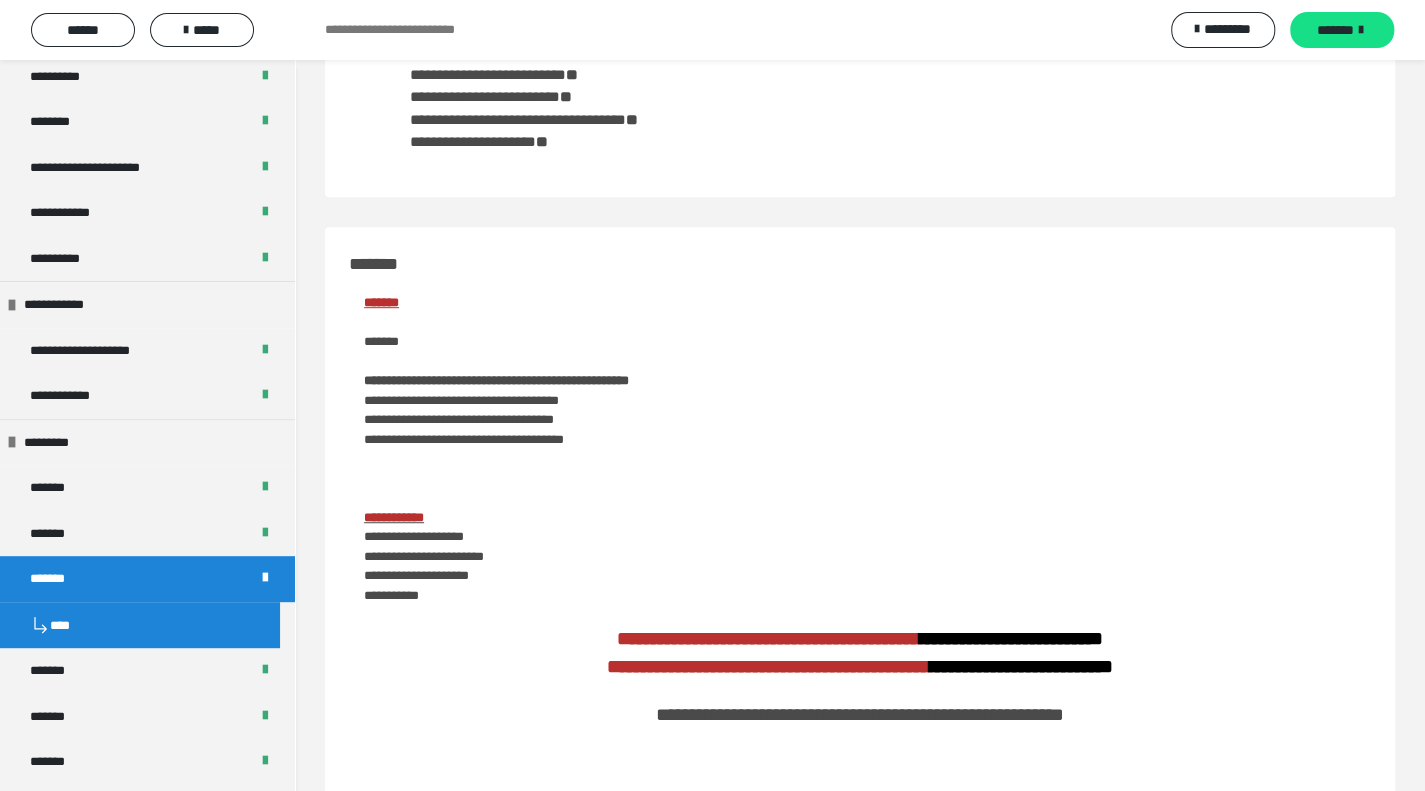 scroll, scrollTop: 540, scrollLeft: 0, axis: vertical 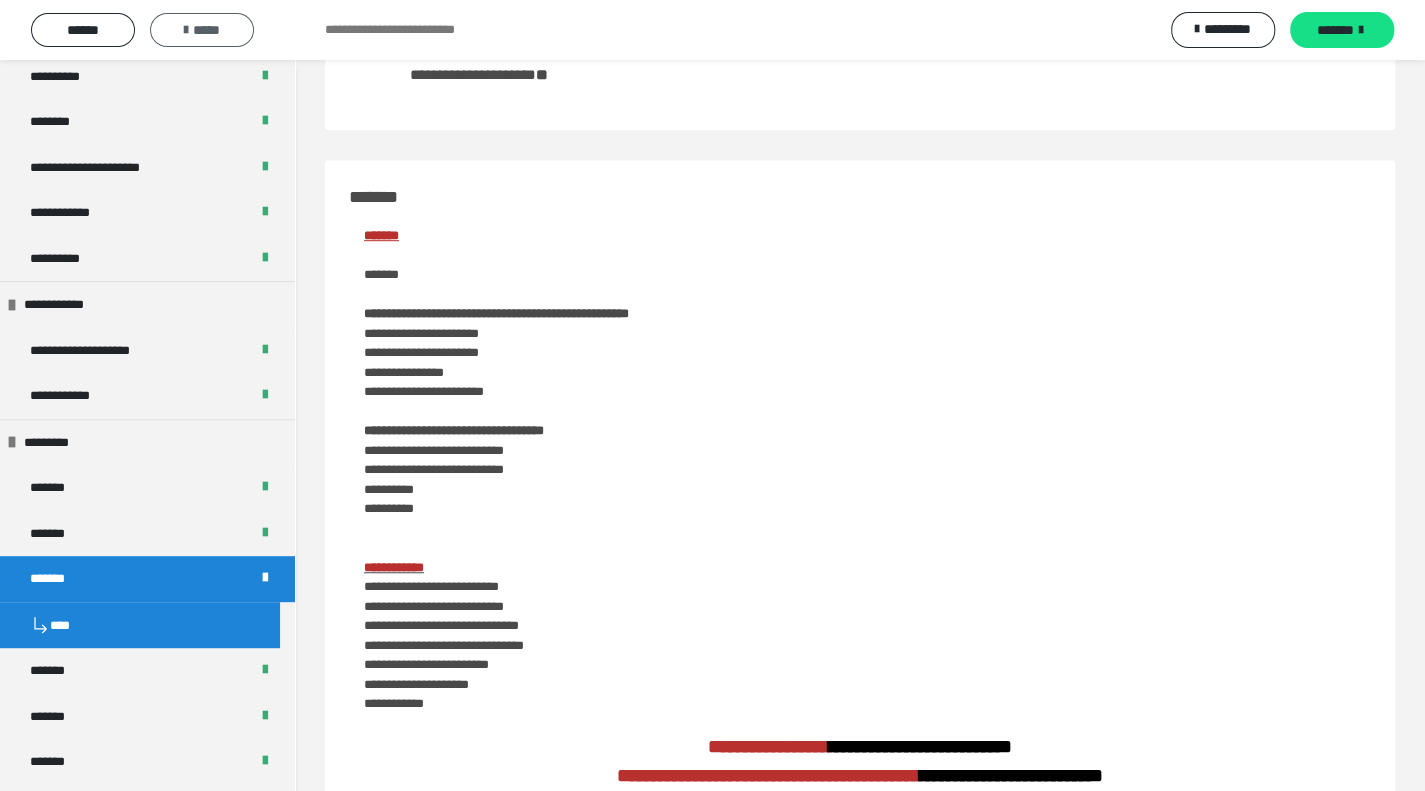 click on "*****" at bounding box center (202, 30) 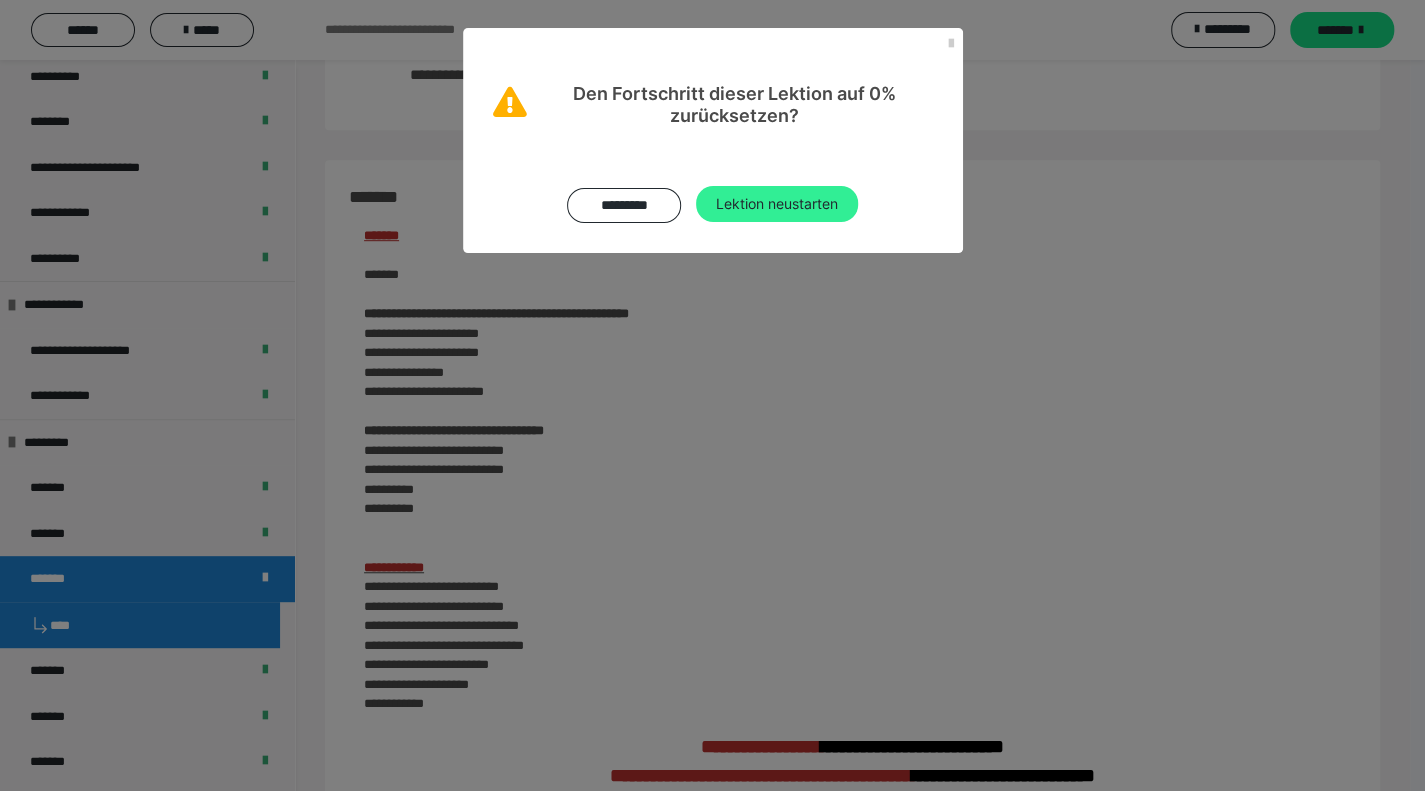 click on "Lektion neustarten" at bounding box center (777, 204) 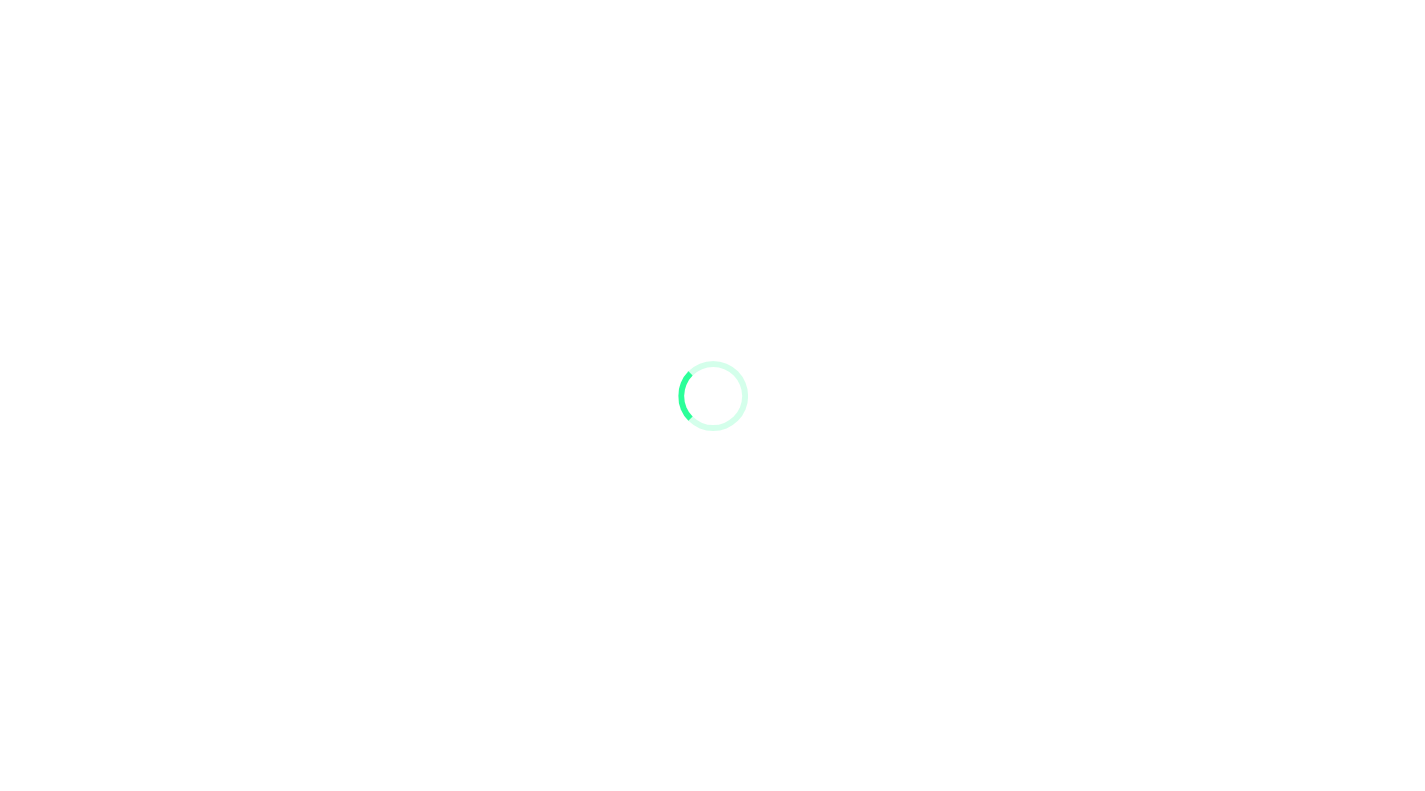 scroll, scrollTop: 0, scrollLeft: 0, axis: both 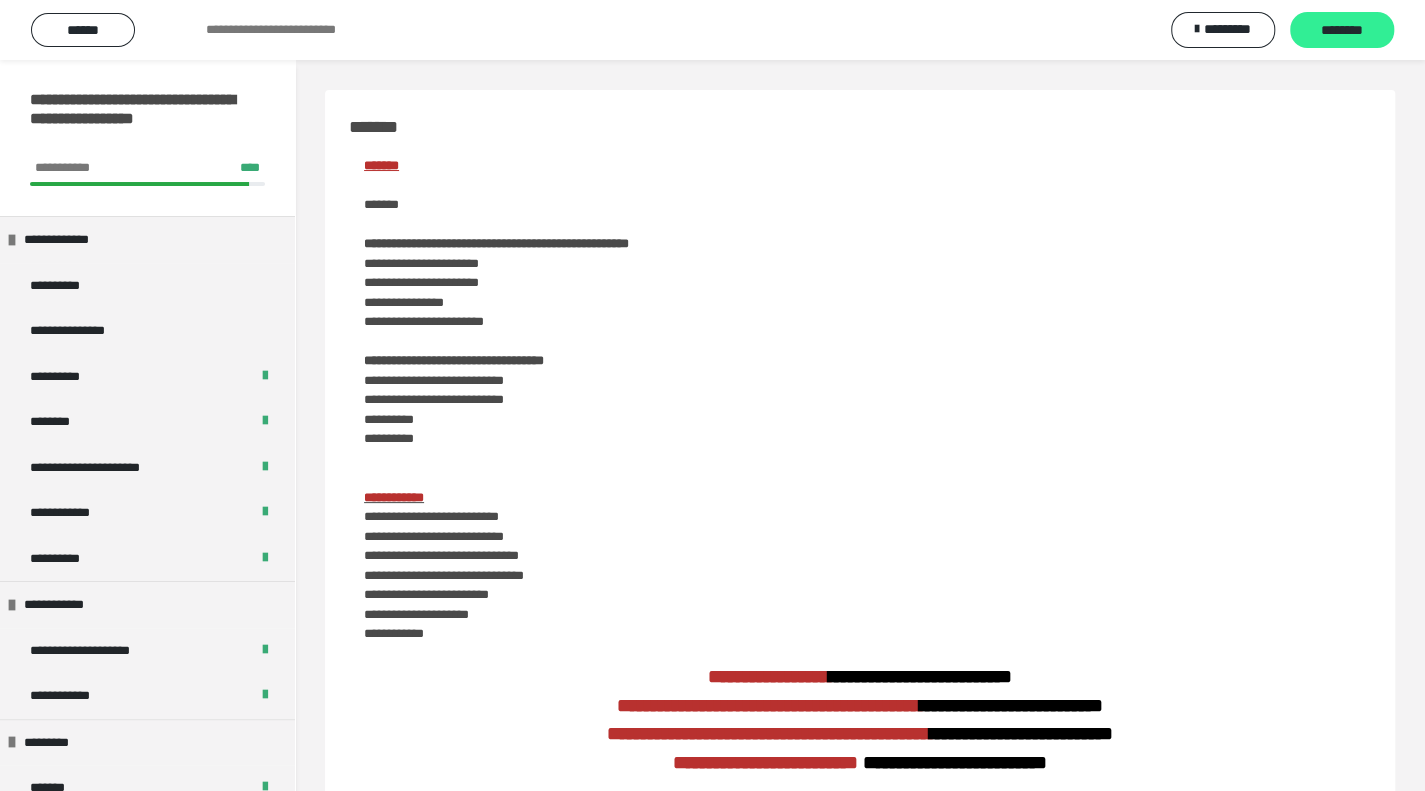 click on "********" at bounding box center (1342, 31) 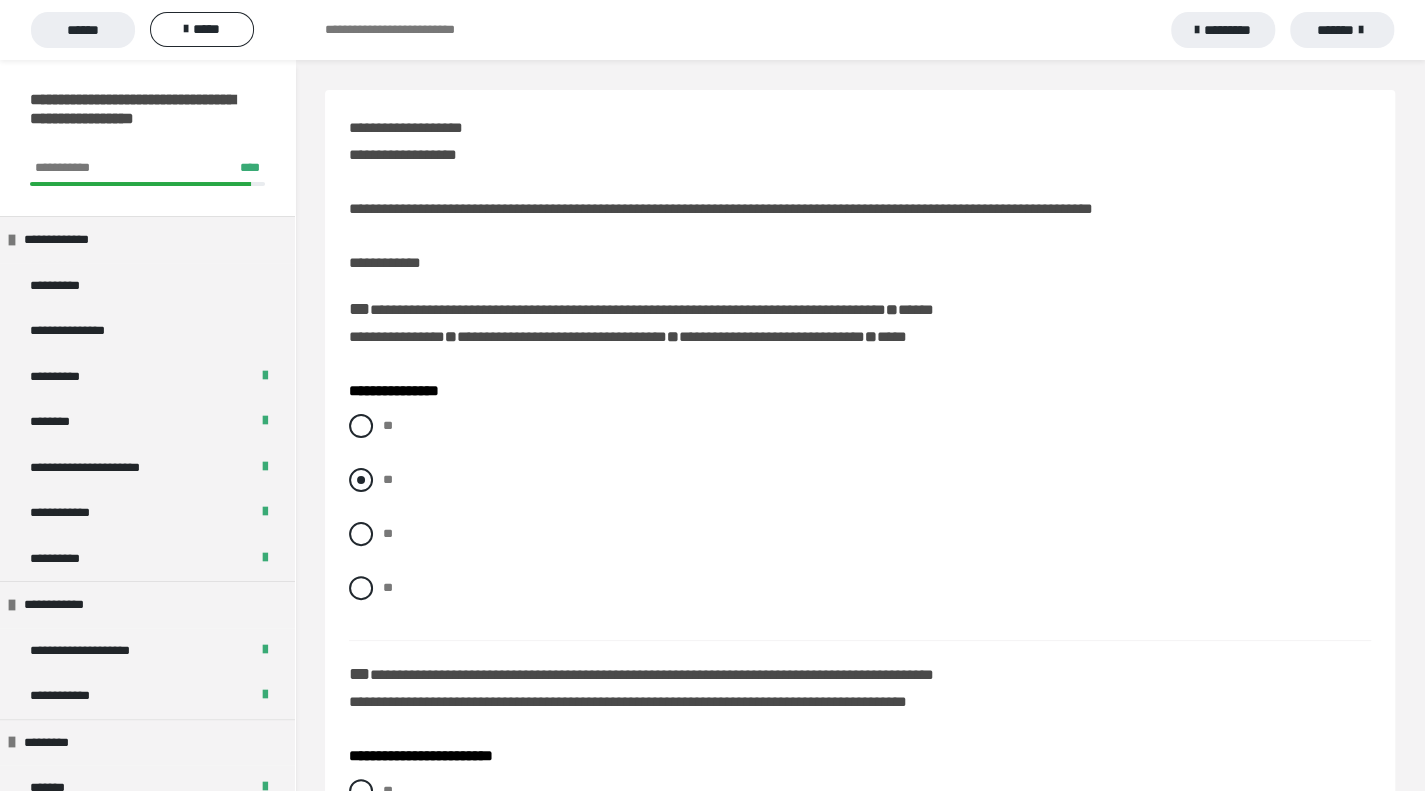 click at bounding box center (361, 480) 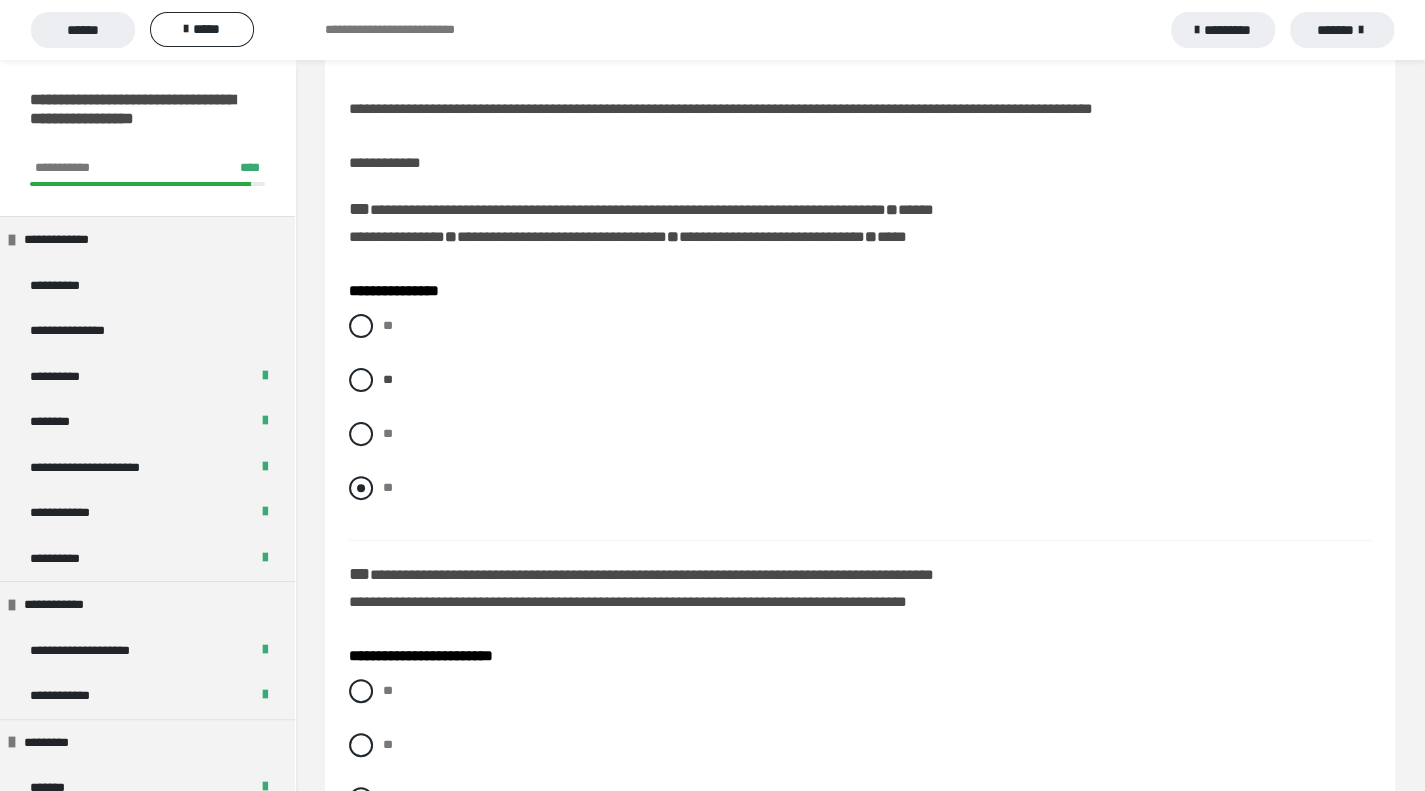 scroll, scrollTop: 200, scrollLeft: 0, axis: vertical 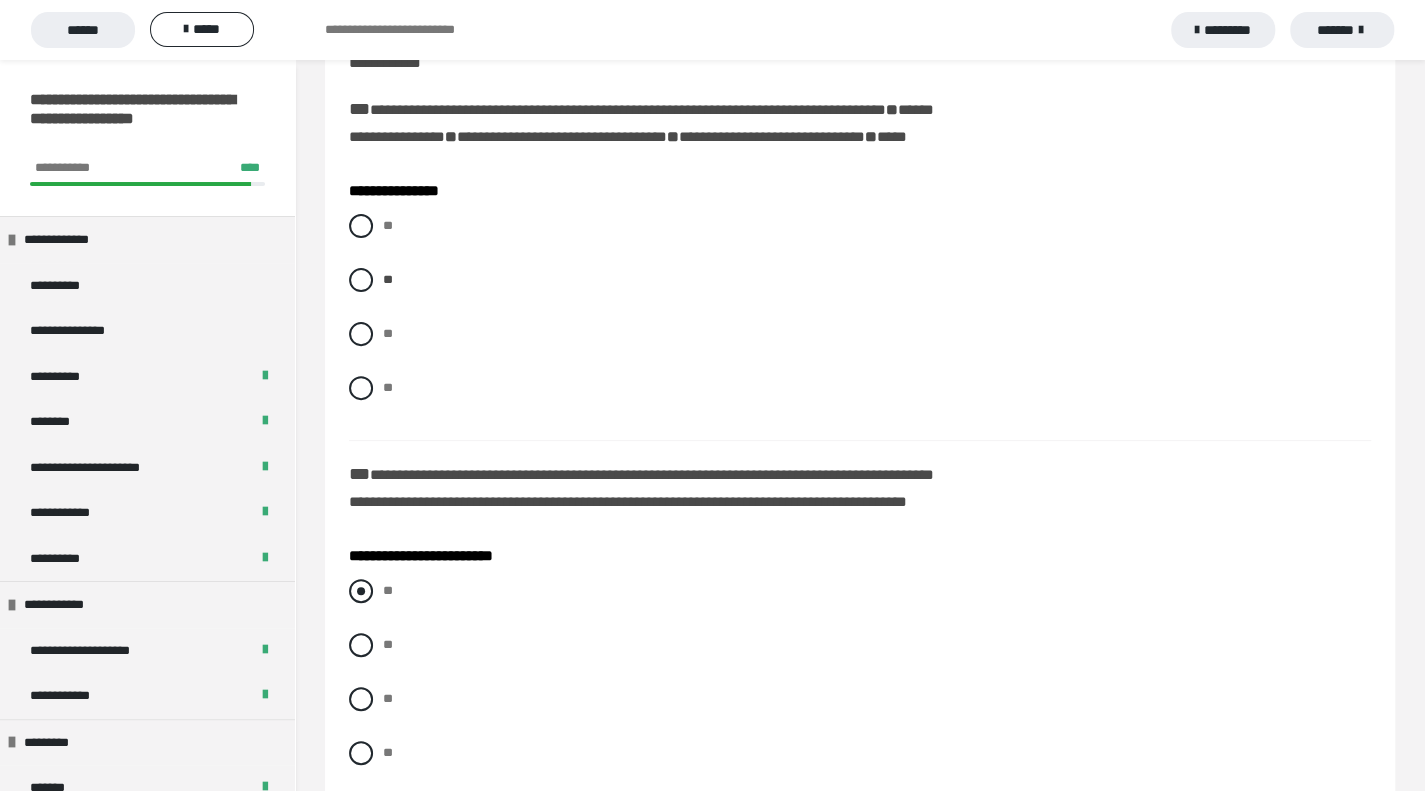 click at bounding box center (361, 591) 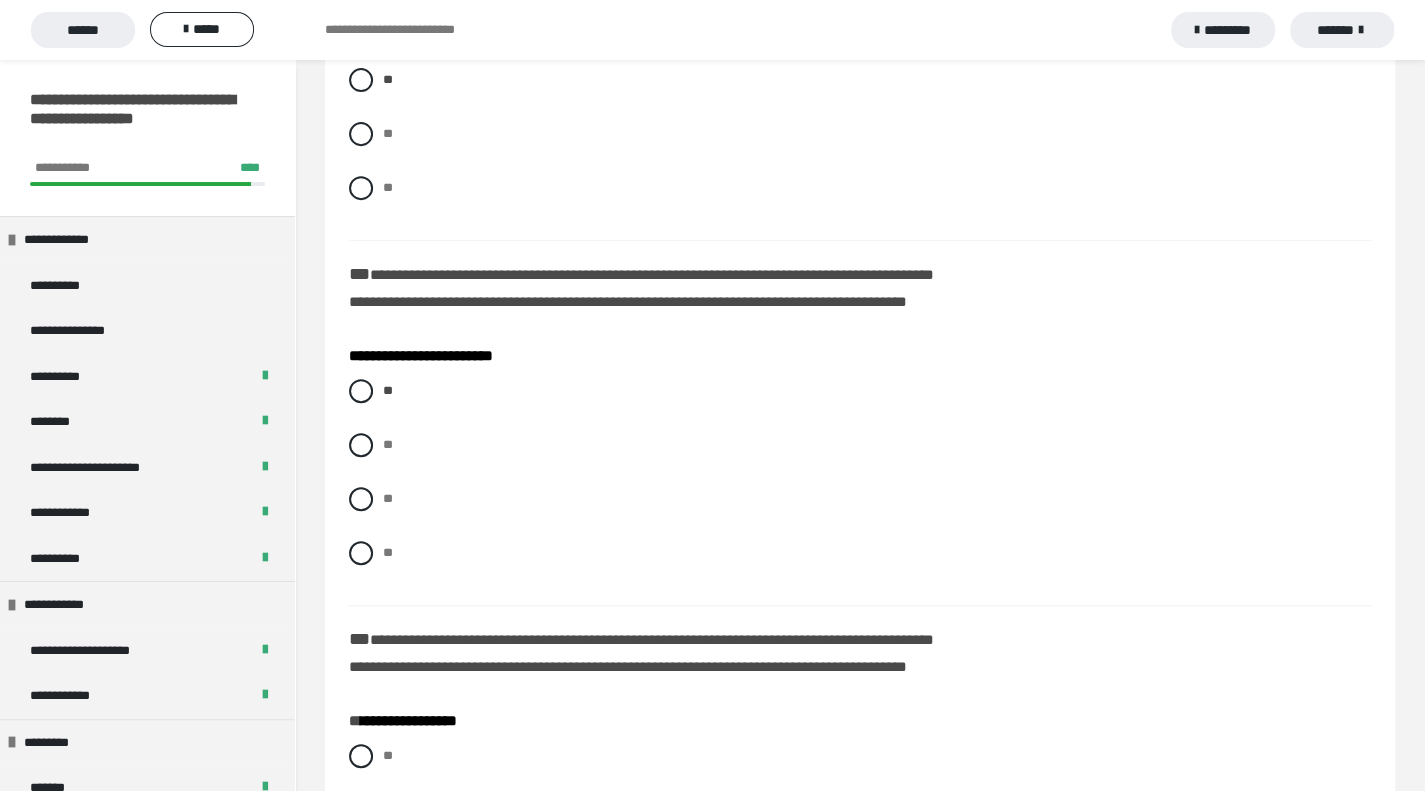 scroll, scrollTop: 500, scrollLeft: 0, axis: vertical 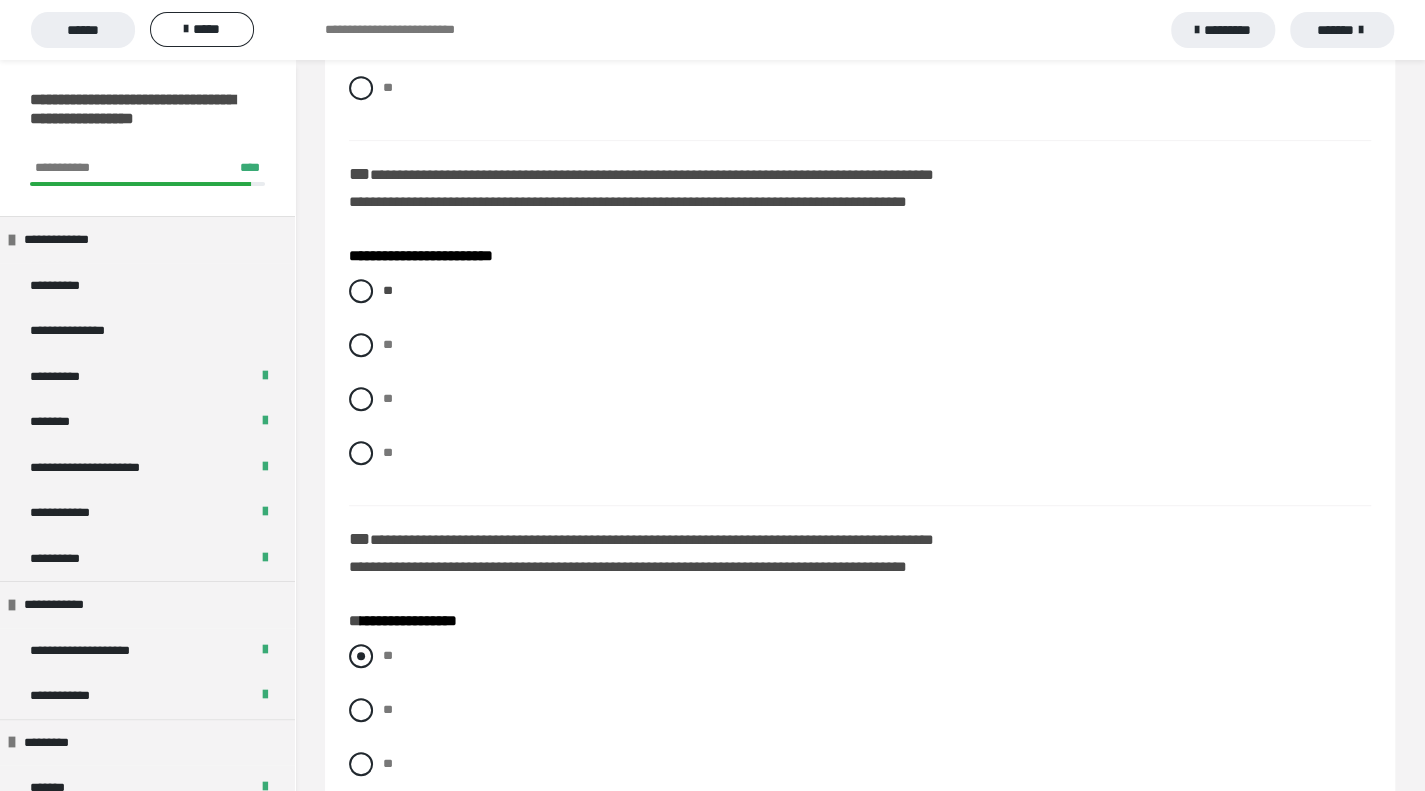 click on "**" at bounding box center (860, 656) 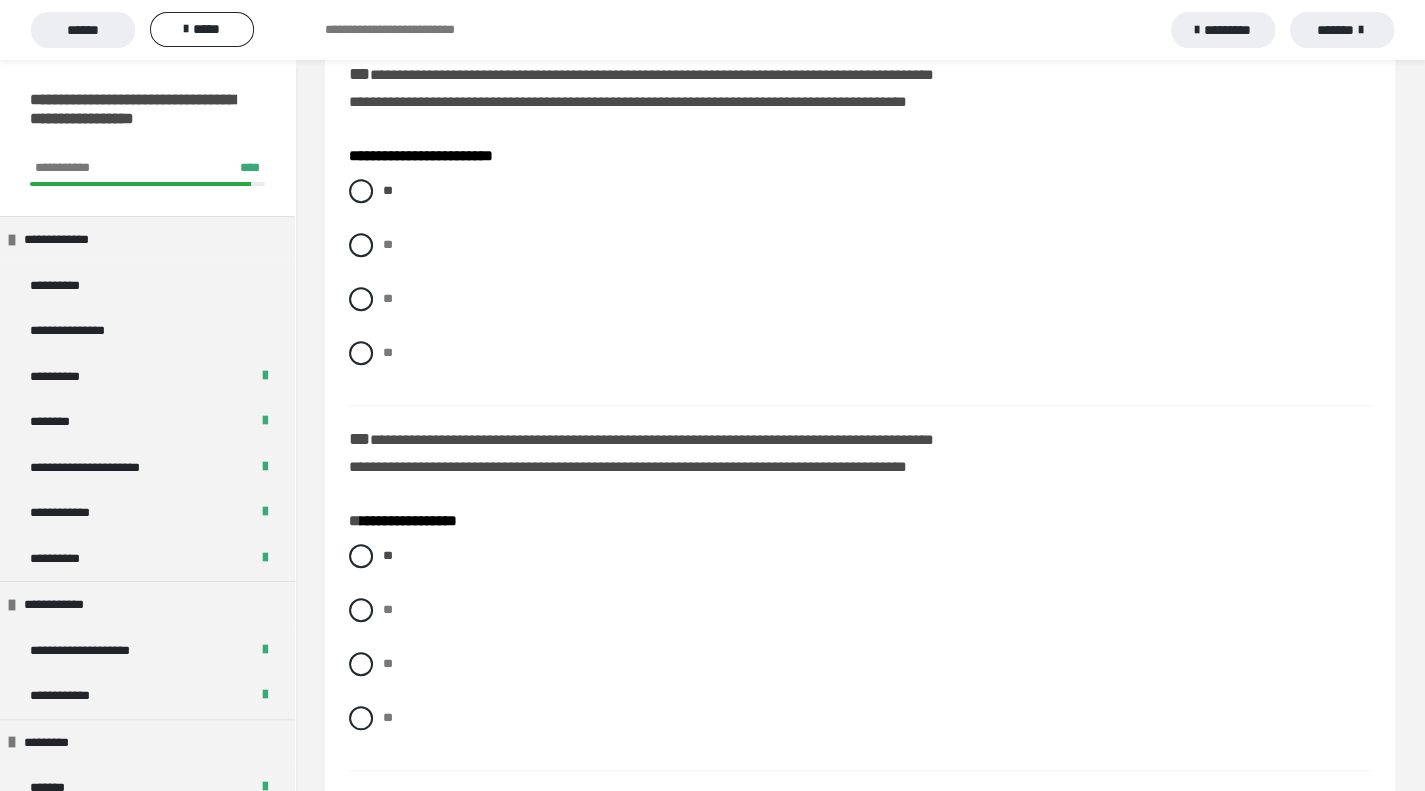scroll, scrollTop: 800, scrollLeft: 0, axis: vertical 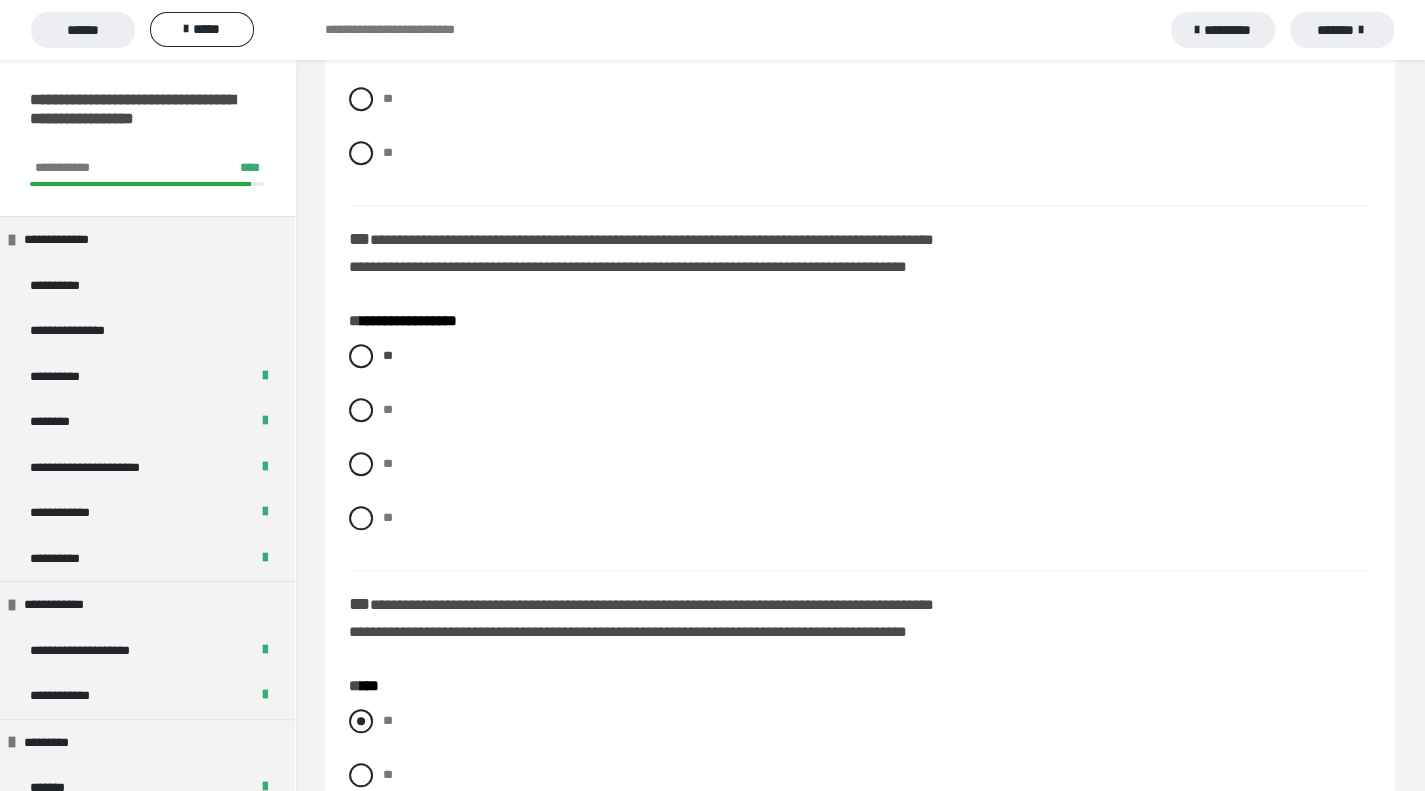 click at bounding box center [361, 721] 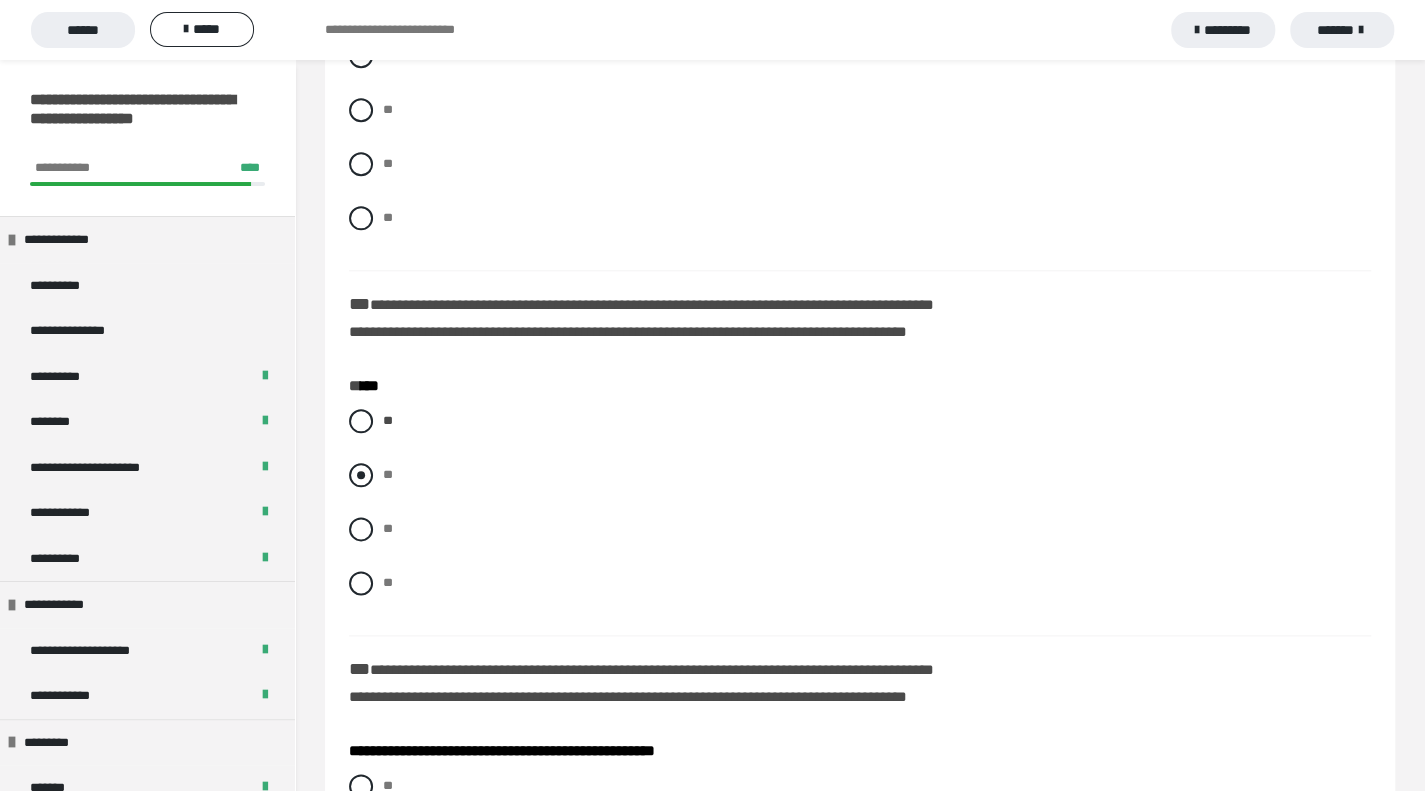 scroll, scrollTop: 1200, scrollLeft: 0, axis: vertical 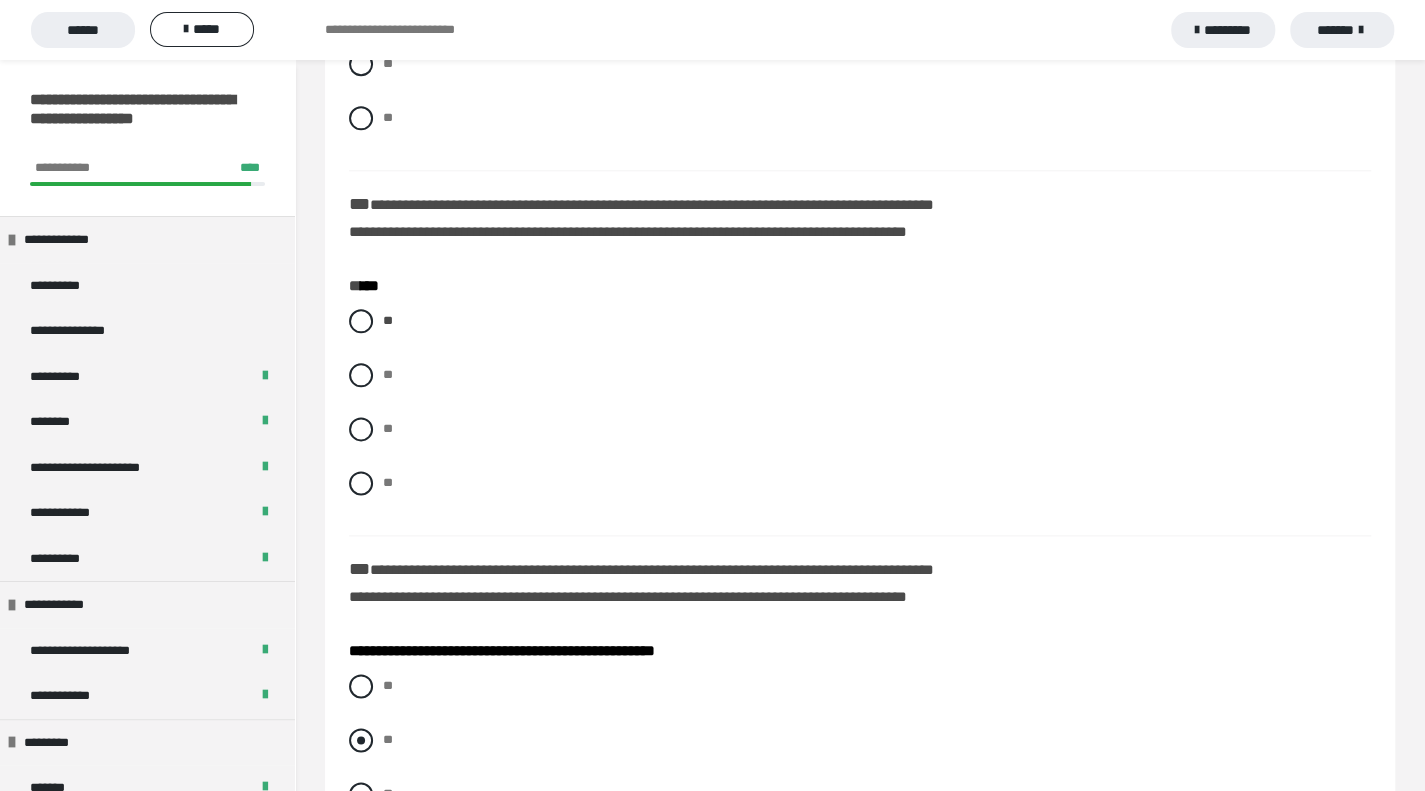 click at bounding box center [361, 740] 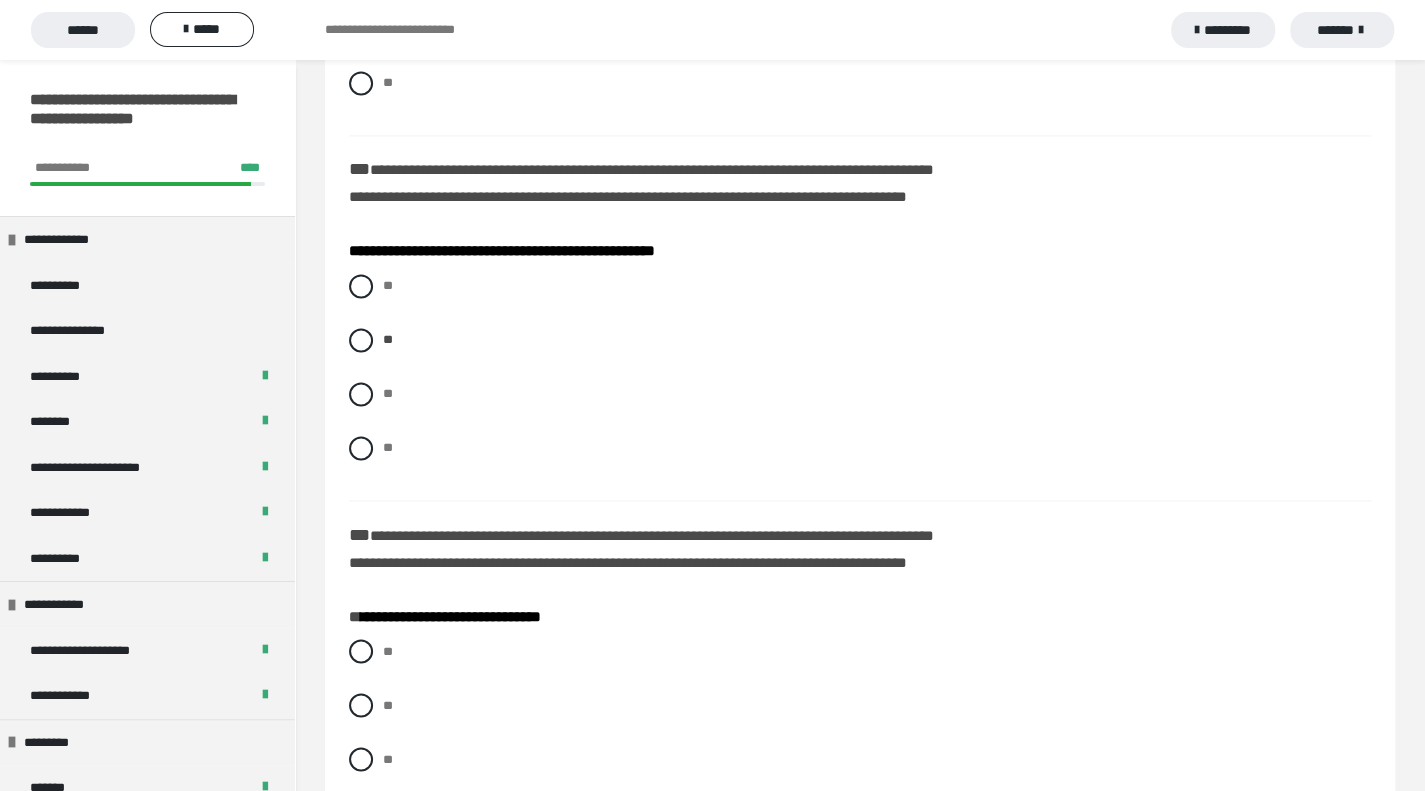 scroll, scrollTop: 1700, scrollLeft: 0, axis: vertical 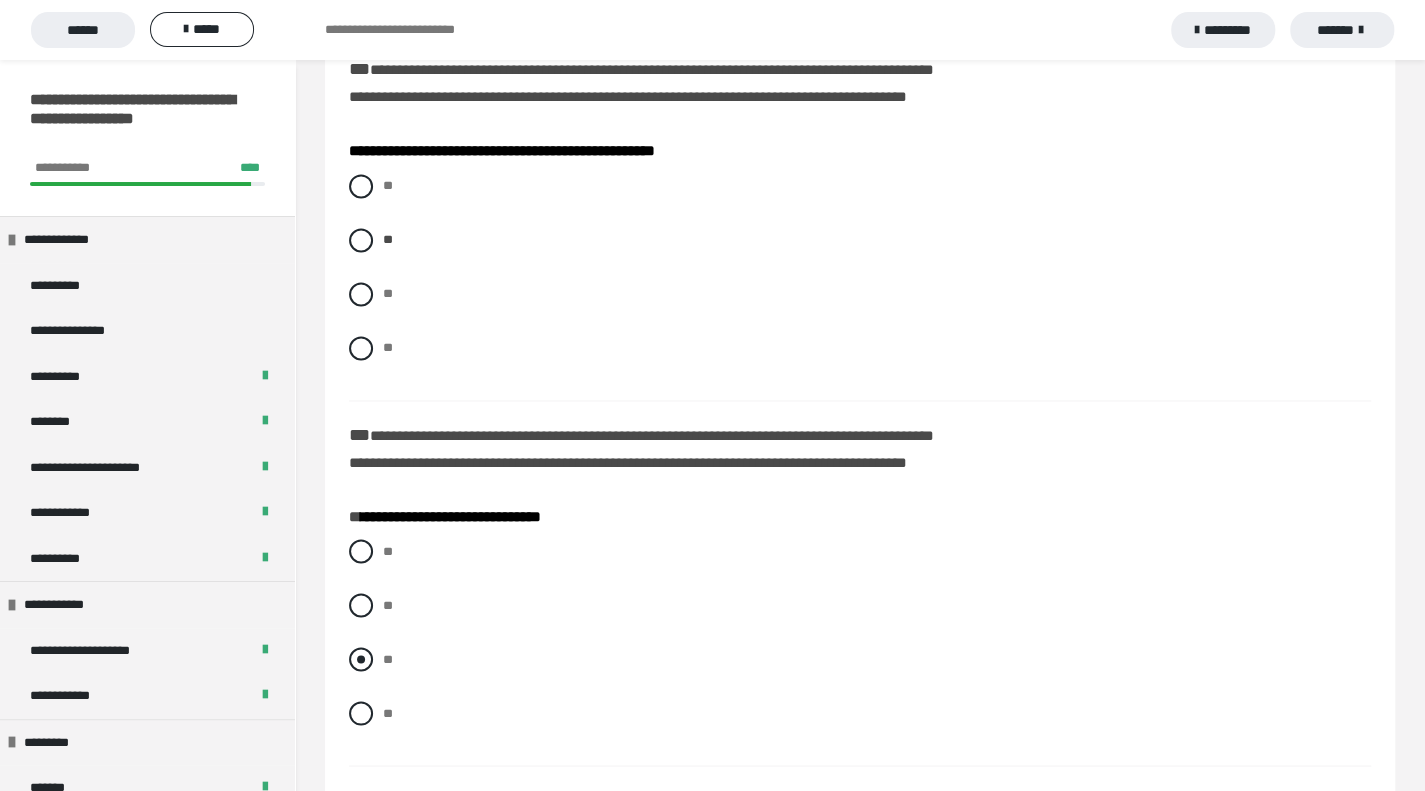 click at bounding box center (361, 659) 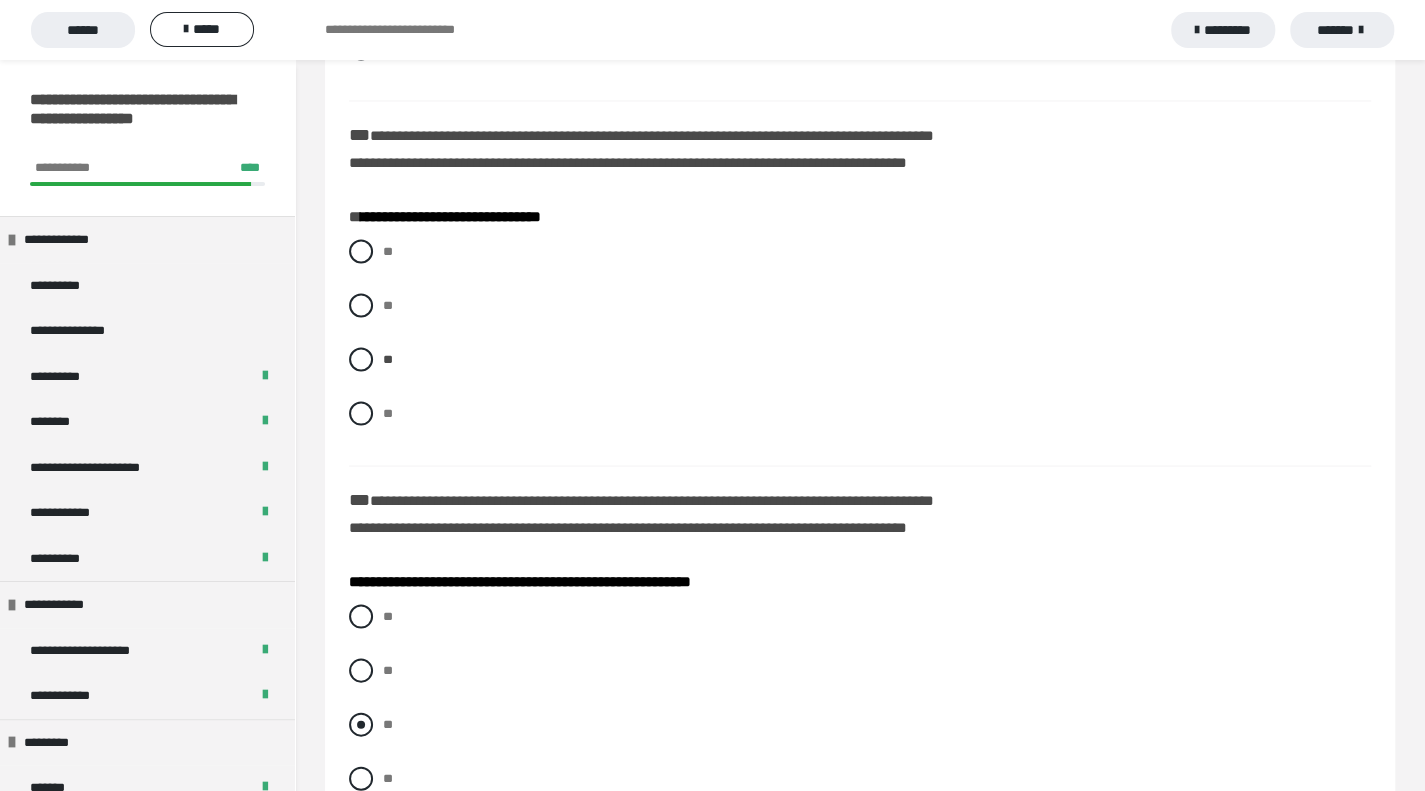 scroll, scrollTop: 2100, scrollLeft: 0, axis: vertical 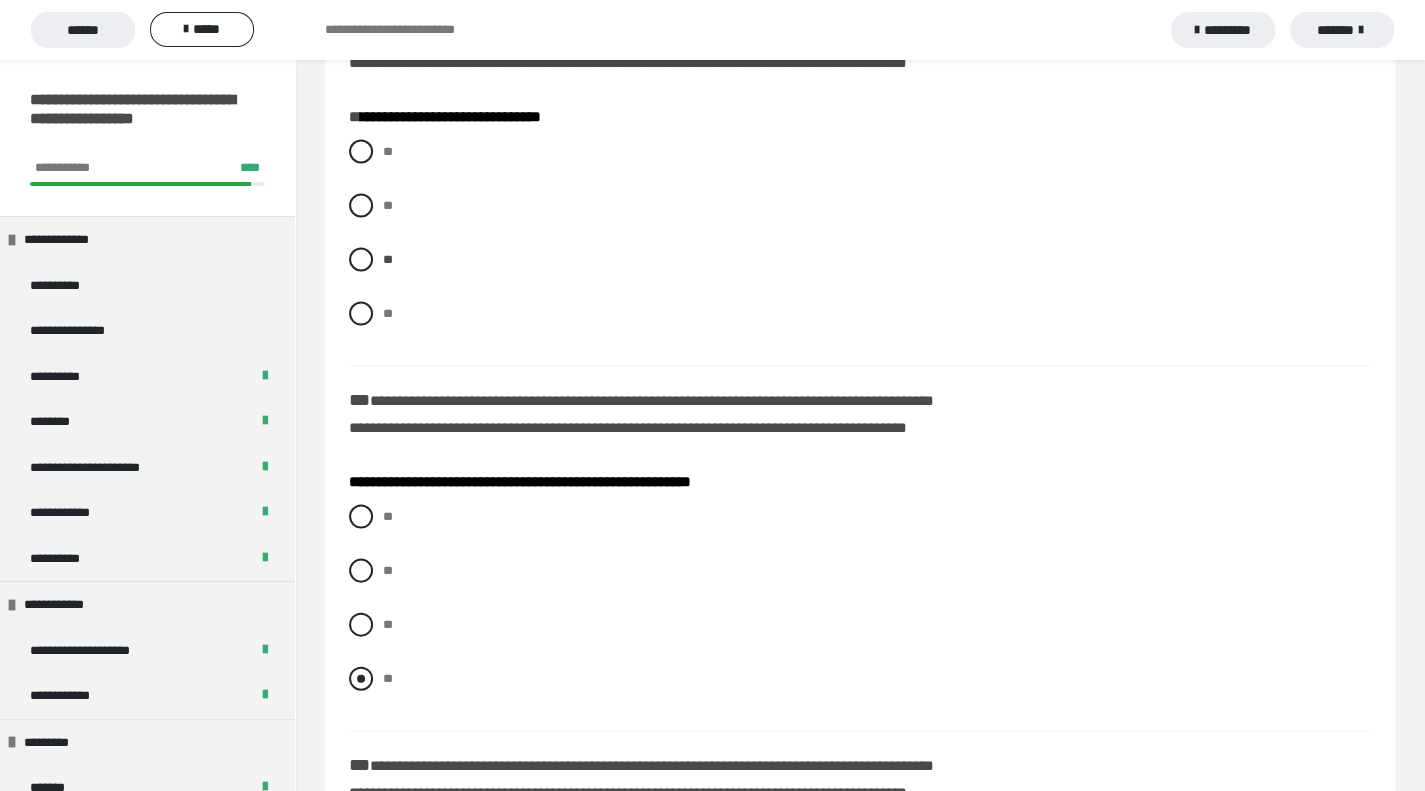 click at bounding box center (361, 678) 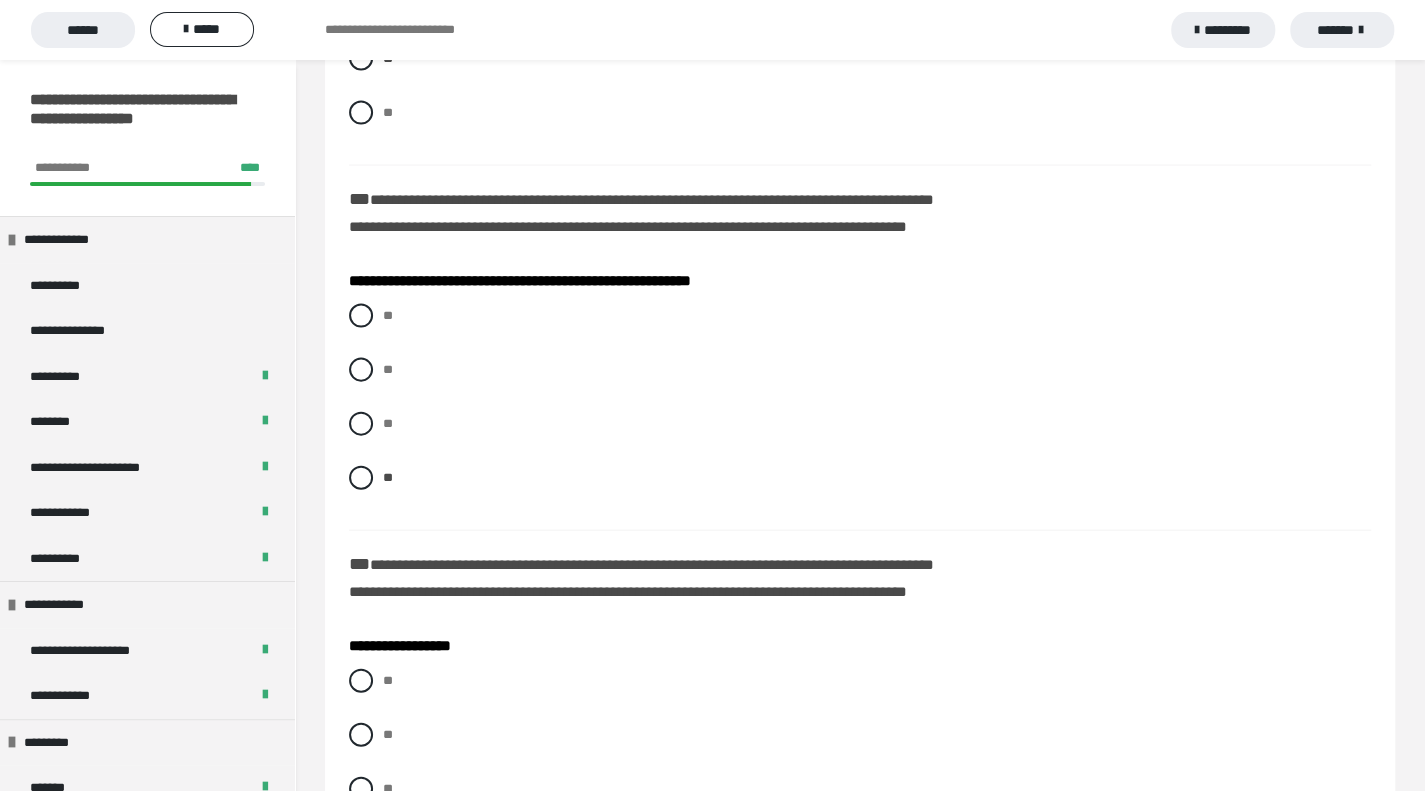 scroll, scrollTop: 2400, scrollLeft: 0, axis: vertical 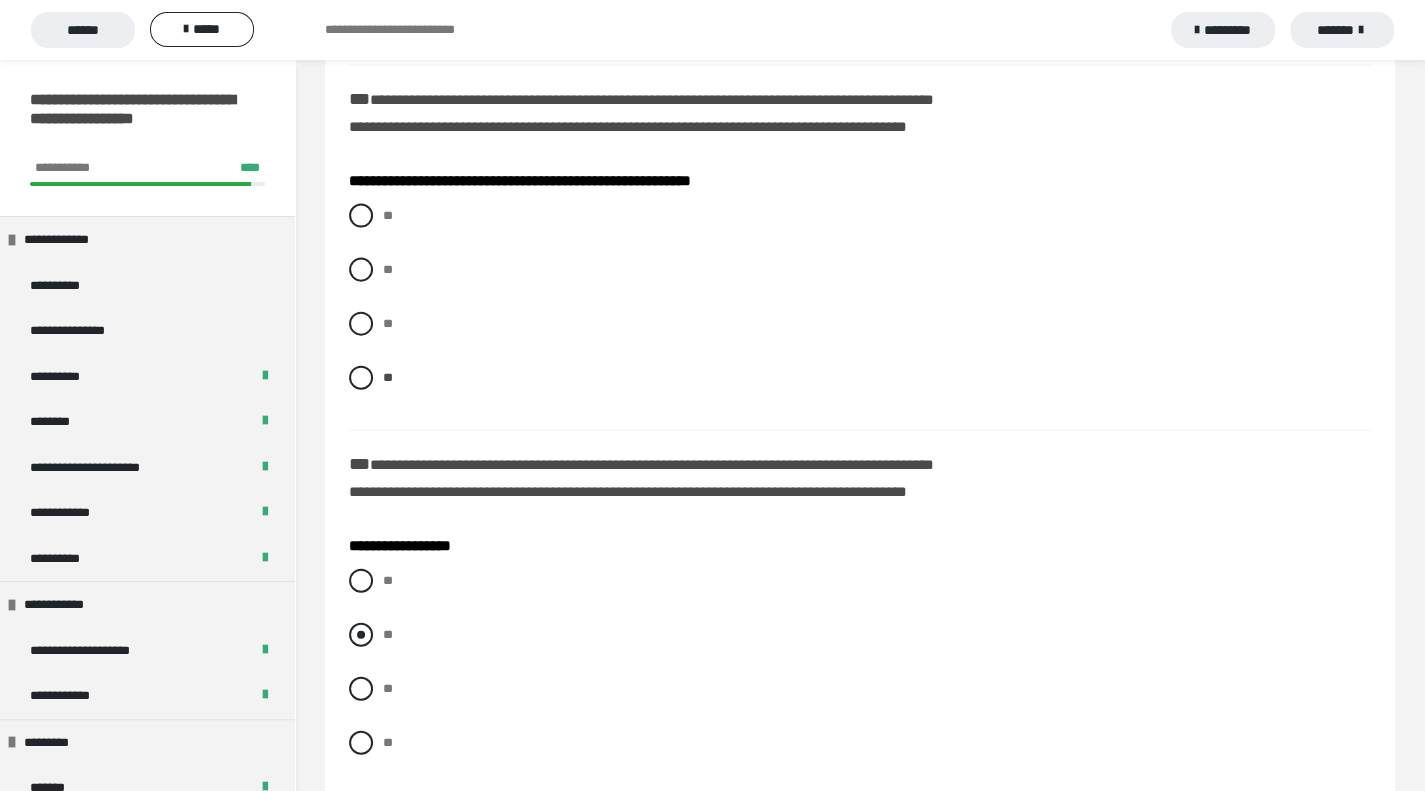 click at bounding box center (361, 635) 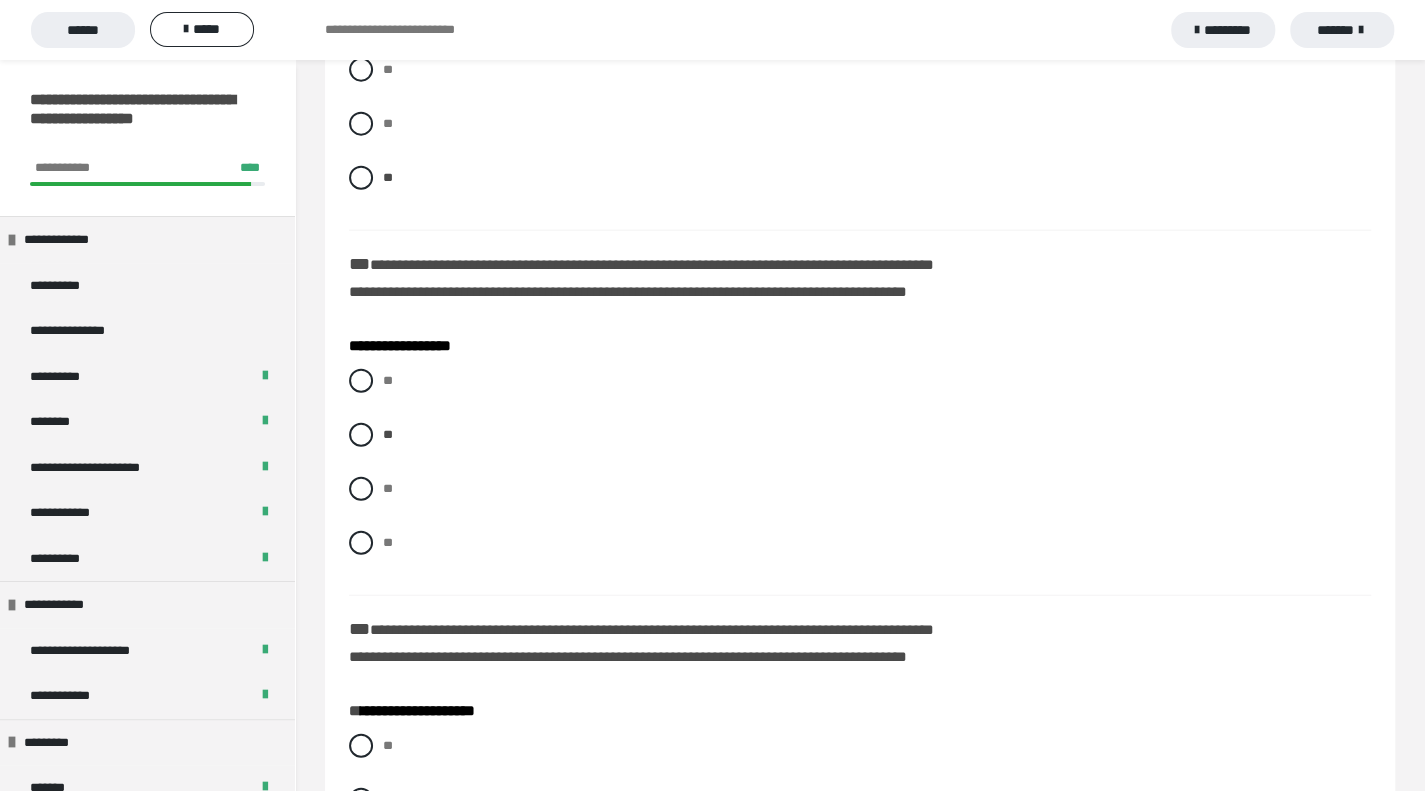 scroll, scrollTop: 2700, scrollLeft: 0, axis: vertical 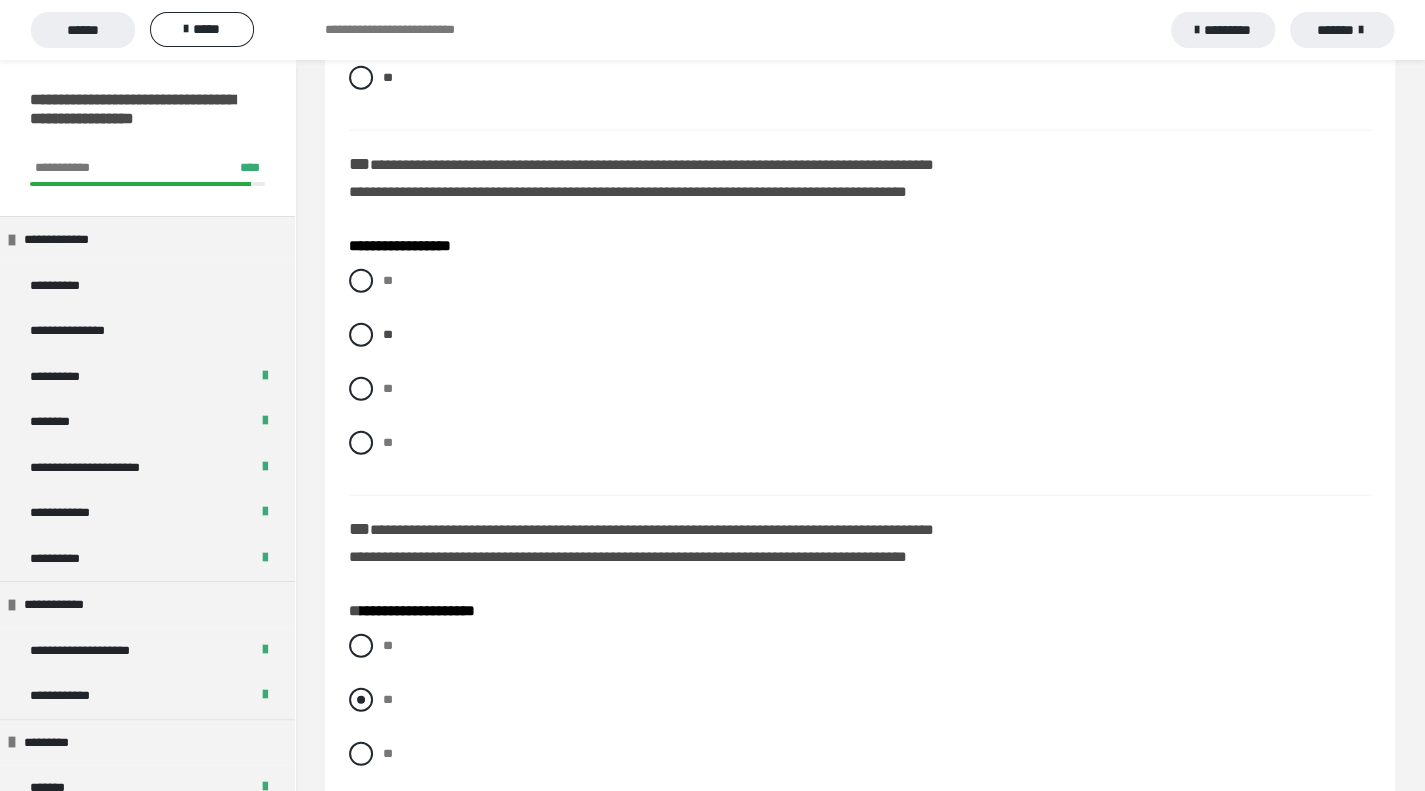 click at bounding box center [361, 700] 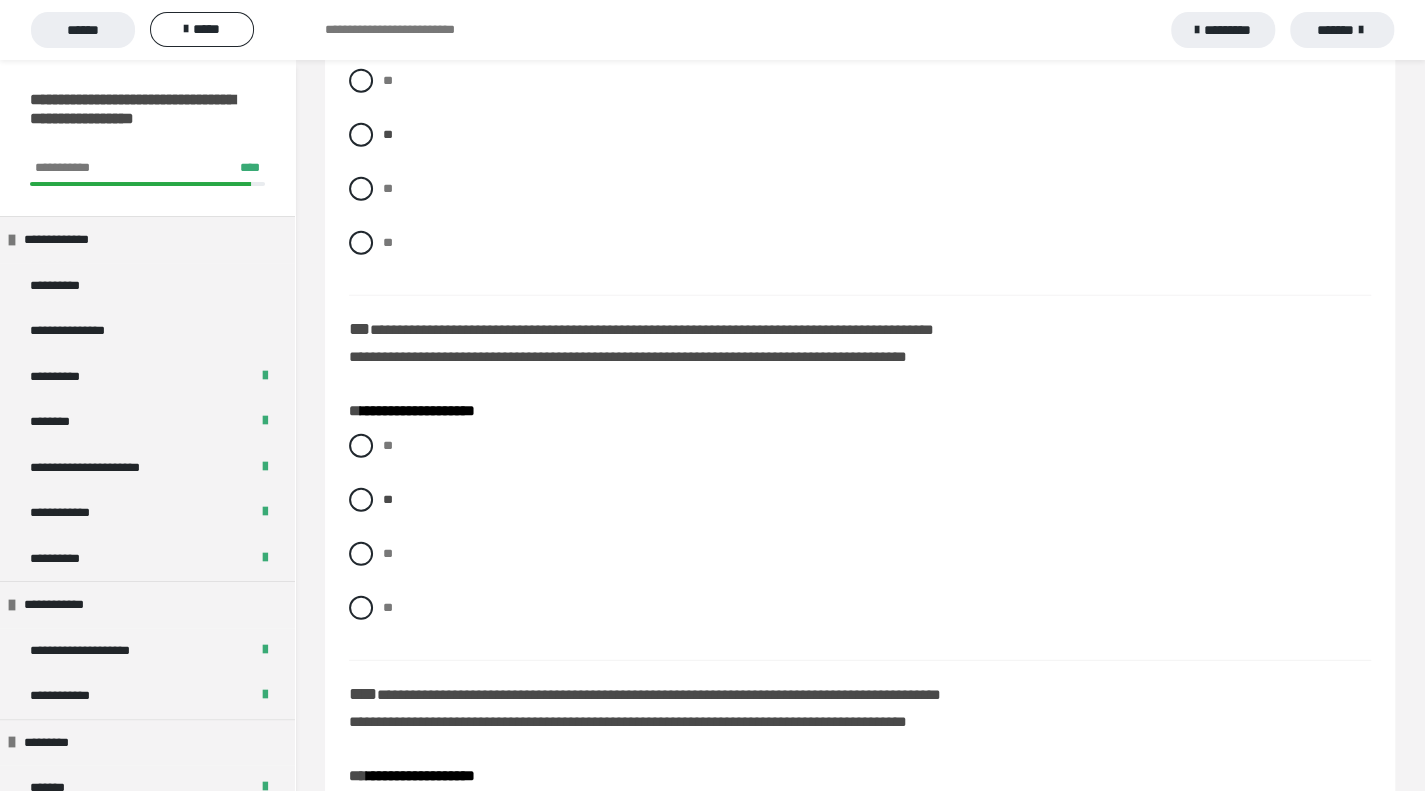 scroll, scrollTop: 3000, scrollLeft: 0, axis: vertical 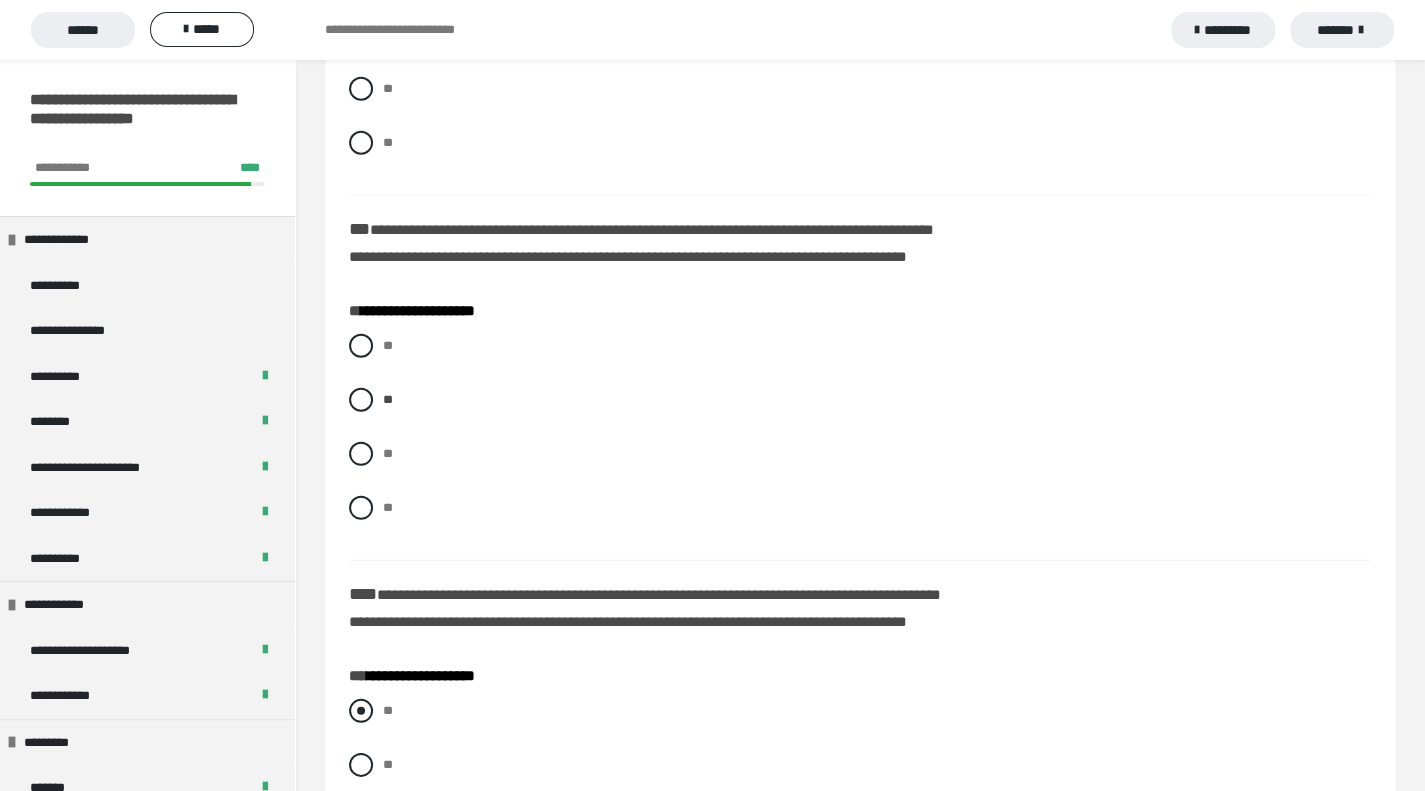 click at bounding box center (361, 711) 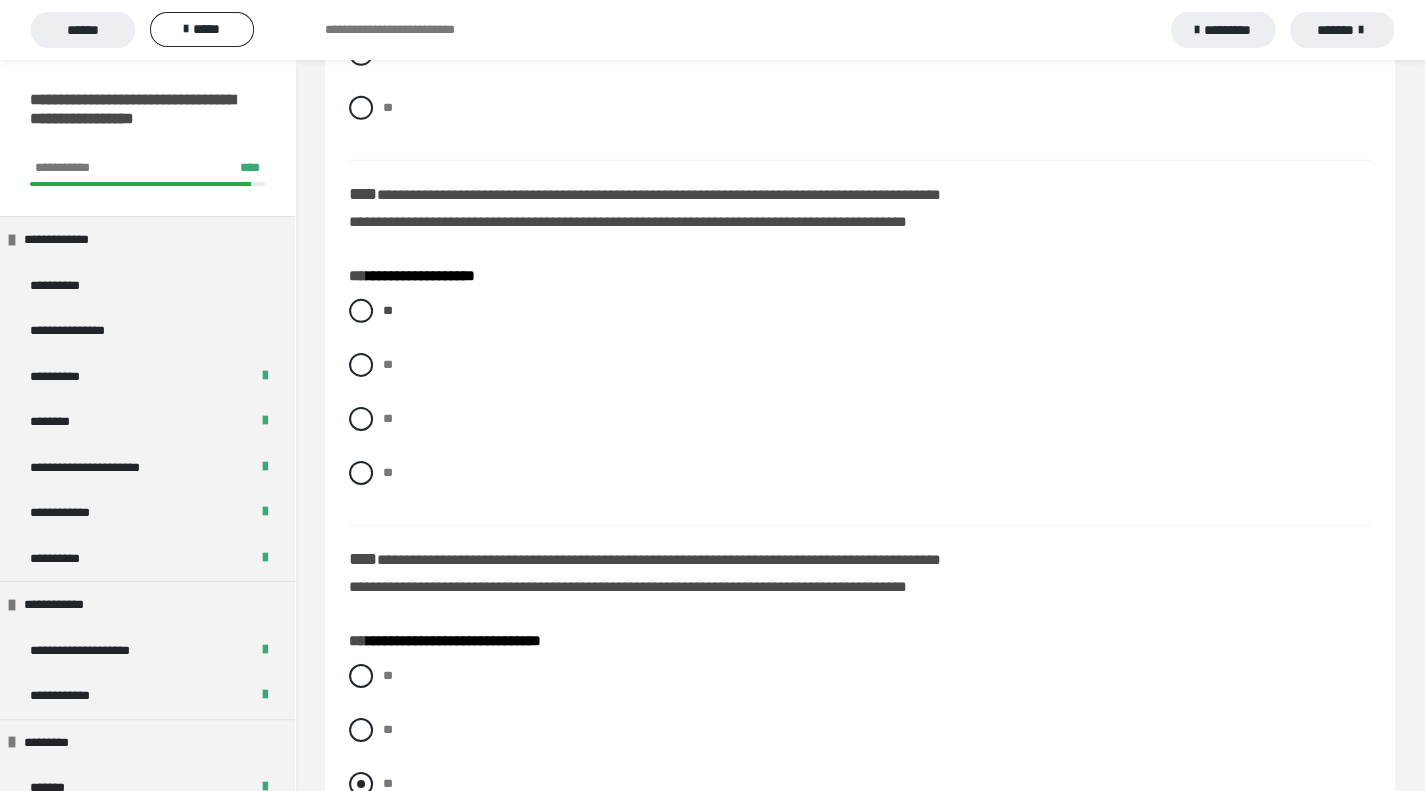 scroll, scrollTop: 3500, scrollLeft: 0, axis: vertical 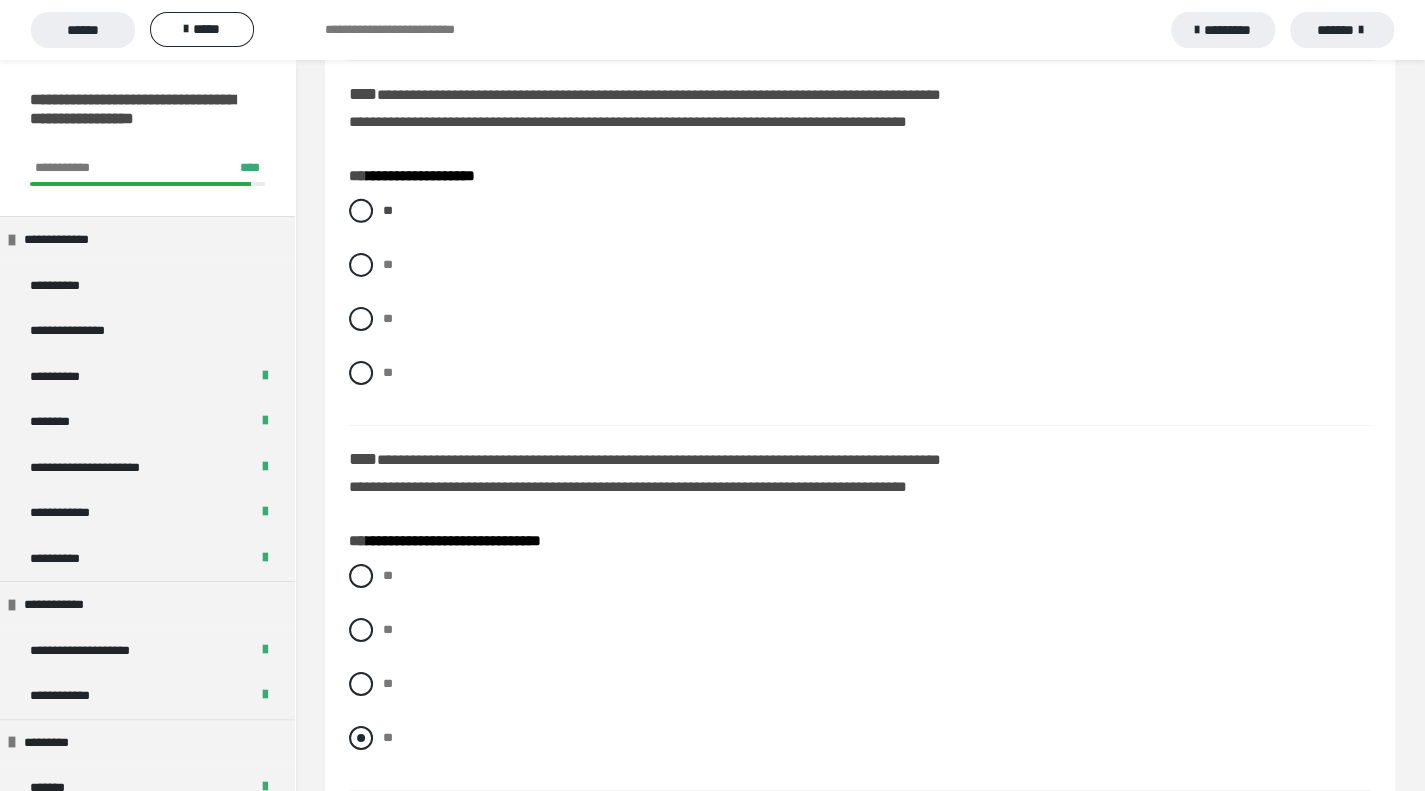 click at bounding box center (361, 738) 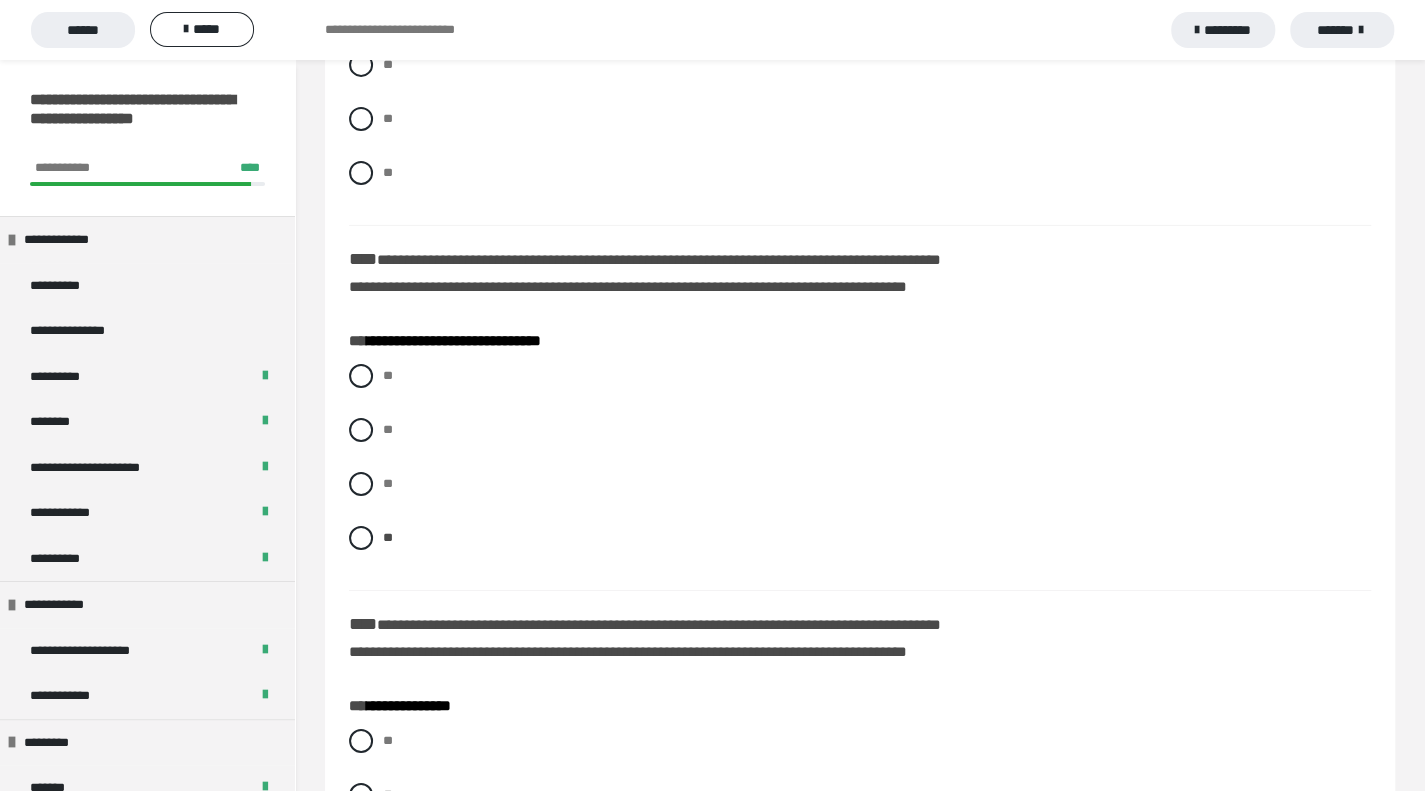 scroll, scrollTop: 3900, scrollLeft: 0, axis: vertical 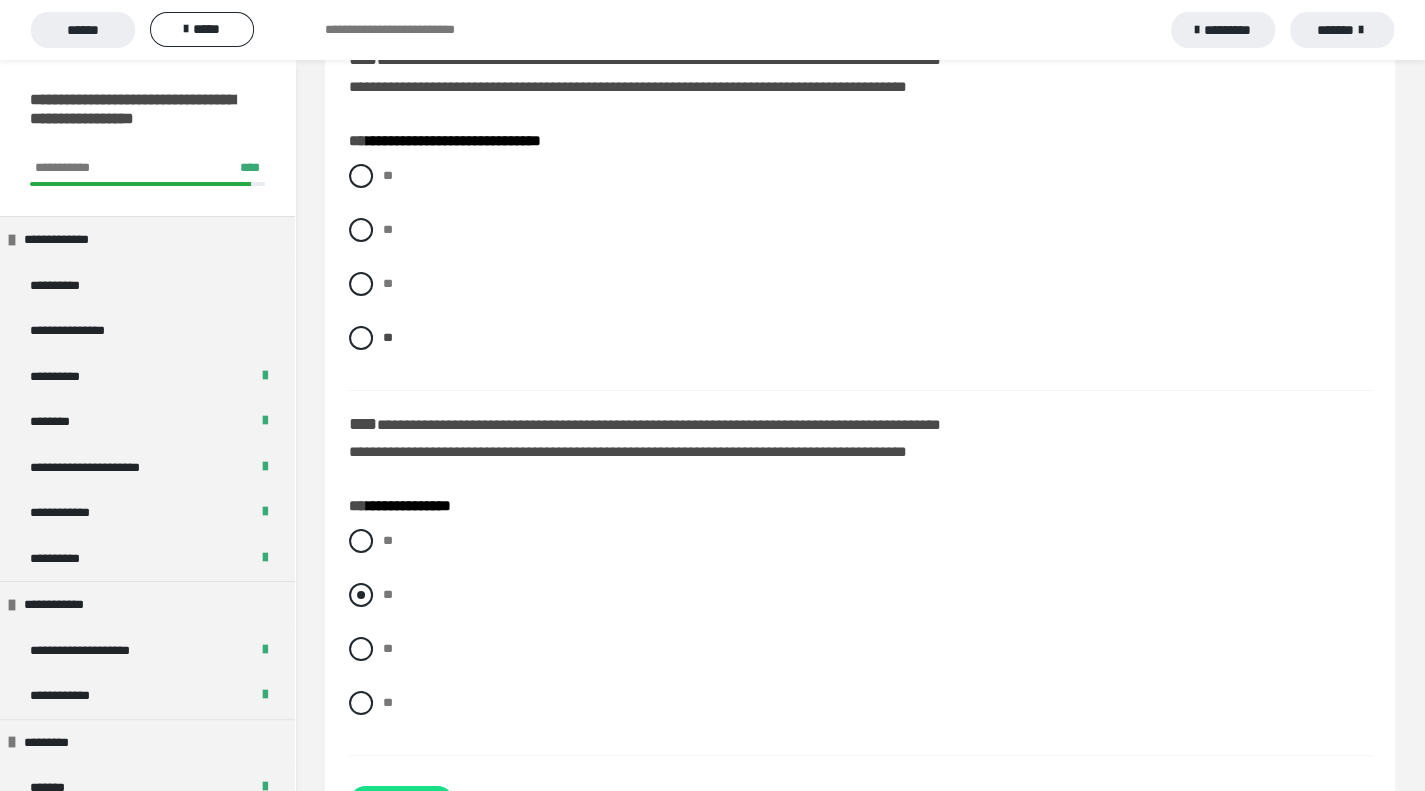 click at bounding box center (361, 595) 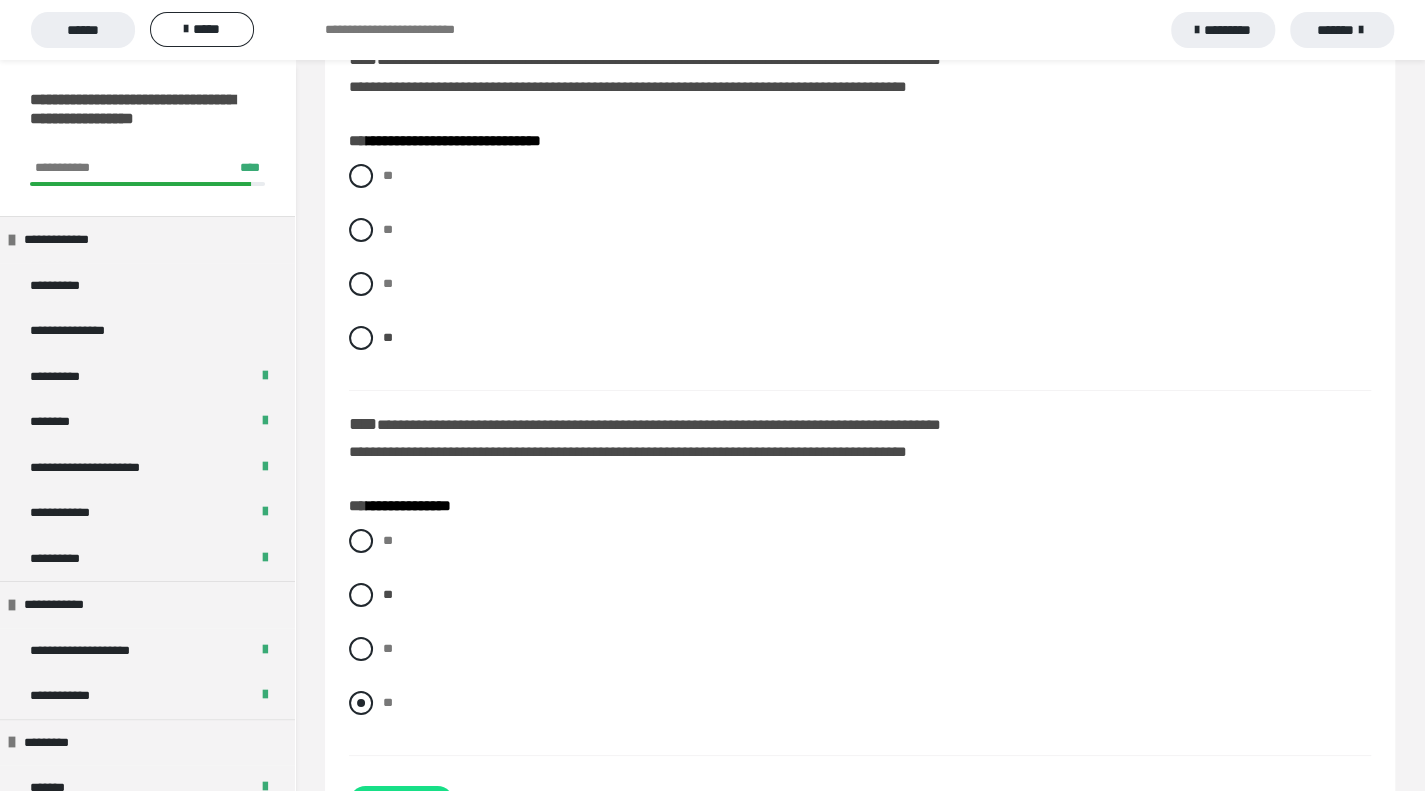 scroll, scrollTop: 3977, scrollLeft: 0, axis: vertical 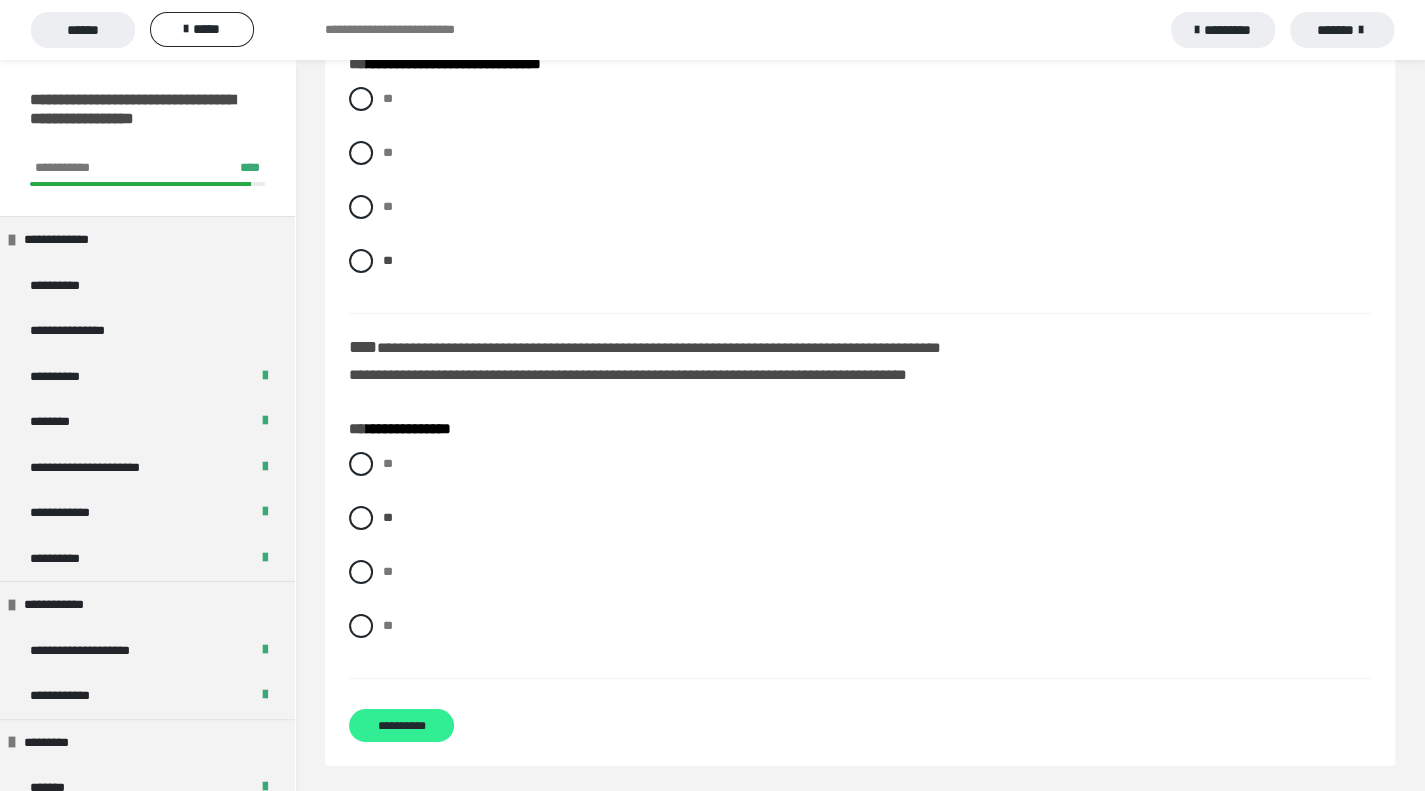 click on "**********" at bounding box center (401, 725) 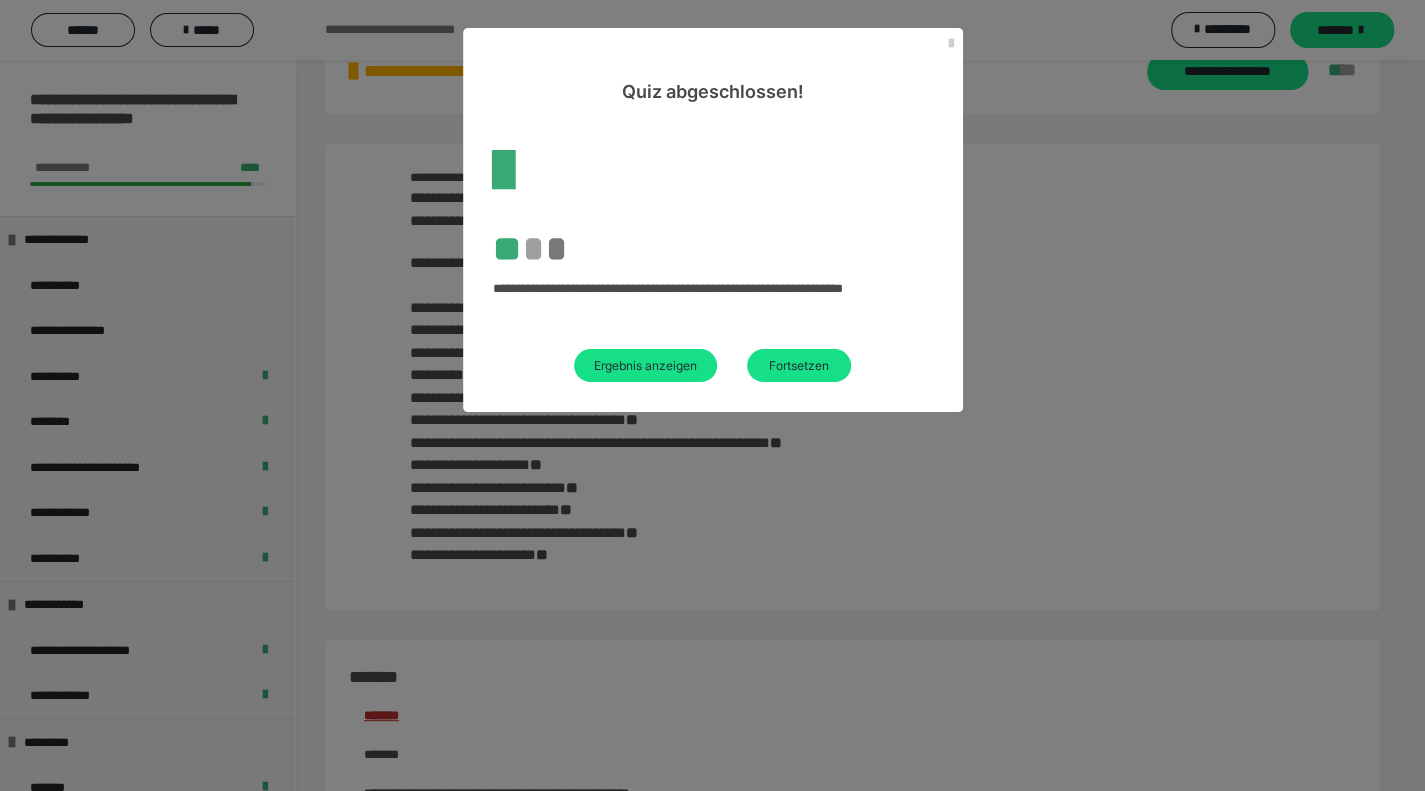 scroll, scrollTop: 3474, scrollLeft: 0, axis: vertical 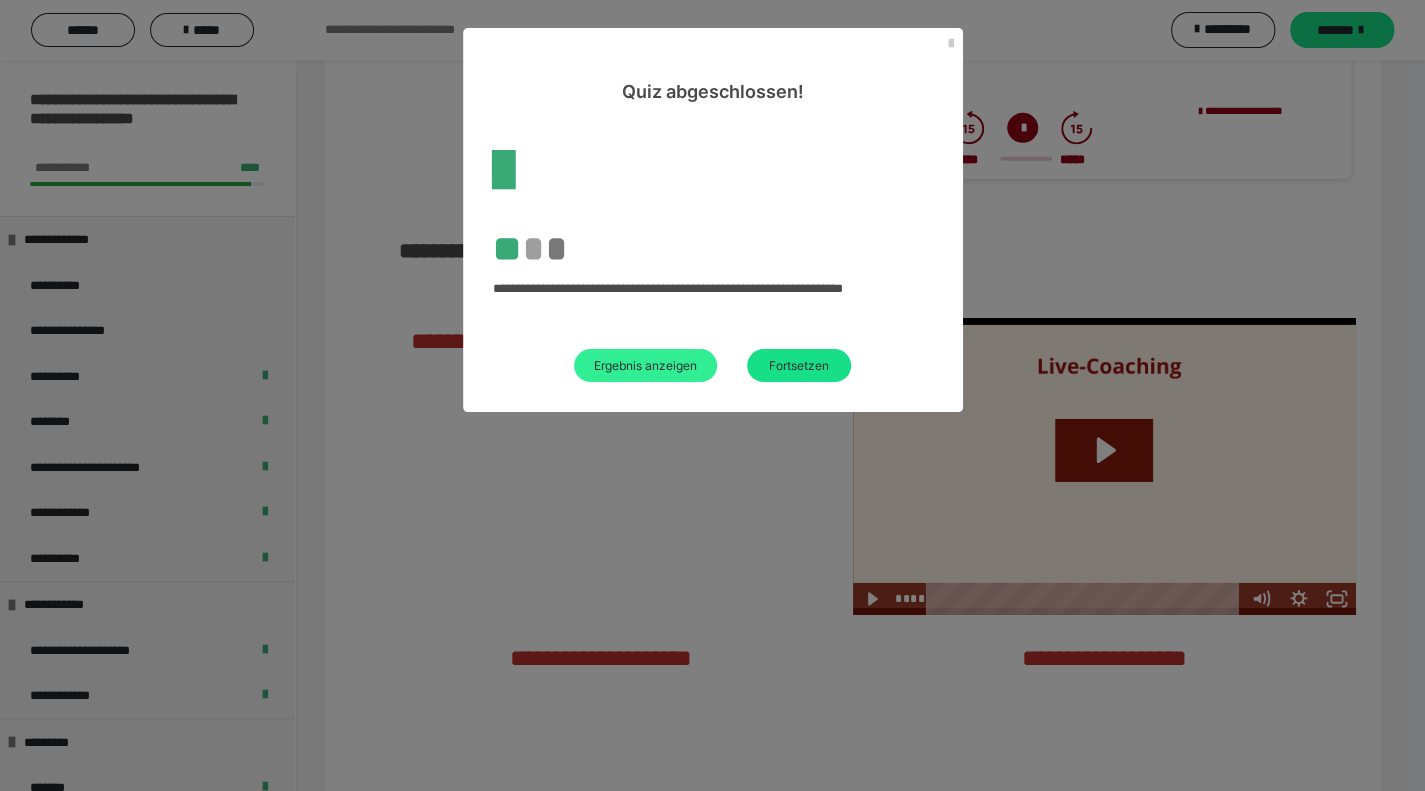 click on "Ergebnis anzeigen" at bounding box center (645, 365) 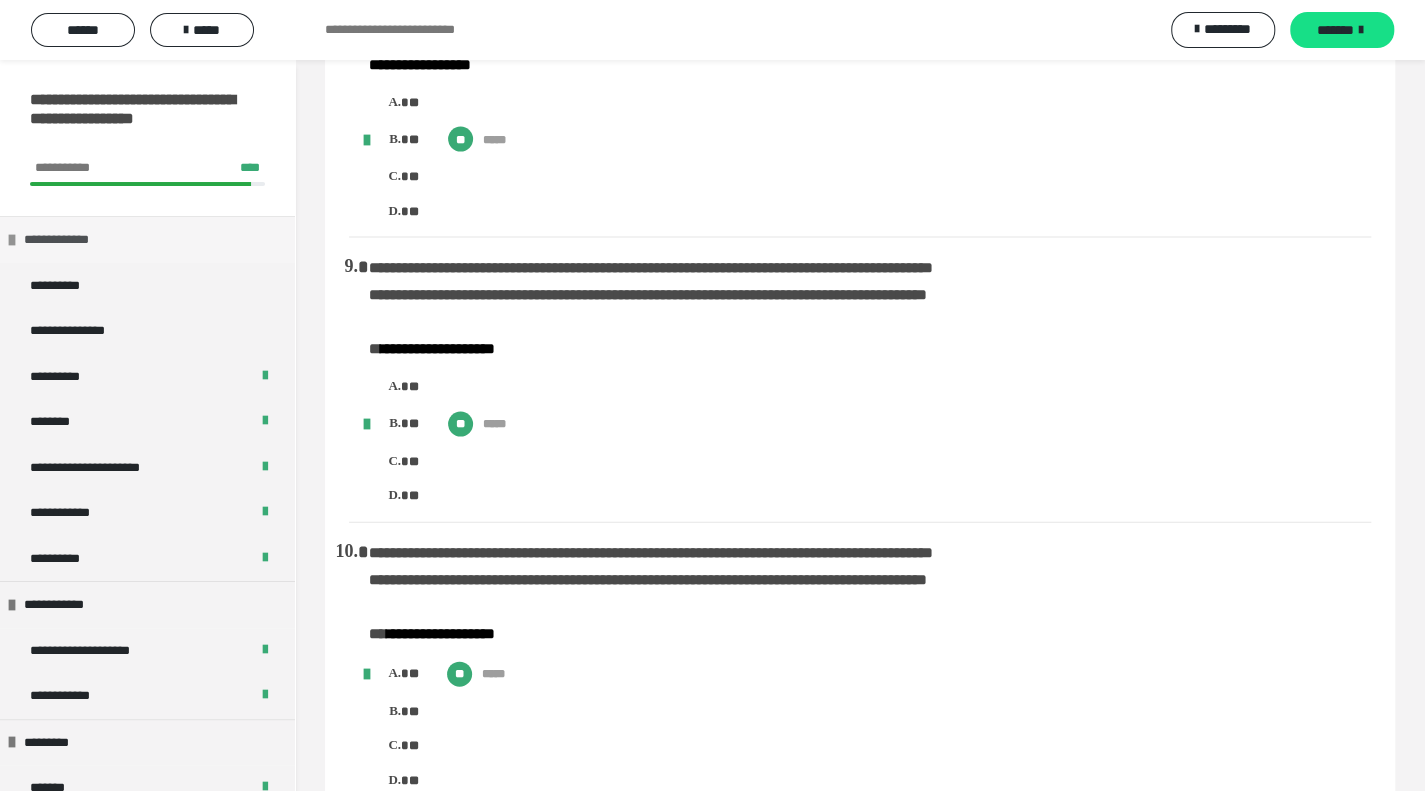 scroll, scrollTop: 2574, scrollLeft: 0, axis: vertical 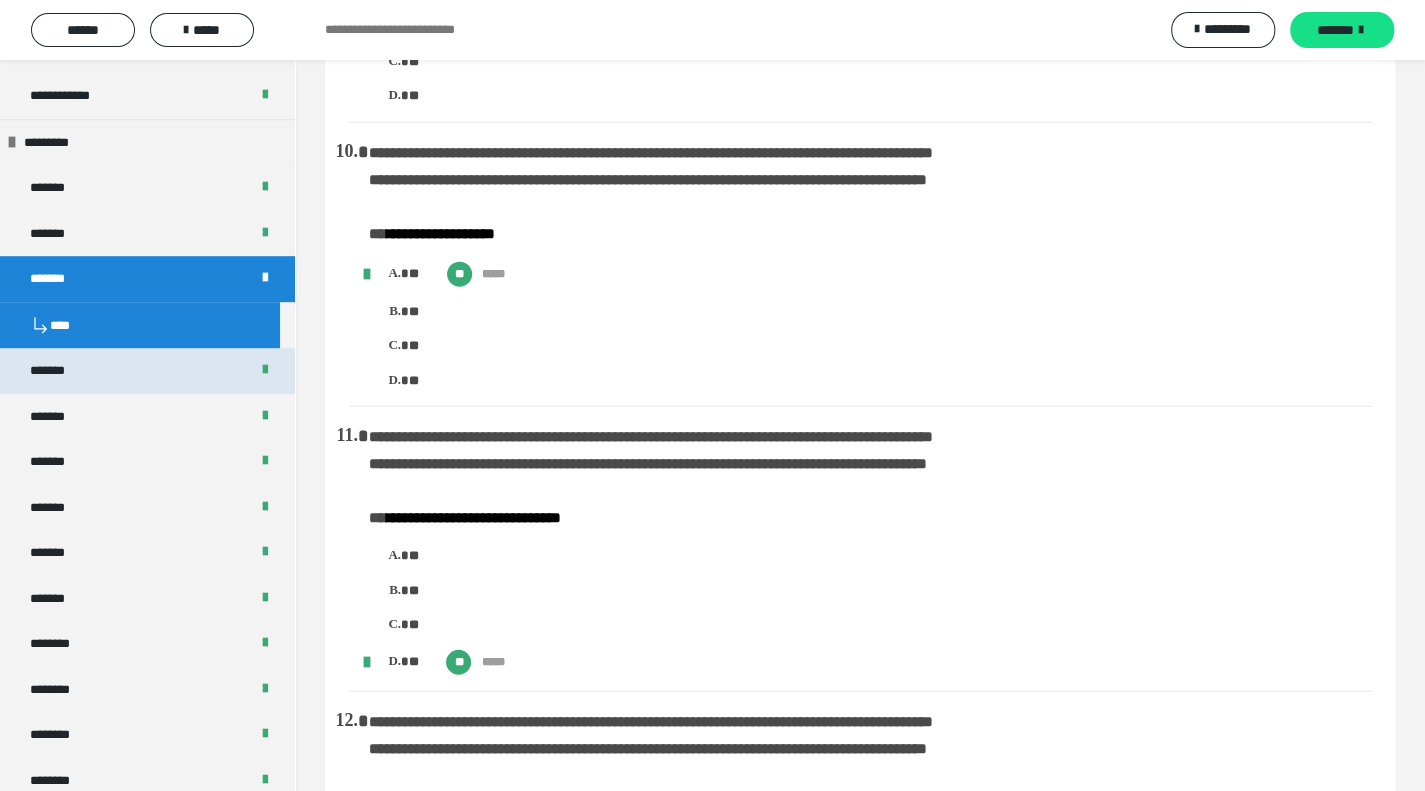 click on "*******" at bounding box center [147, 371] 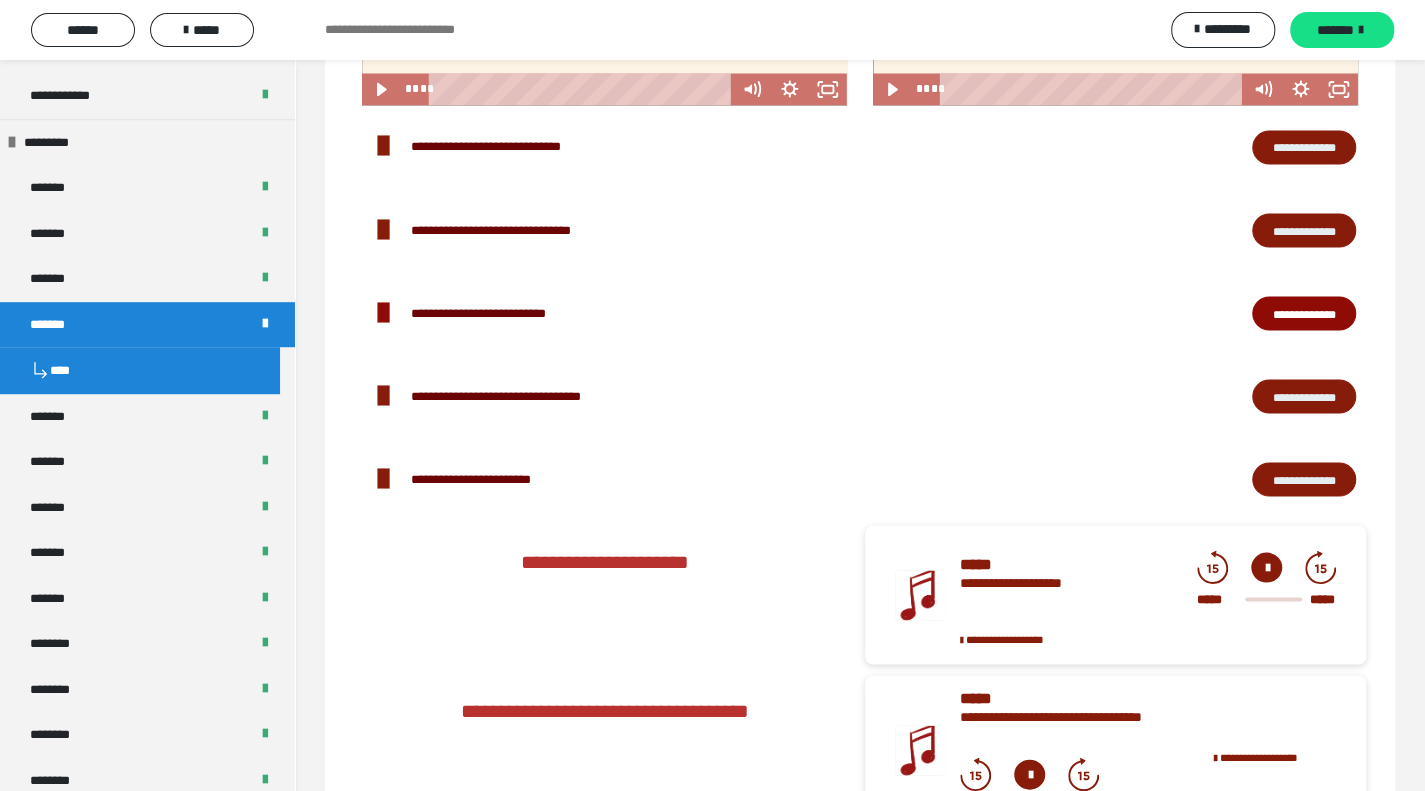 scroll, scrollTop: 1574, scrollLeft: 0, axis: vertical 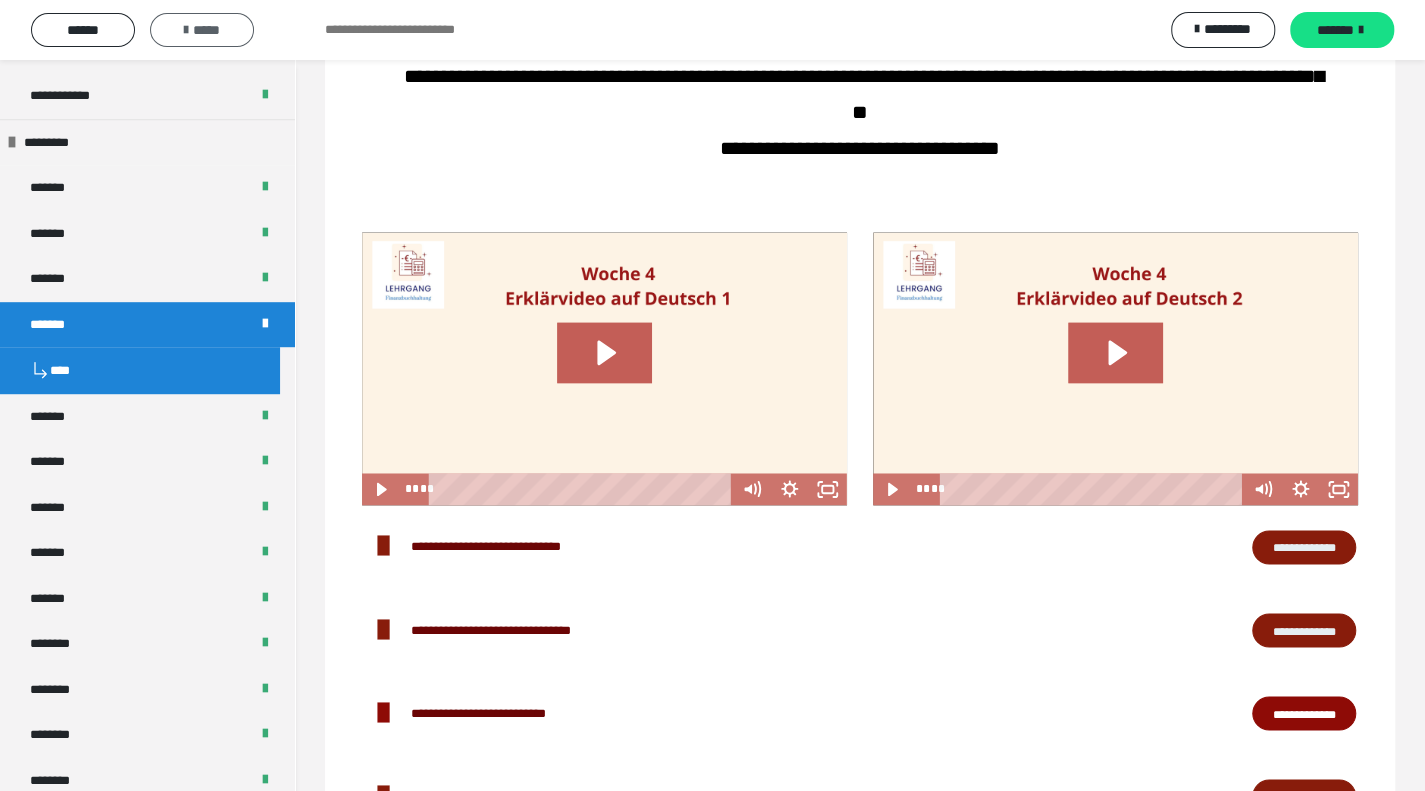 click on "*****" at bounding box center [202, 30] 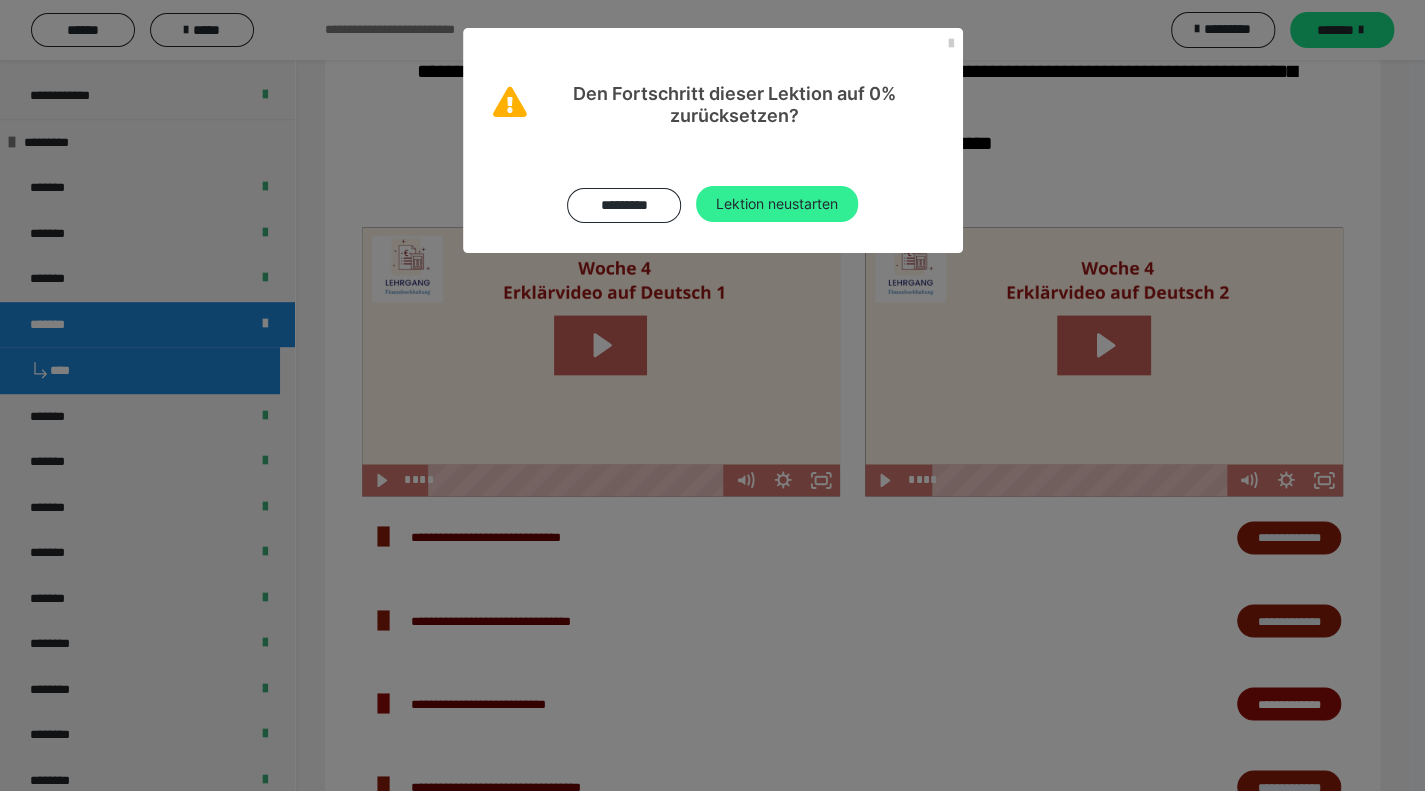 click on "Lektion neustarten" at bounding box center [777, 204] 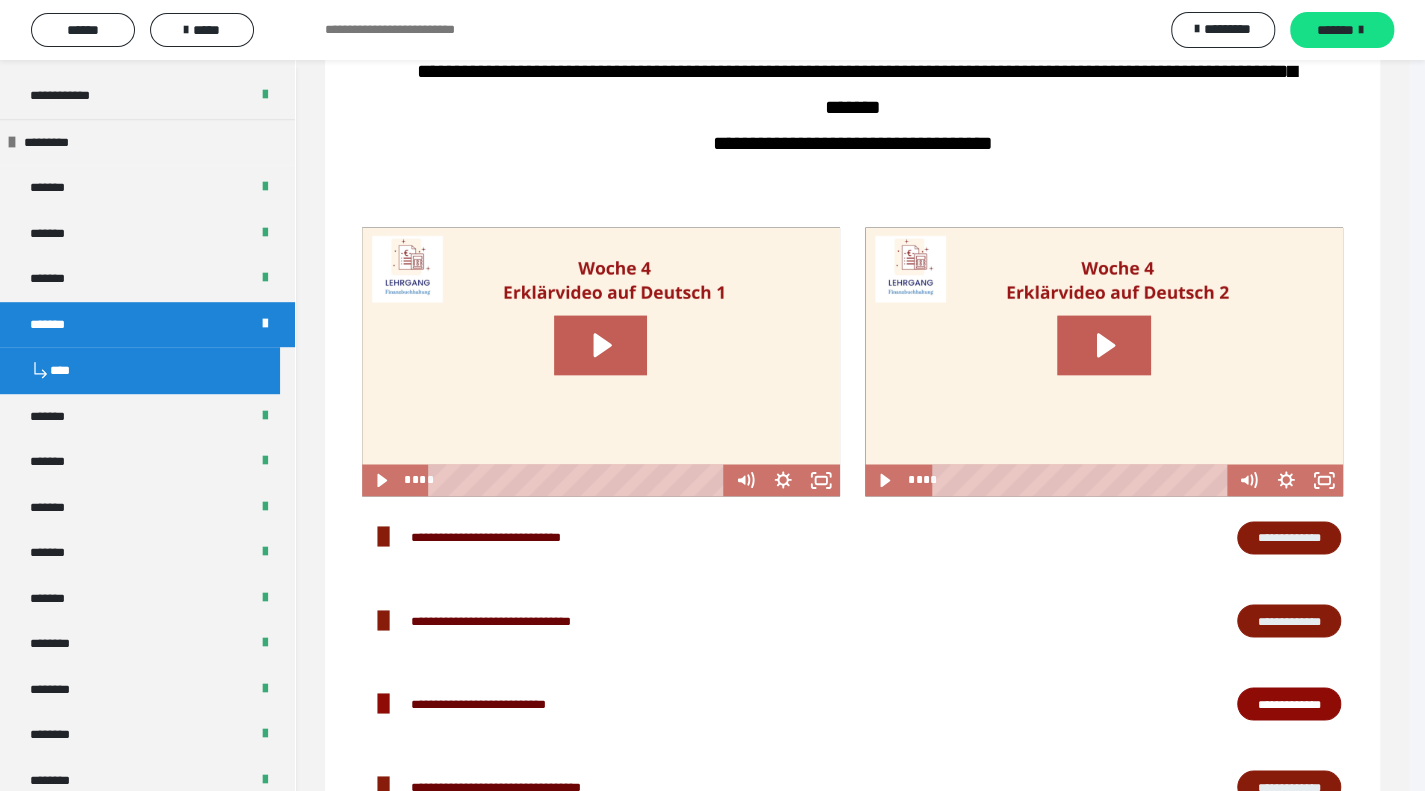 scroll, scrollTop: 0, scrollLeft: 0, axis: both 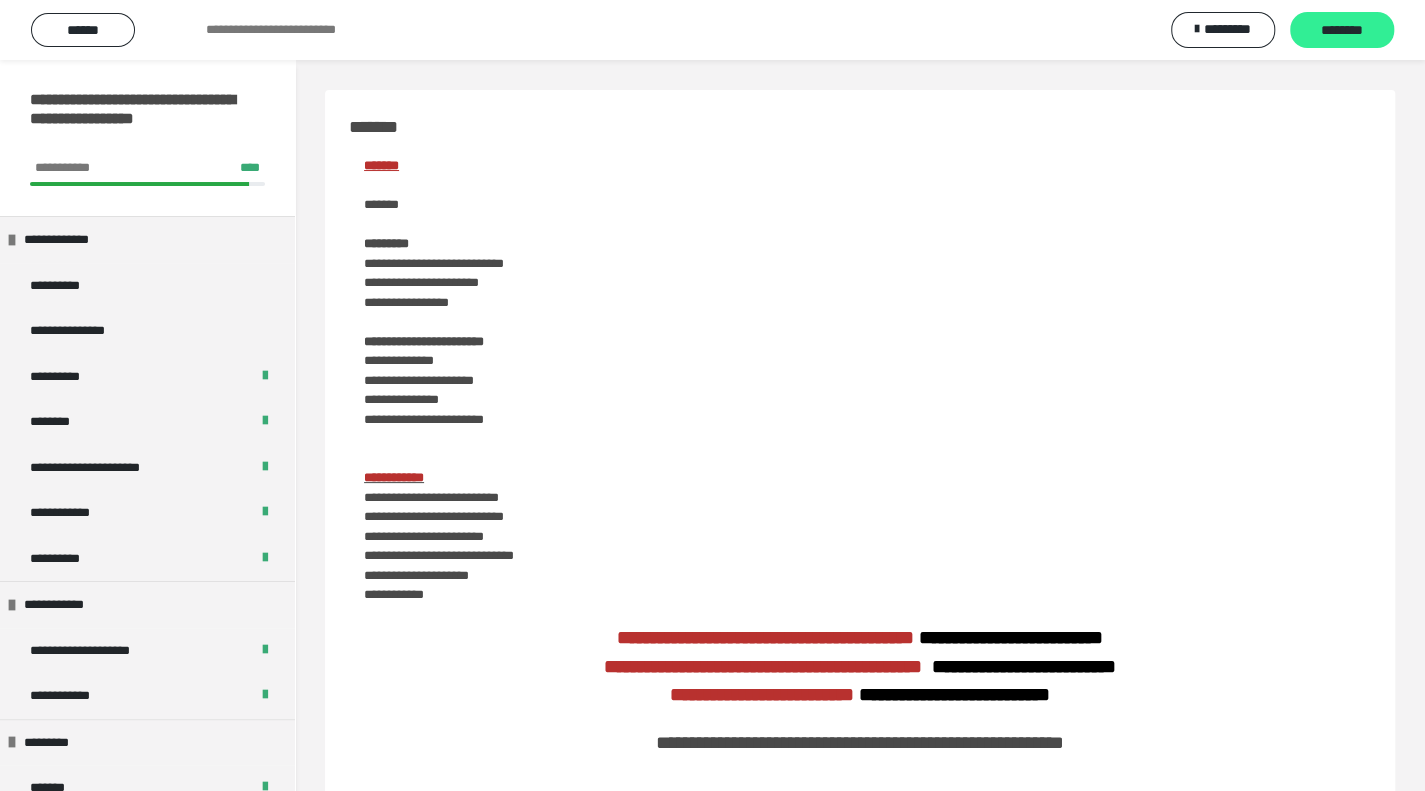 click on "********" at bounding box center [1342, 31] 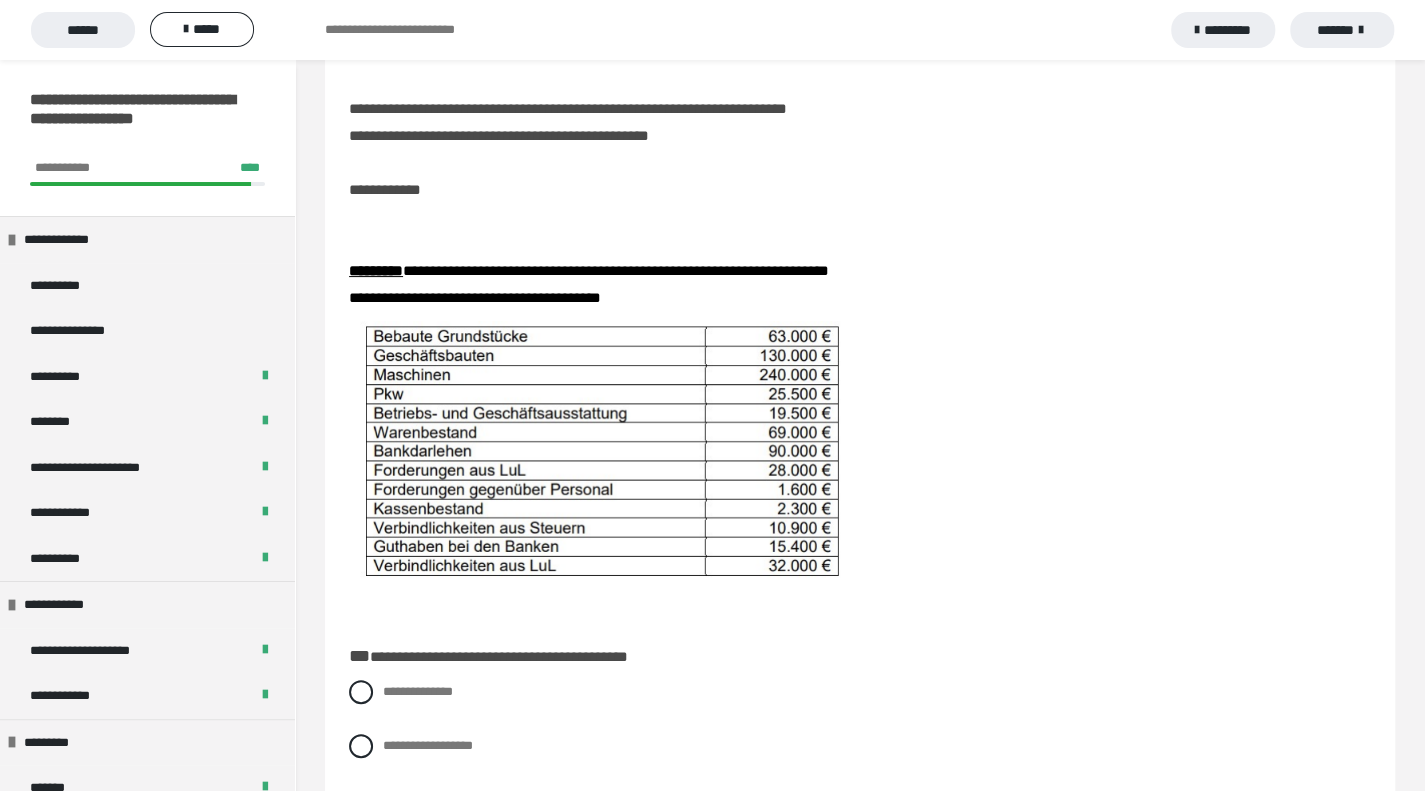 scroll, scrollTop: 200, scrollLeft: 0, axis: vertical 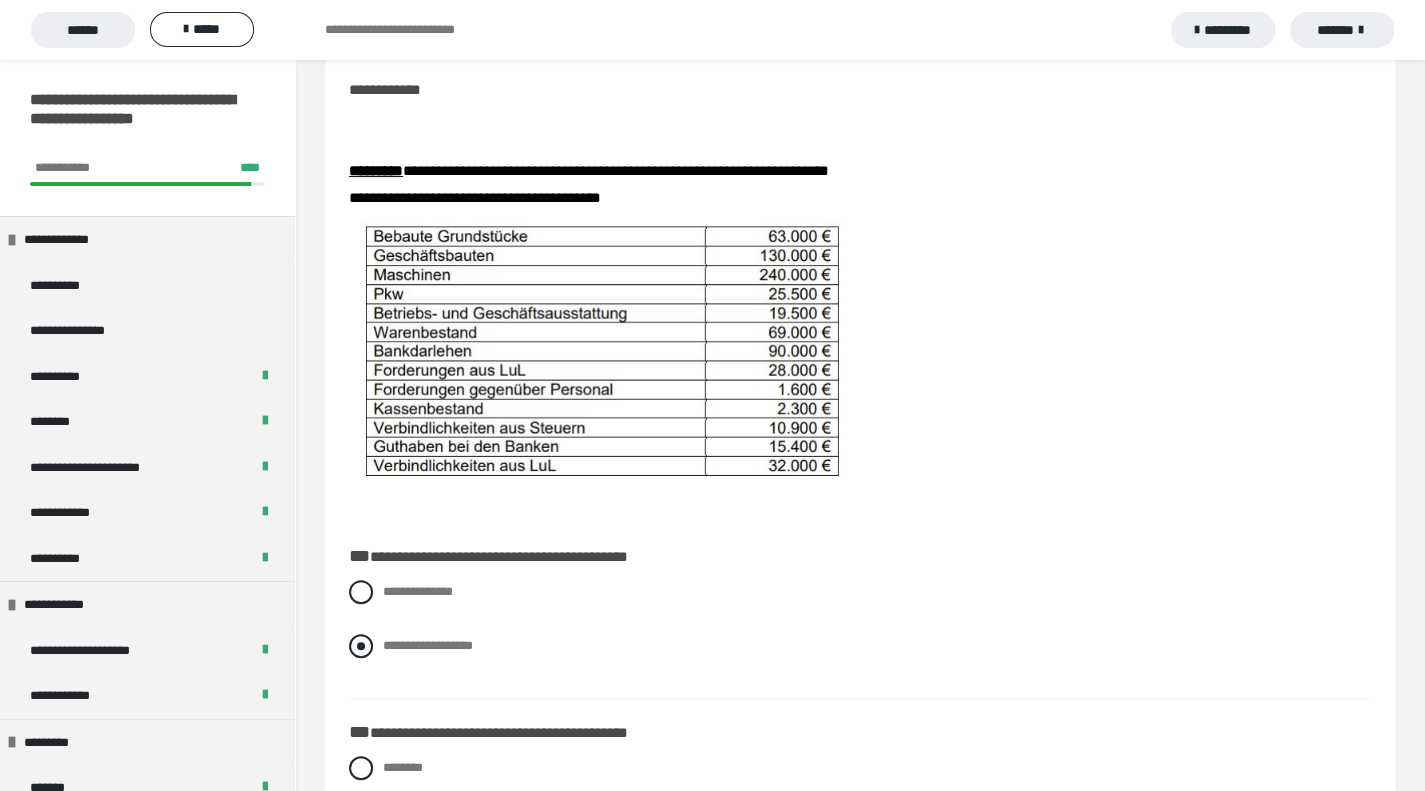 click at bounding box center [361, 646] 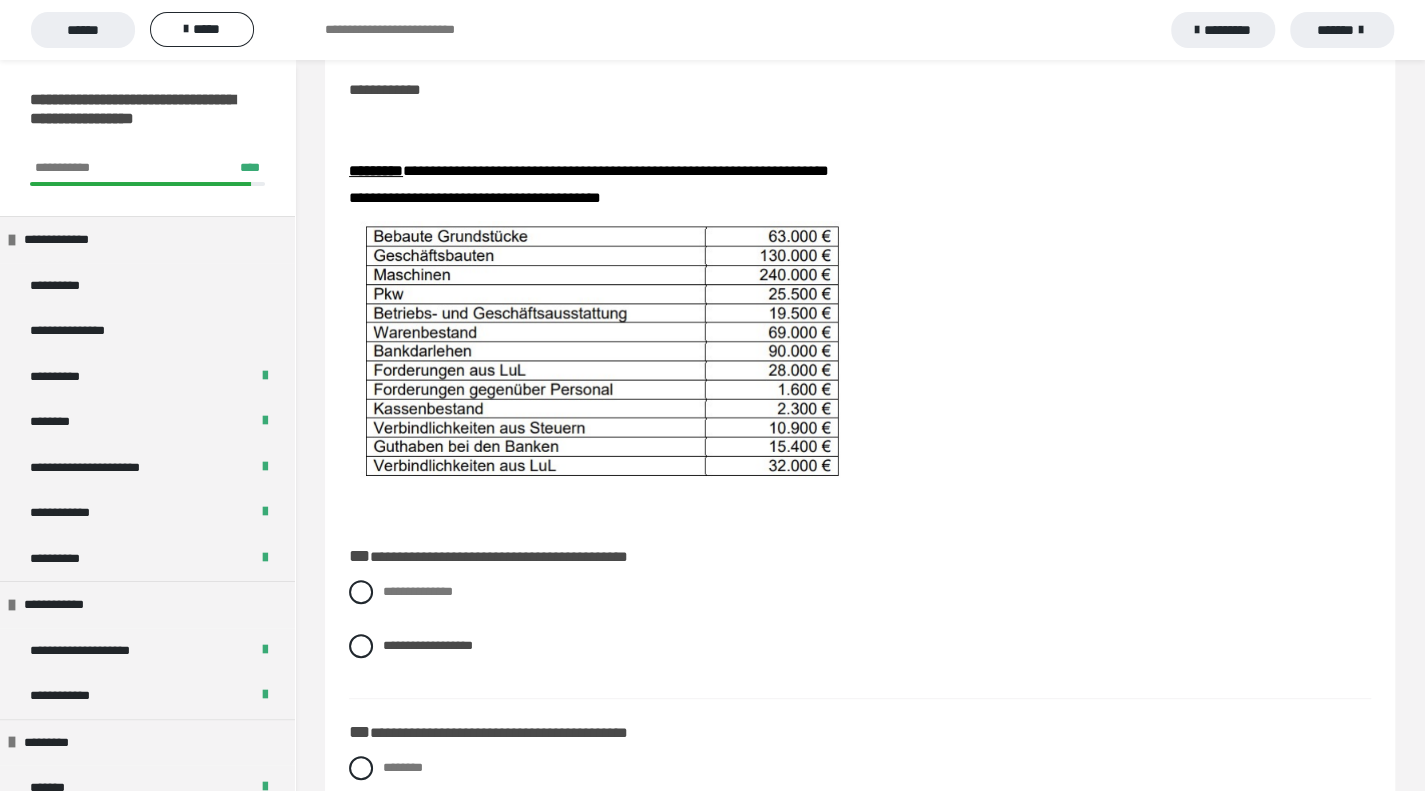 scroll, scrollTop: 300, scrollLeft: 0, axis: vertical 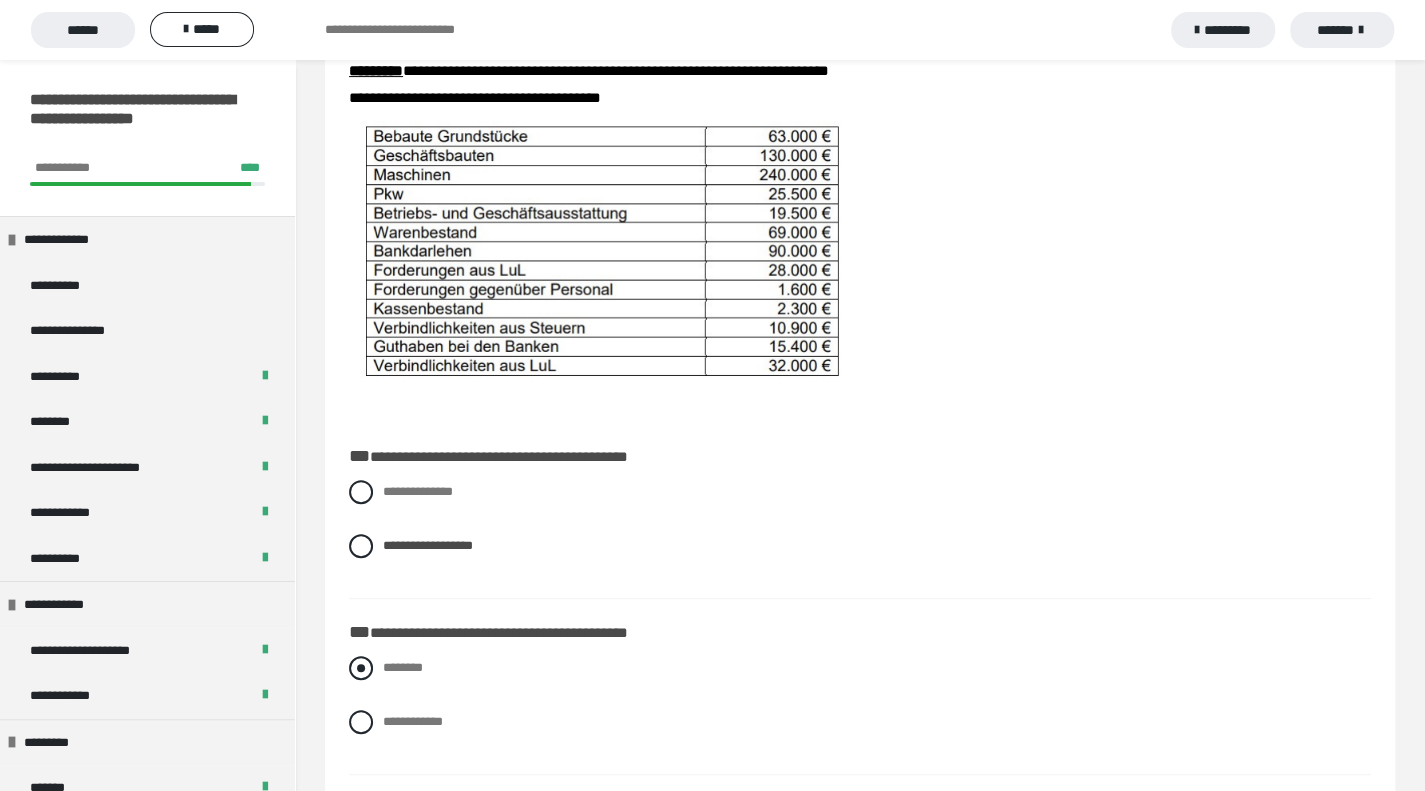 click at bounding box center [361, 668] 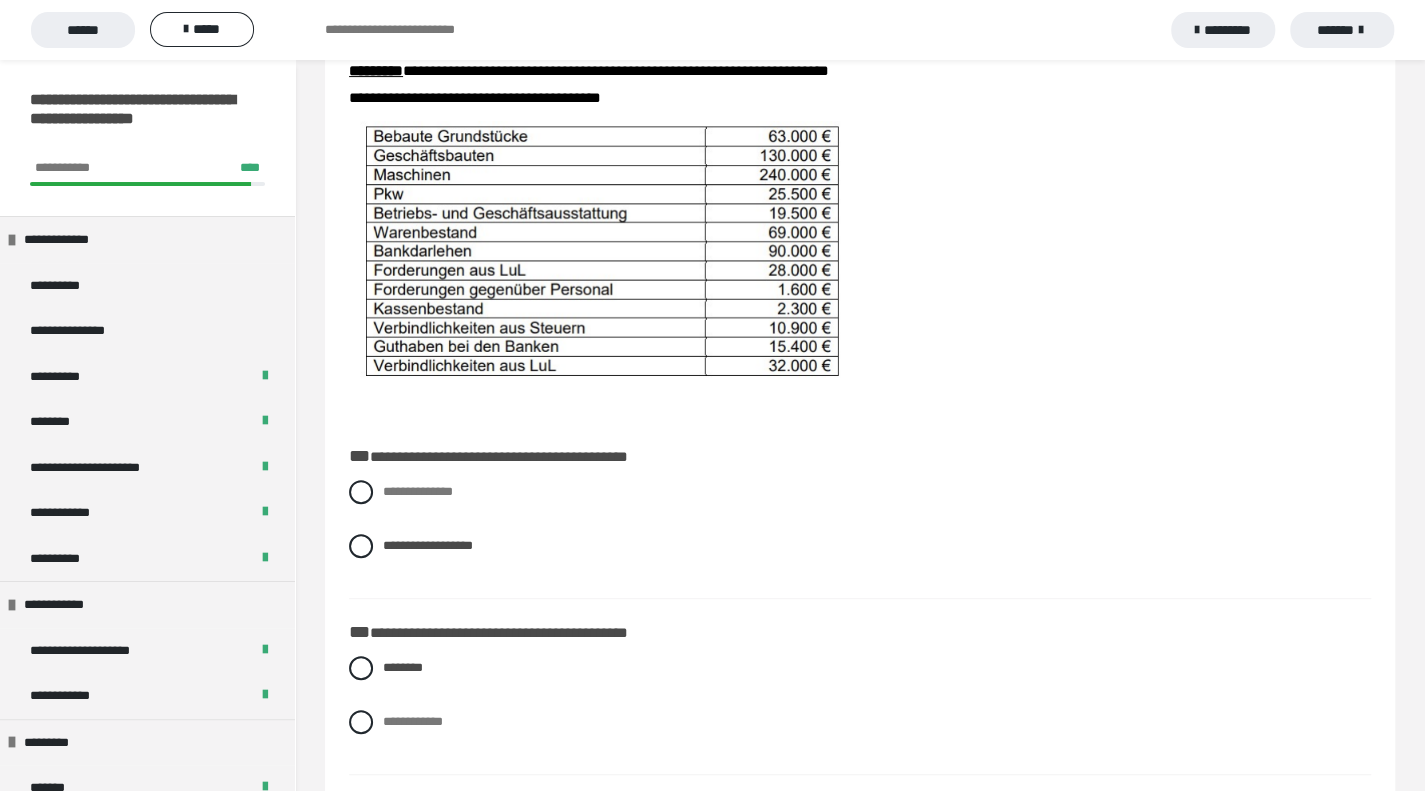 scroll, scrollTop: 500, scrollLeft: 0, axis: vertical 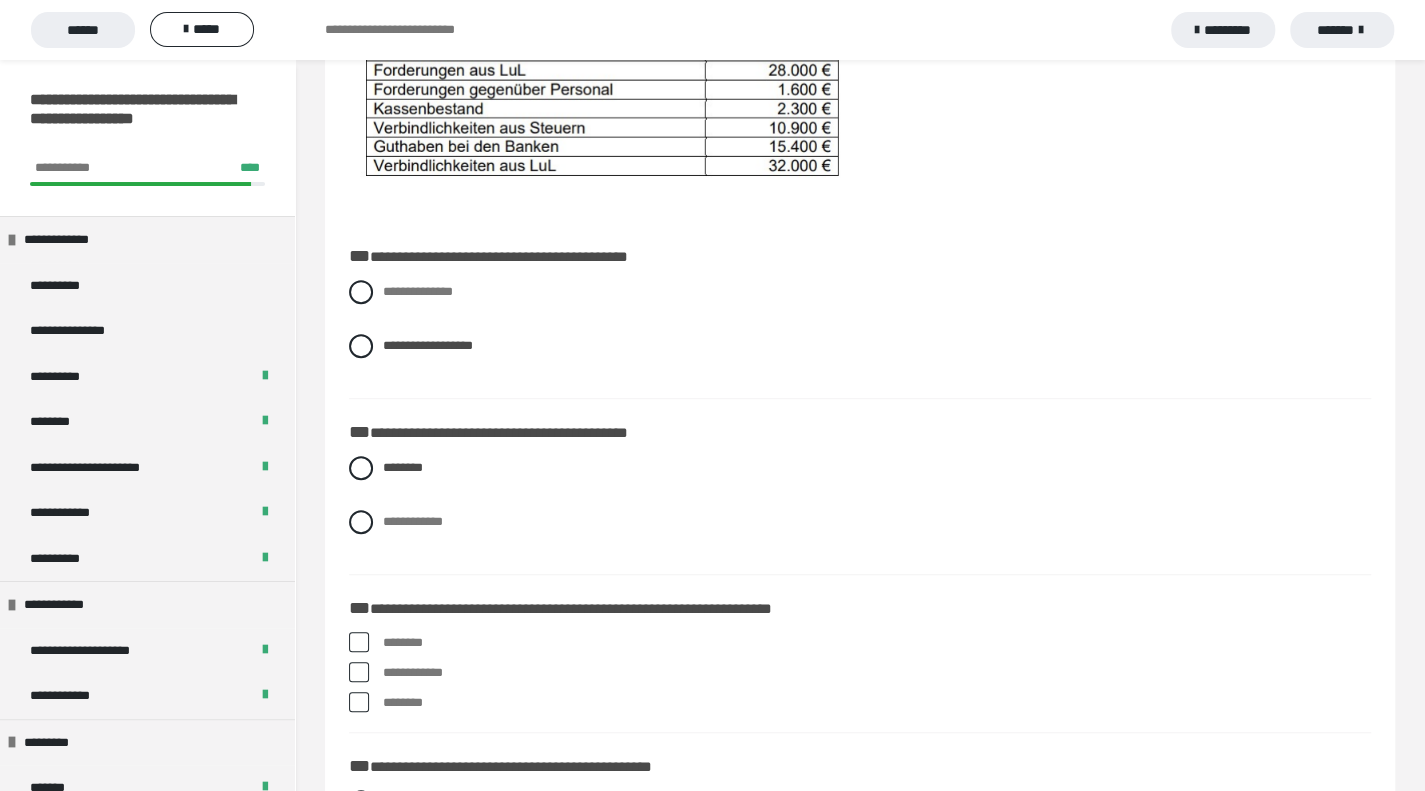 click at bounding box center [359, 672] 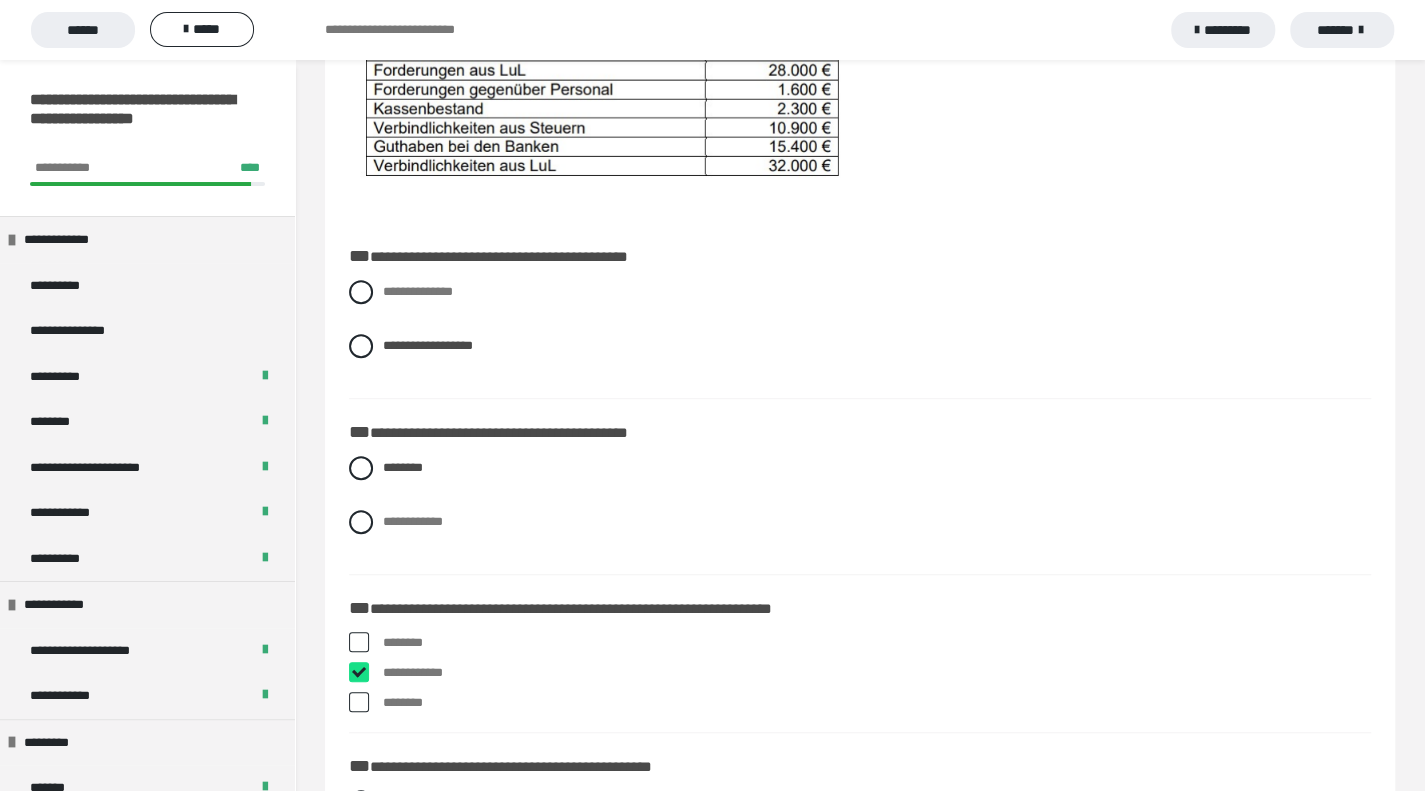 checkbox on "****" 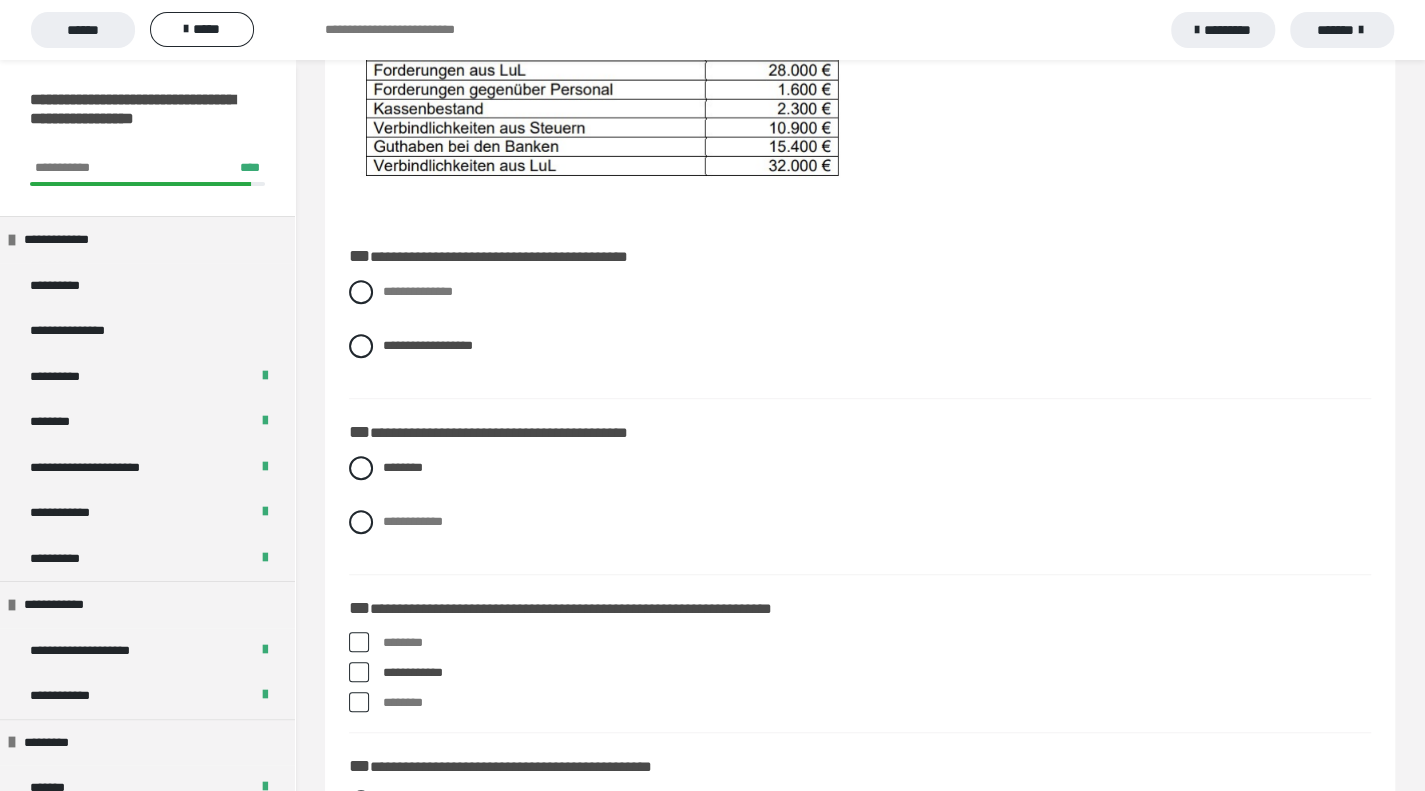 click at bounding box center (359, 702) 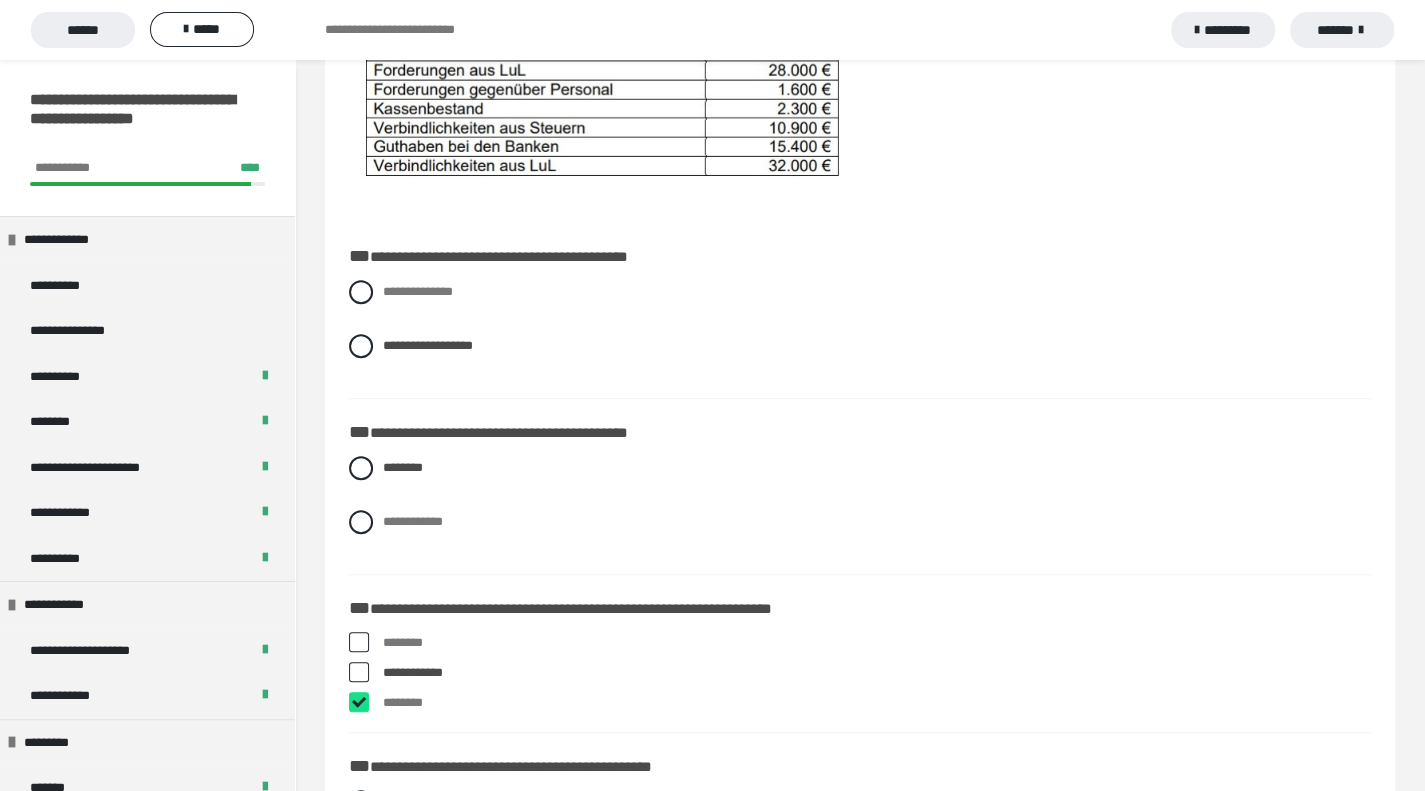 checkbox on "****" 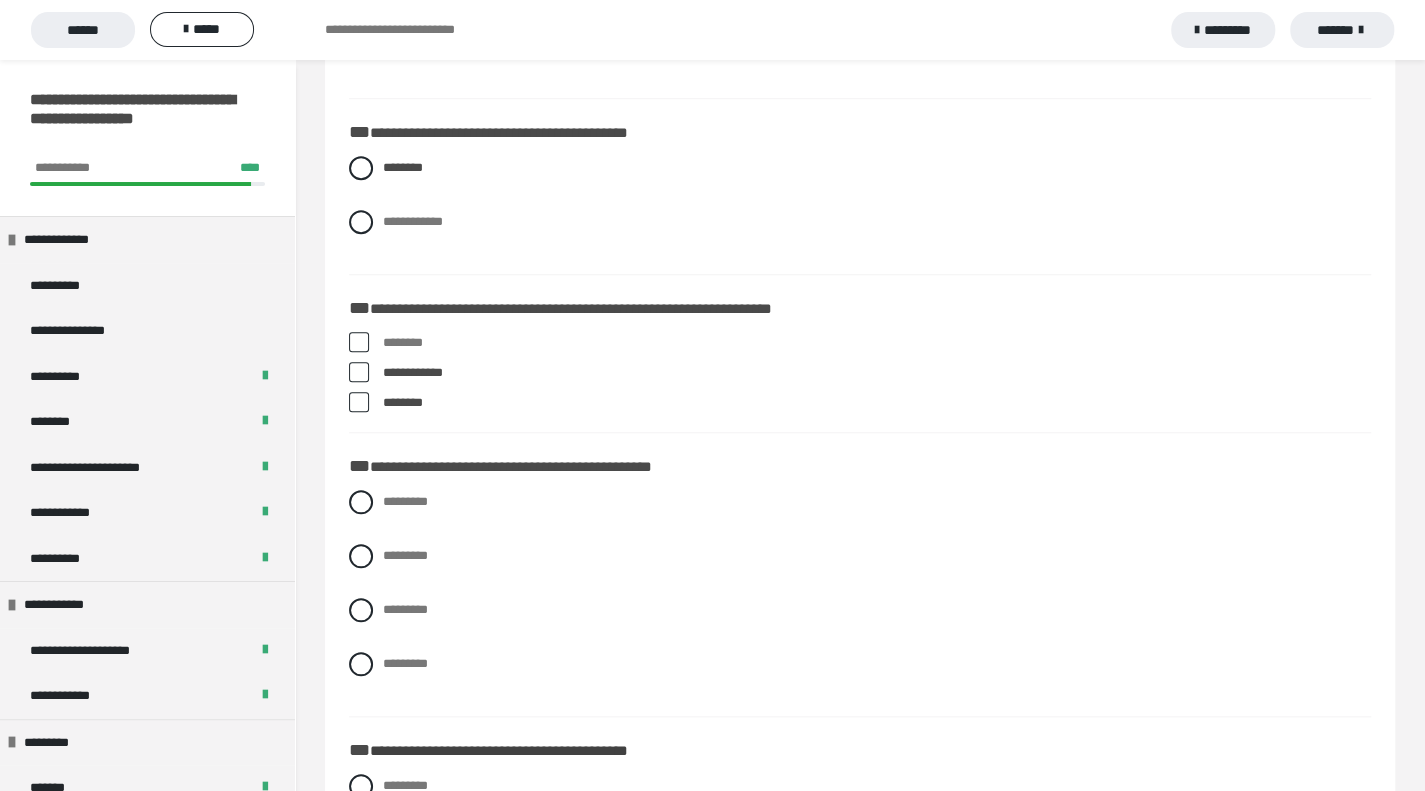 scroll, scrollTop: 1124, scrollLeft: 0, axis: vertical 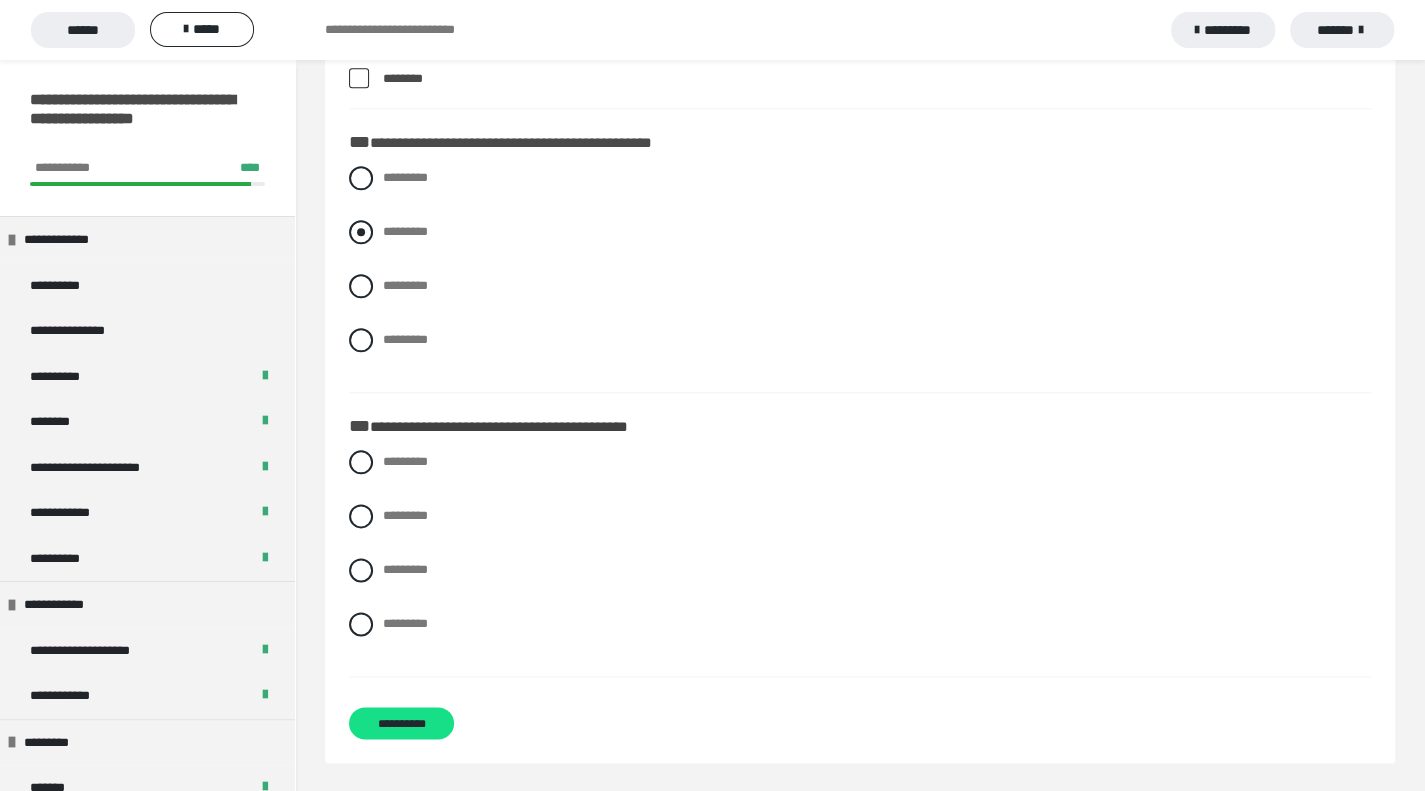 click at bounding box center [361, 232] 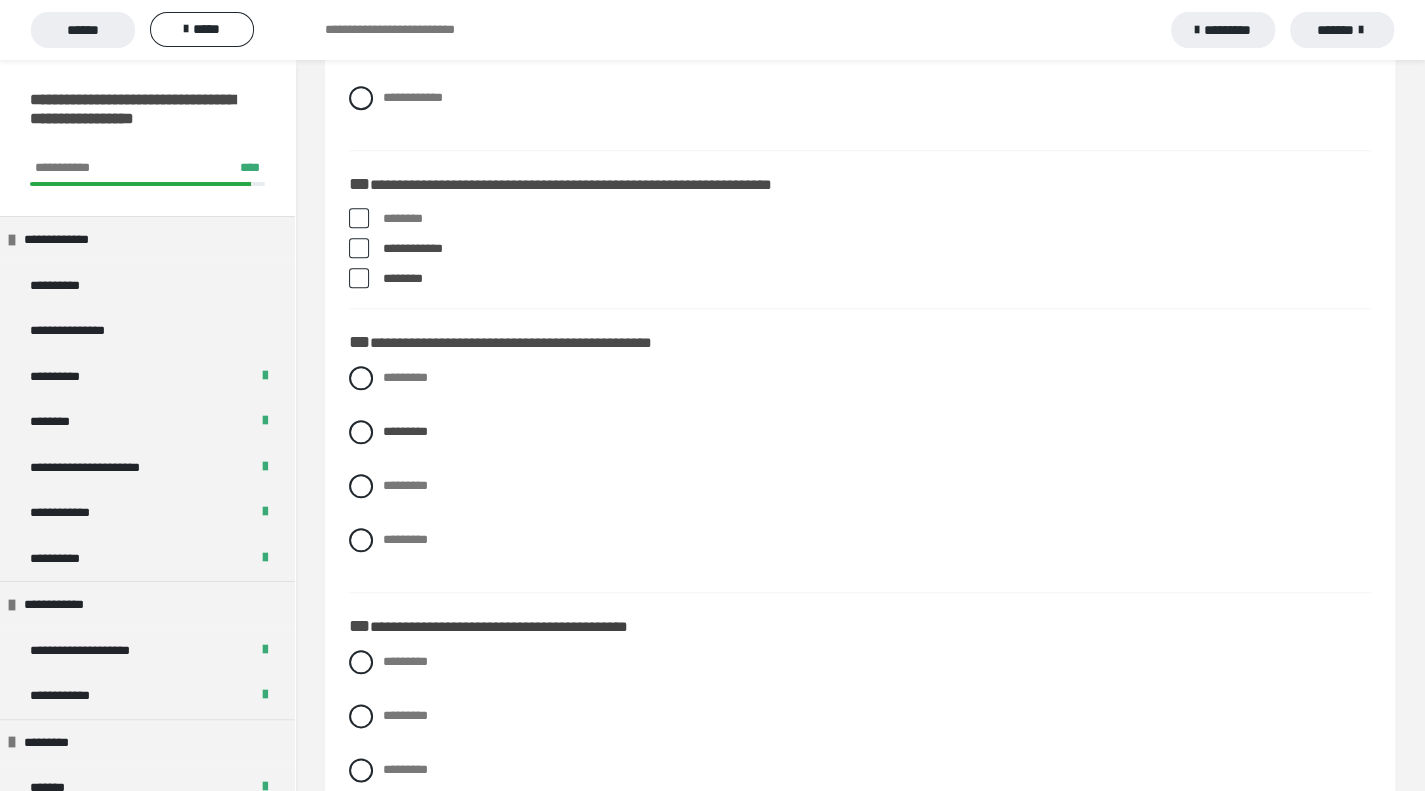 scroll, scrollTop: 1124, scrollLeft: 0, axis: vertical 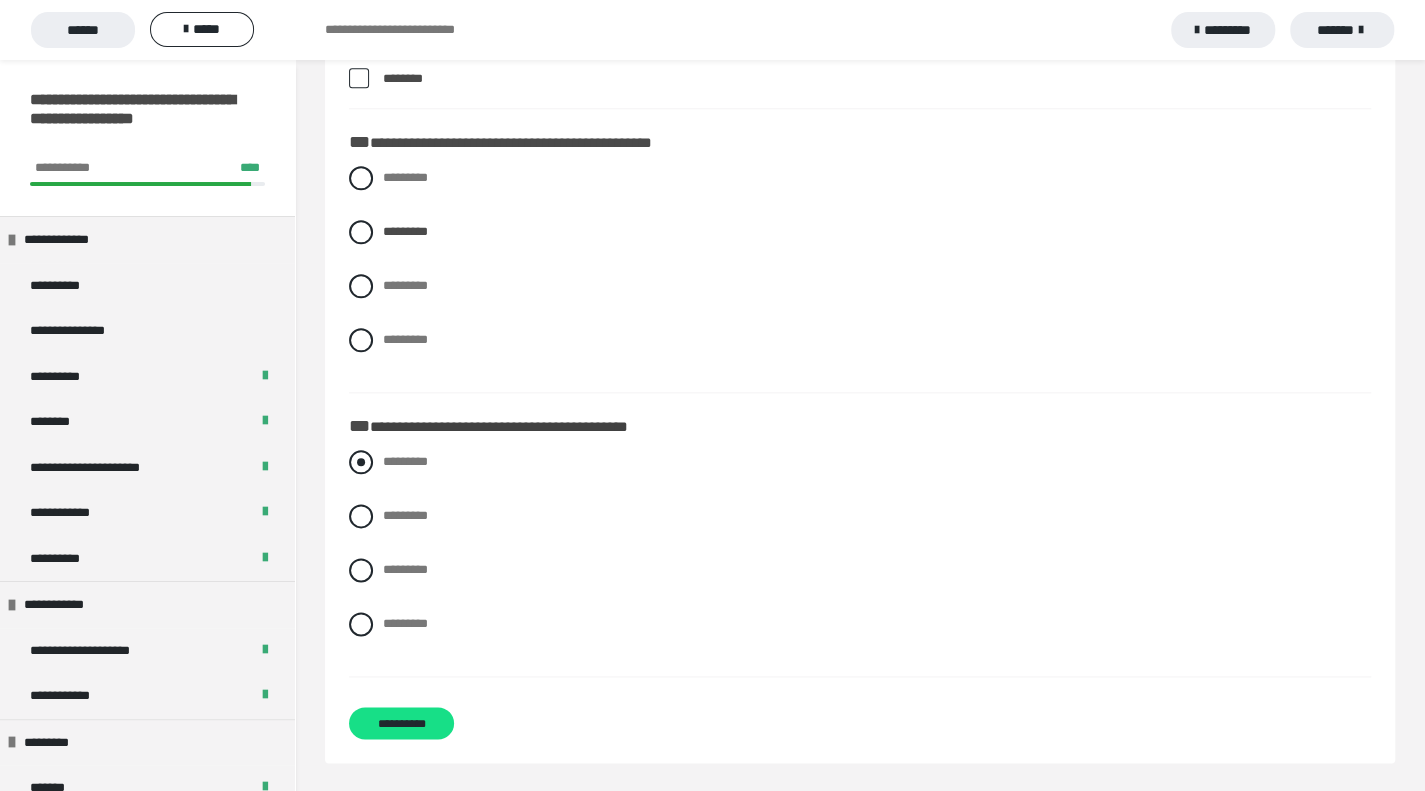 click at bounding box center [361, 462] 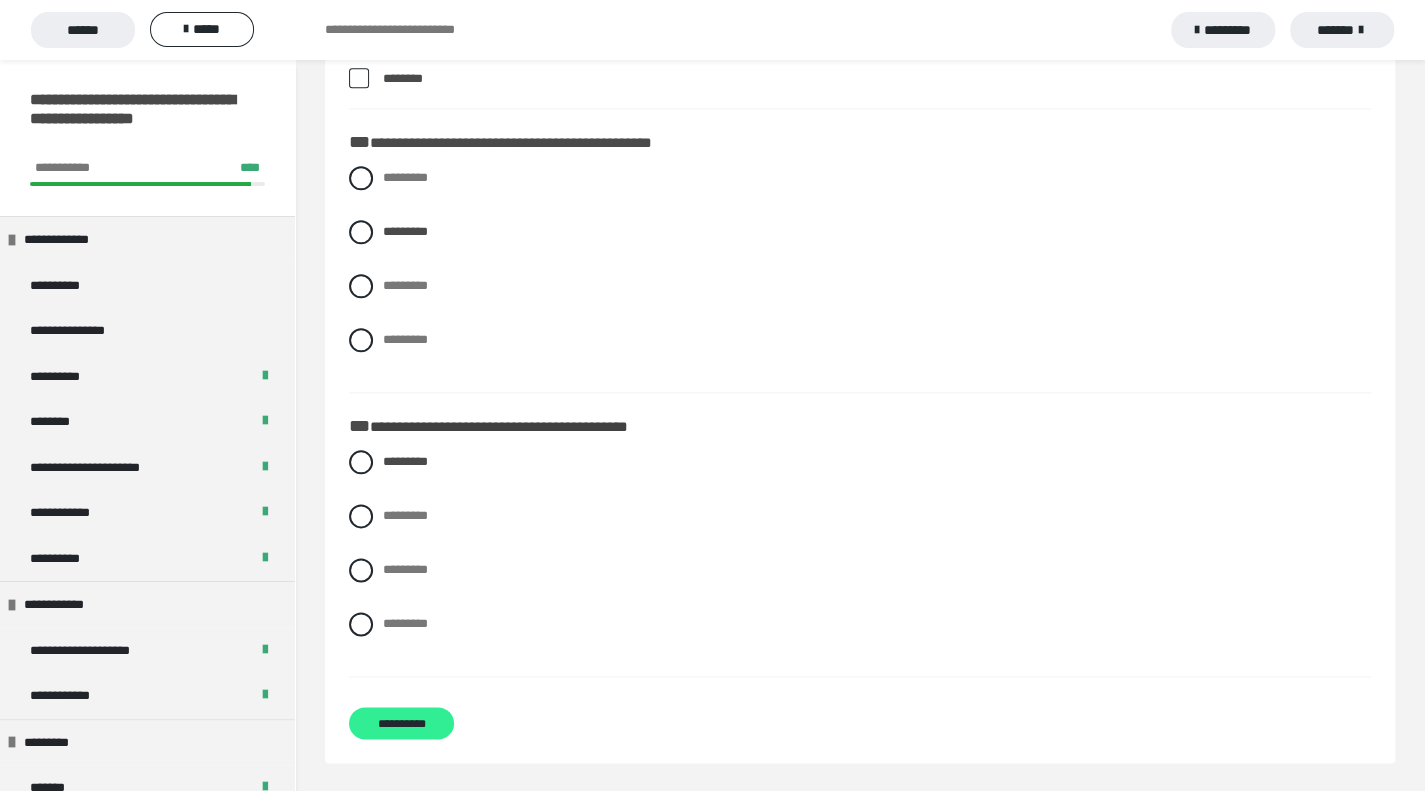 click on "**********" at bounding box center [401, 723] 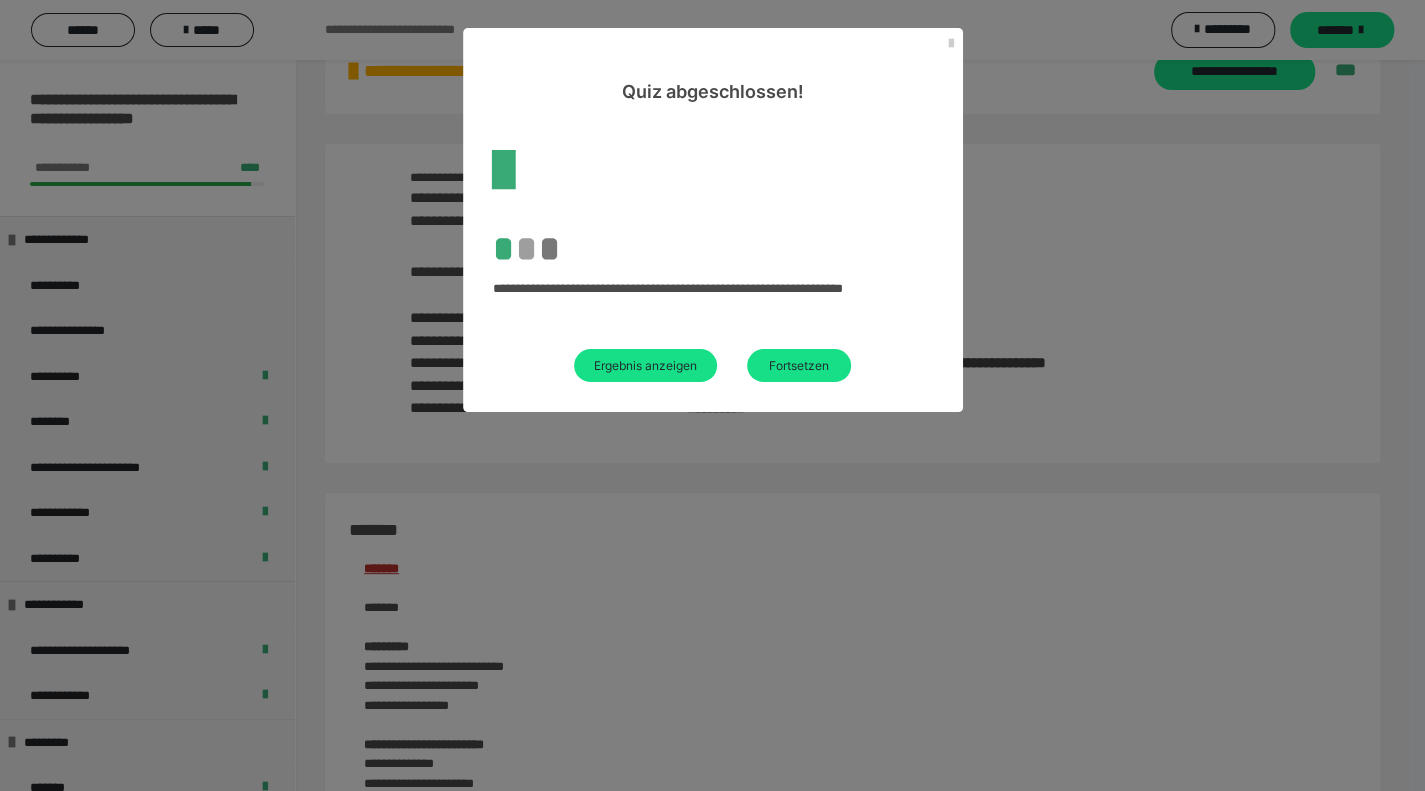 scroll, scrollTop: 1124, scrollLeft: 0, axis: vertical 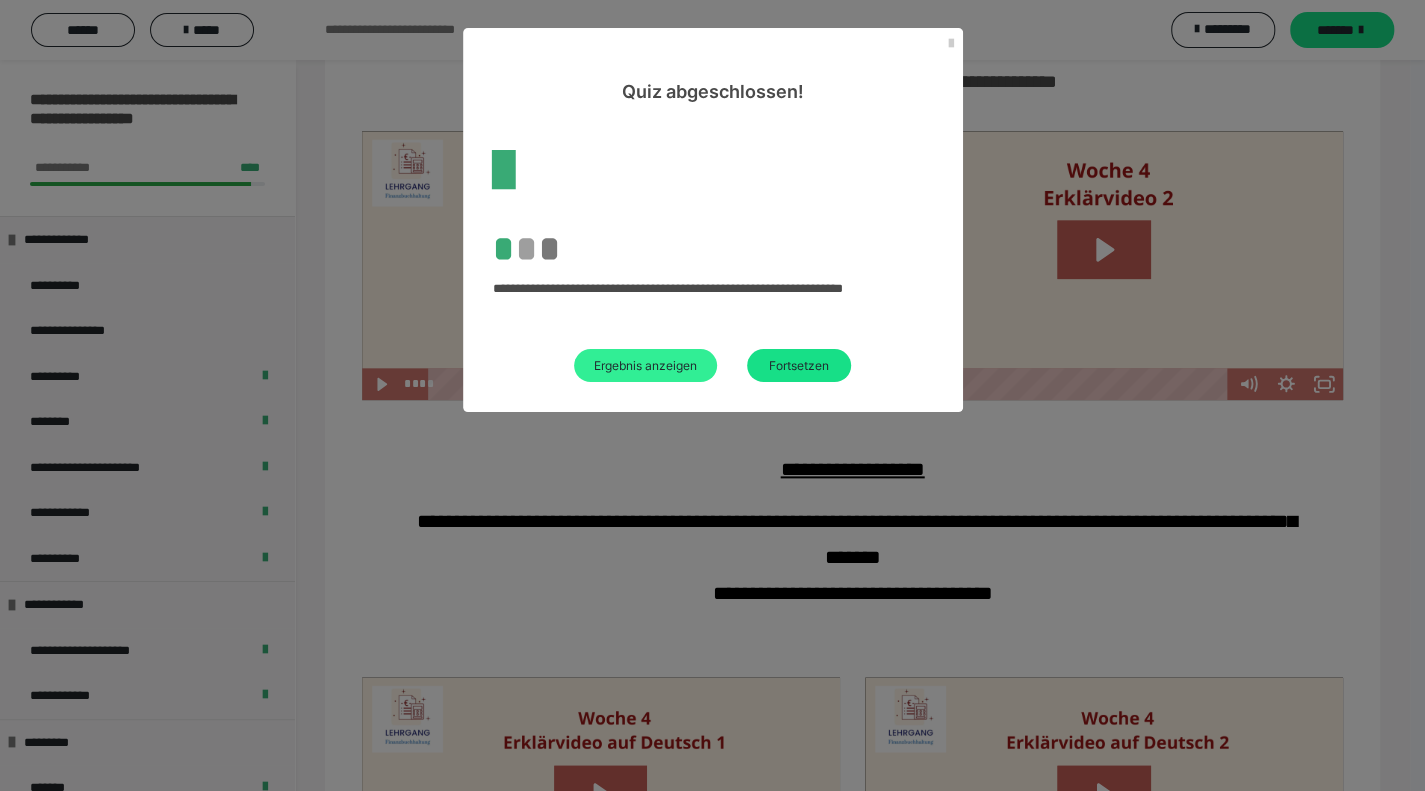 click on "Ergebnis anzeigen" at bounding box center (645, 365) 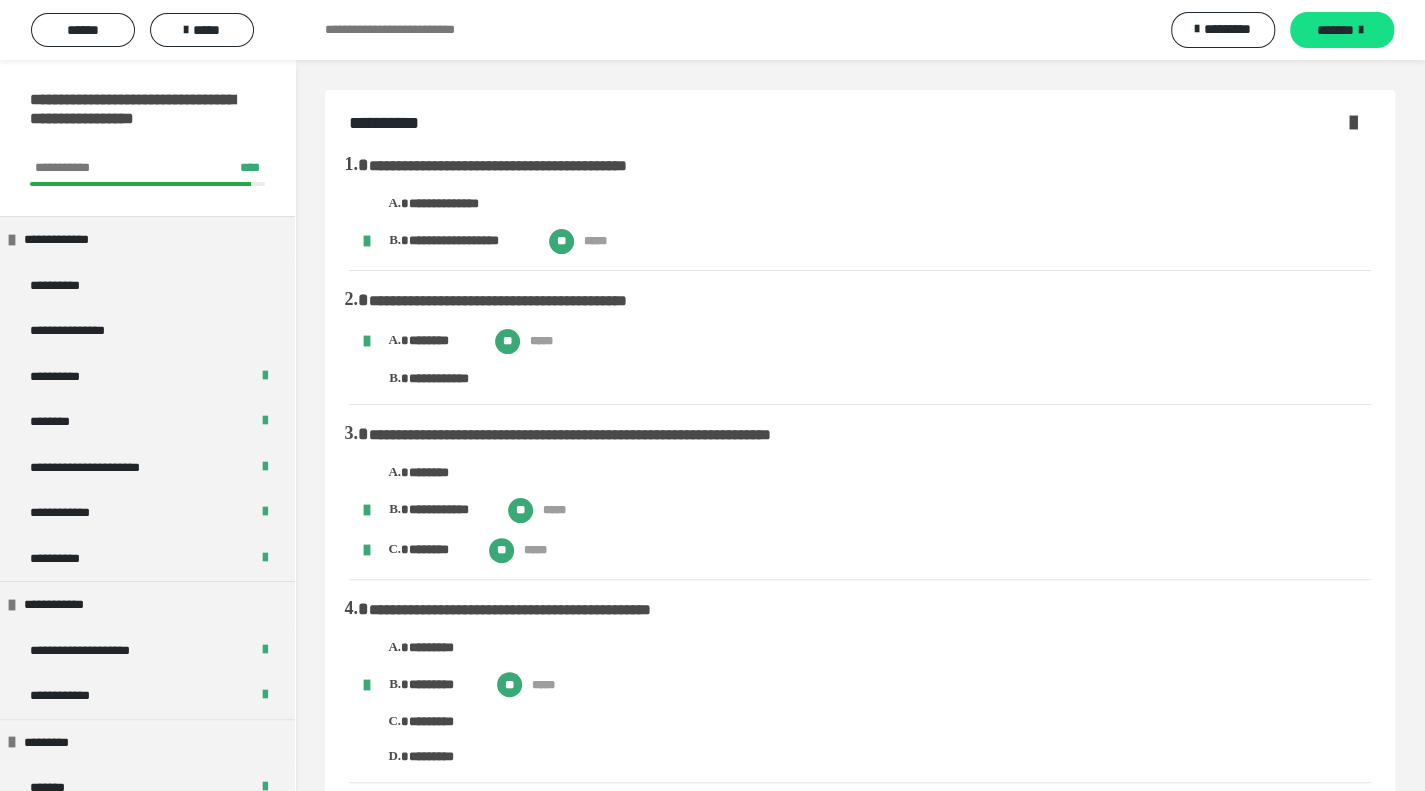 scroll, scrollTop: 100, scrollLeft: 0, axis: vertical 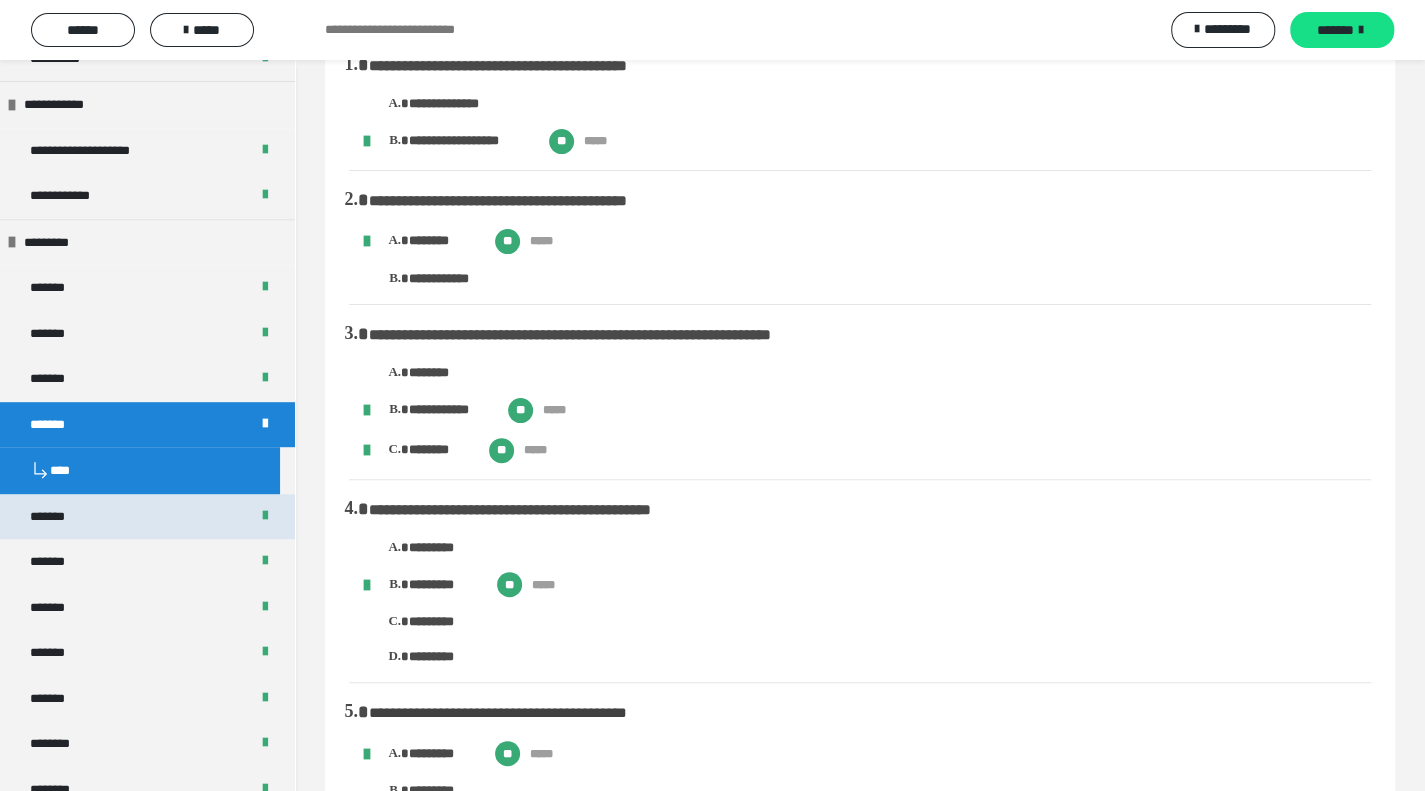 click on "*******" at bounding box center [147, 517] 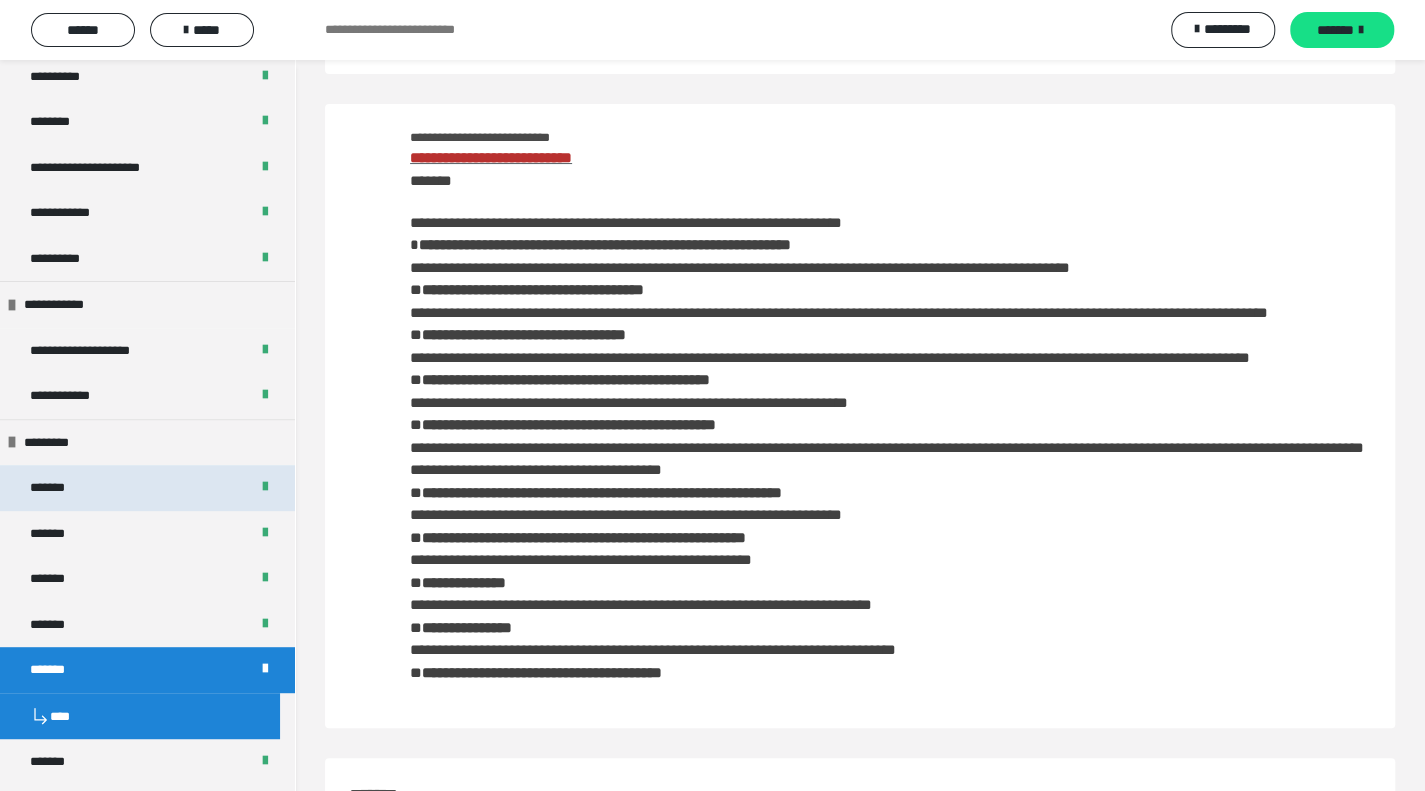 scroll, scrollTop: 100, scrollLeft: 0, axis: vertical 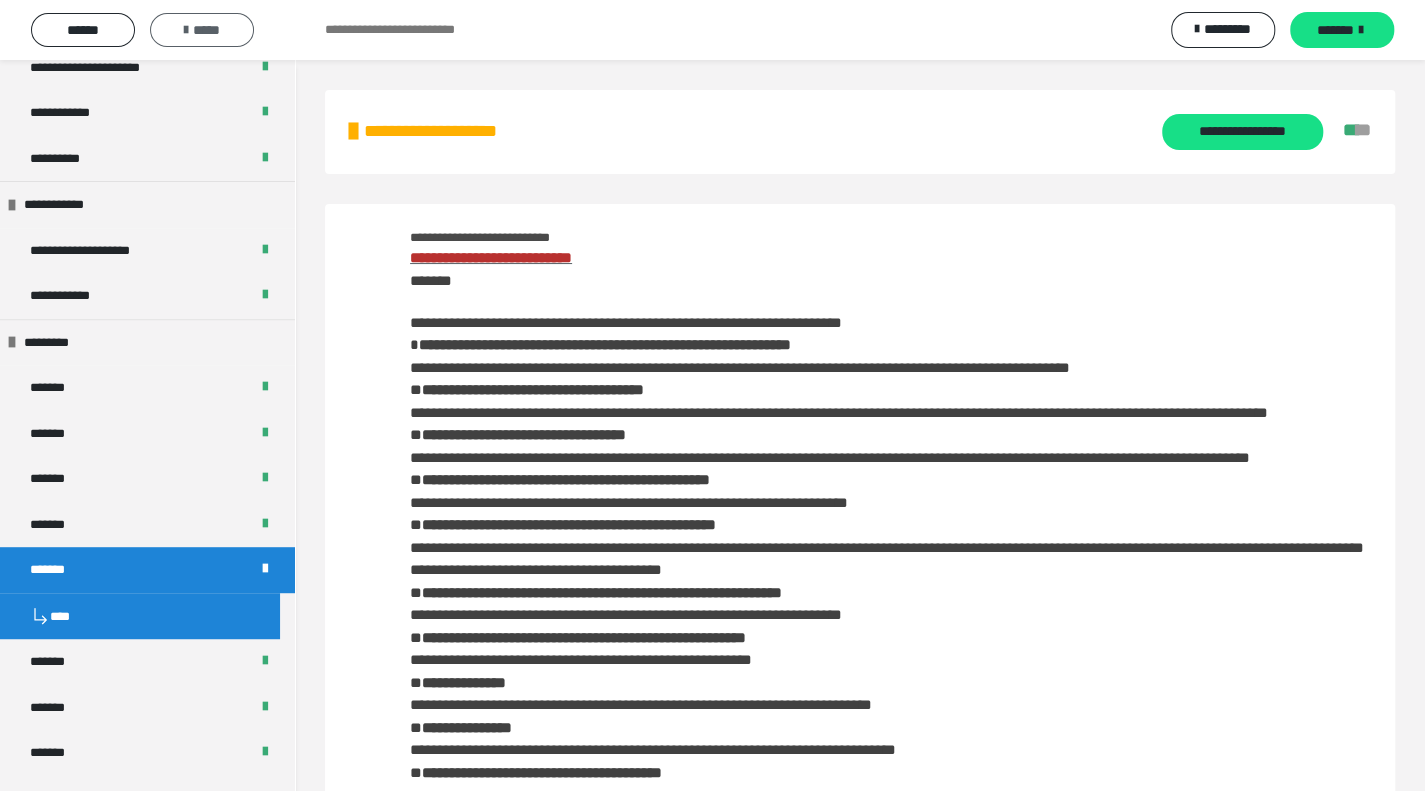 click on "*****" at bounding box center (202, 30) 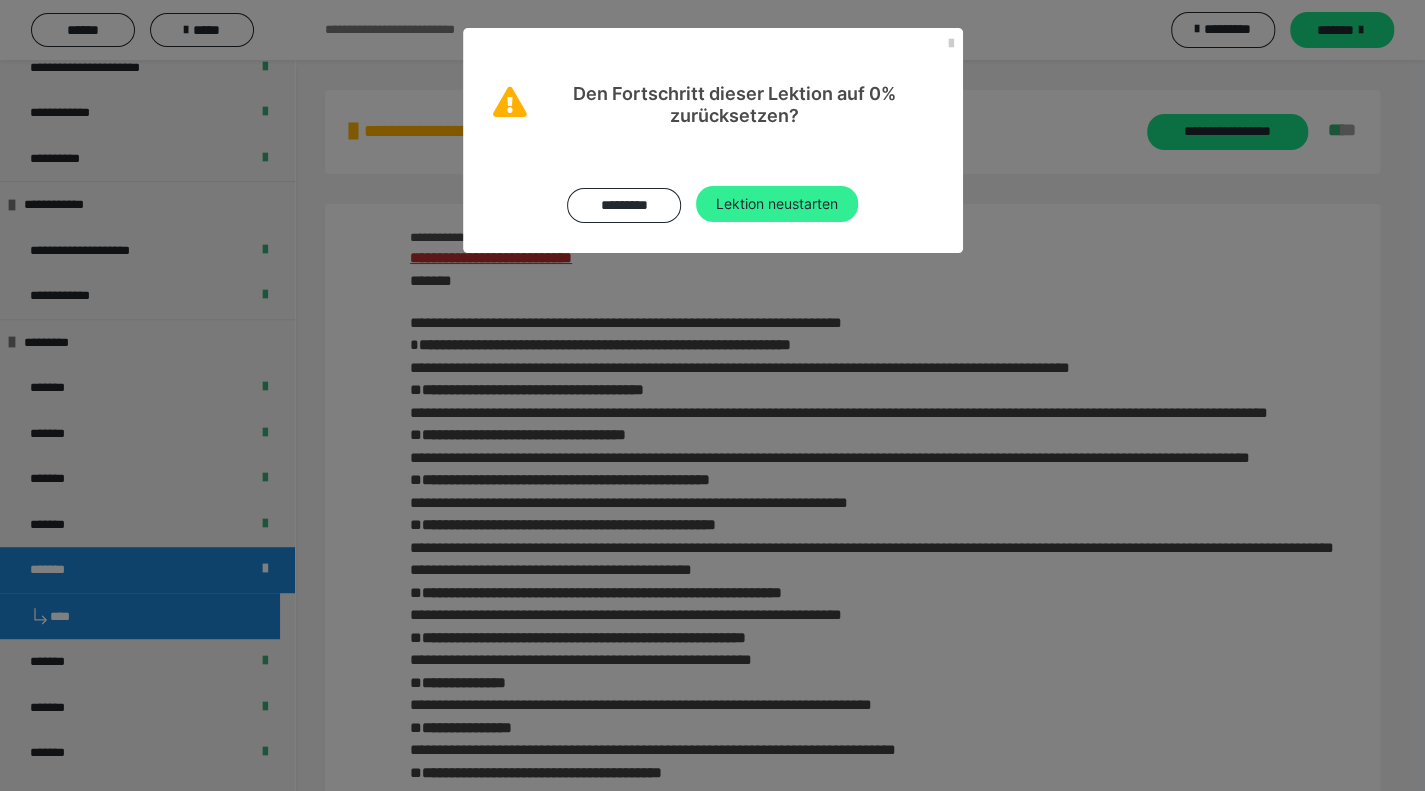 click on "Lektion neustarten" at bounding box center [777, 204] 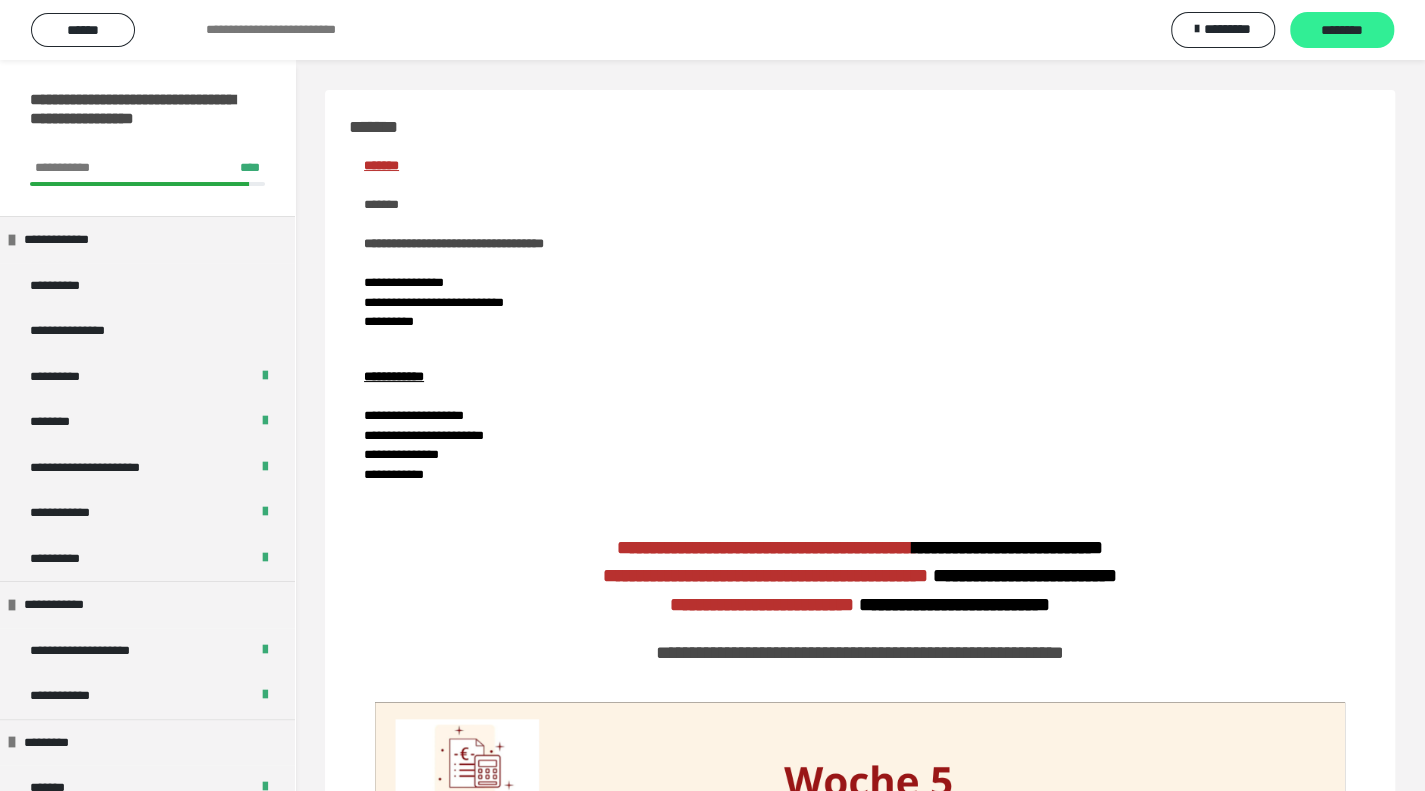 click on "********" at bounding box center (1342, 31) 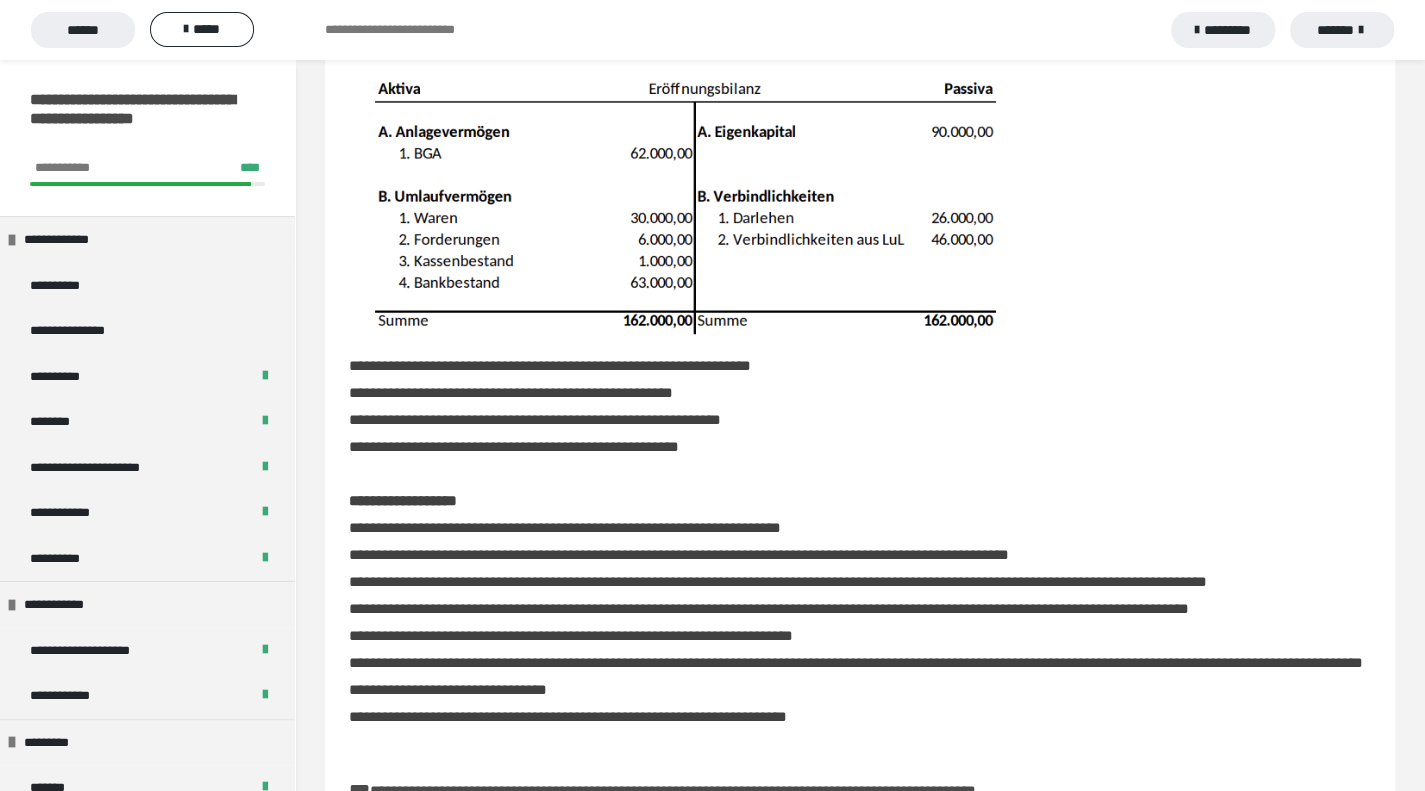 scroll, scrollTop: 400, scrollLeft: 0, axis: vertical 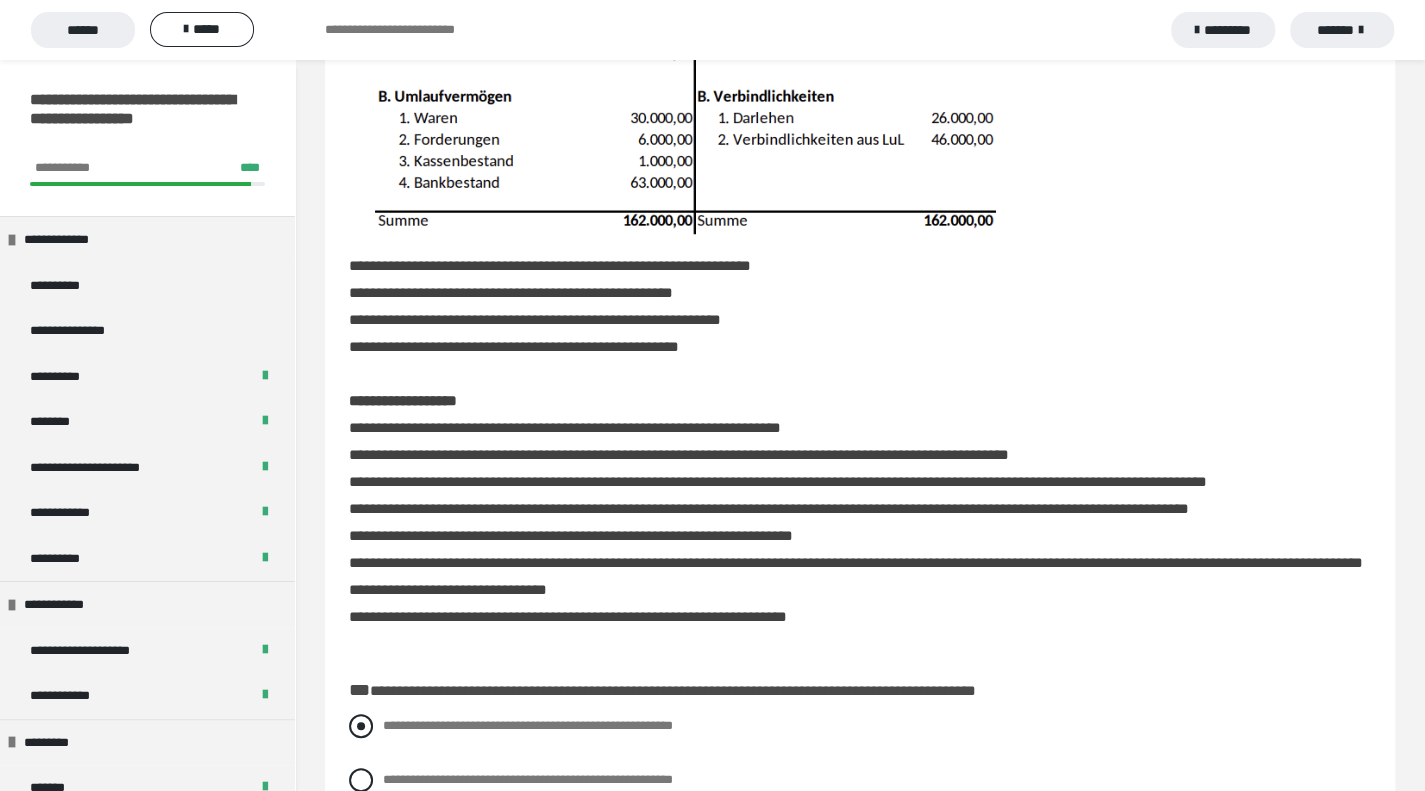 click at bounding box center [361, 726] 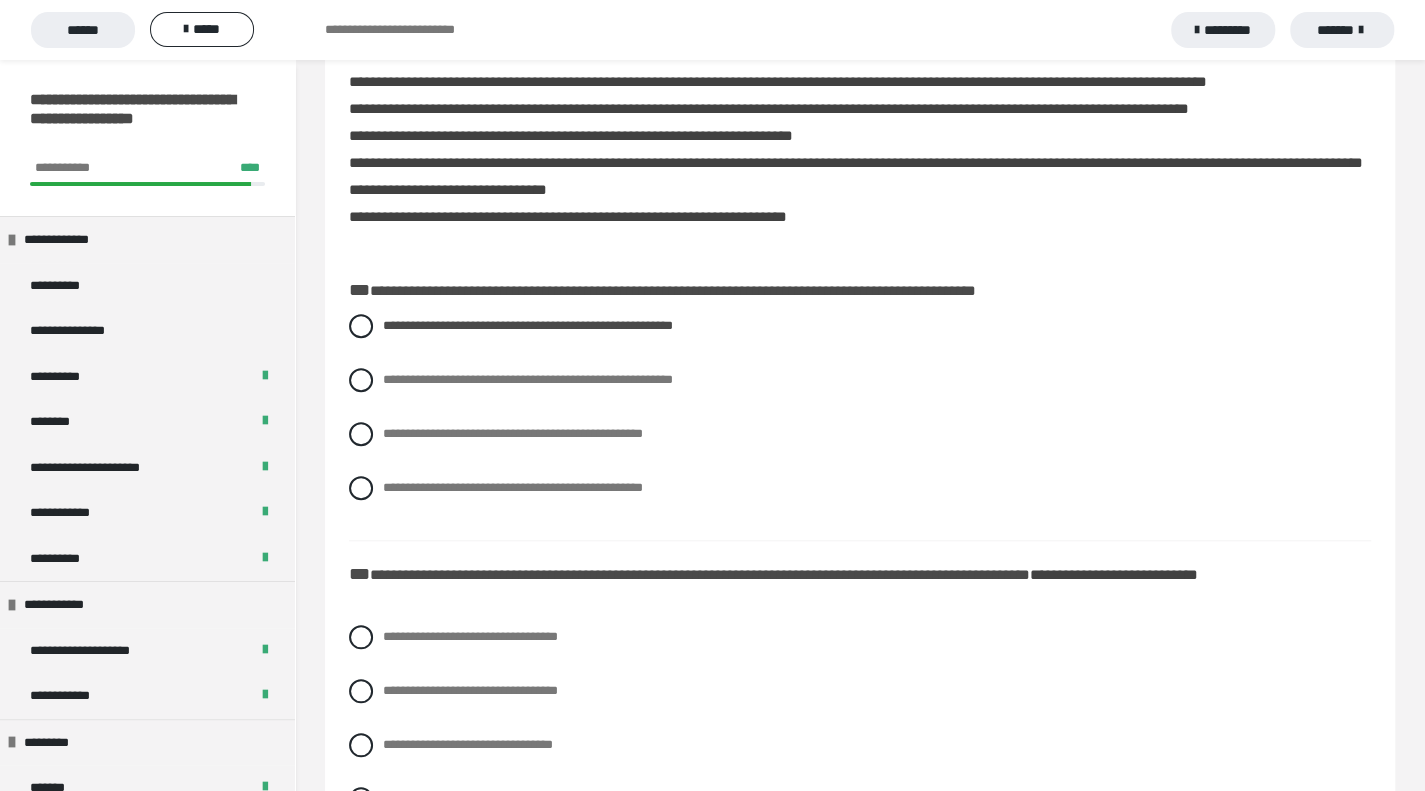 scroll, scrollTop: 900, scrollLeft: 0, axis: vertical 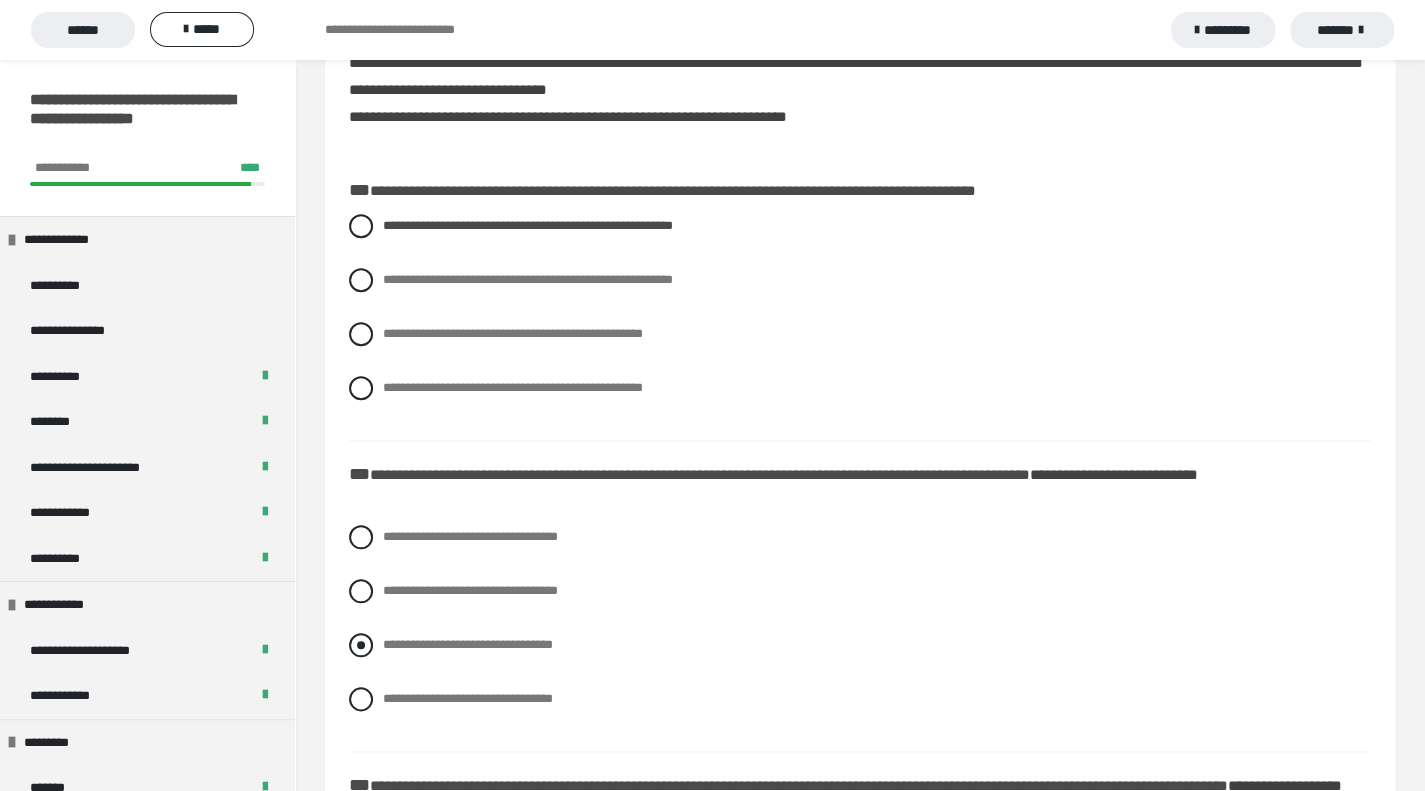 click at bounding box center [361, 645] 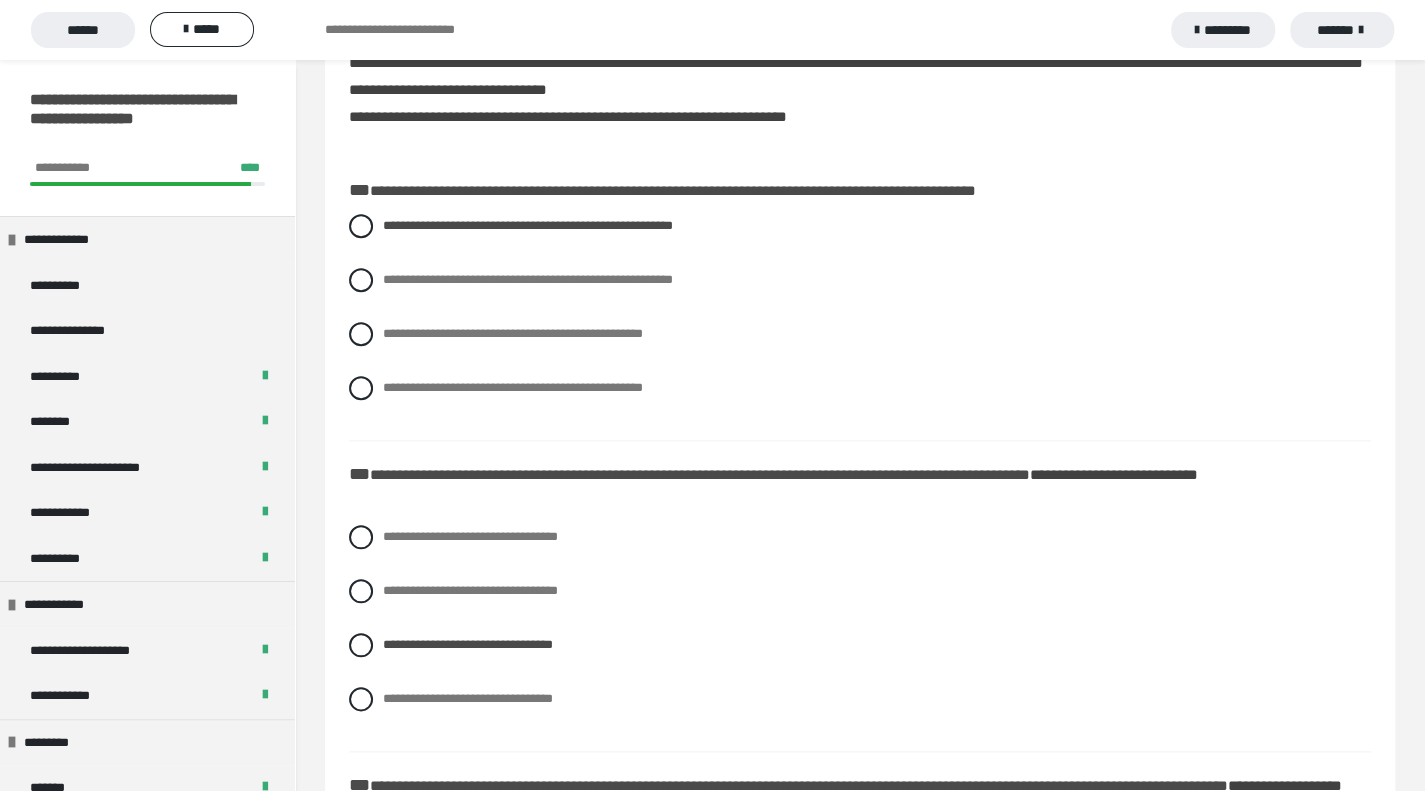 scroll, scrollTop: 1100, scrollLeft: 0, axis: vertical 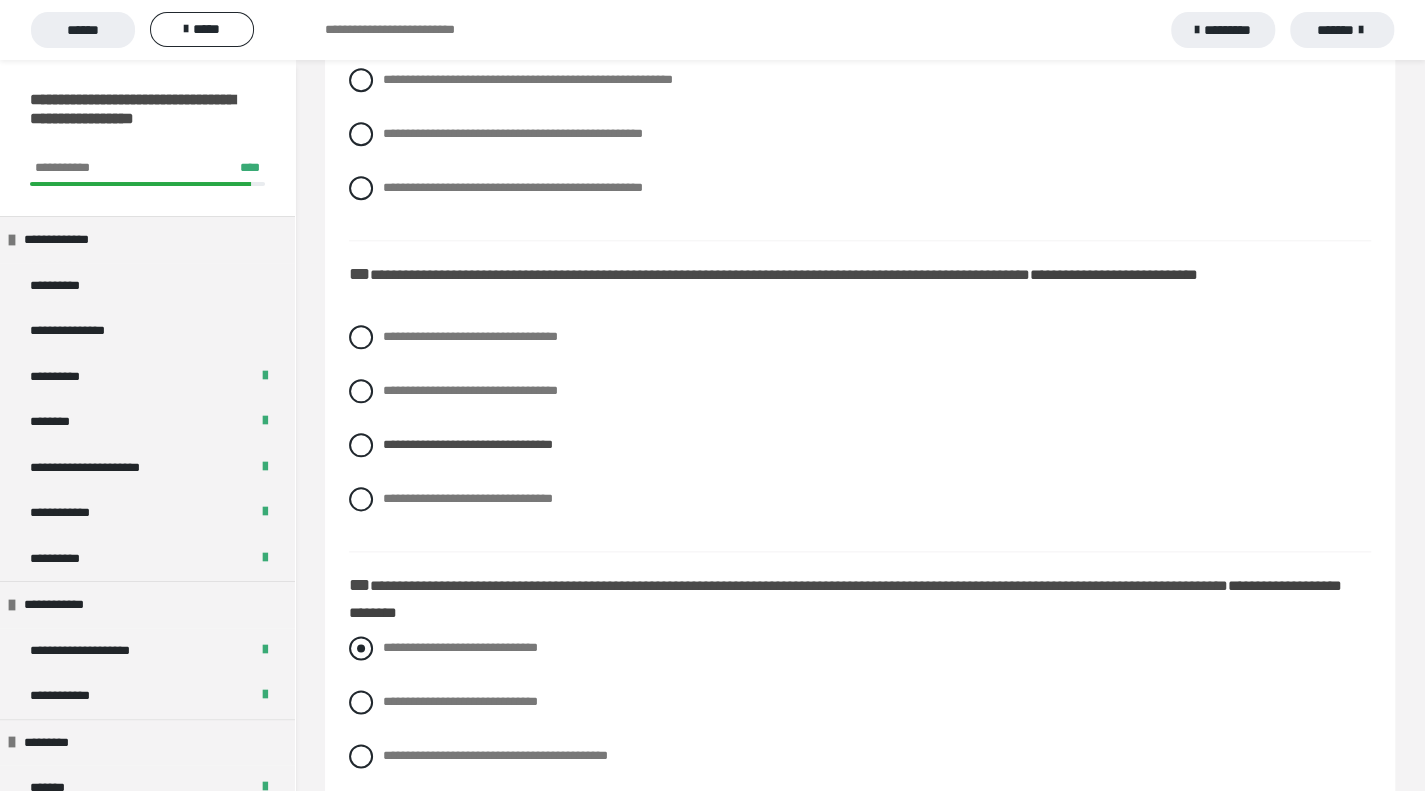 click at bounding box center [361, 648] 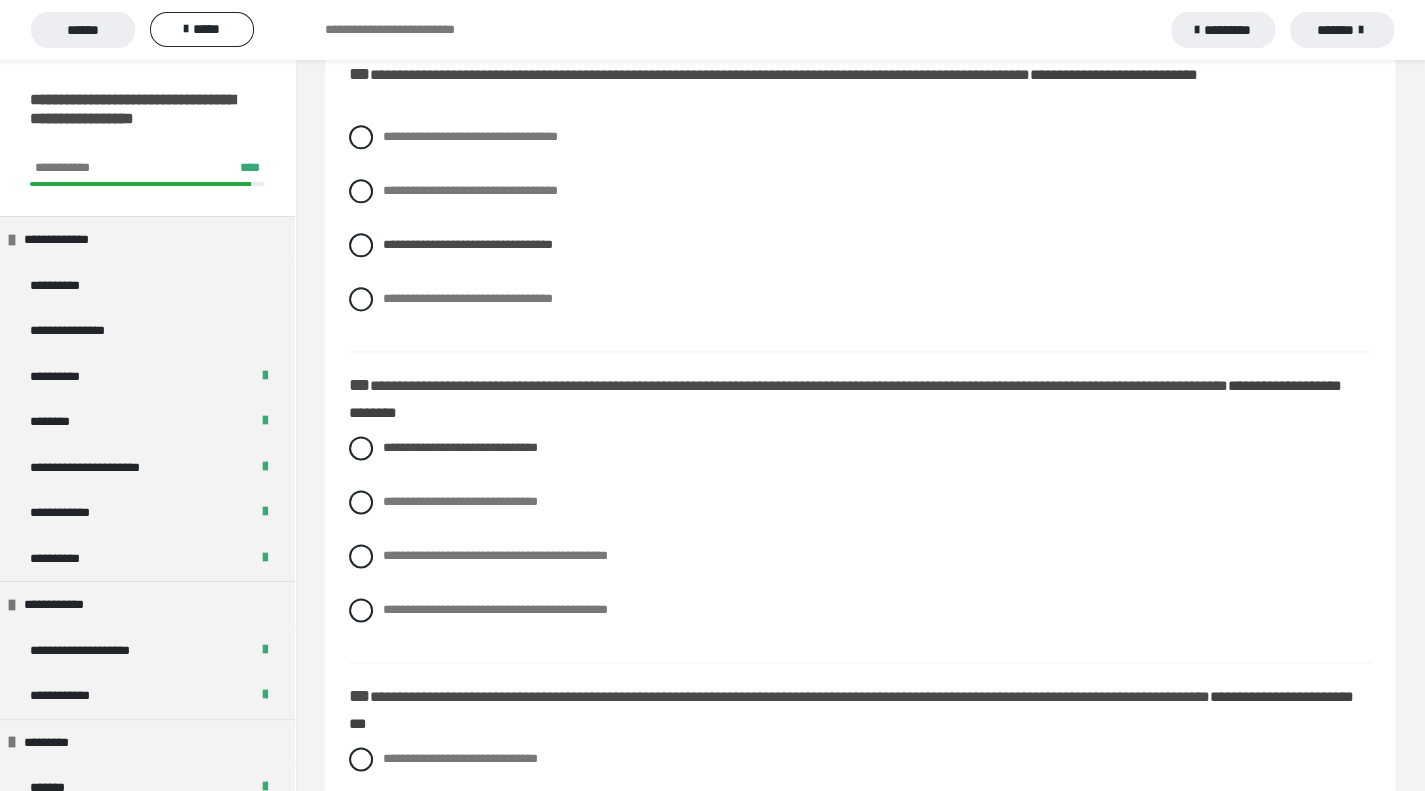 scroll, scrollTop: 1500, scrollLeft: 0, axis: vertical 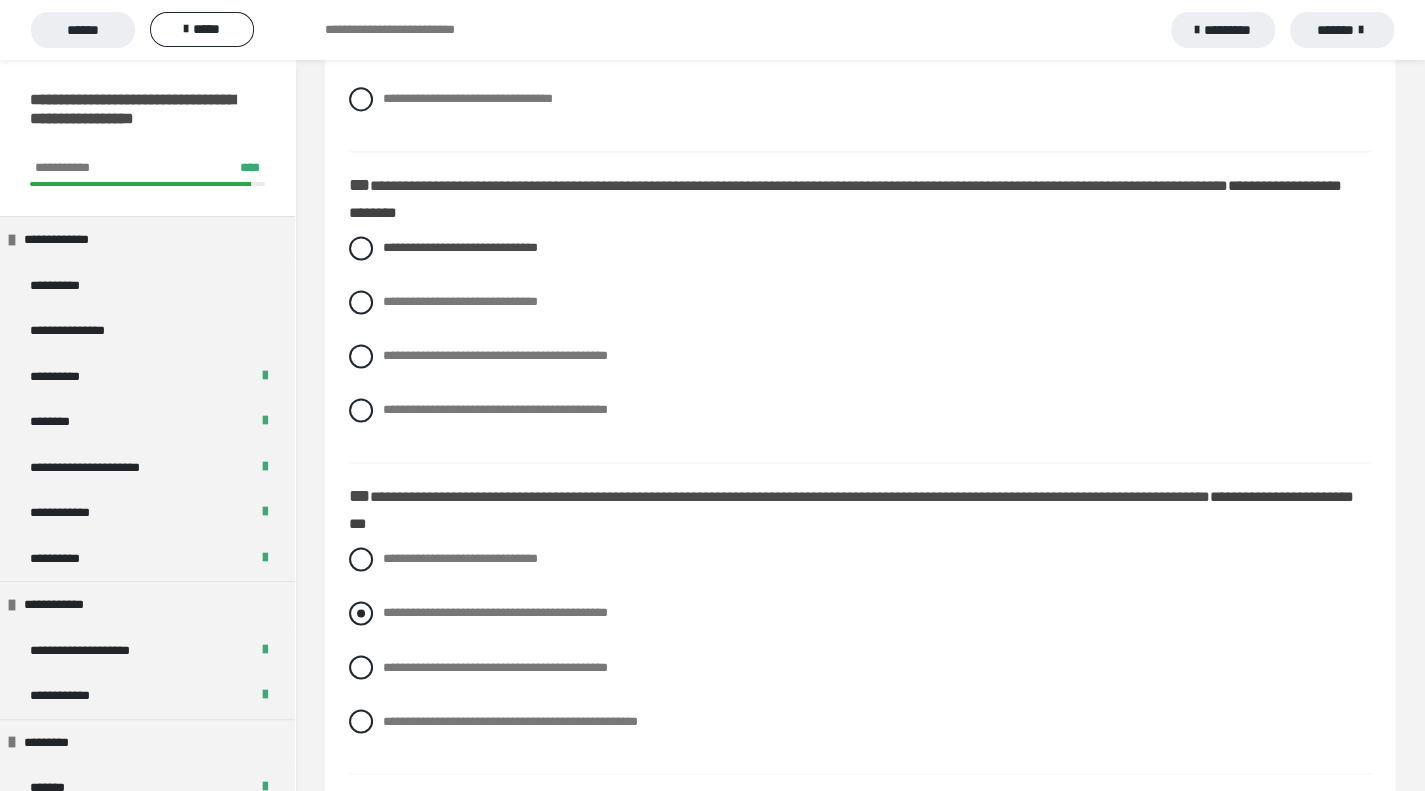 click at bounding box center (361, 613) 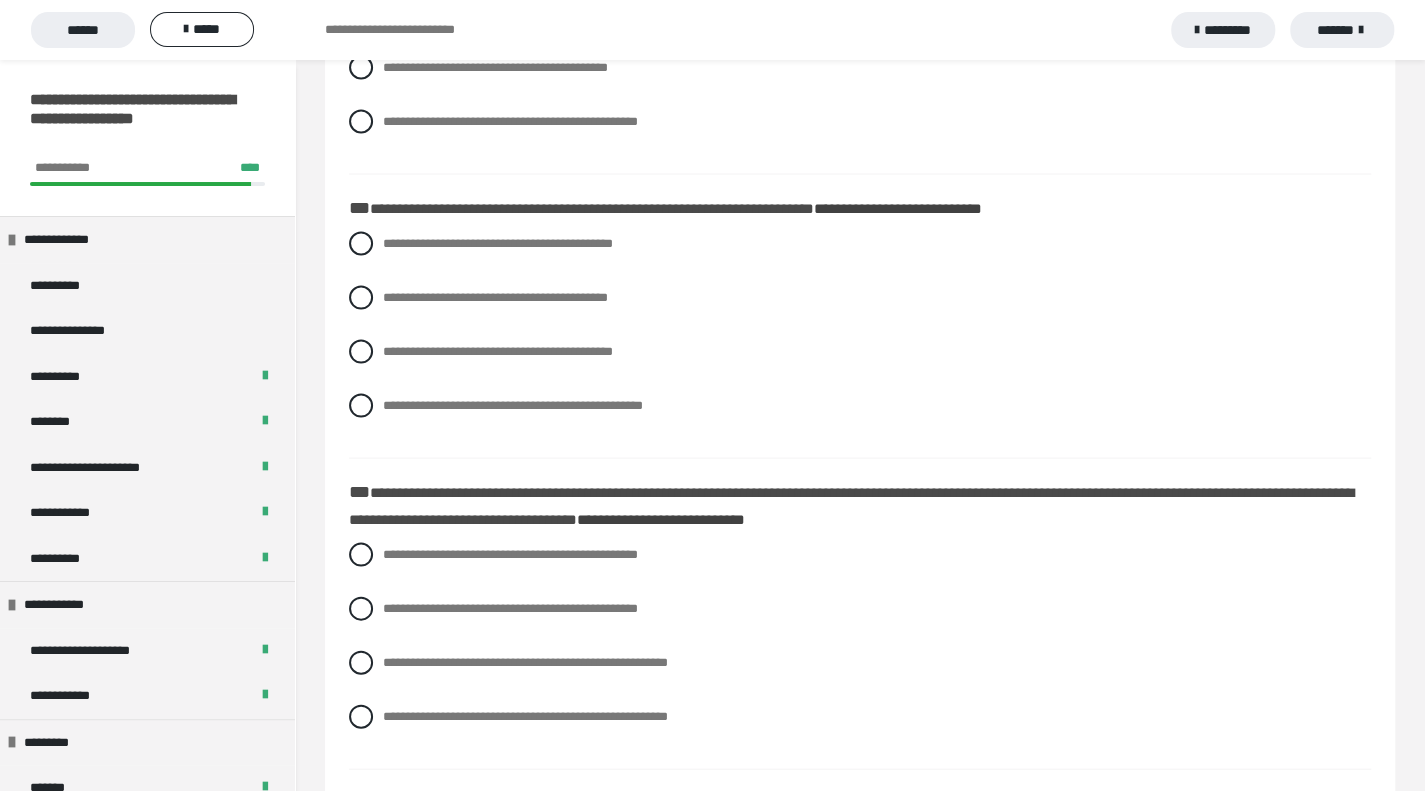 scroll, scrollTop: 1900, scrollLeft: 0, axis: vertical 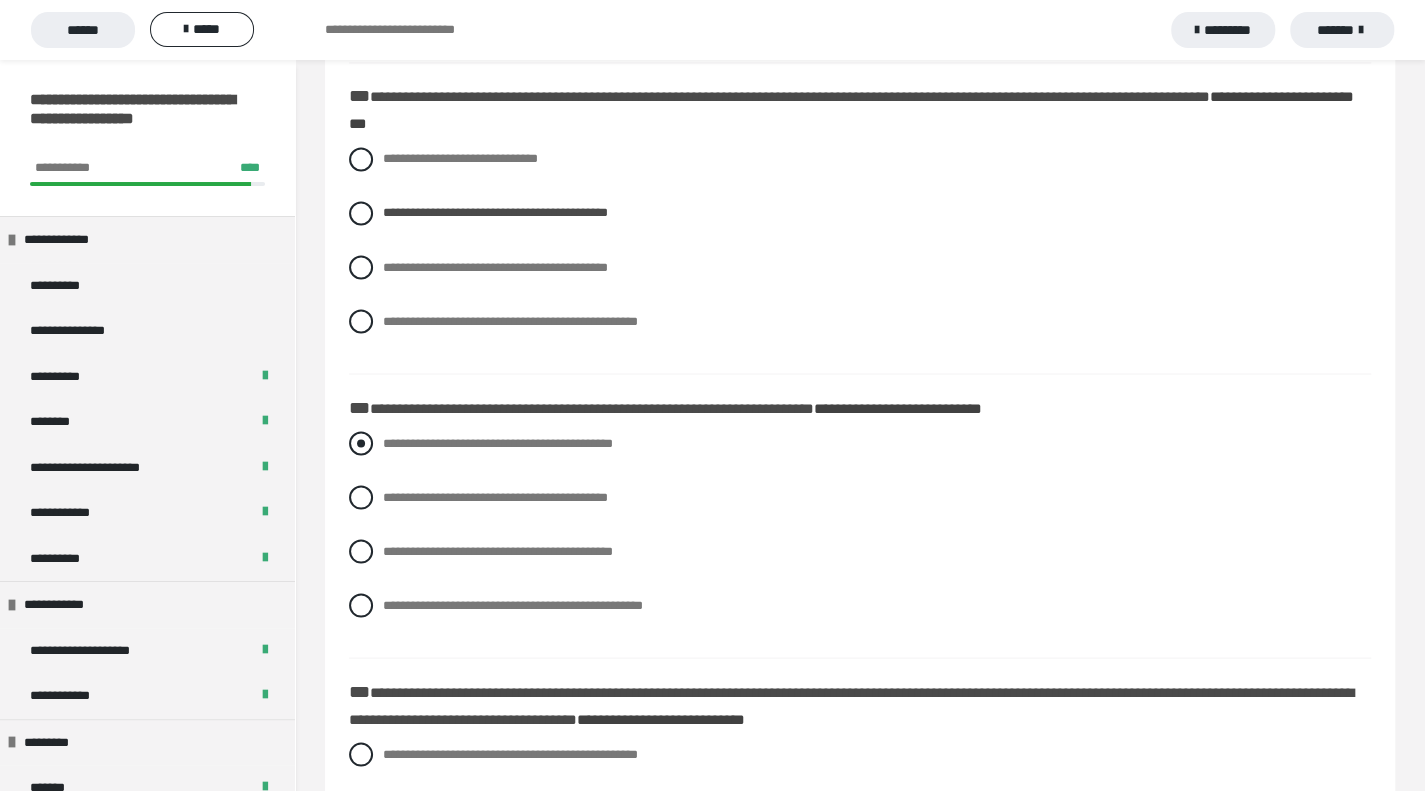 click at bounding box center (361, 443) 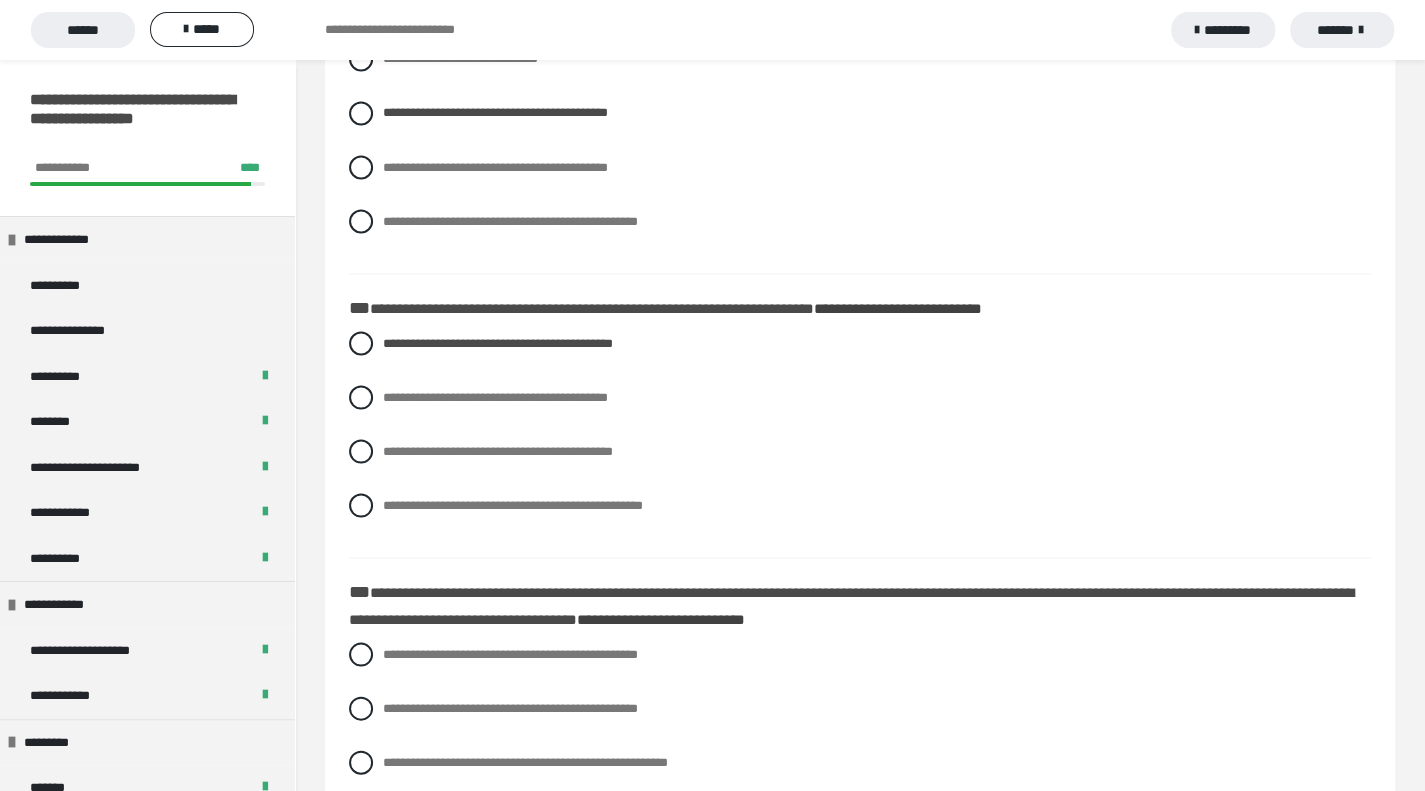 scroll, scrollTop: 2100, scrollLeft: 0, axis: vertical 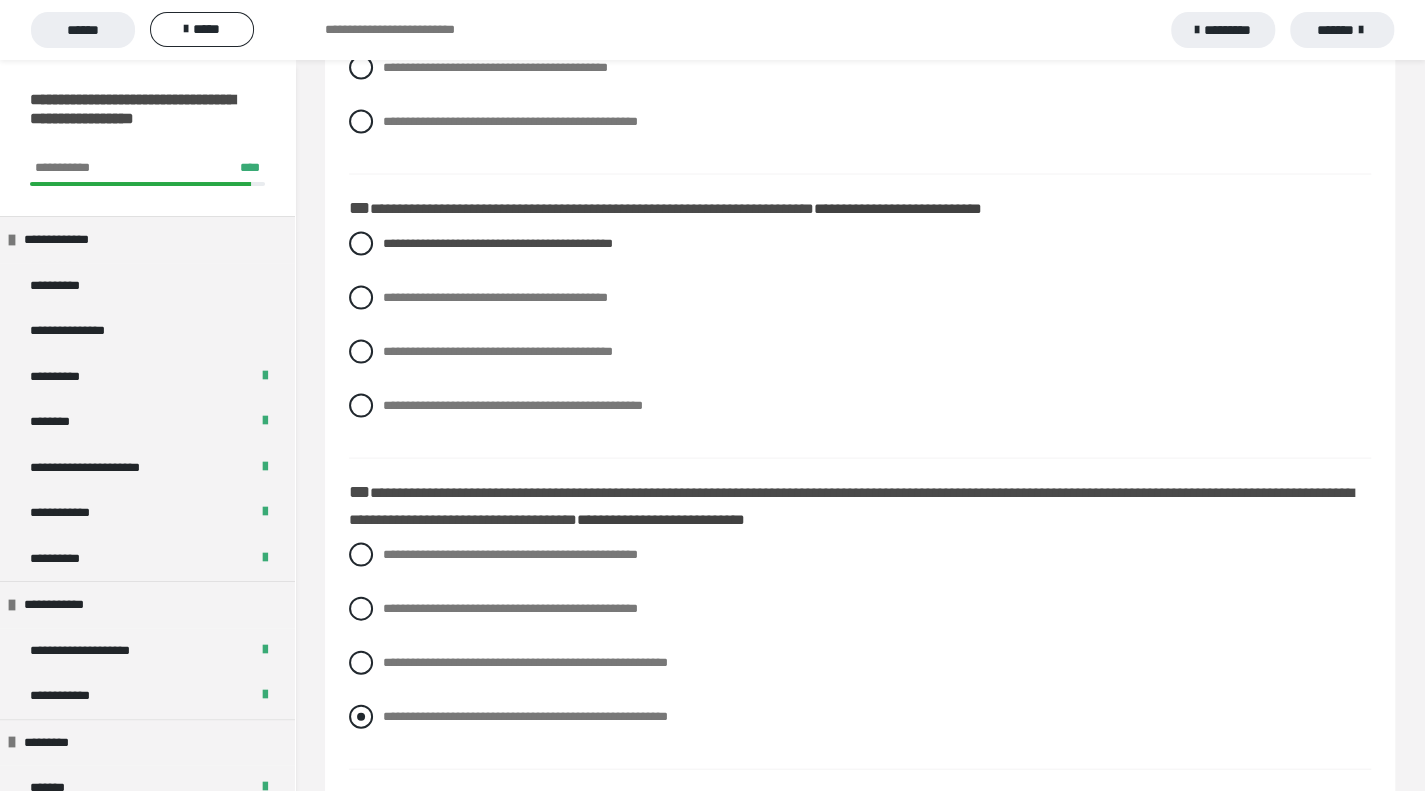 click at bounding box center [361, 716] 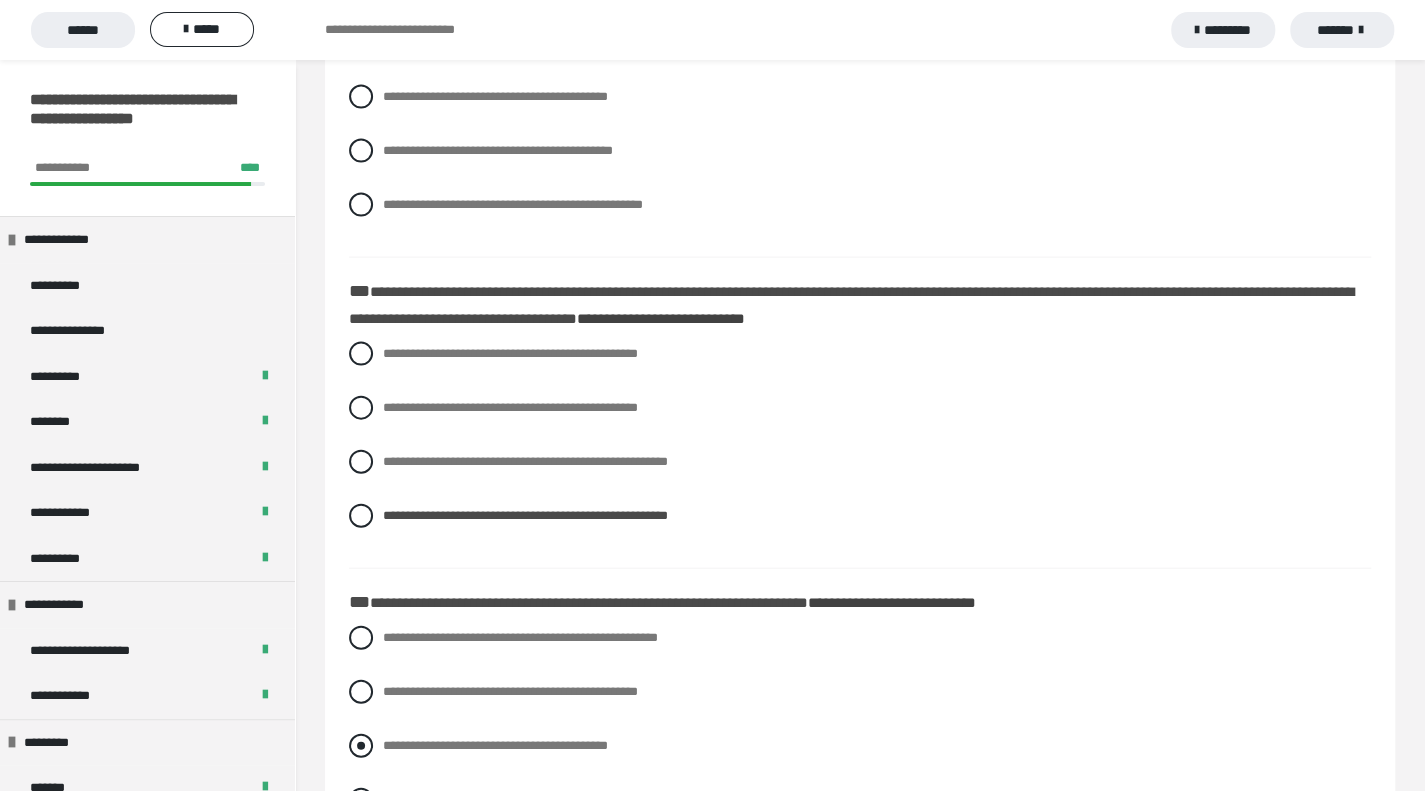 scroll, scrollTop: 2400, scrollLeft: 0, axis: vertical 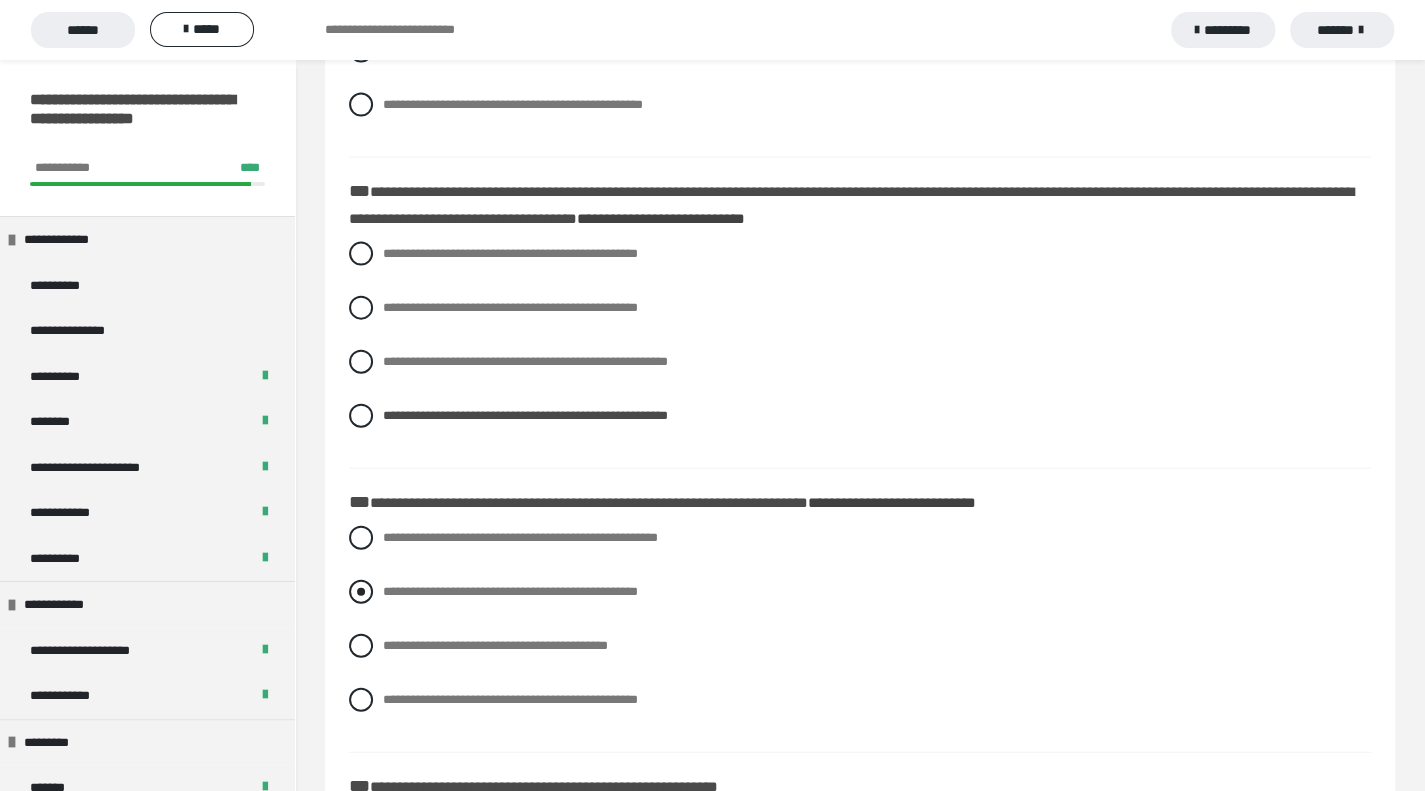 click at bounding box center [361, 592] 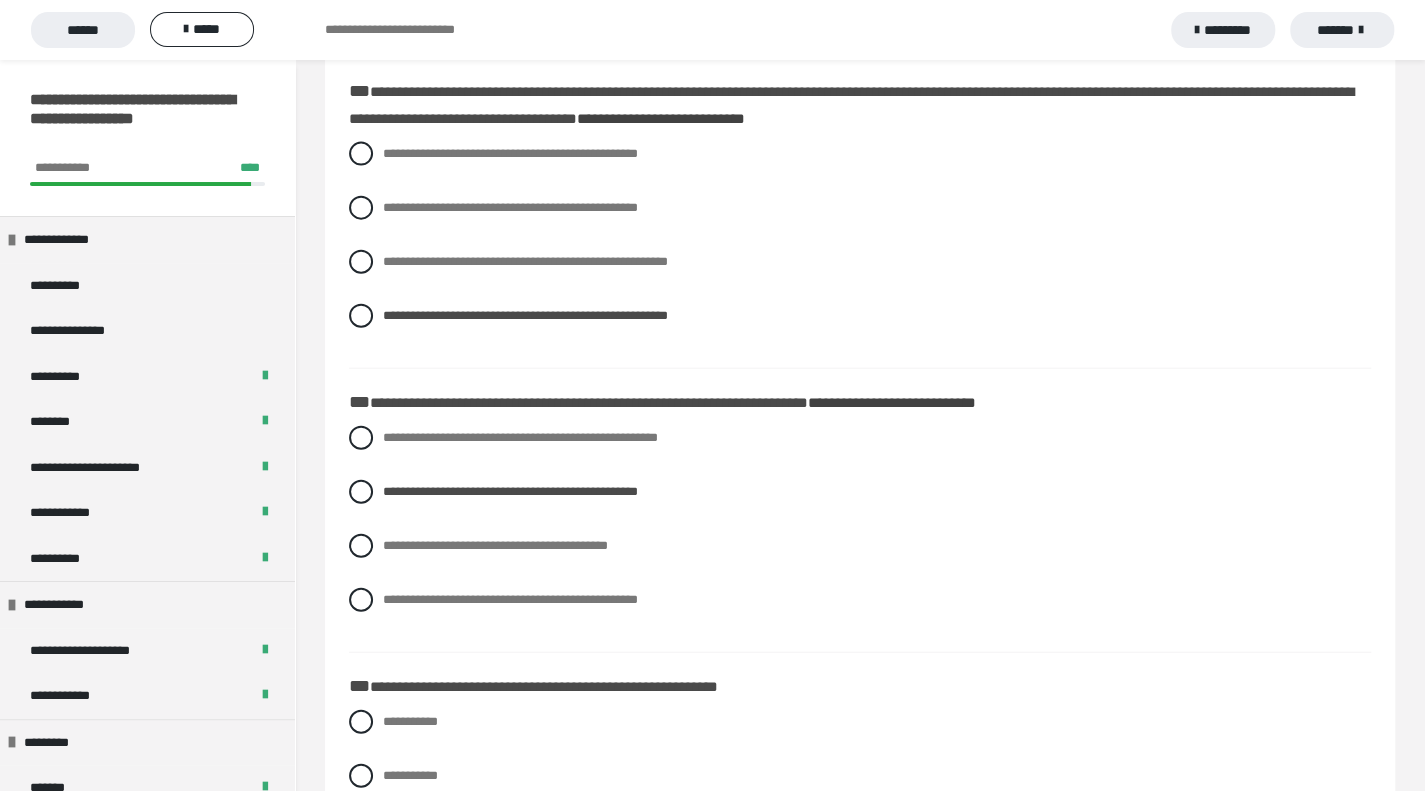 scroll, scrollTop: 2600, scrollLeft: 0, axis: vertical 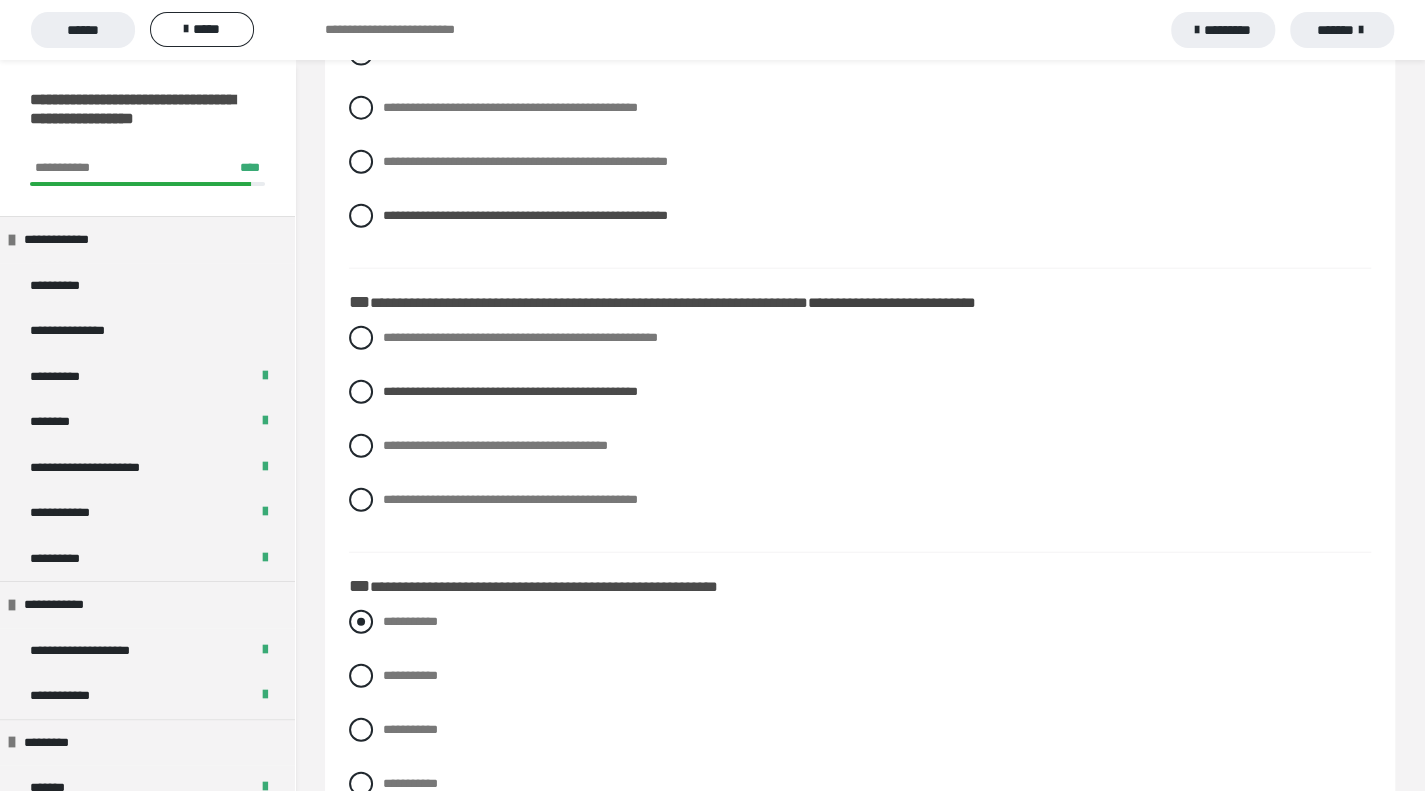 click at bounding box center [361, 622] 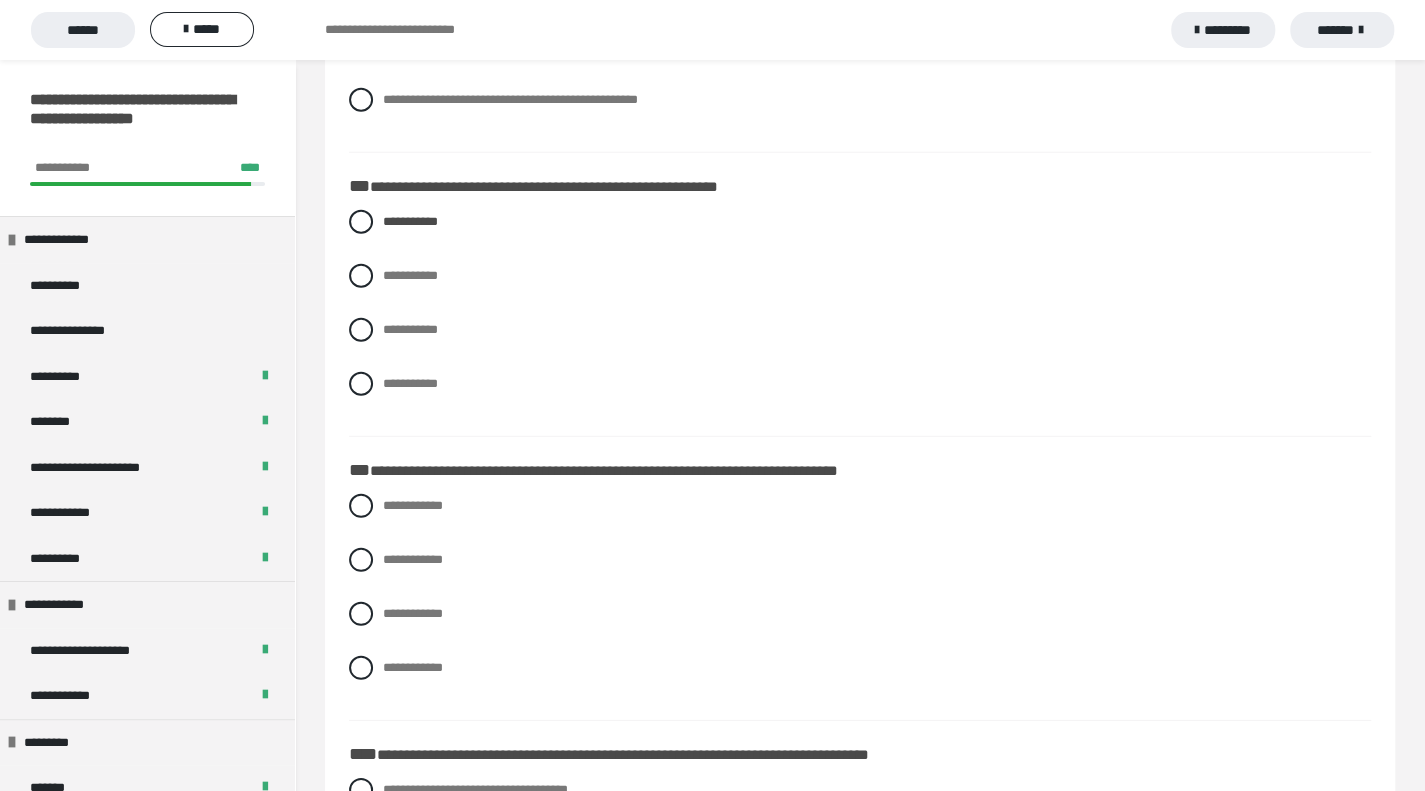 scroll, scrollTop: 3100, scrollLeft: 0, axis: vertical 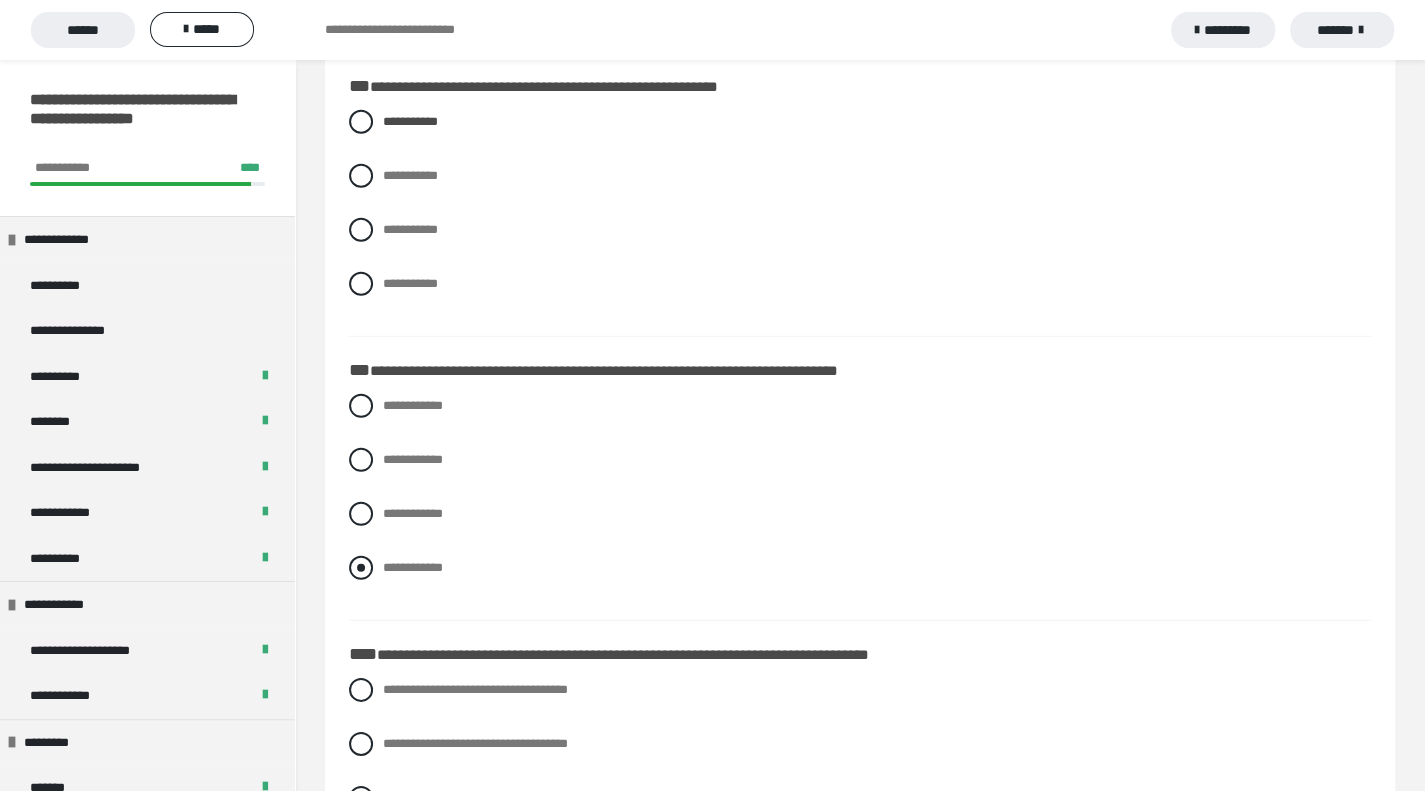 click at bounding box center [361, 568] 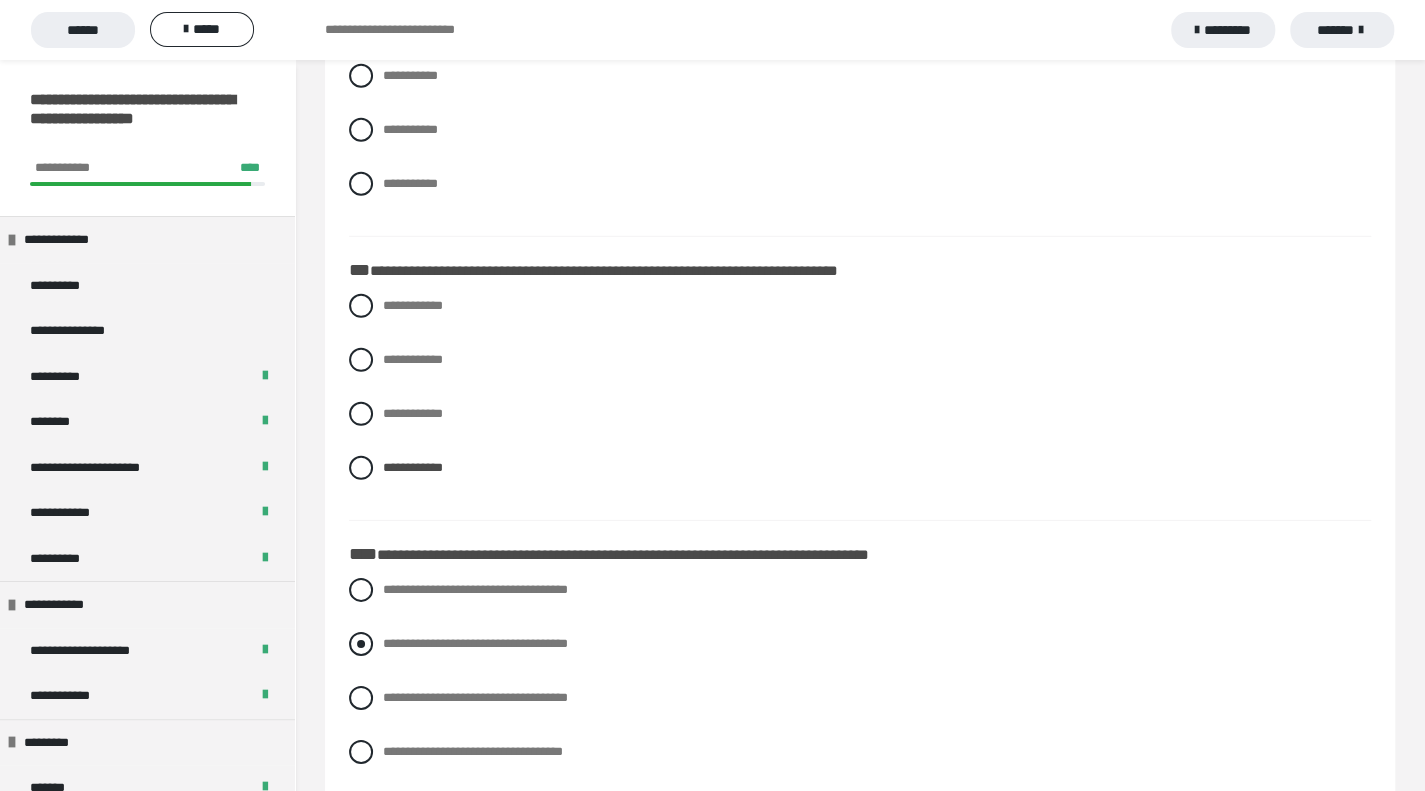 scroll, scrollTop: 3300, scrollLeft: 0, axis: vertical 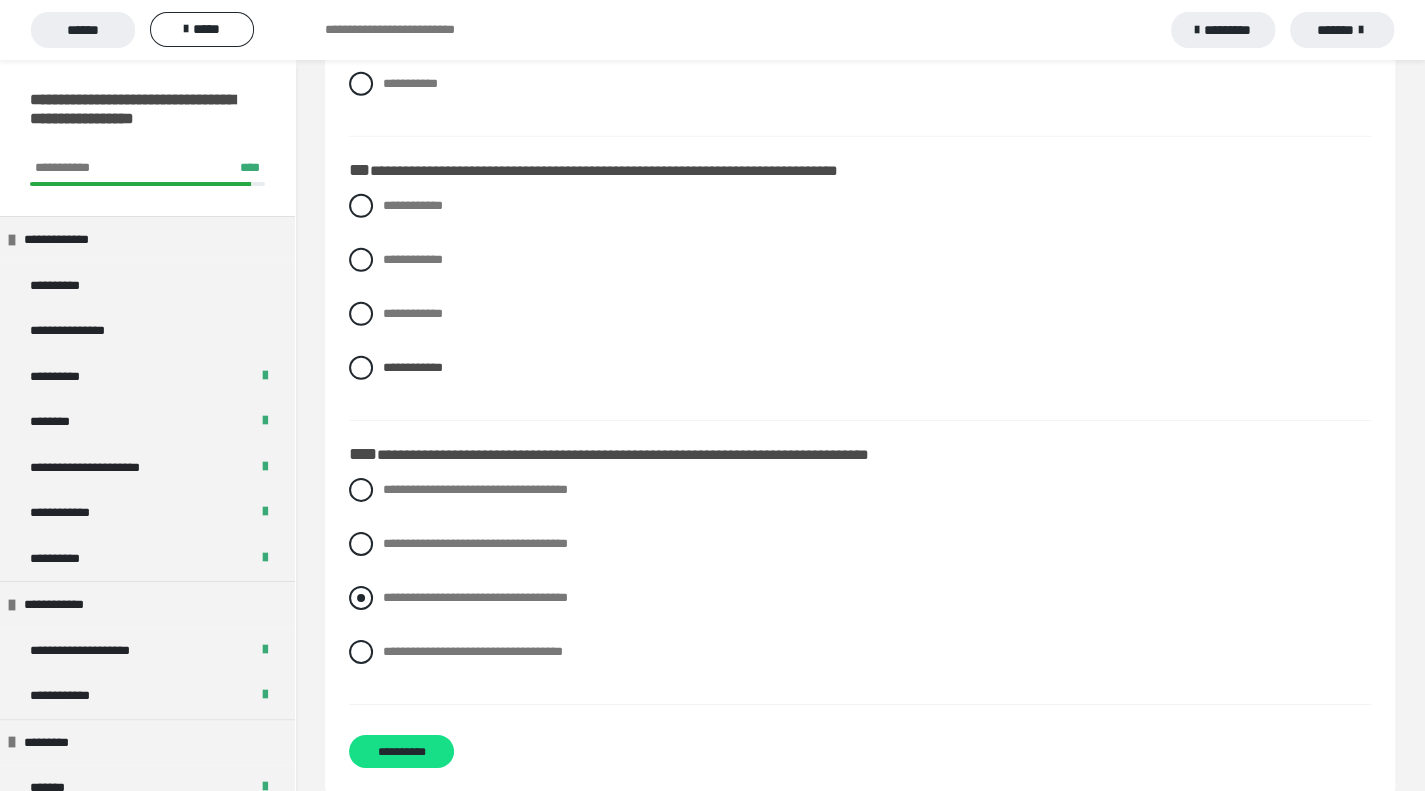 click at bounding box center (361, 598) 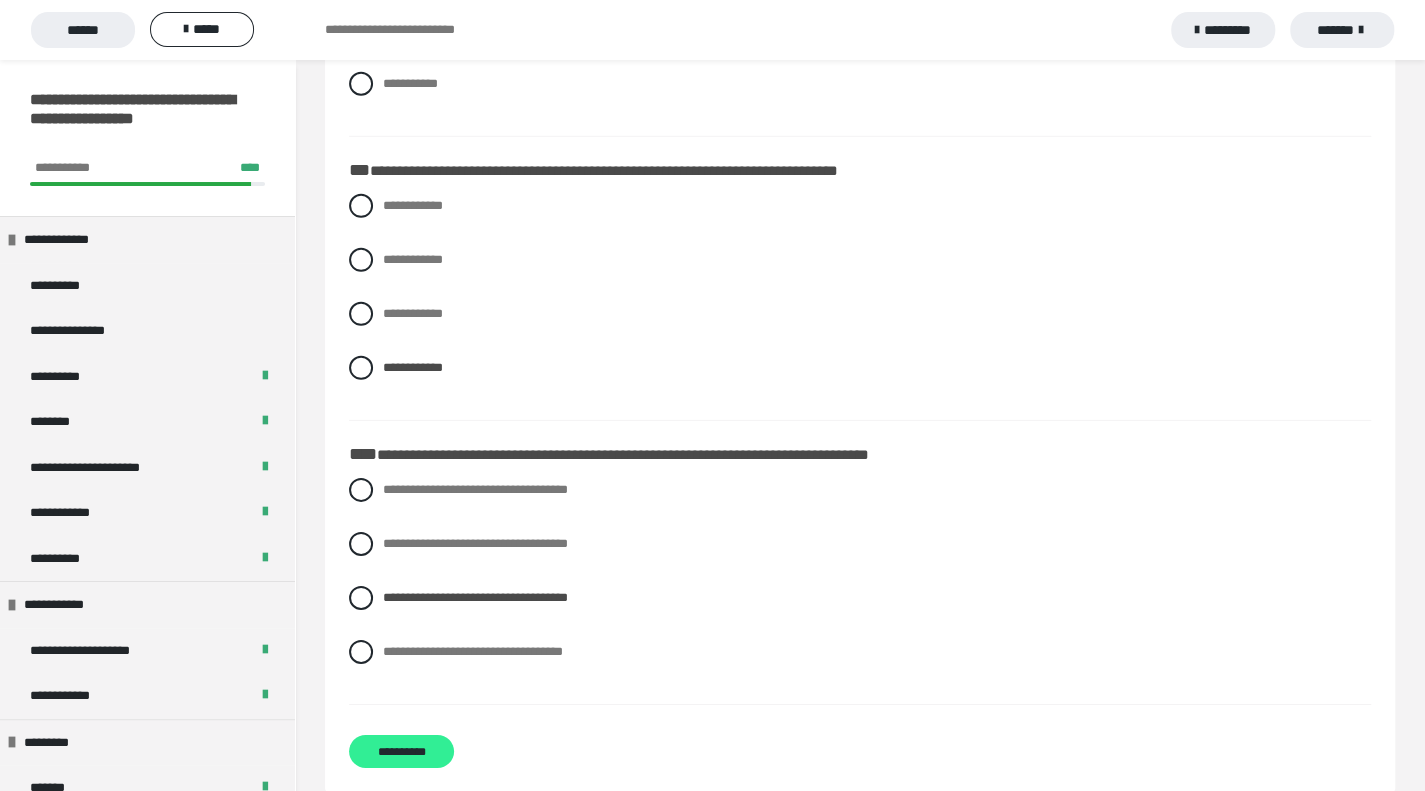click on "**********" at bounding box center [401, 751] 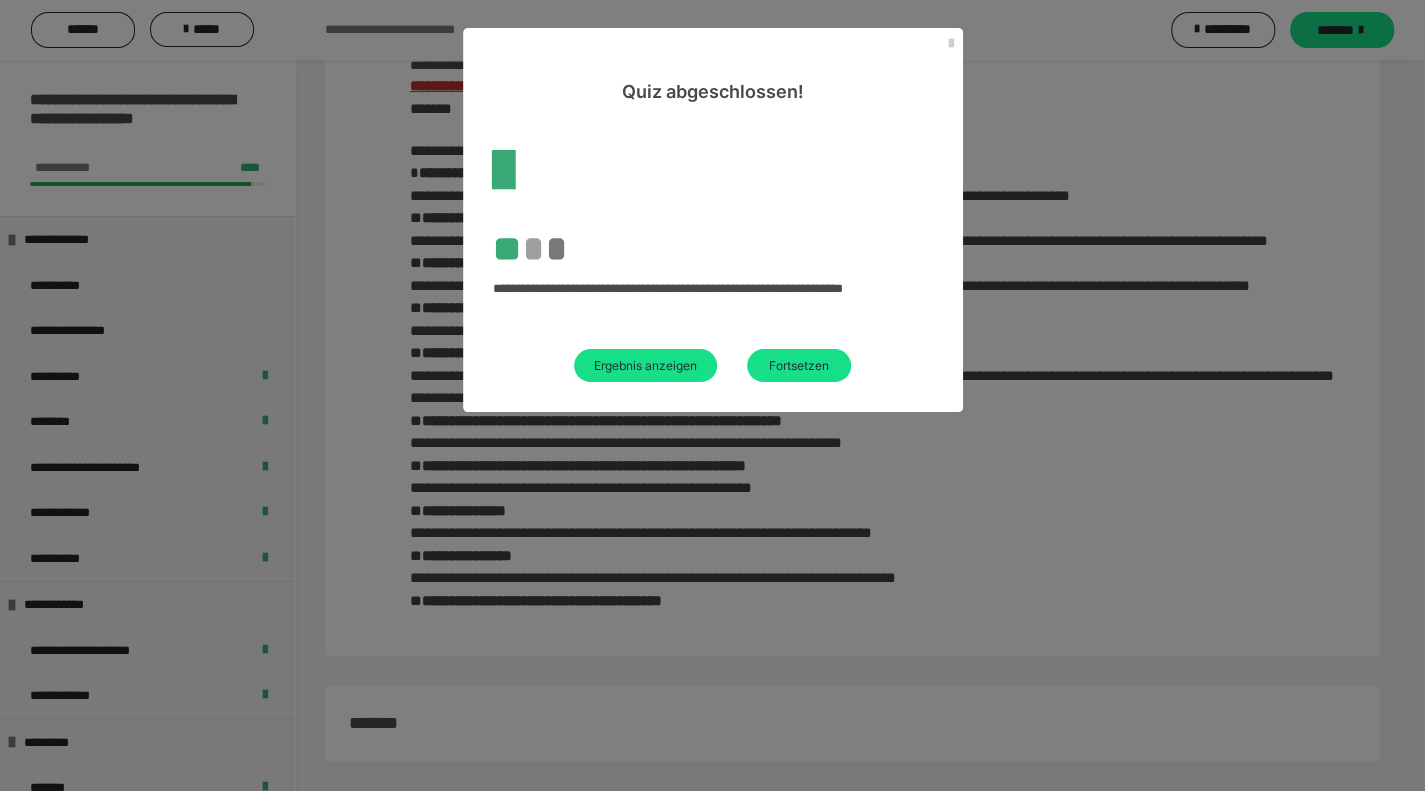 scroll, scrollTop: 216, scrollLeft: 0, axis: vertical 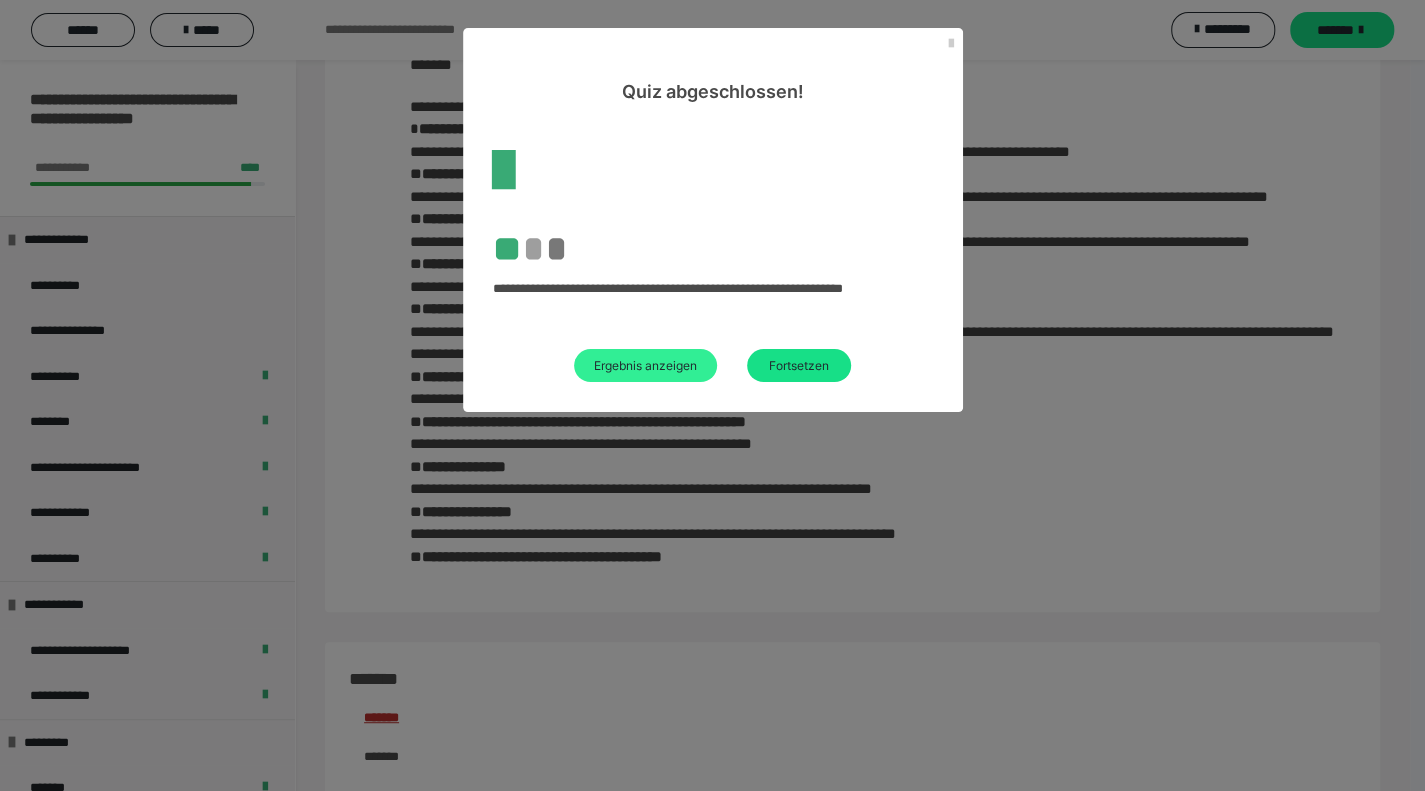 click on "Ergebnis anzeigen" at bounding box center [645, 365] 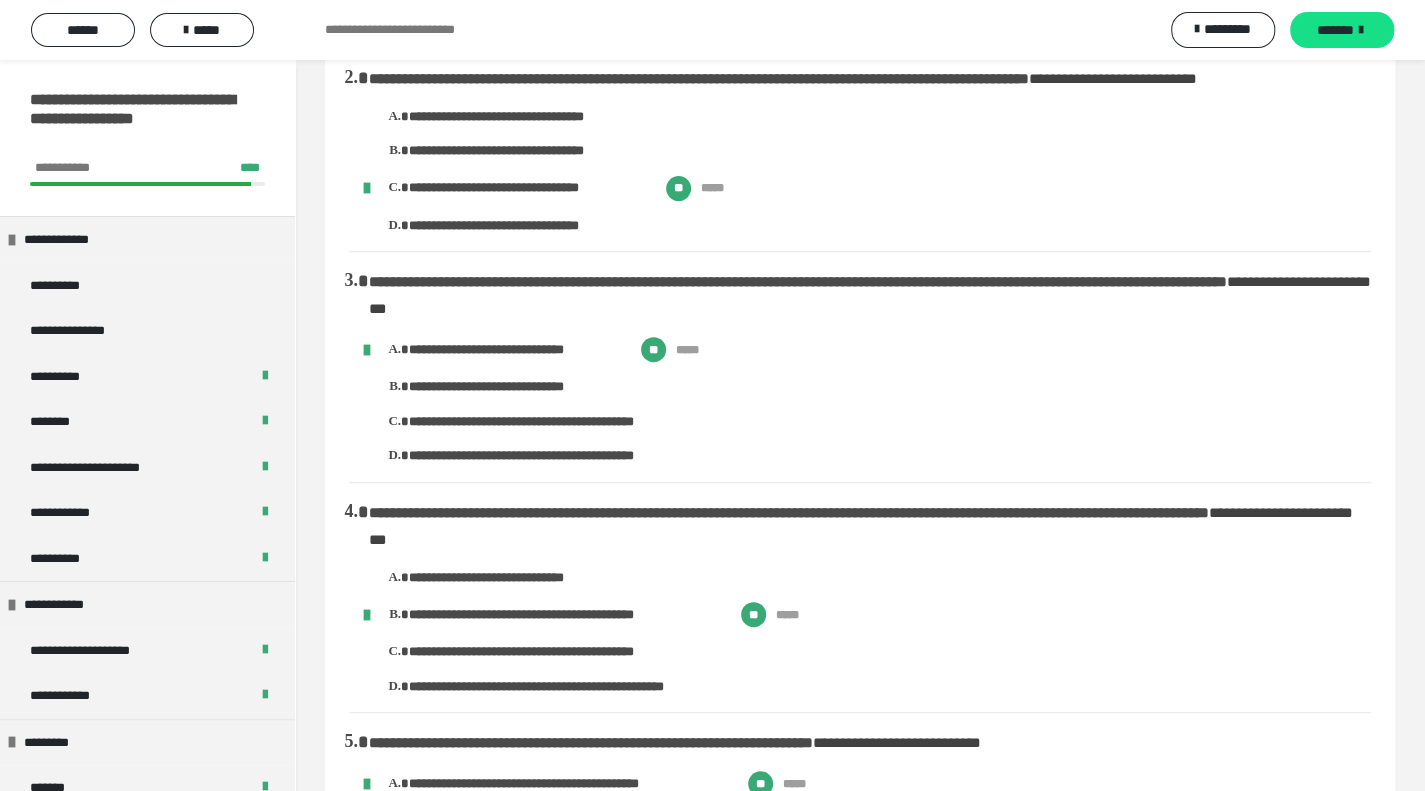 scroll, scrollTop: 0, scrollLeft: 0, axis: both 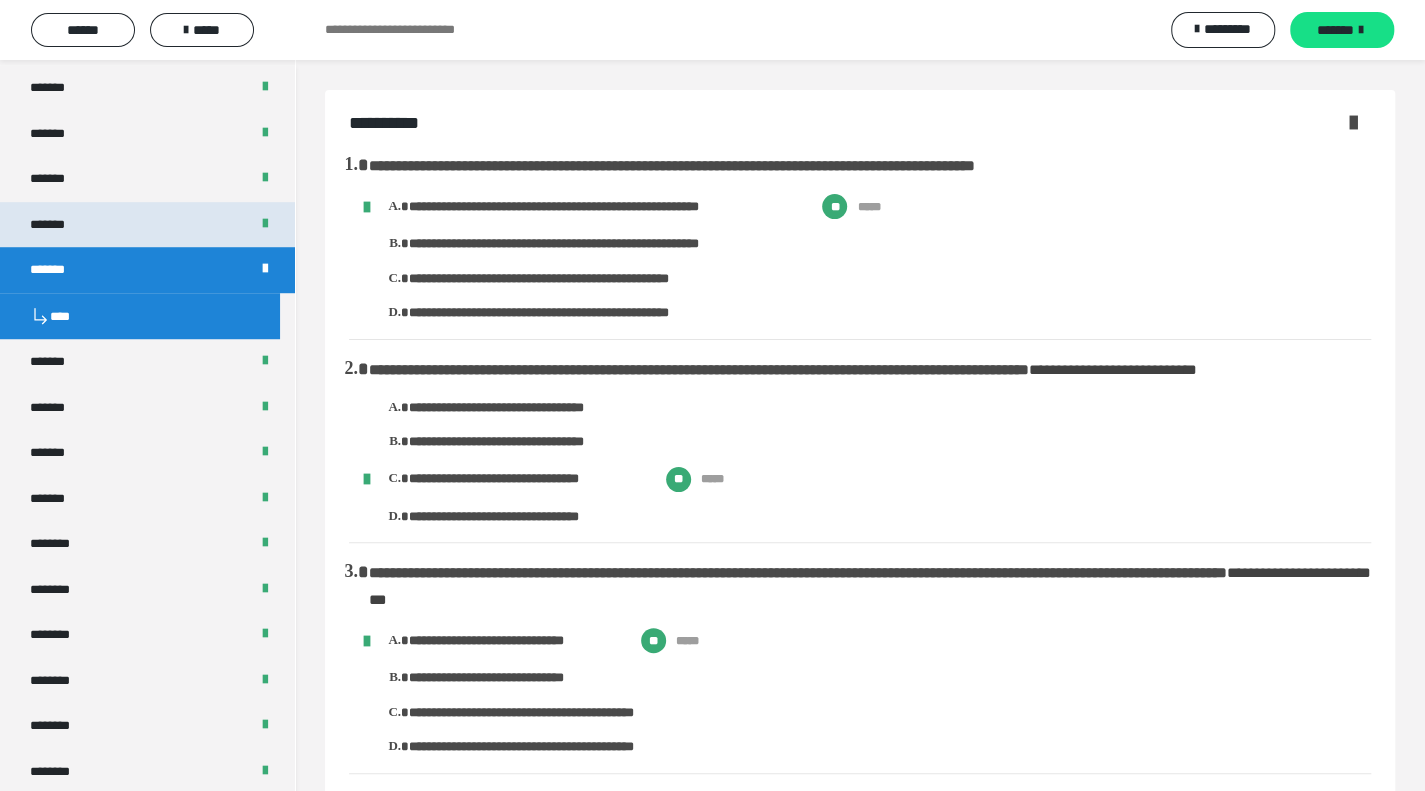 click on "*******" at bounding box center [147, 225] 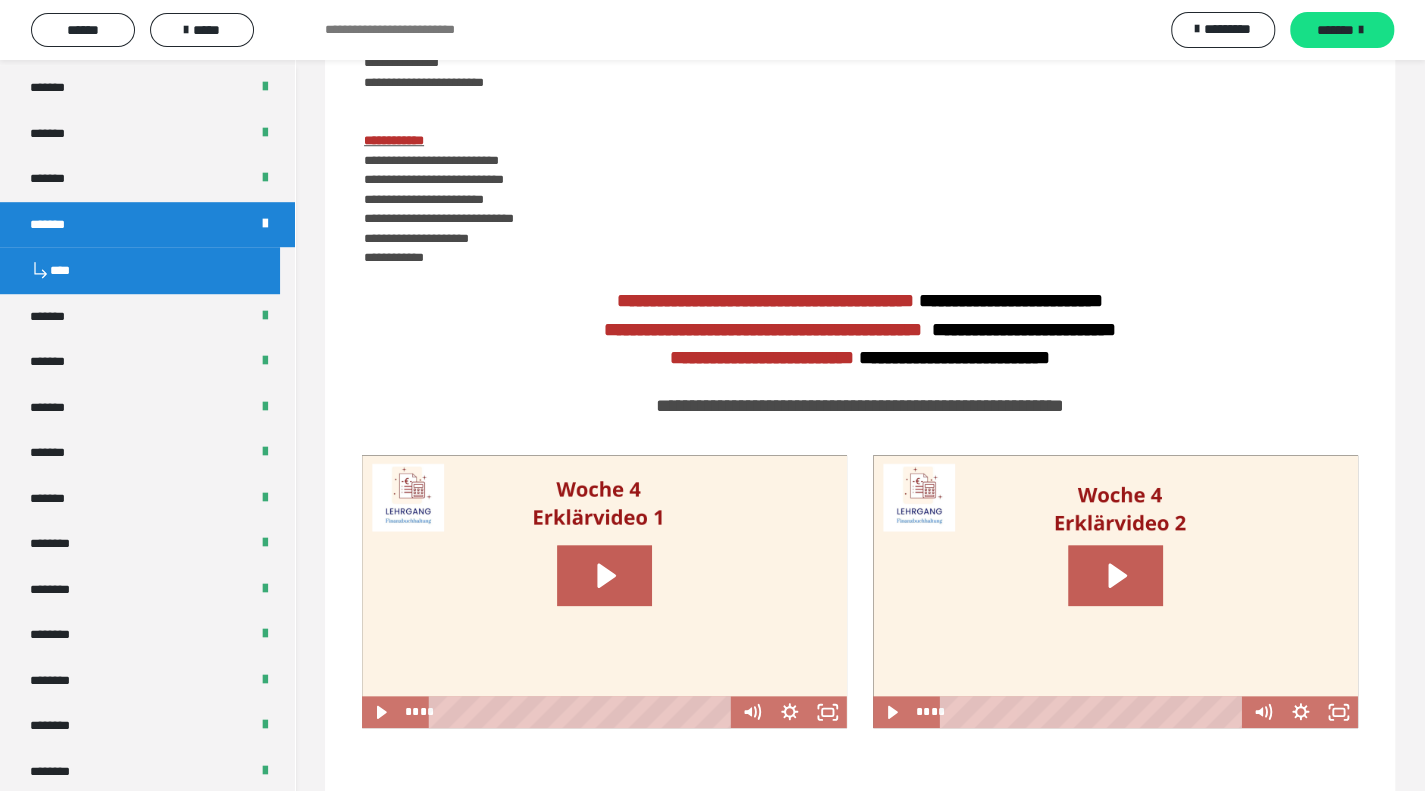 scroll, scrollTop: 1000, scrollLeft: 0, axis: vertical 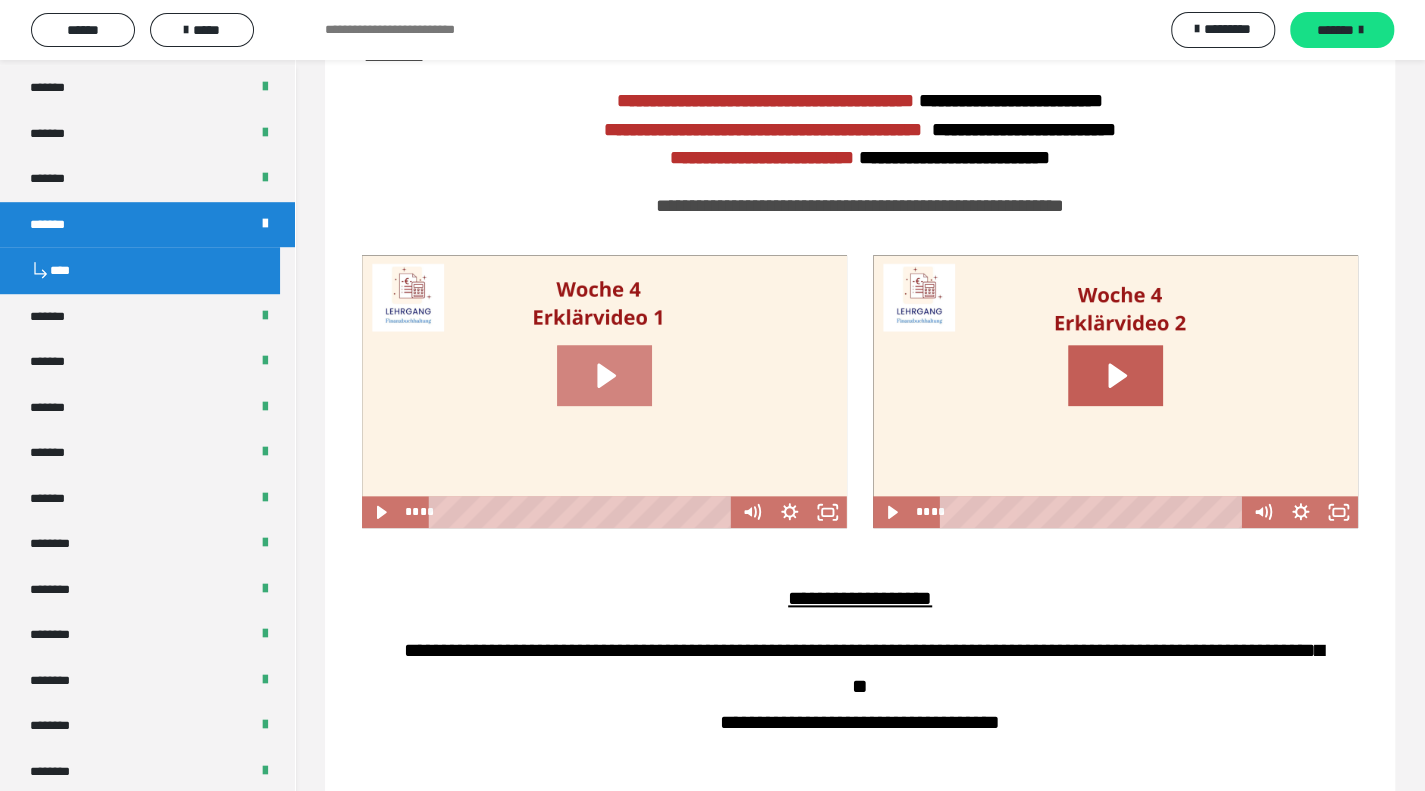 click 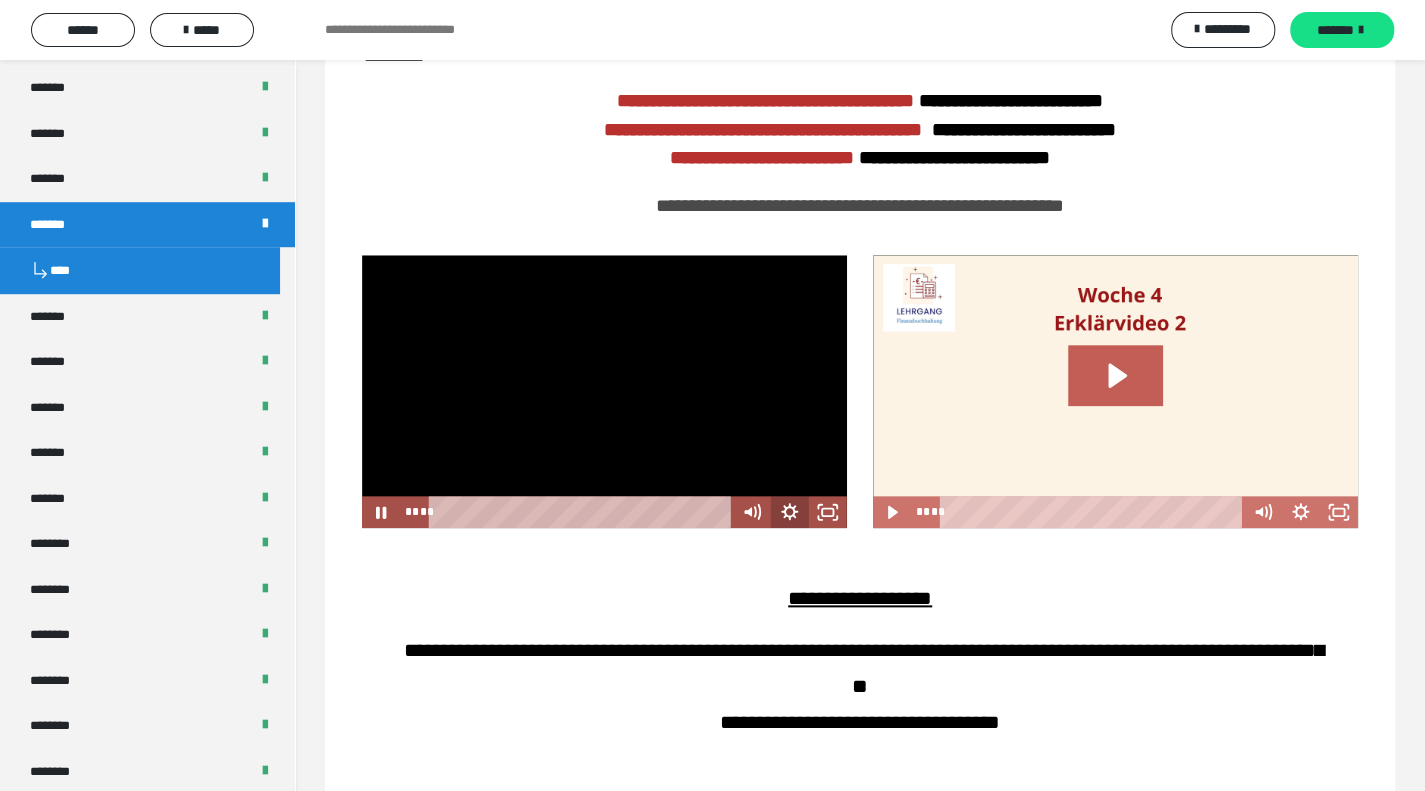 click 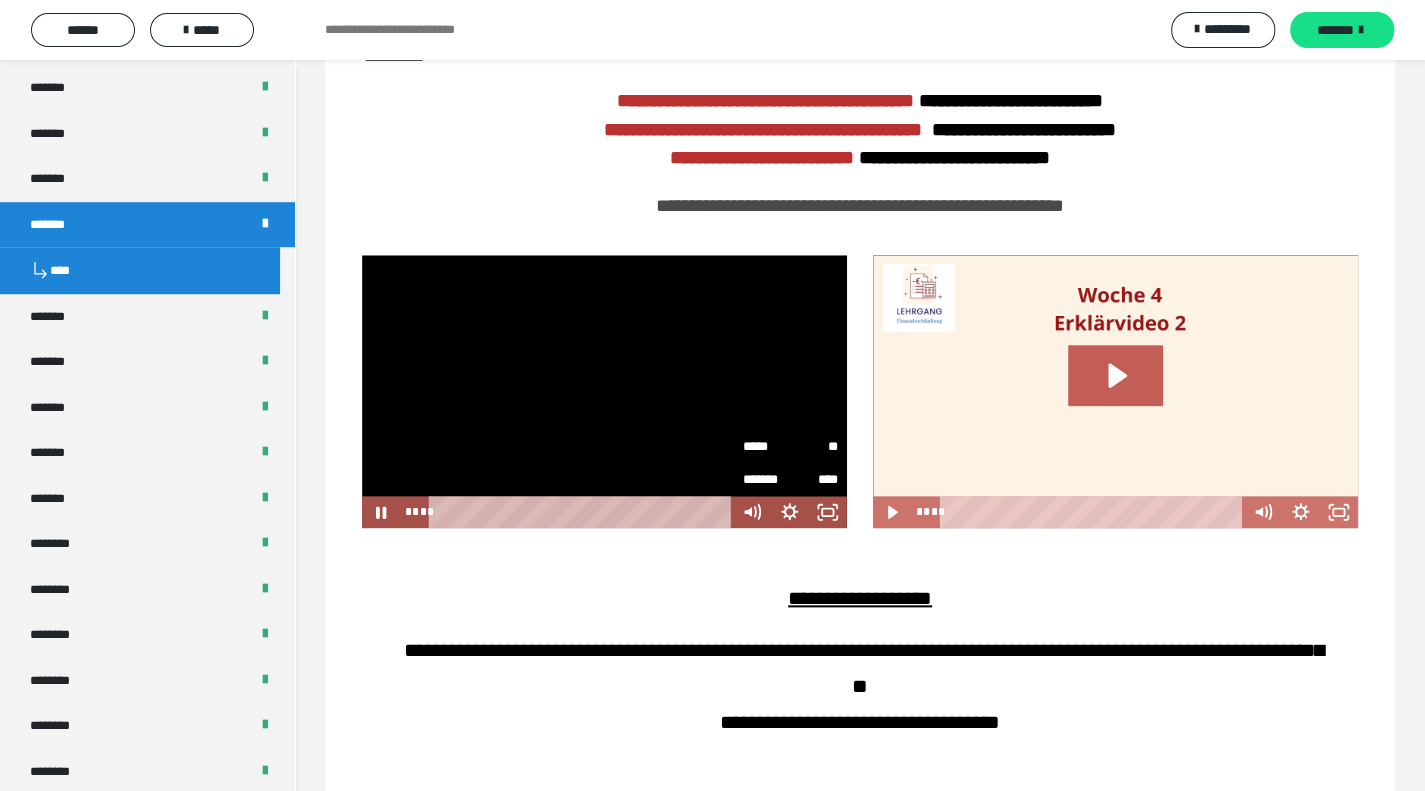click on "*****" at bounding box center (767, 447) 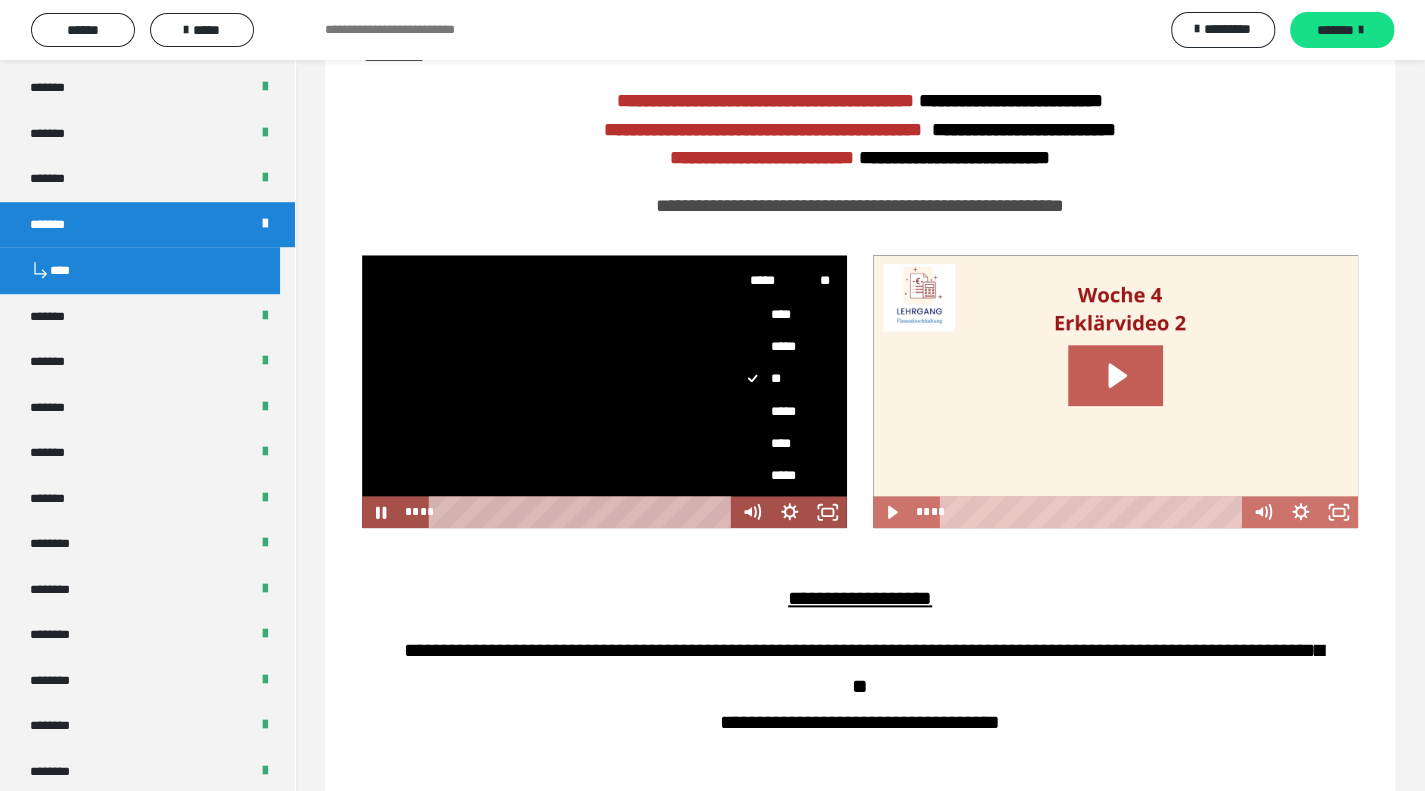 click on "*****" at bounding box center [782, 411] 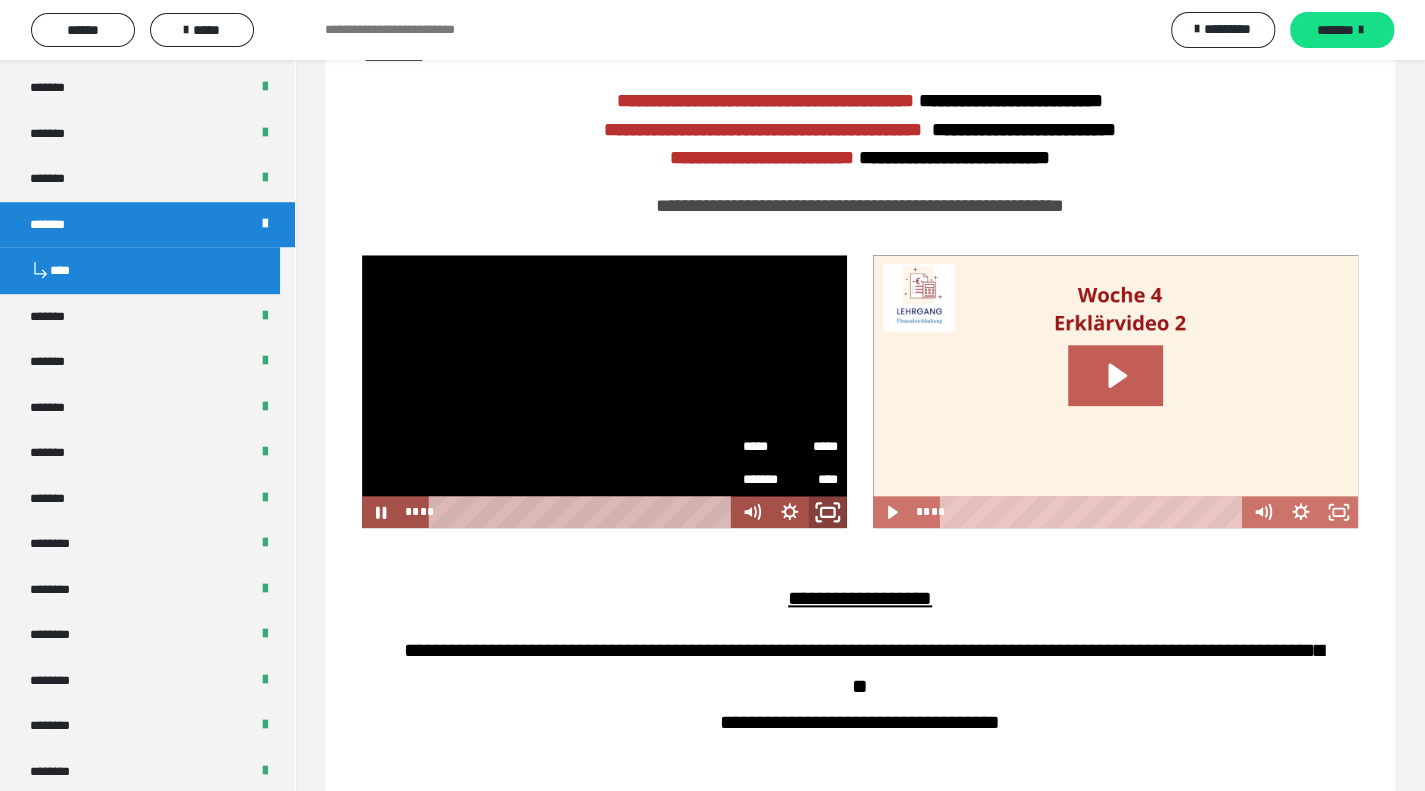 click 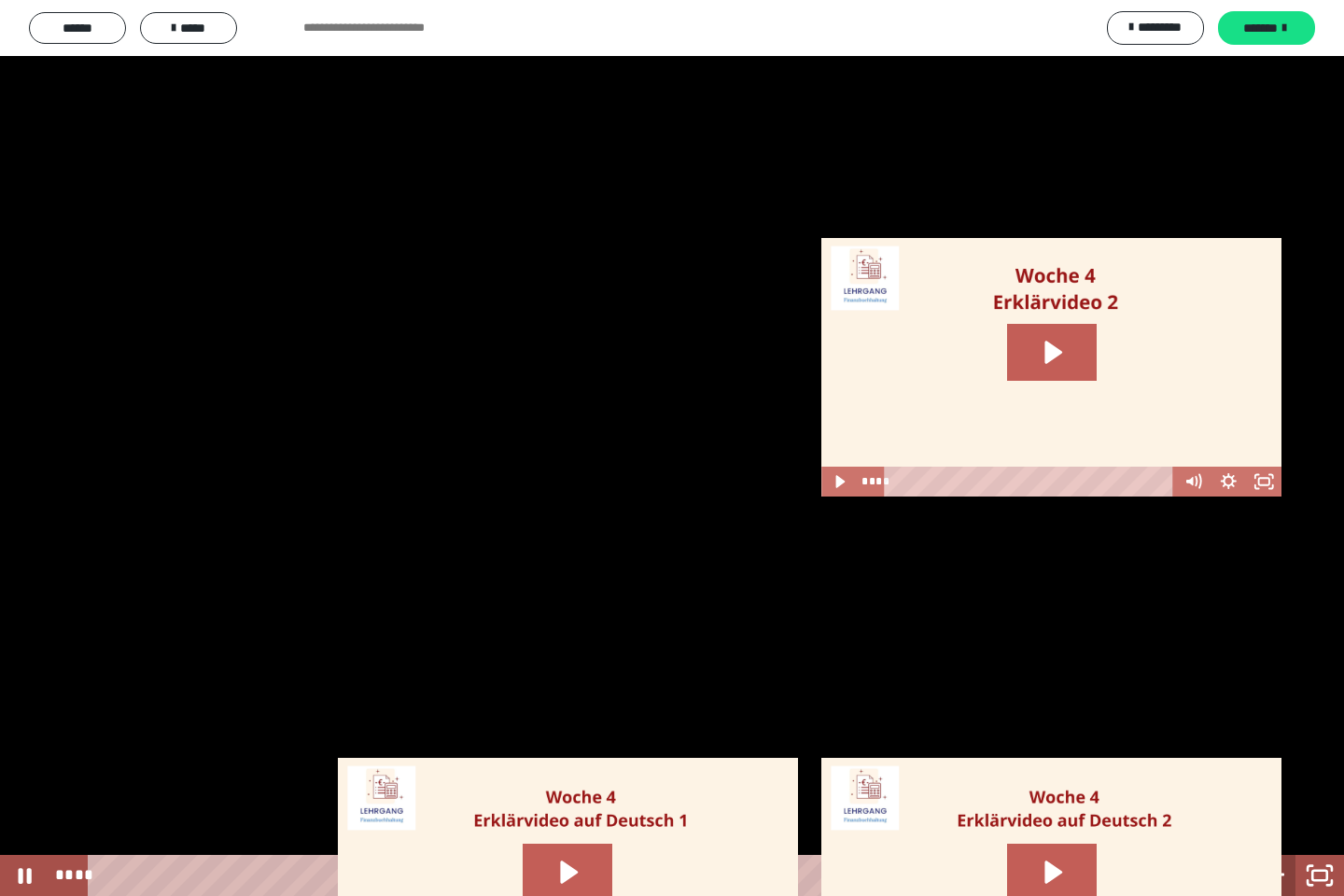 click 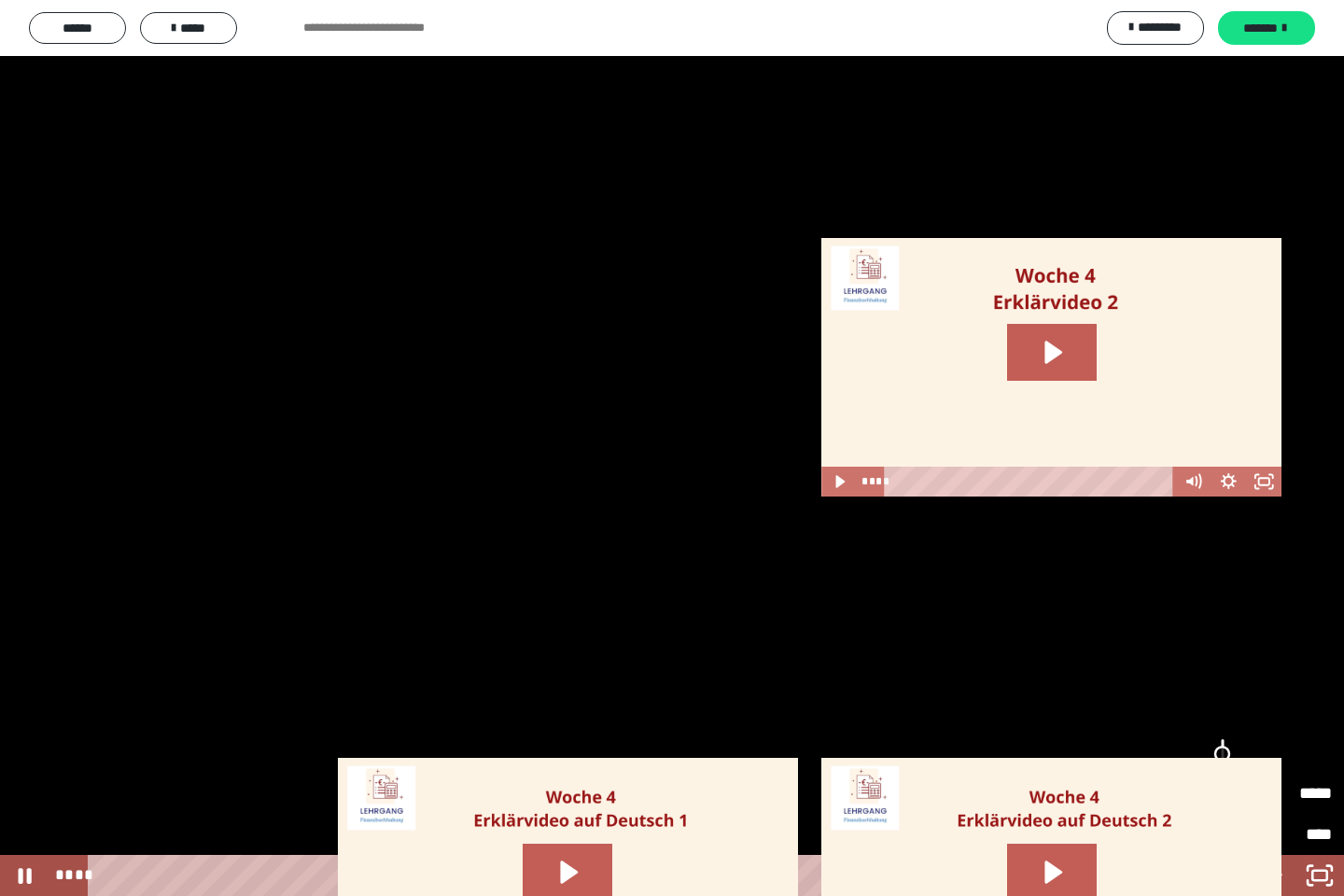 click at bounding box center (1223, 788) 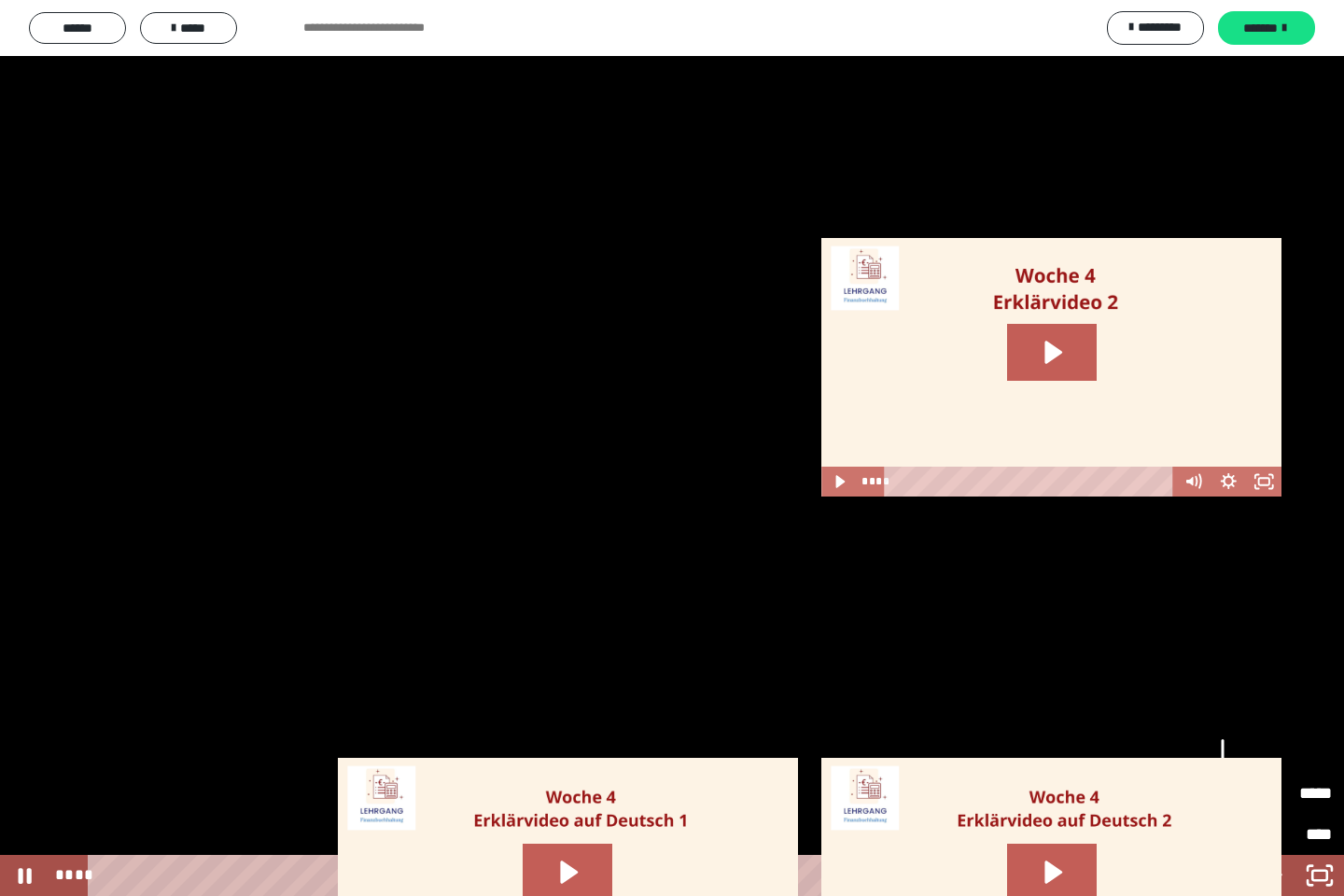 click at bounding box center (1223, 788) 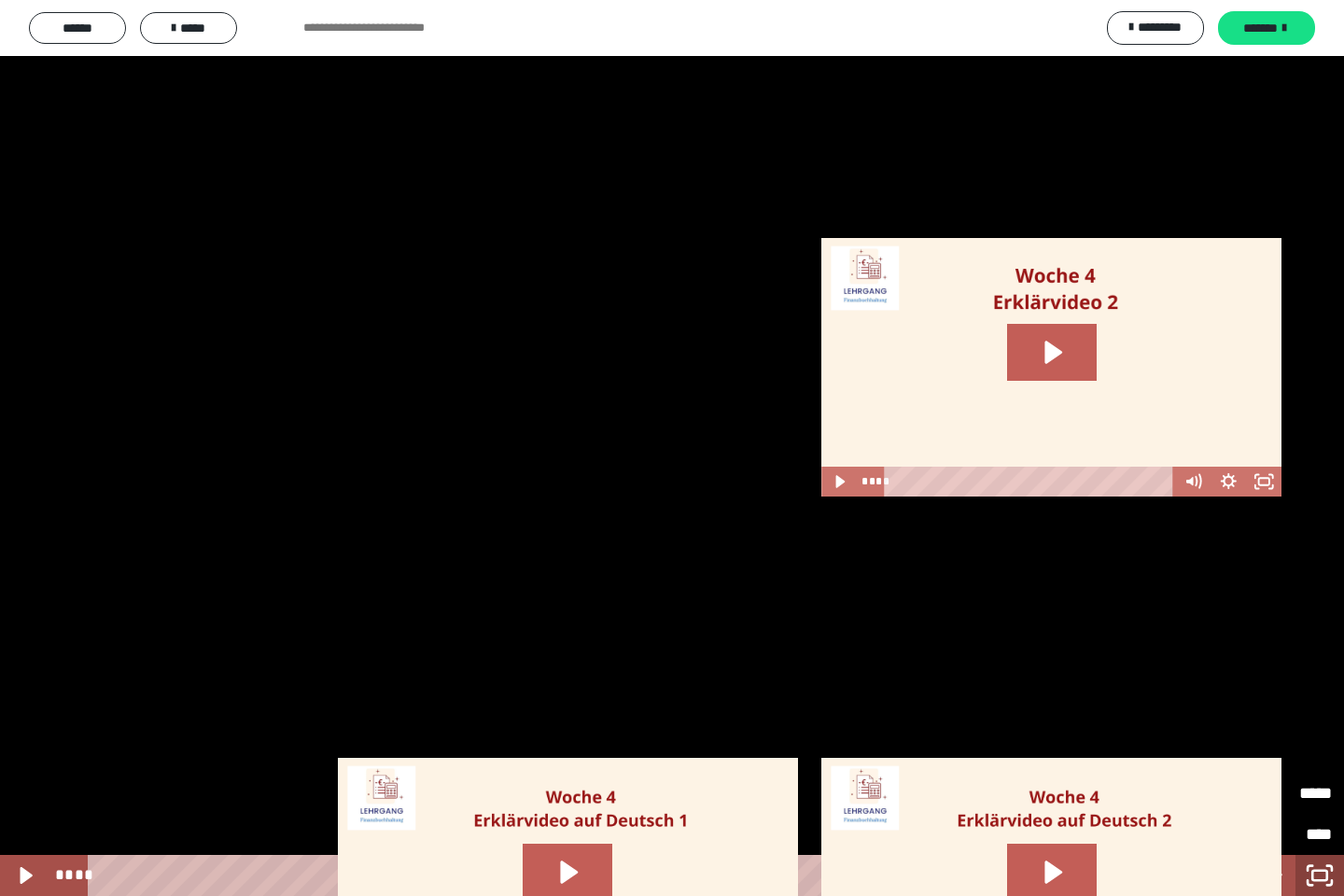 click 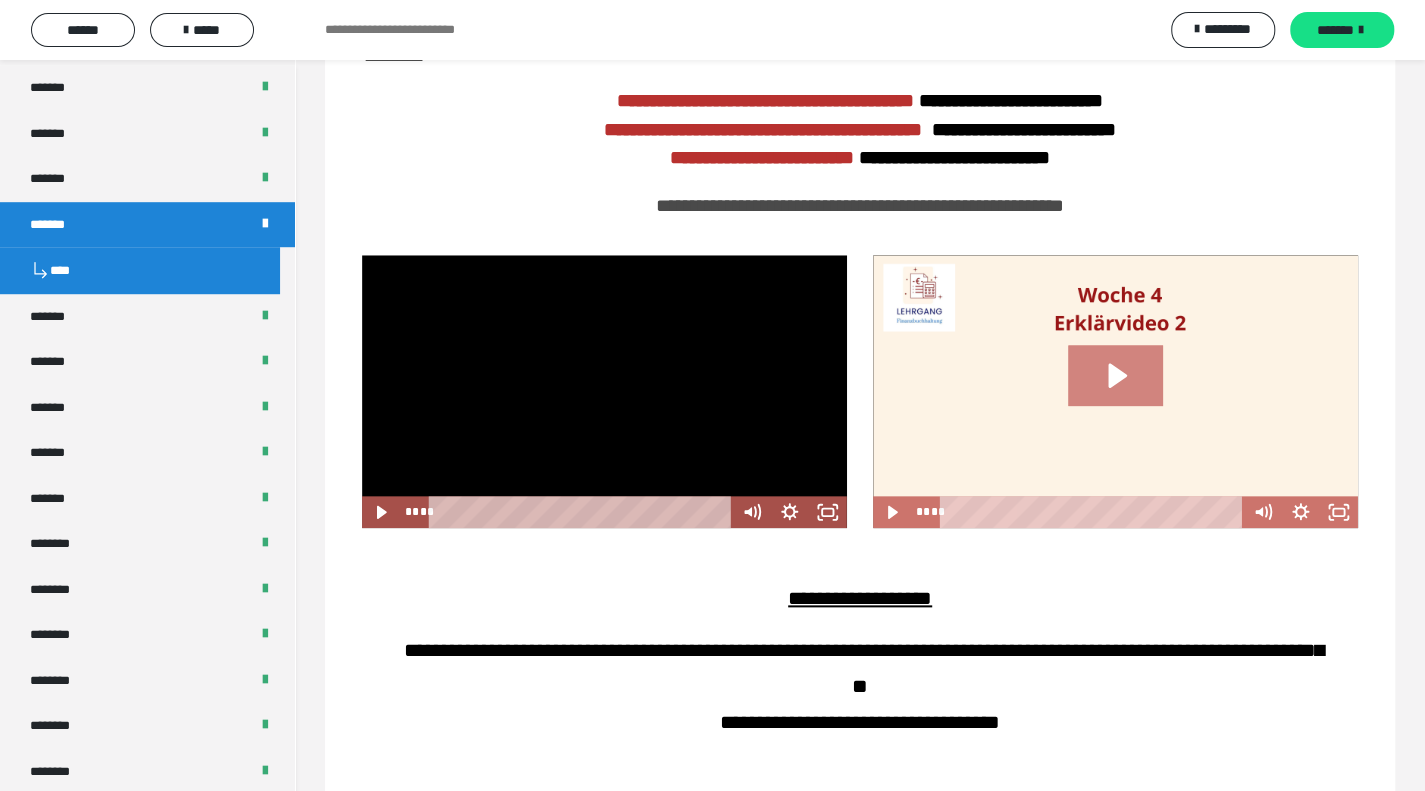 click 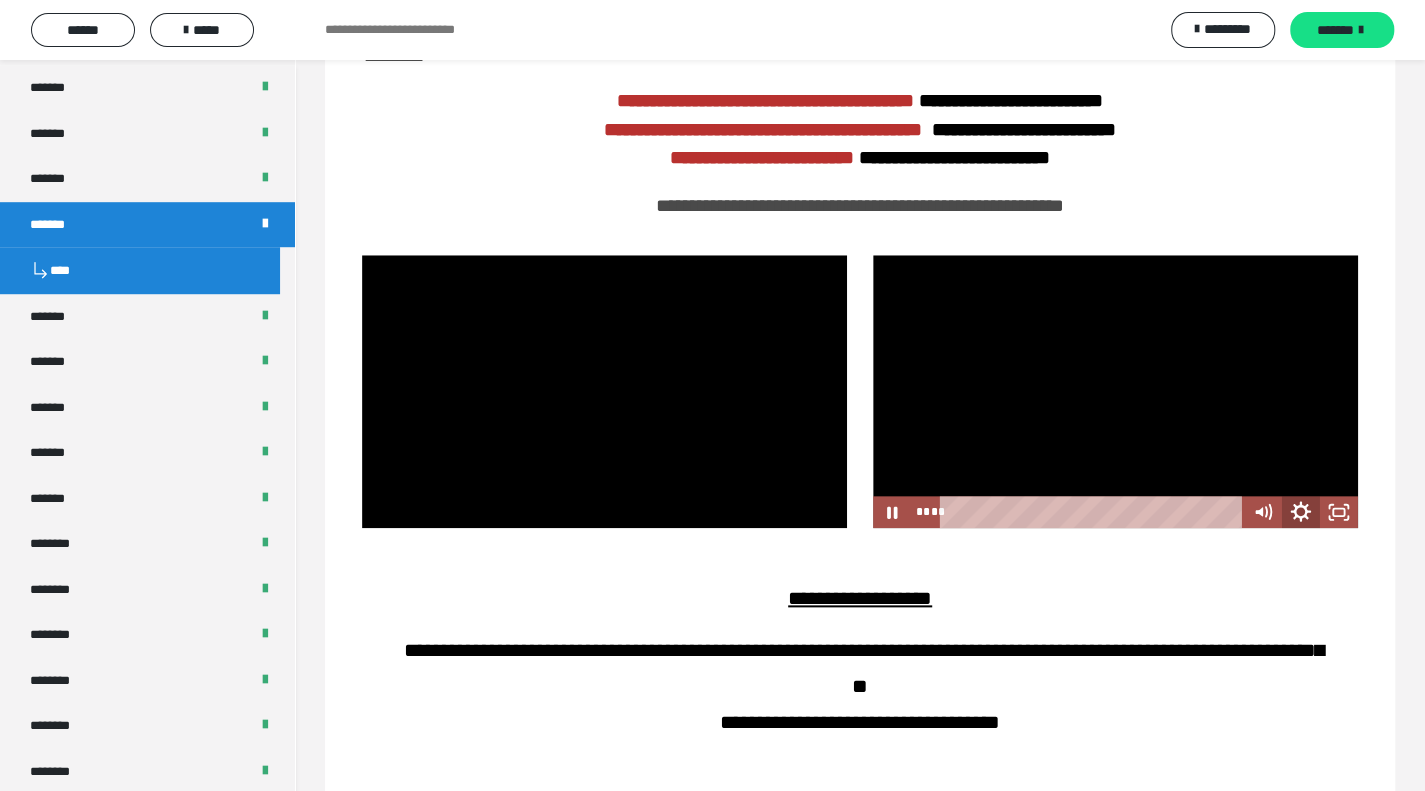 click 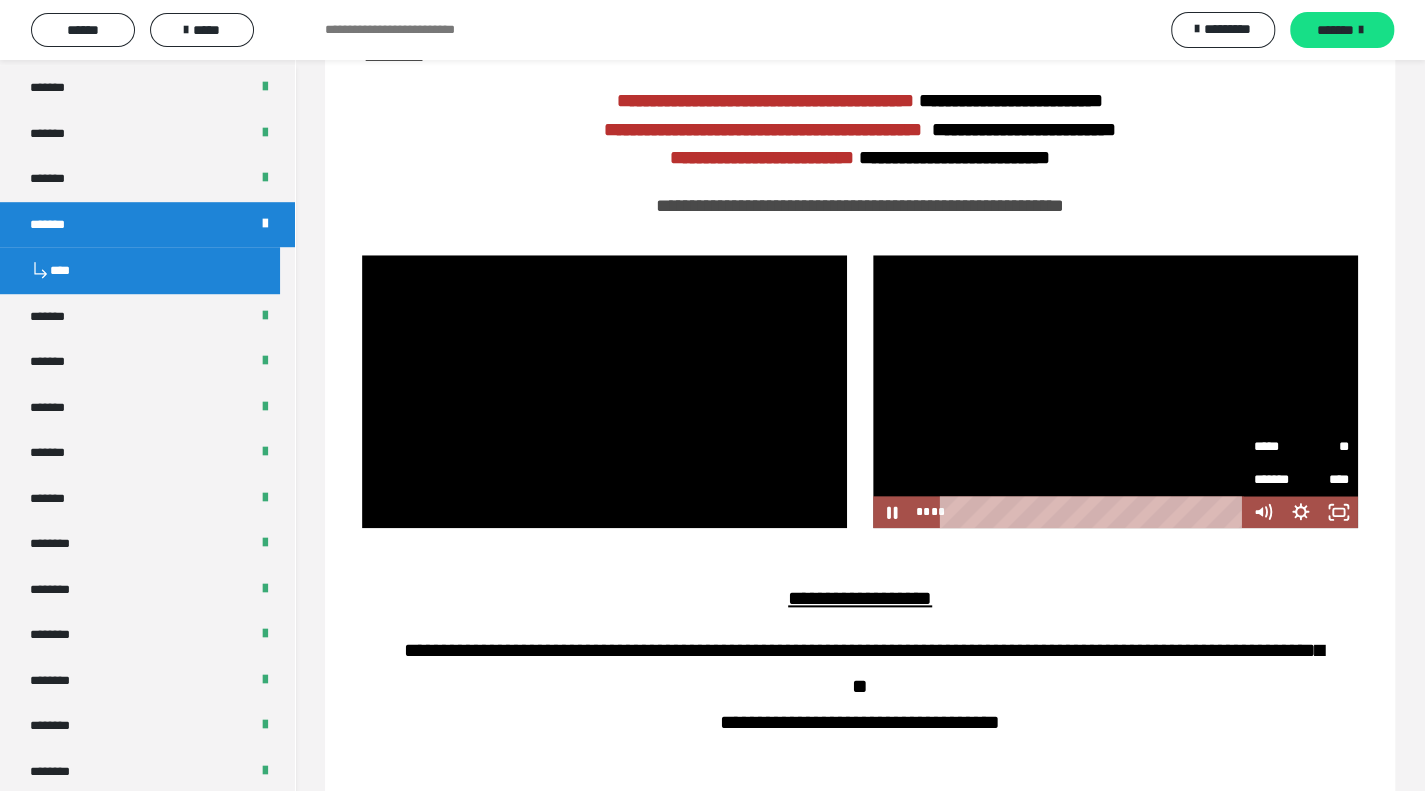 click on "*****" at bounding box center [1278, 447] 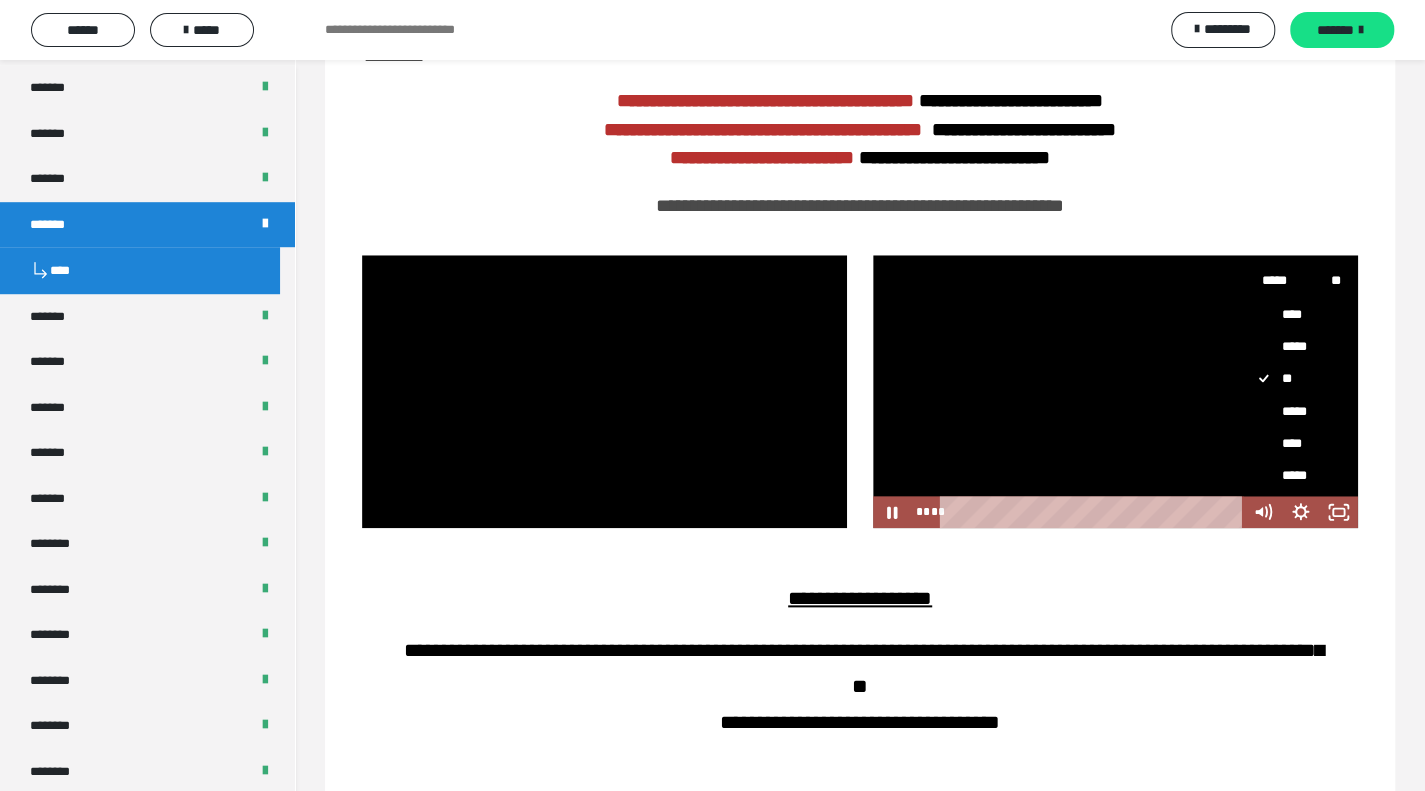 click on "*****" at bounding box center [1293, 411] 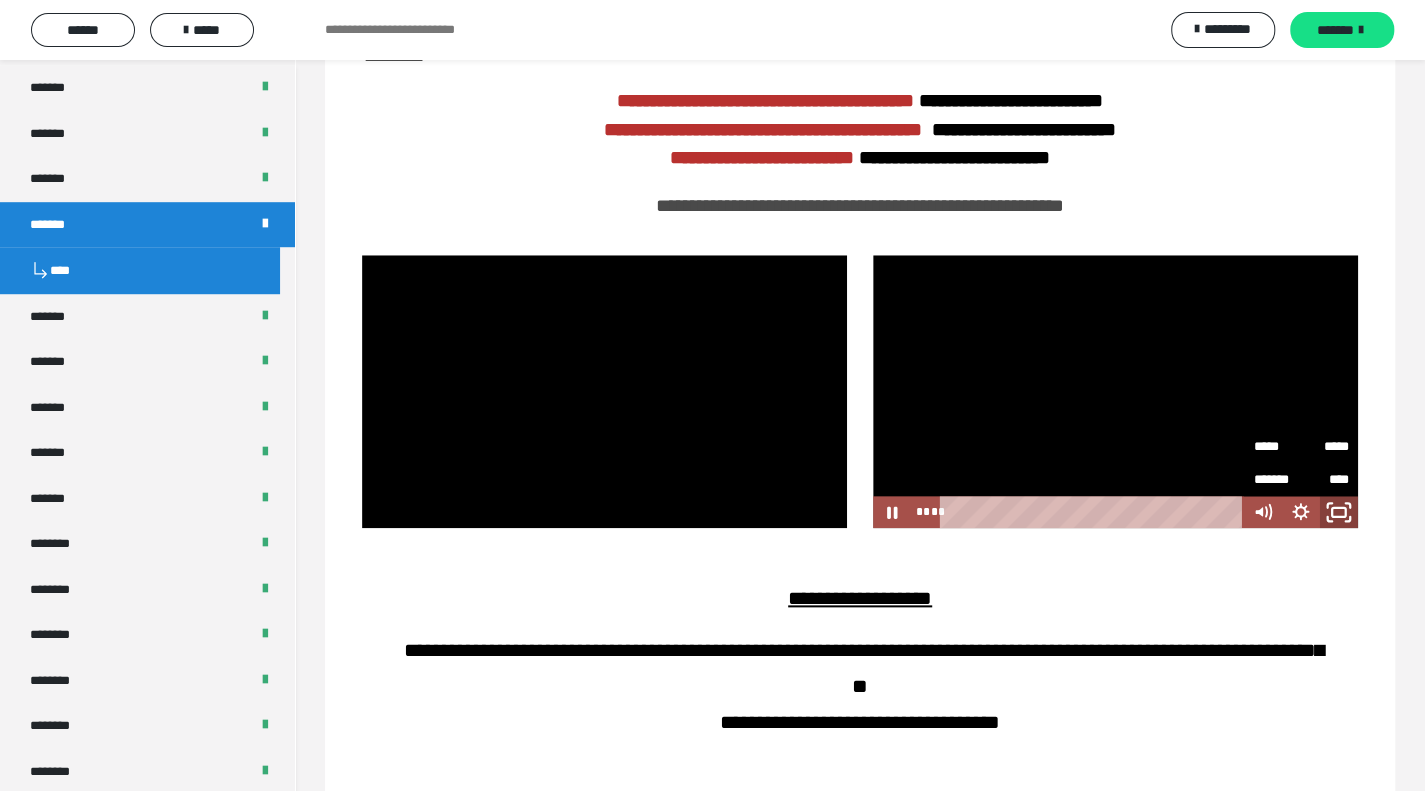 click 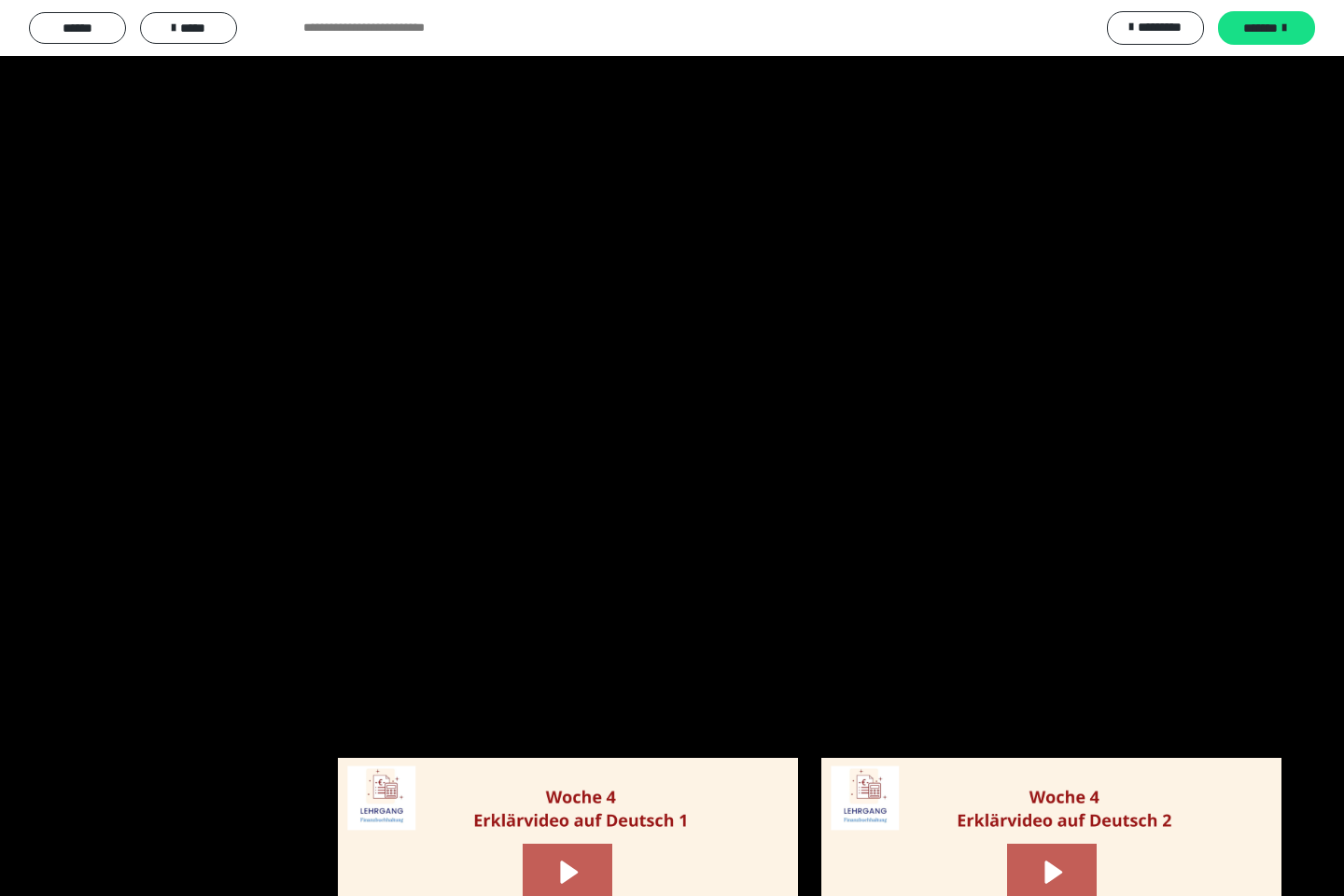 click at bounding box center [672, 448] 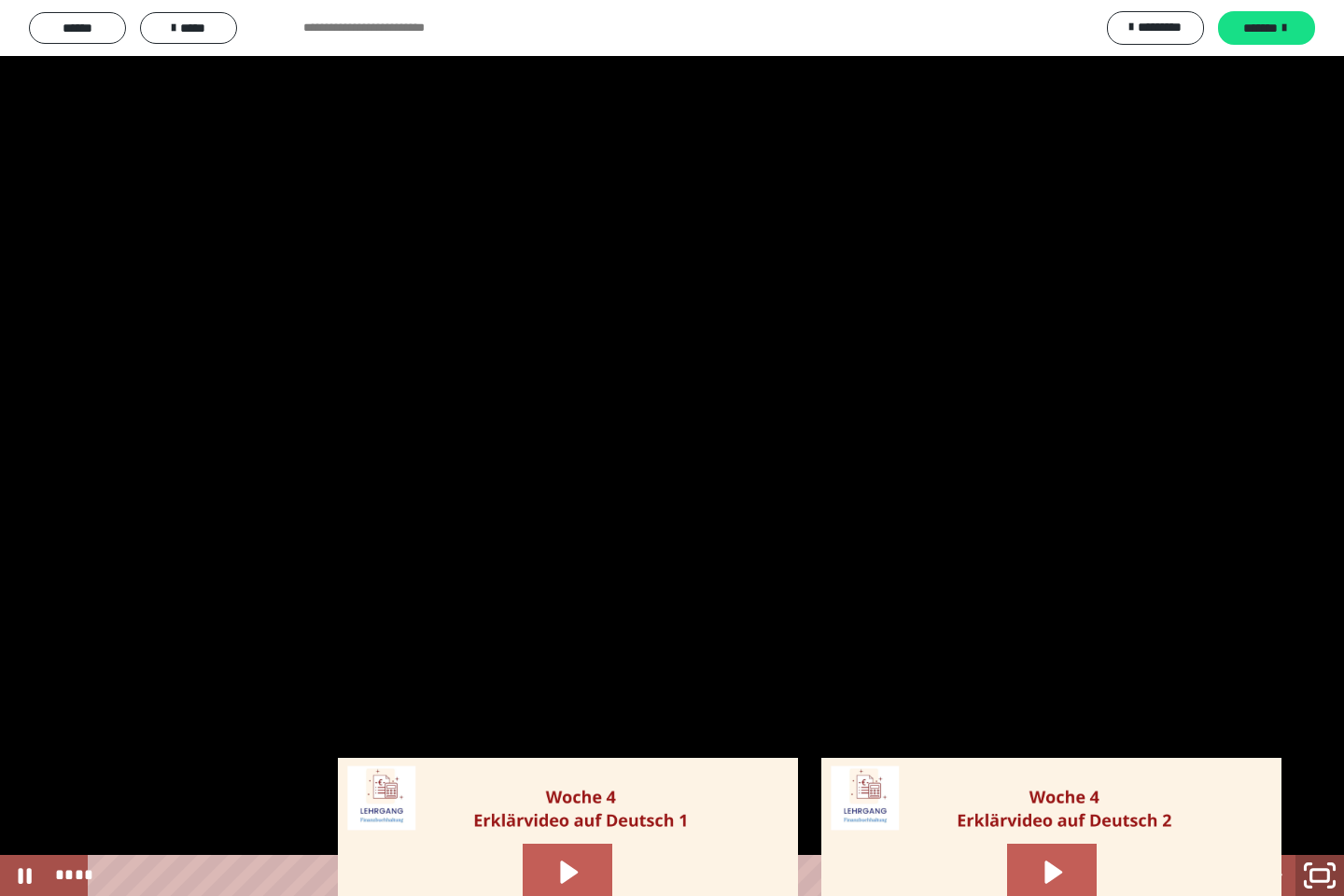 click 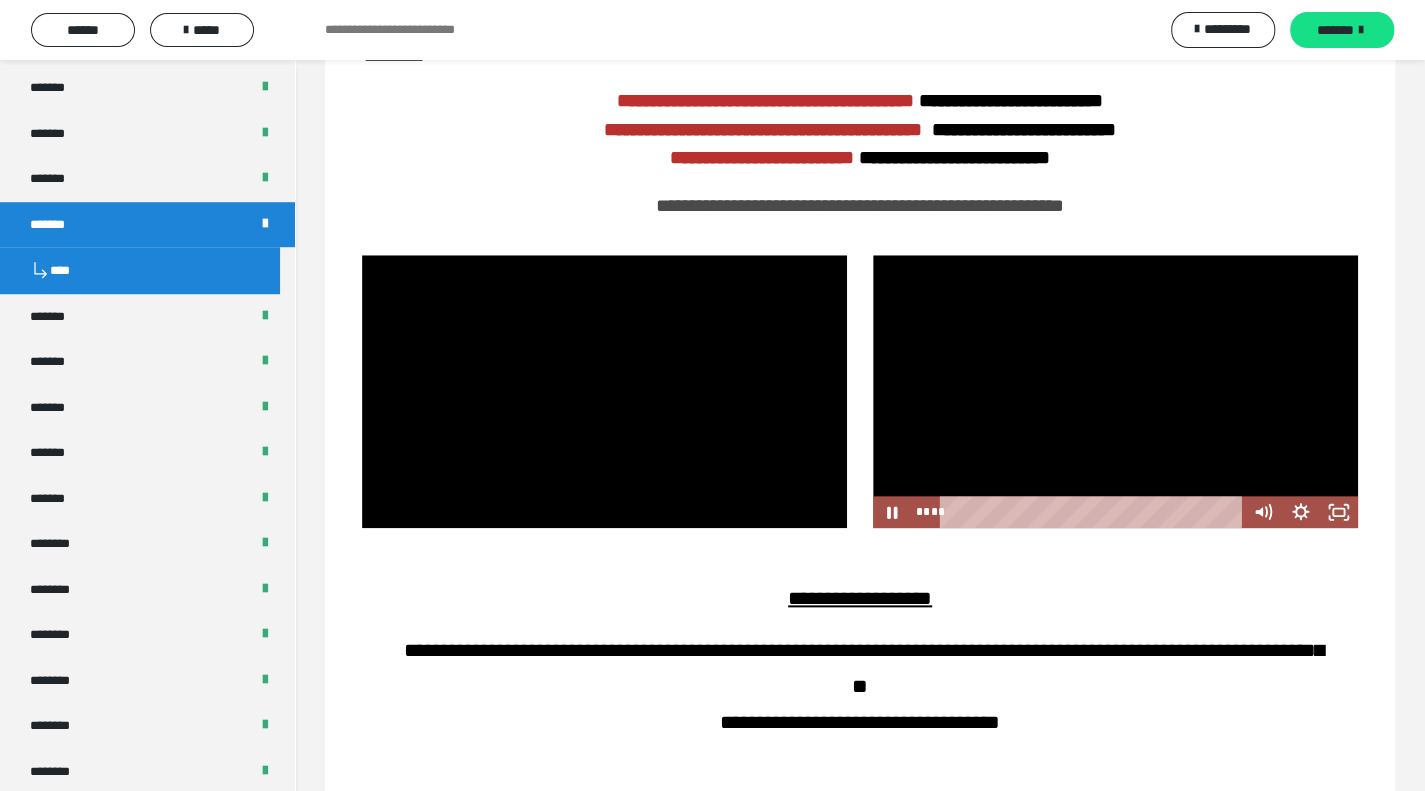 click at bounding box center [1115, 391] 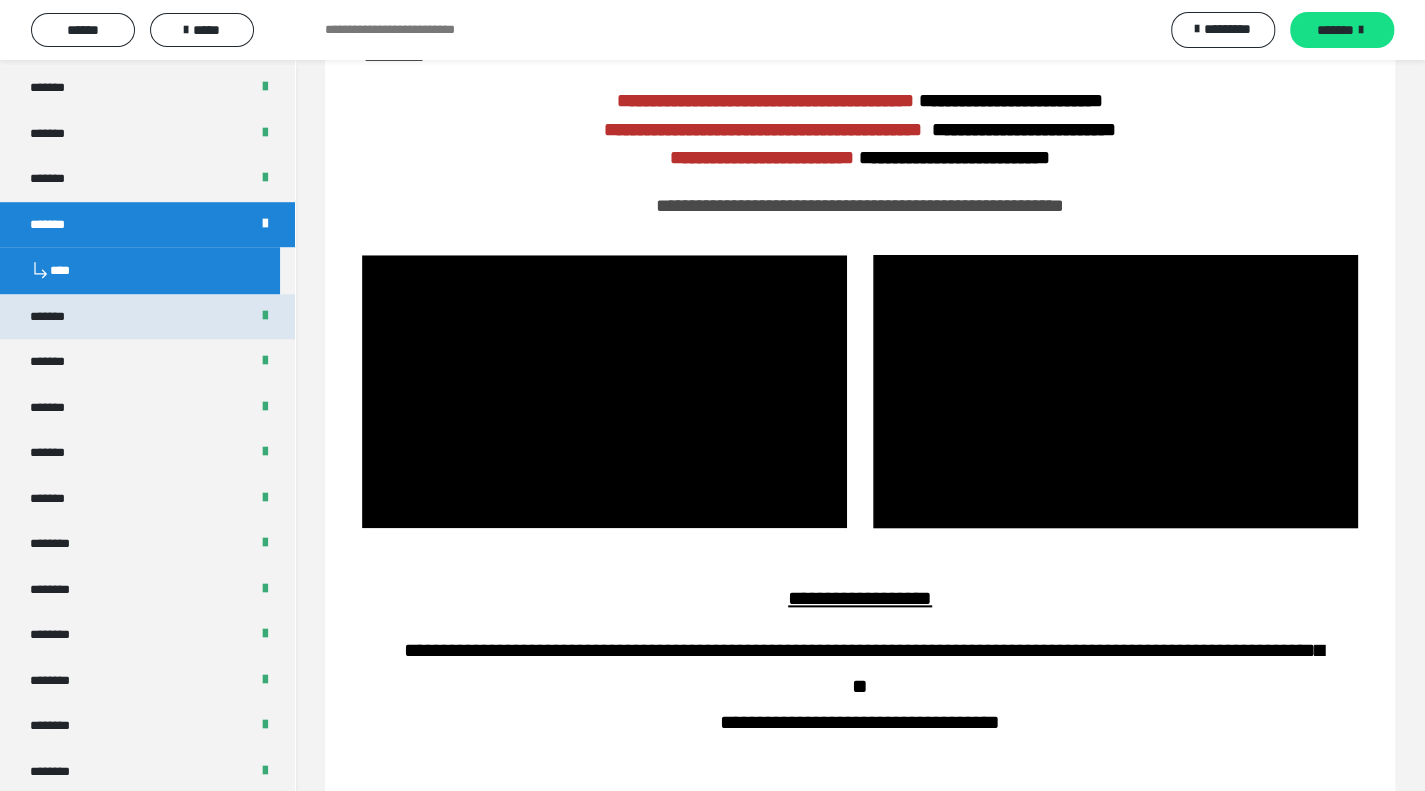 click on "*******" at bounding box center (58, 317) 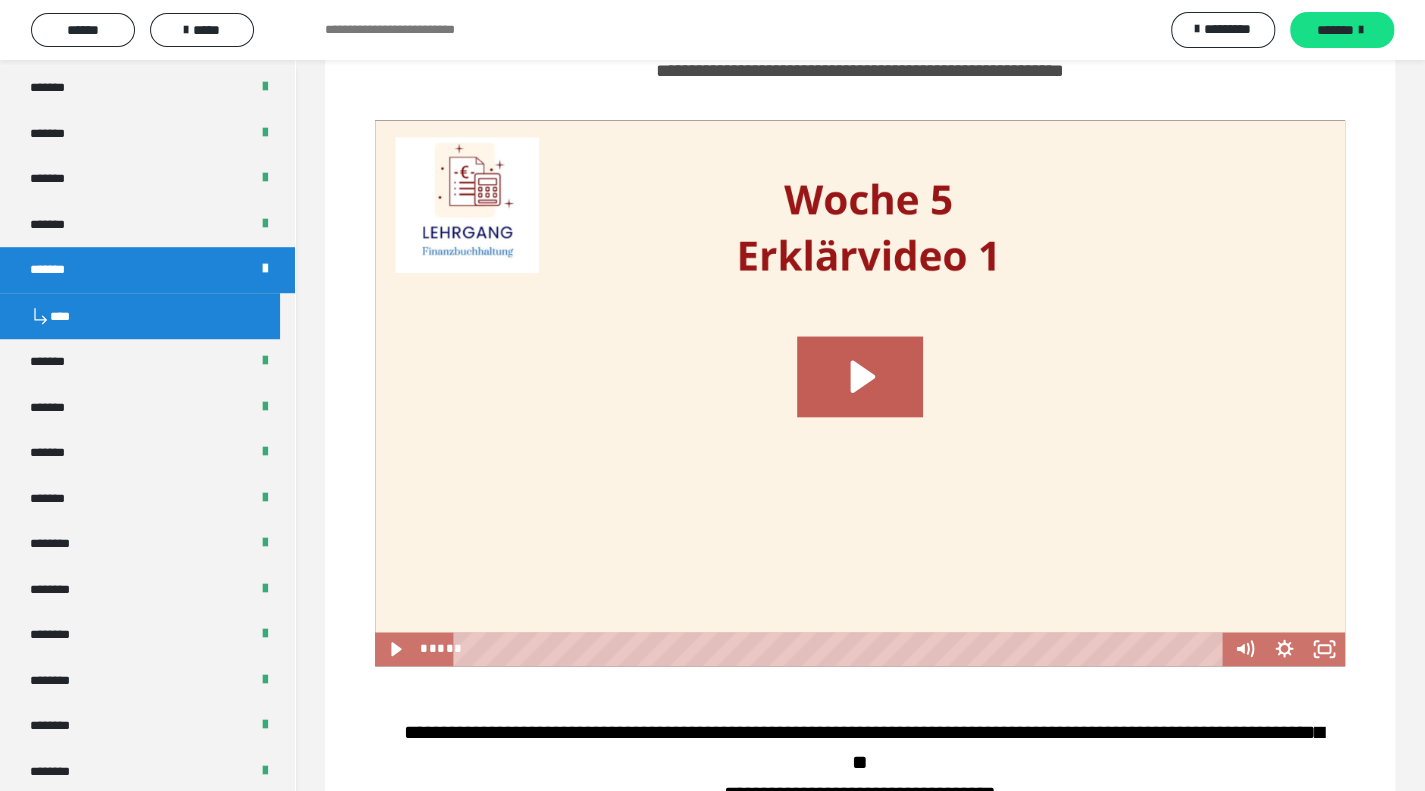 scroll, scrollTop: 1649, scrollLeft: 0, axis: vertical 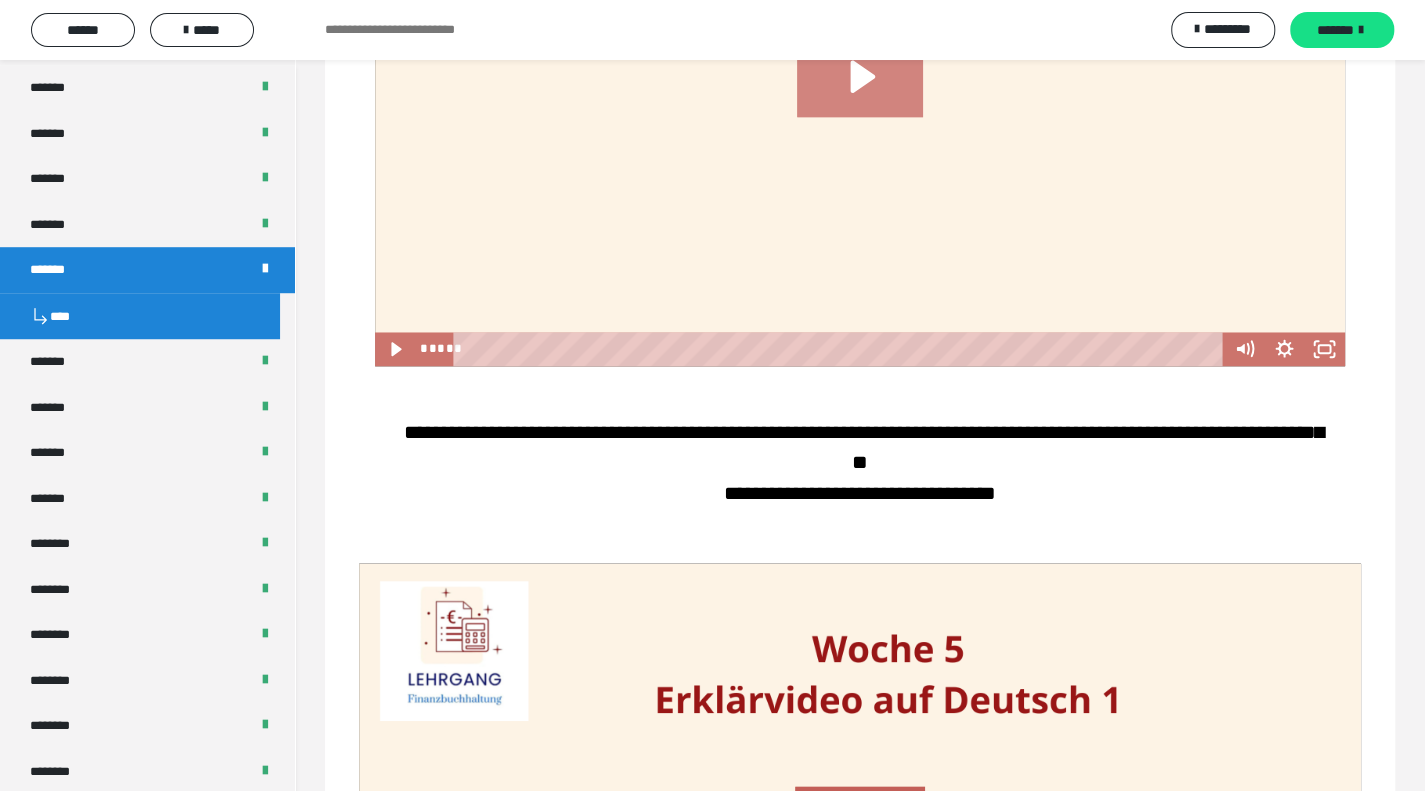 click 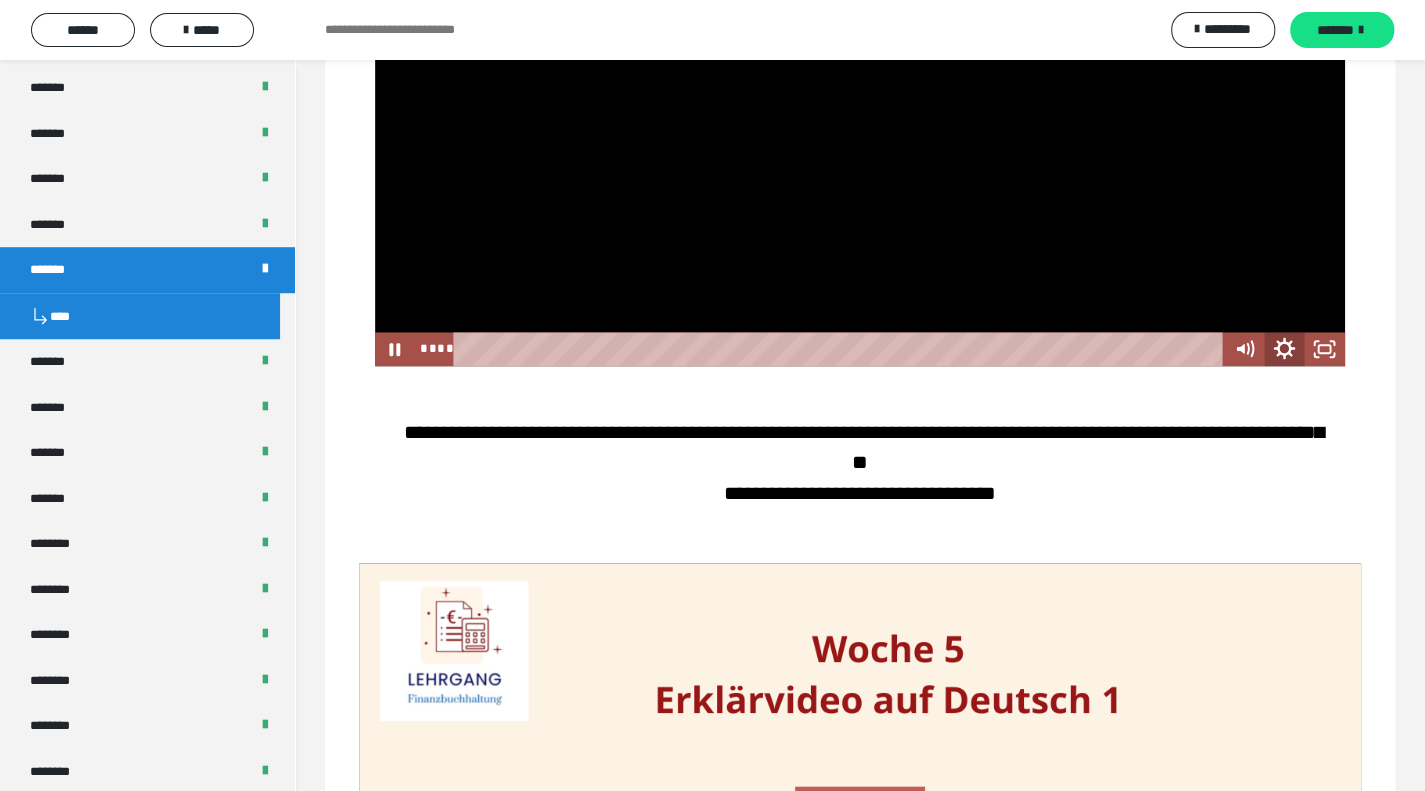 click 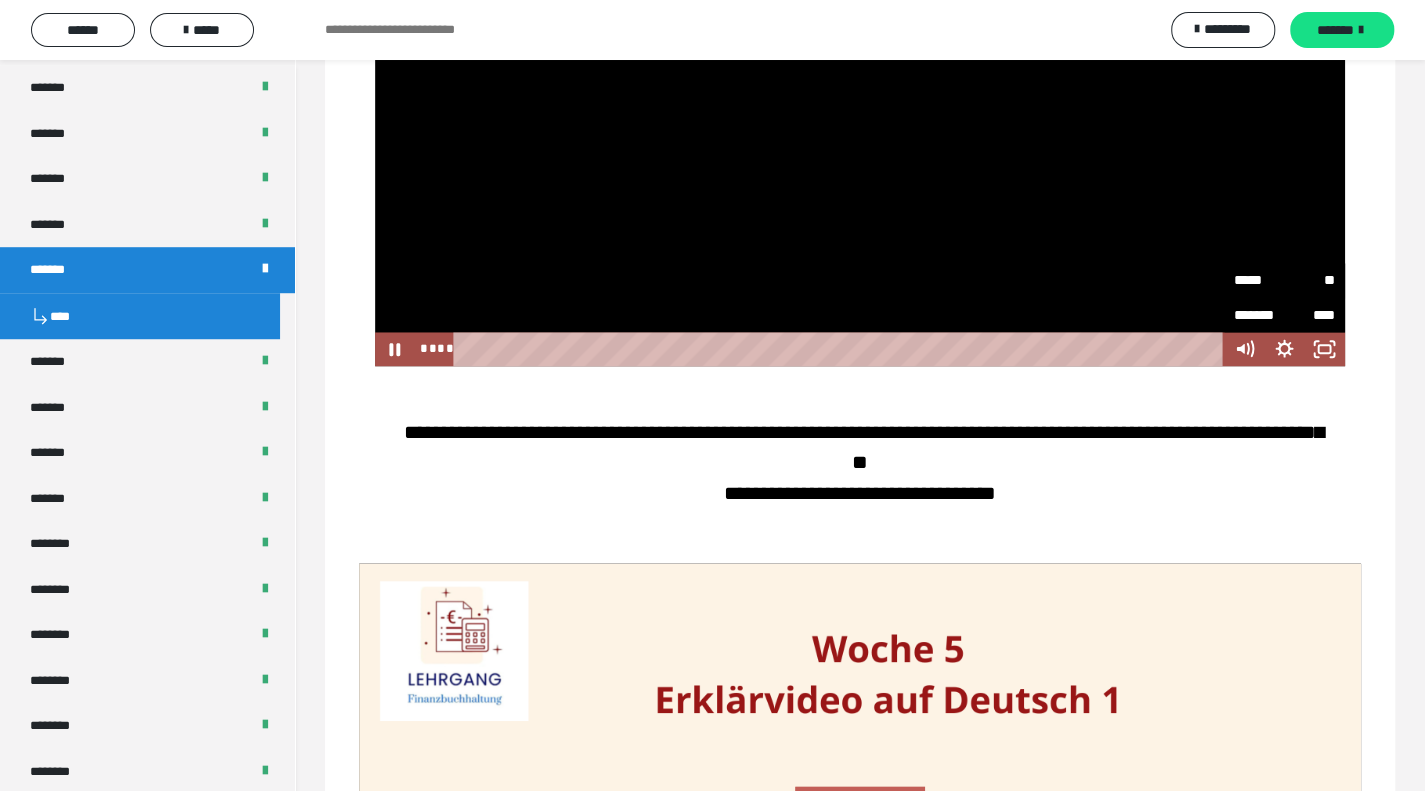 click on "*****" at bounding box center [1259, 280] 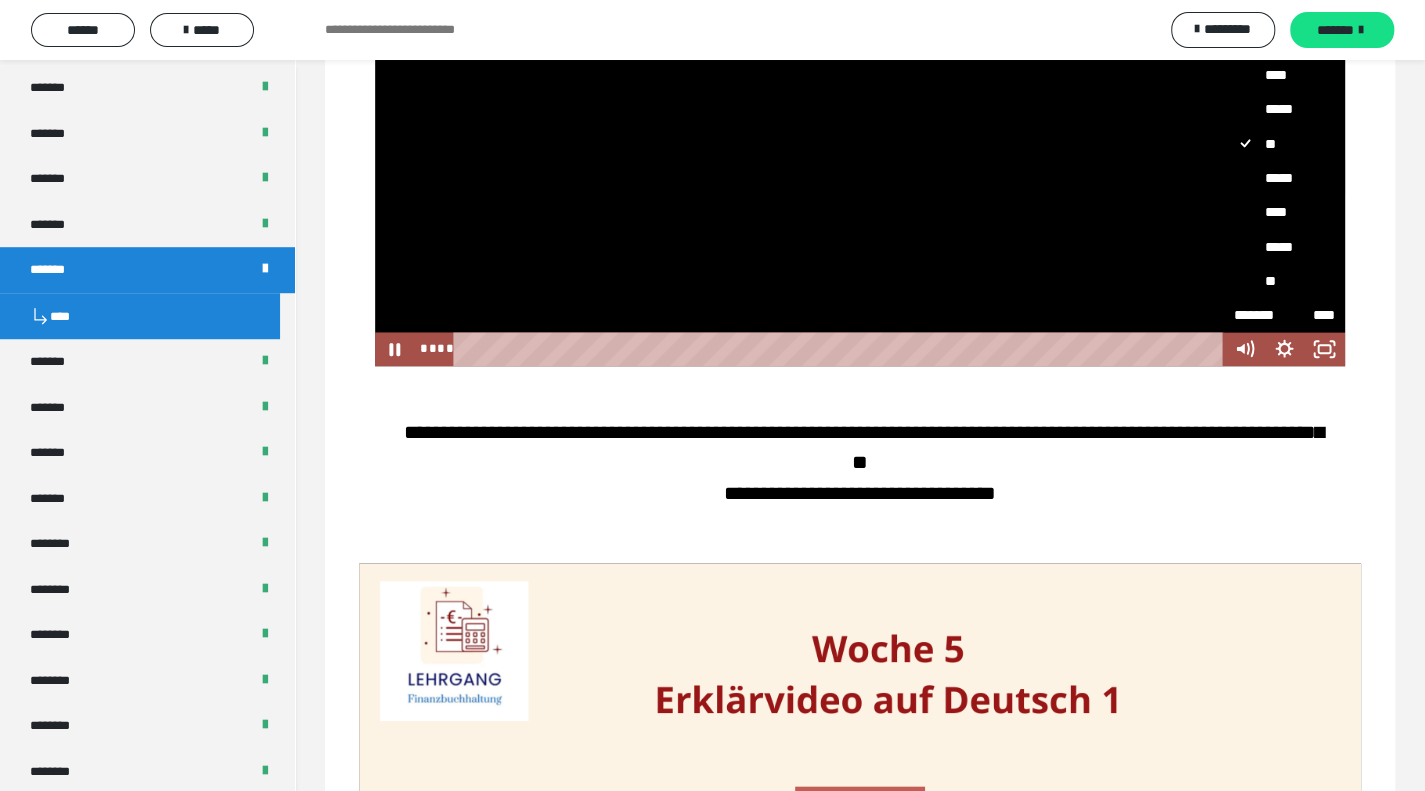 click on "*****" at bounding box center (1284, 177) 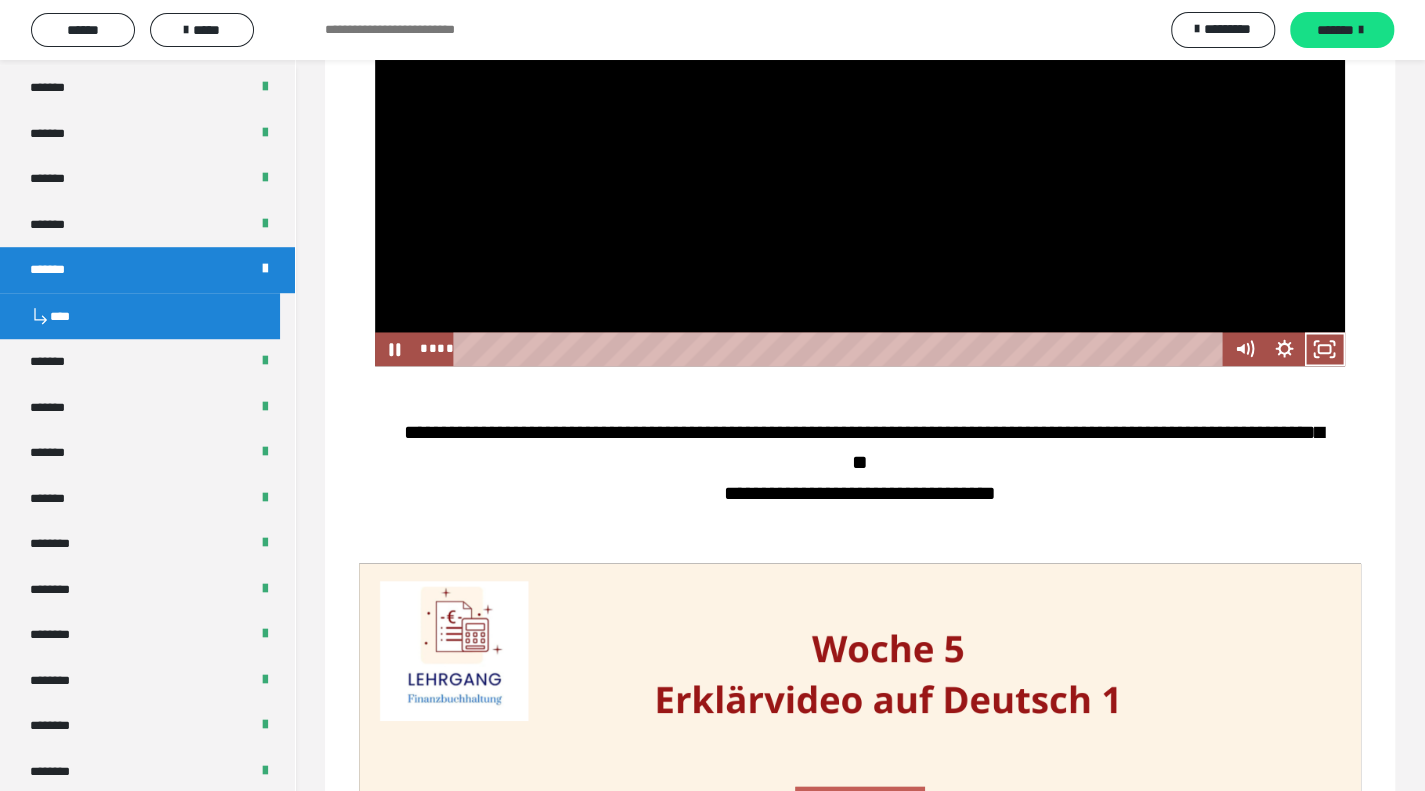 scroll, scrollTop: 1449, scrollLeft: 0, axis: vertical 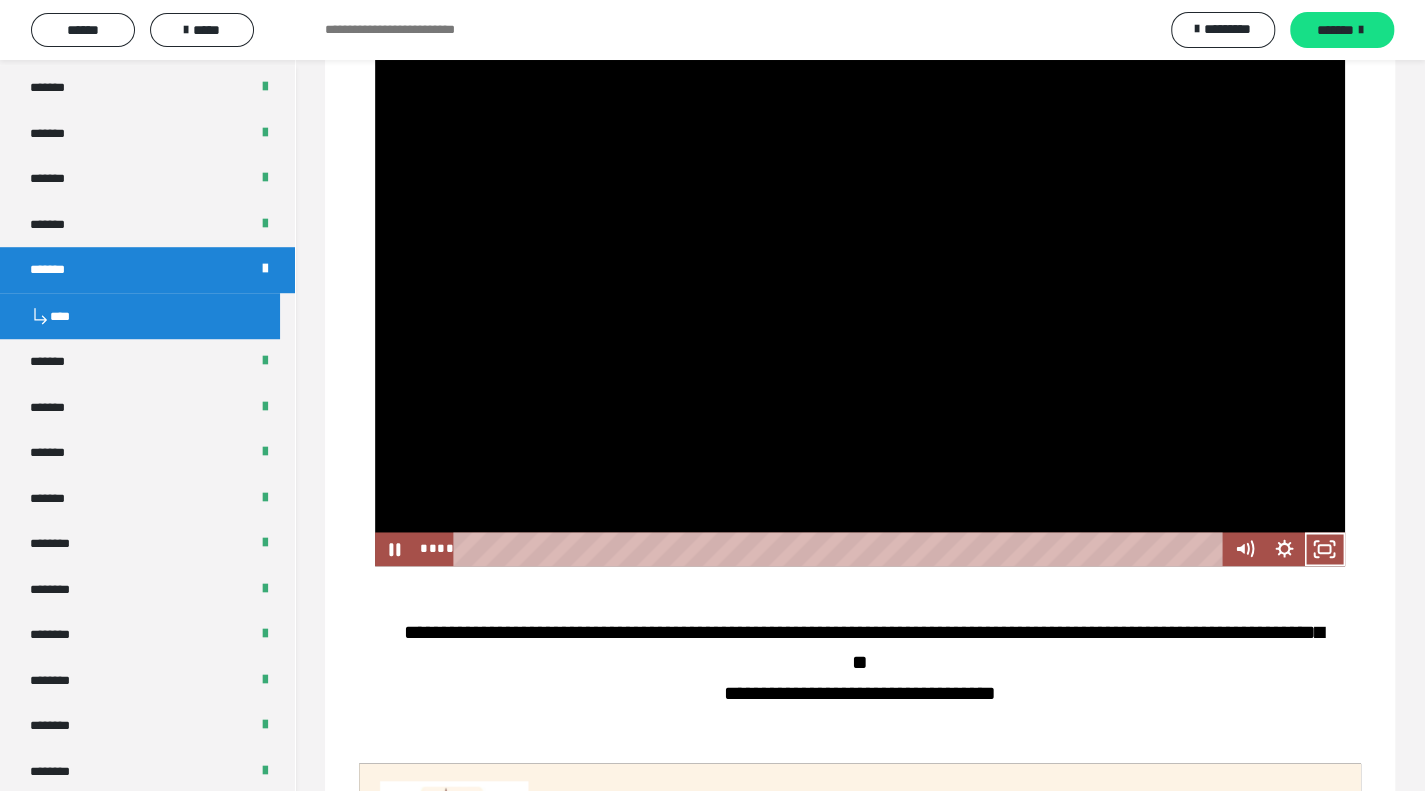 type 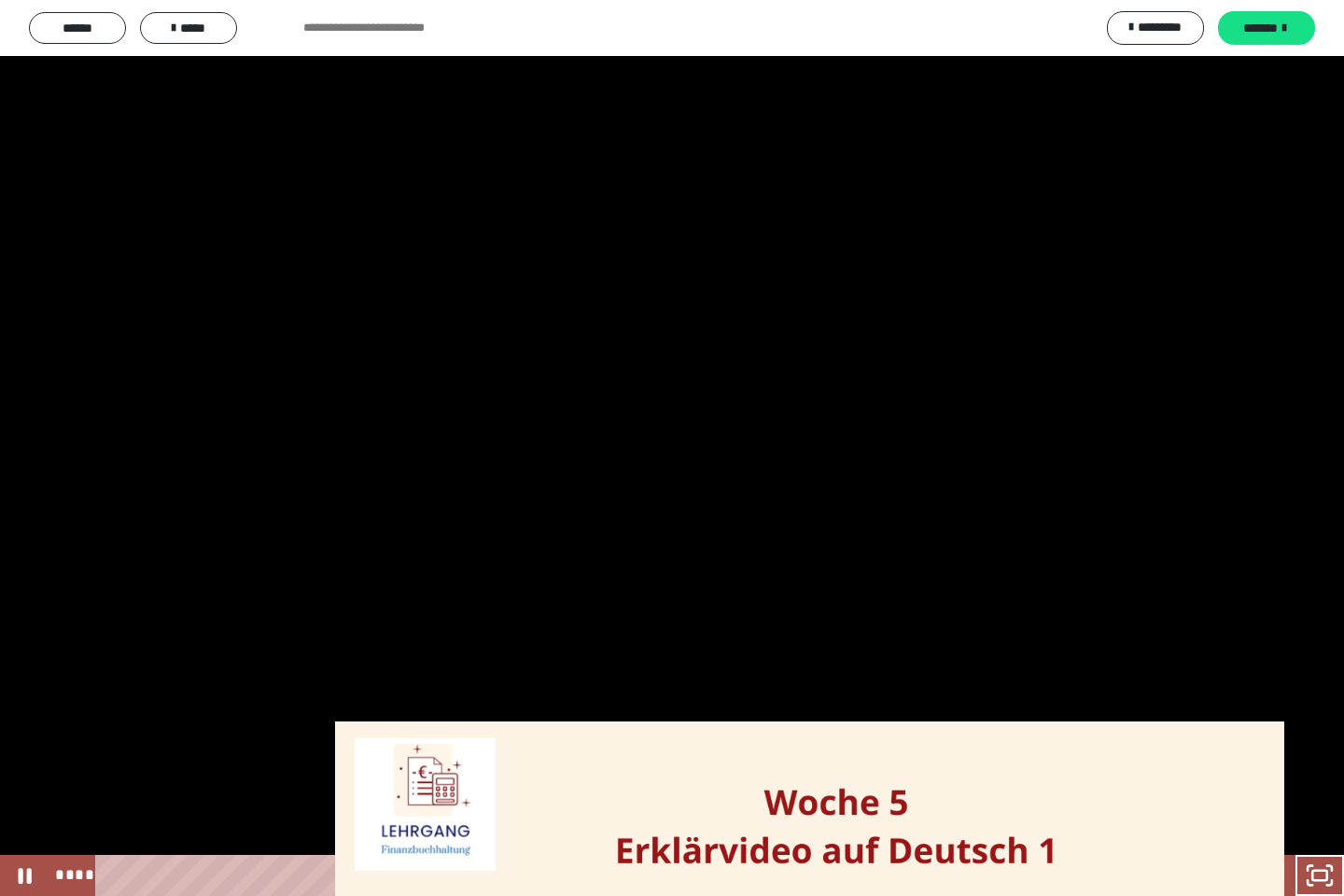 click at bounding box center [672, 448] 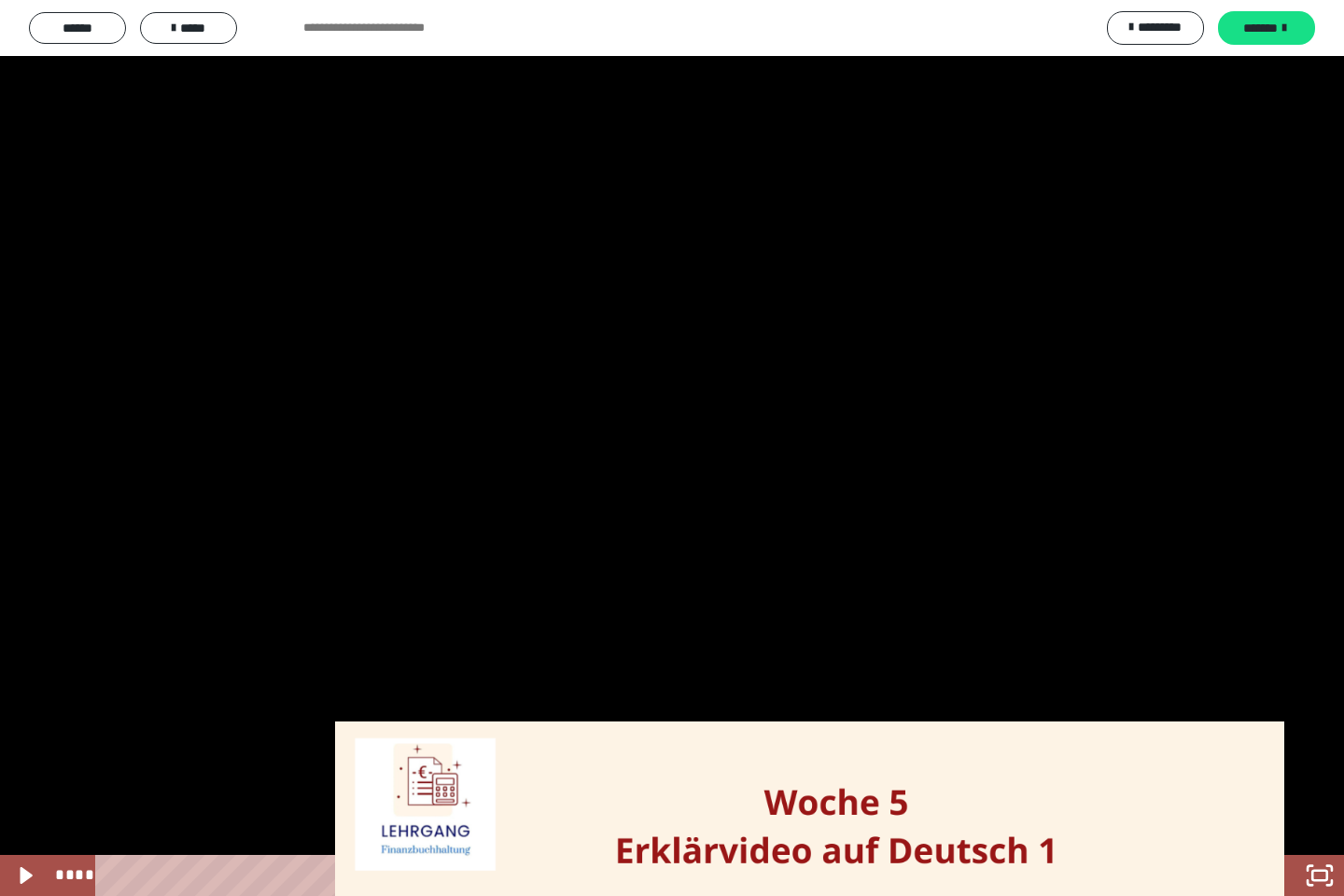 click at bounding box center (672, 448) 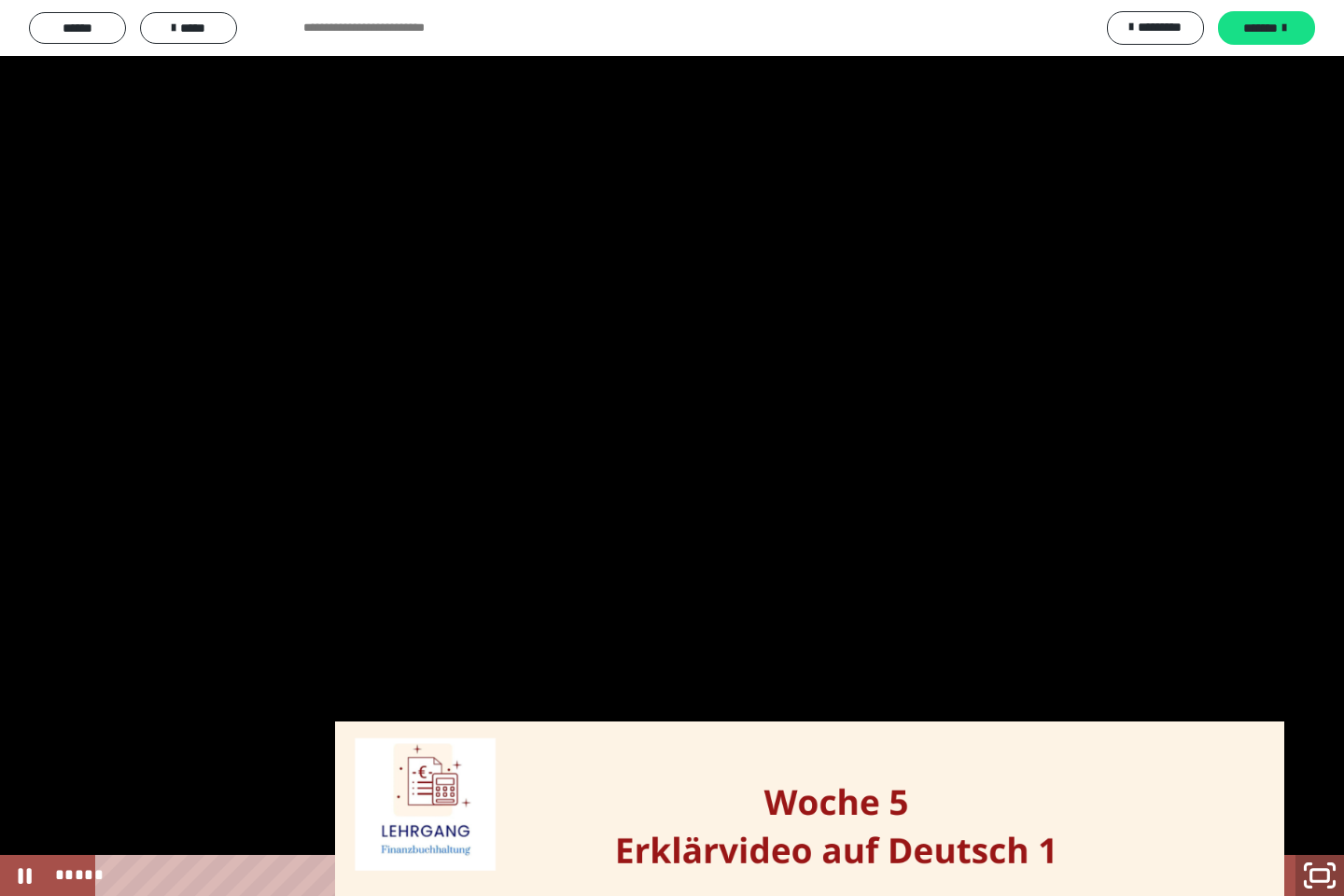 click 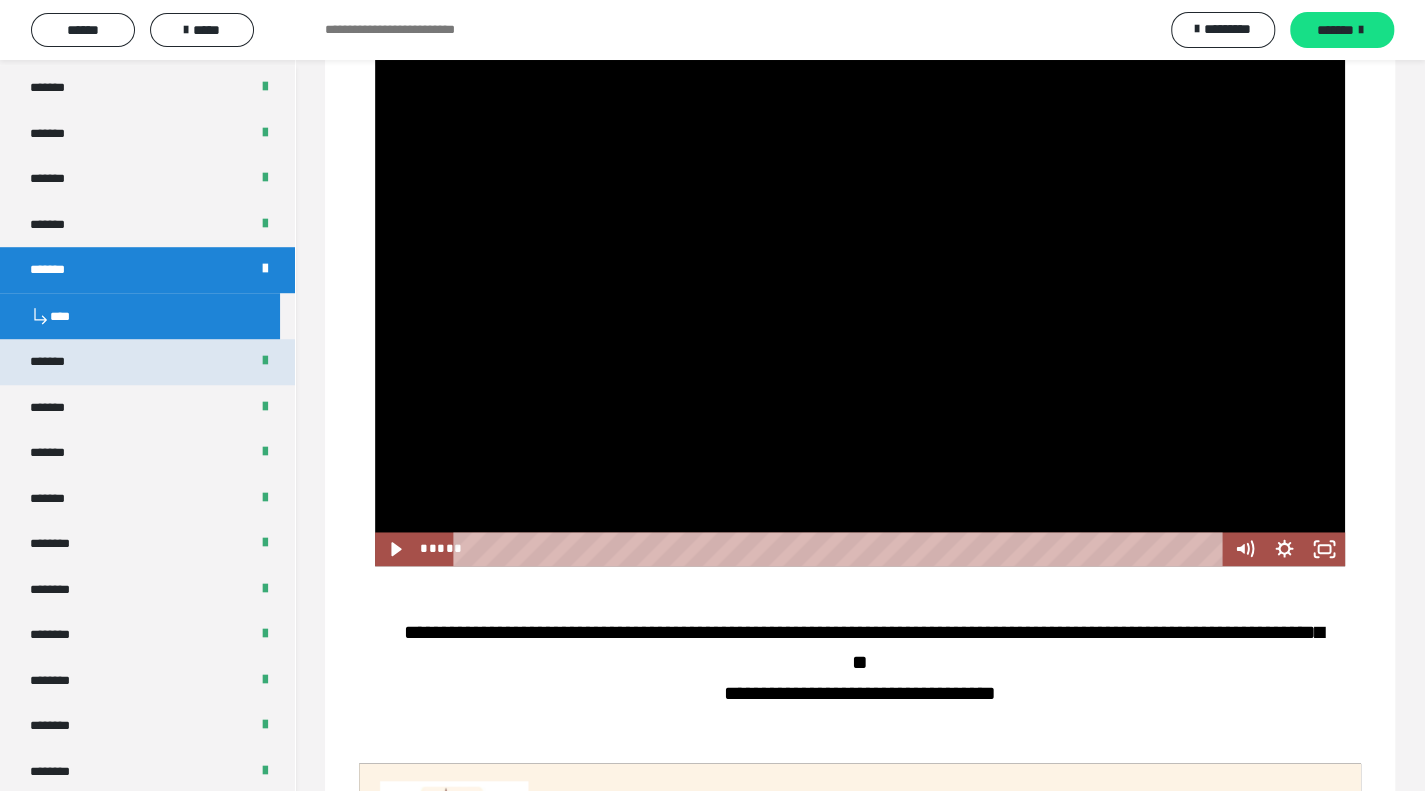 click on "*******" at bounding box center (58, 362) 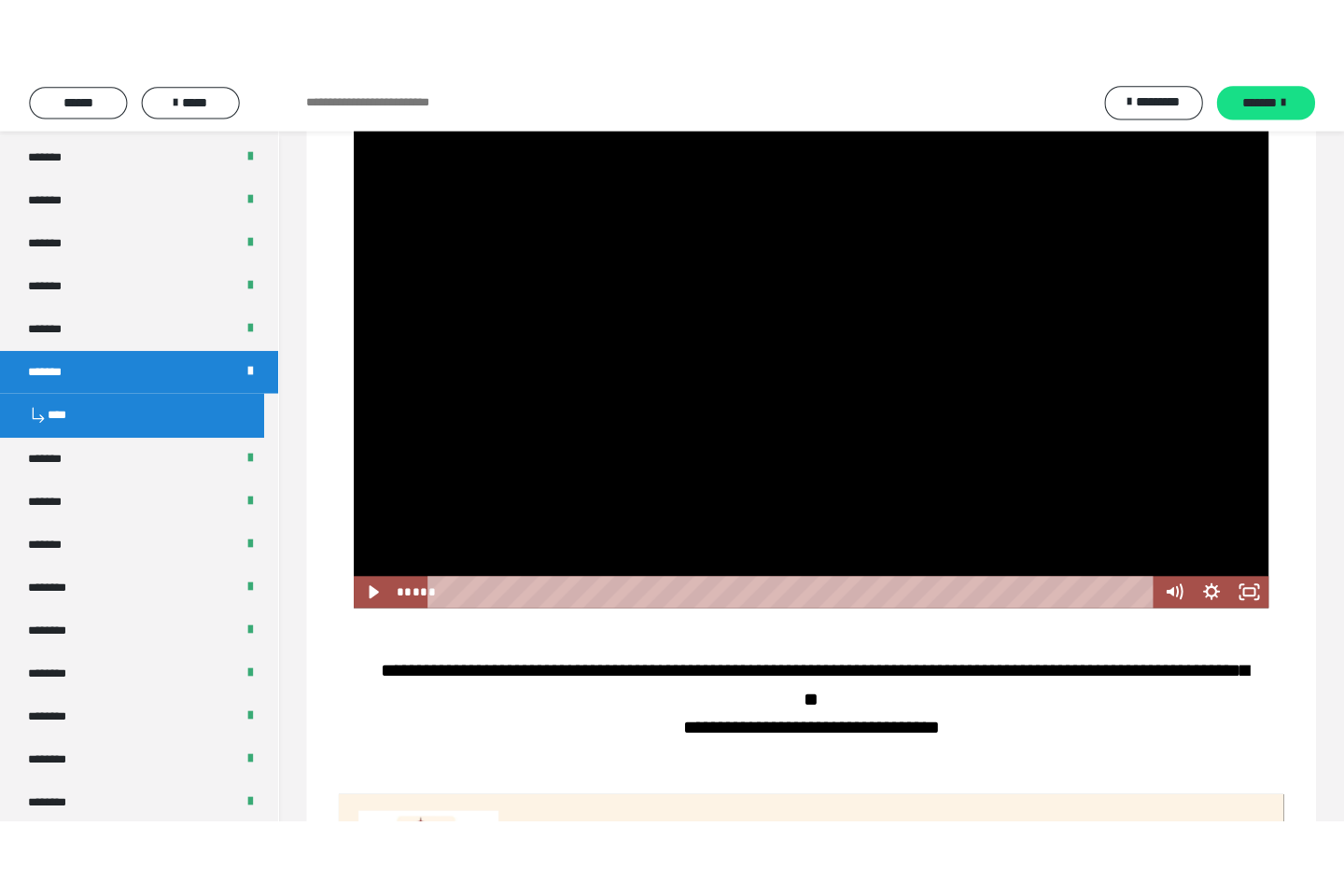 scroll, scrollTop: 1112, scrollLeft: 0, axis: vertical 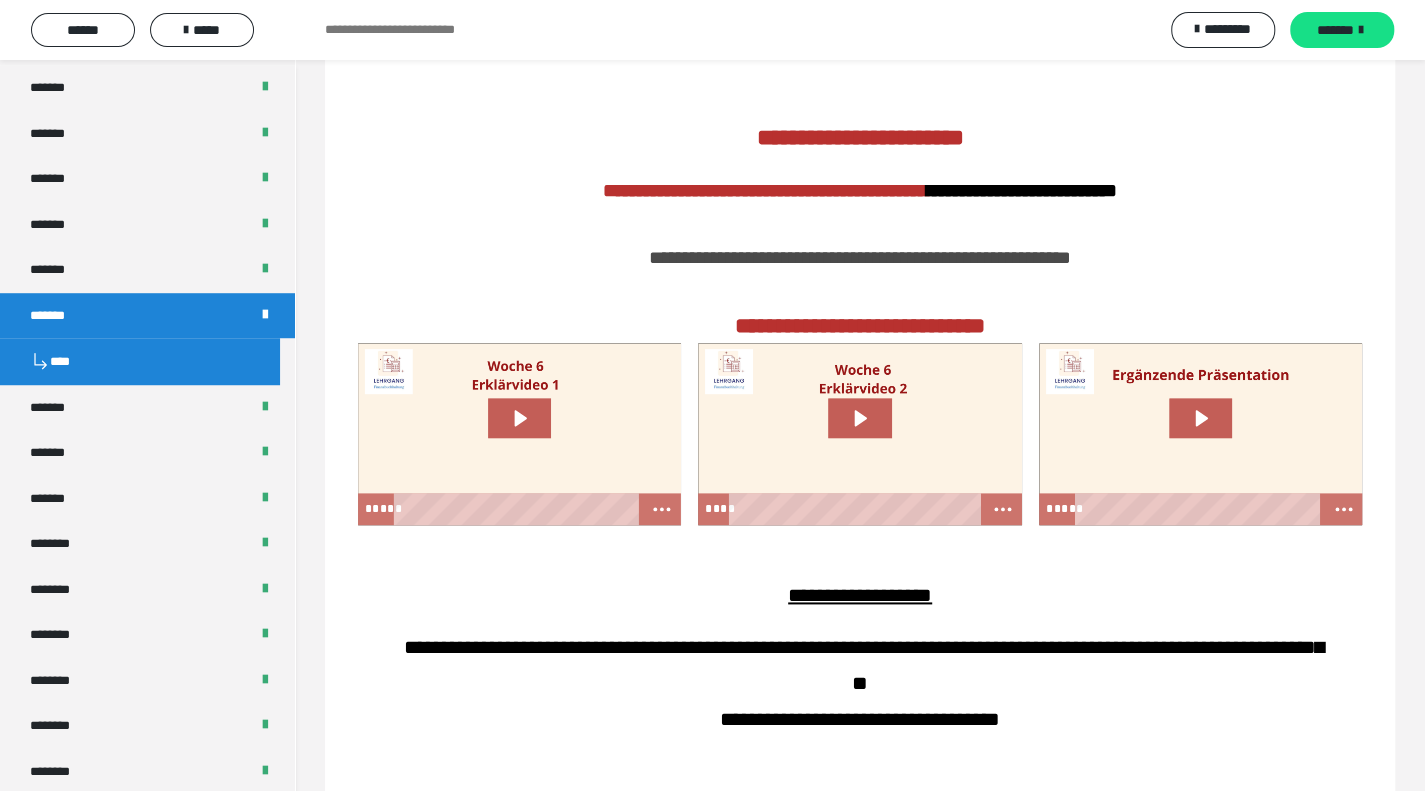 click on "****" at bounding box center (140, 361) 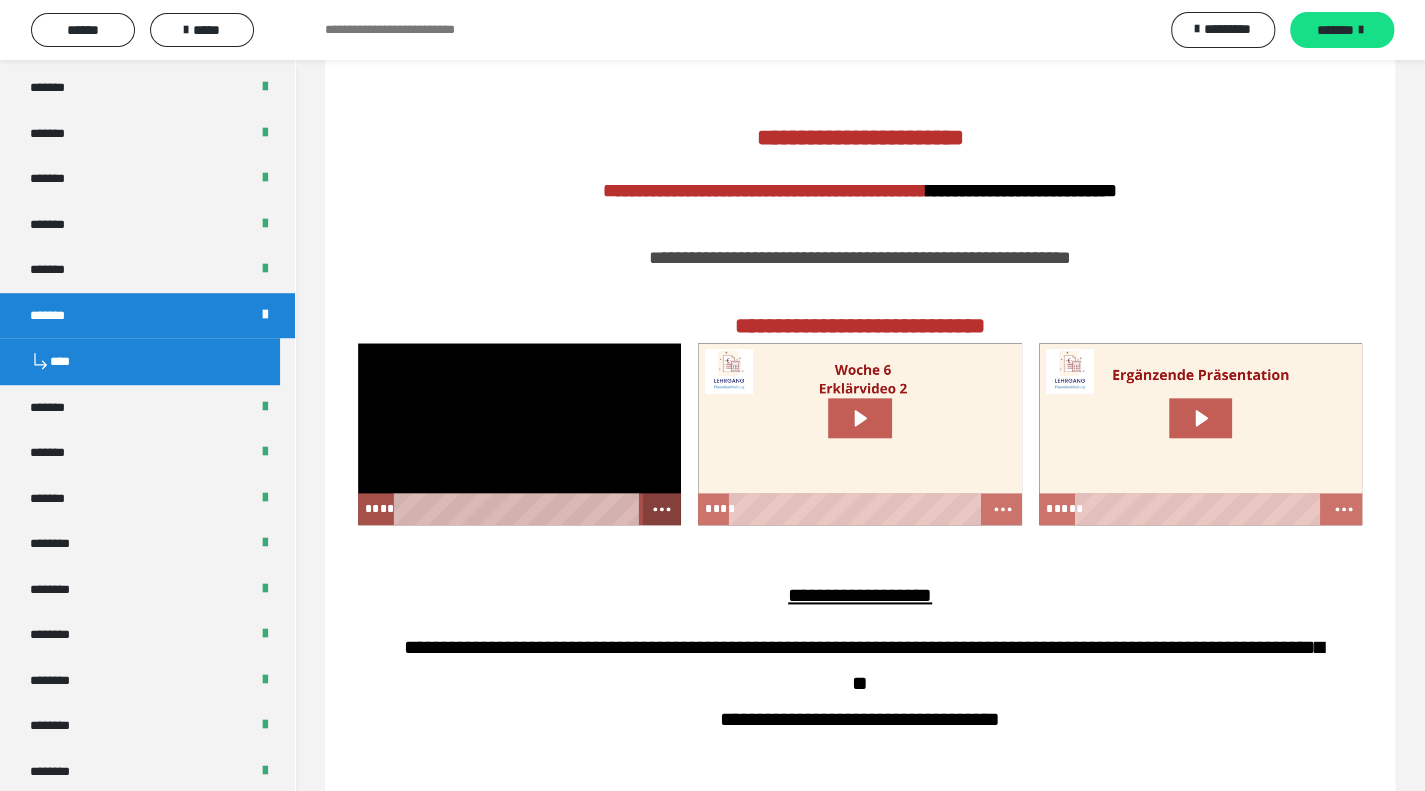 click 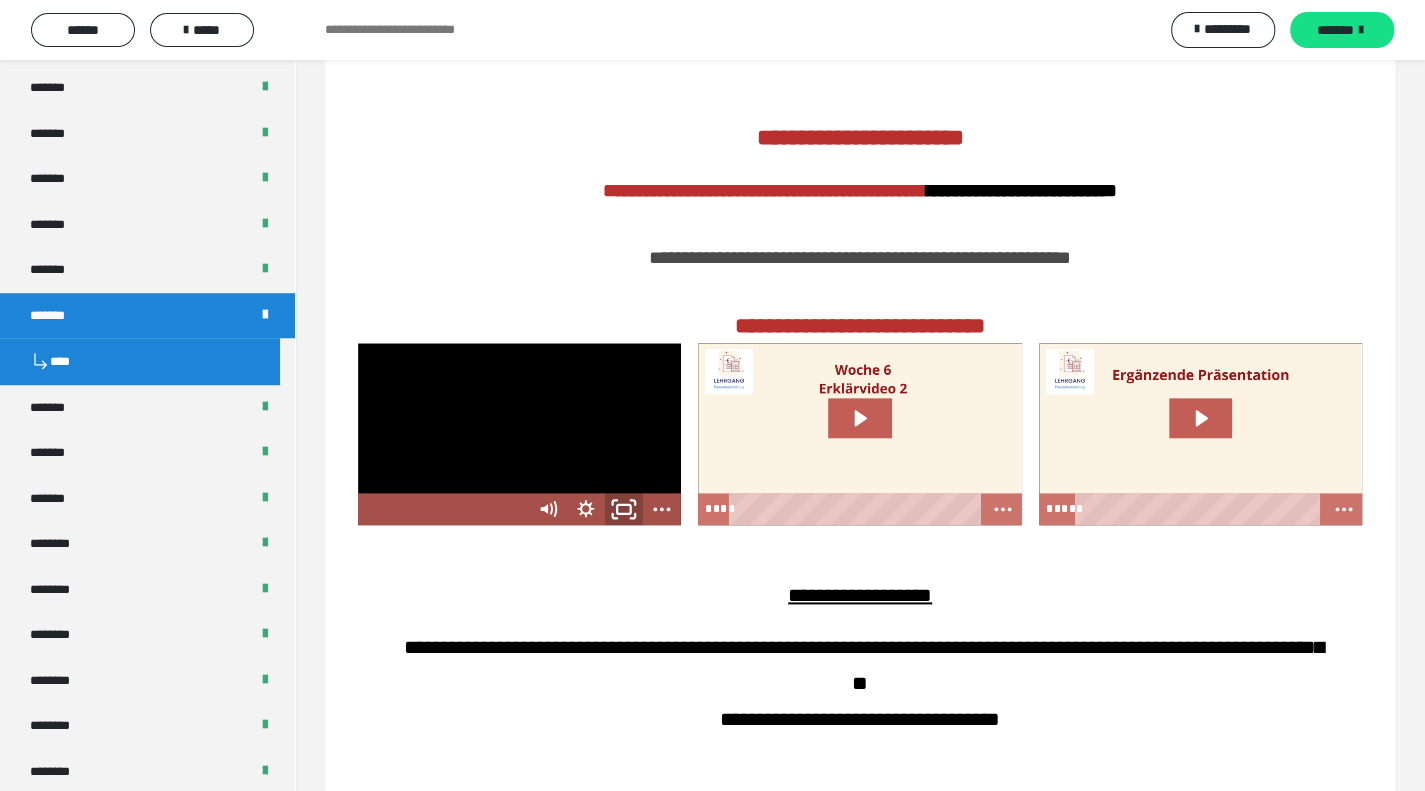 click 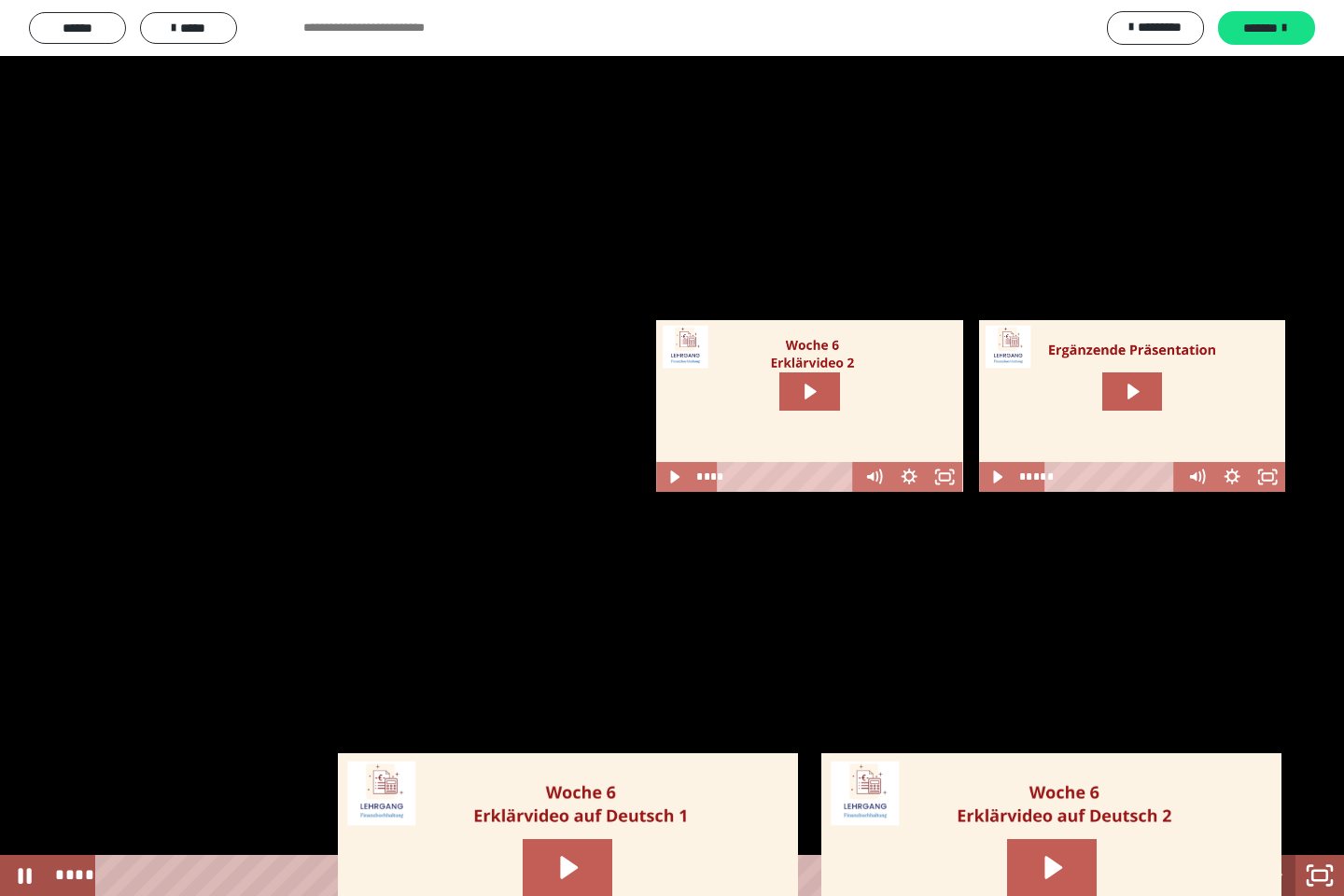 click 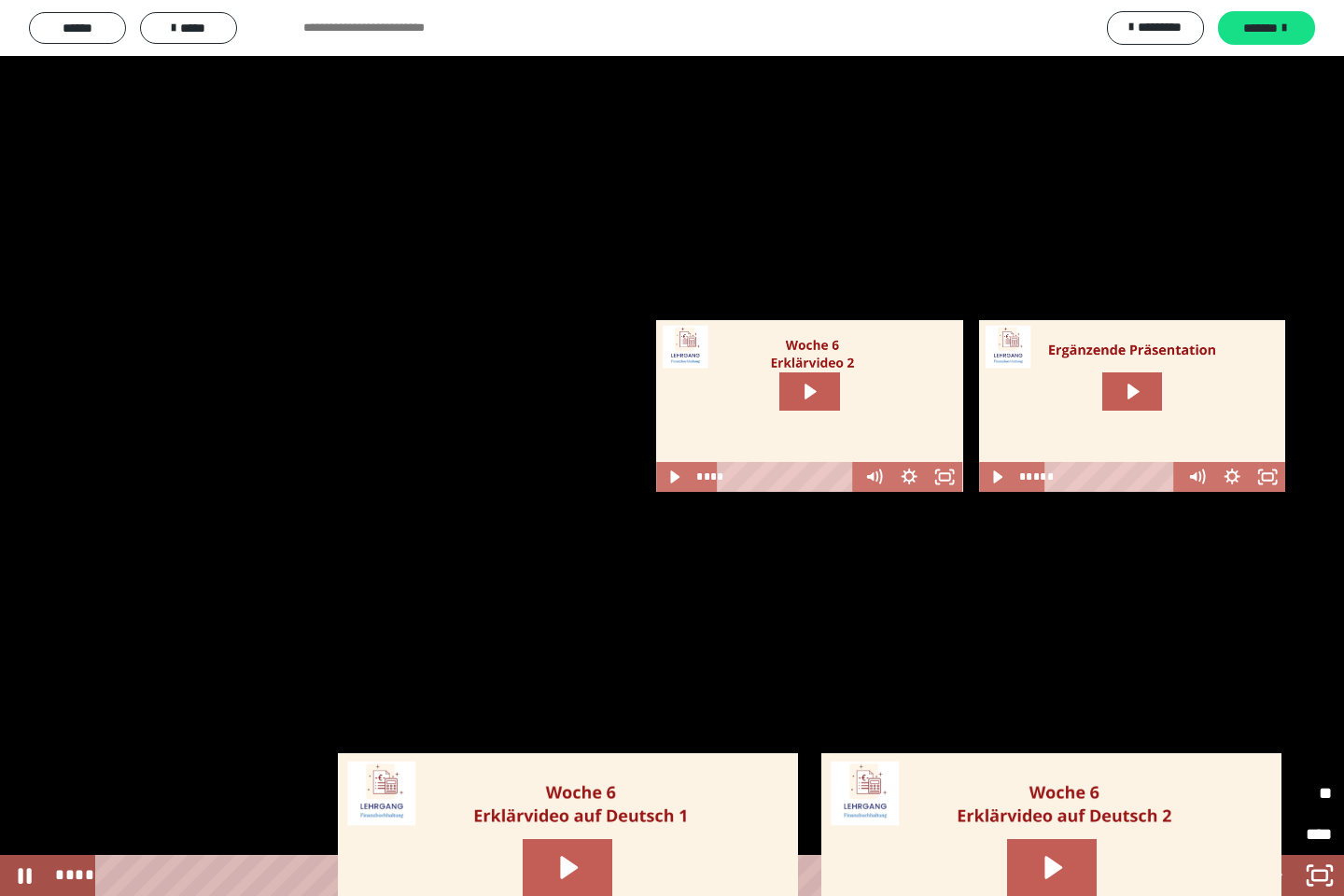click on "*****" at bounding box center (1240, 793) 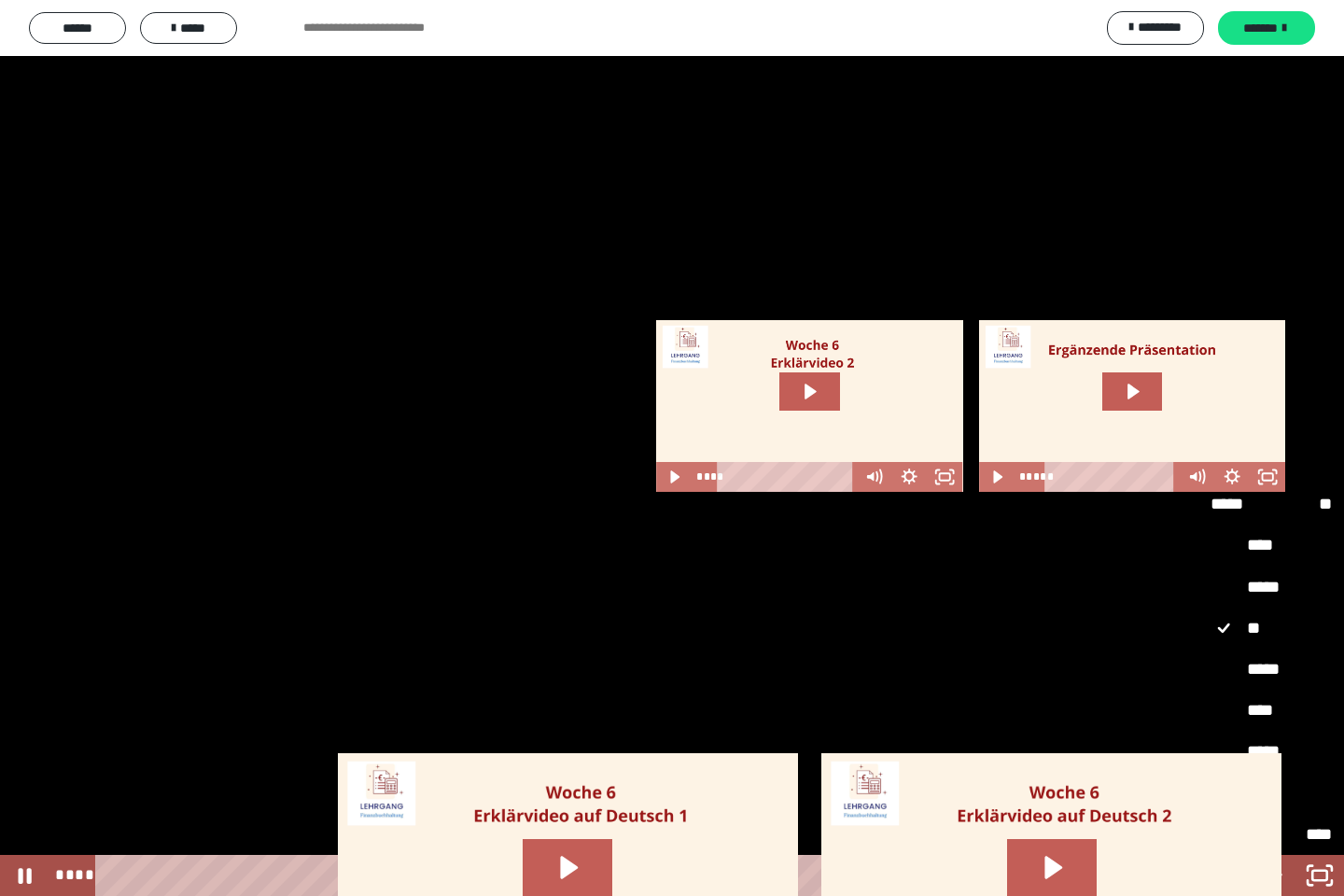 click on "*****" at bounding box center [1271, 669] 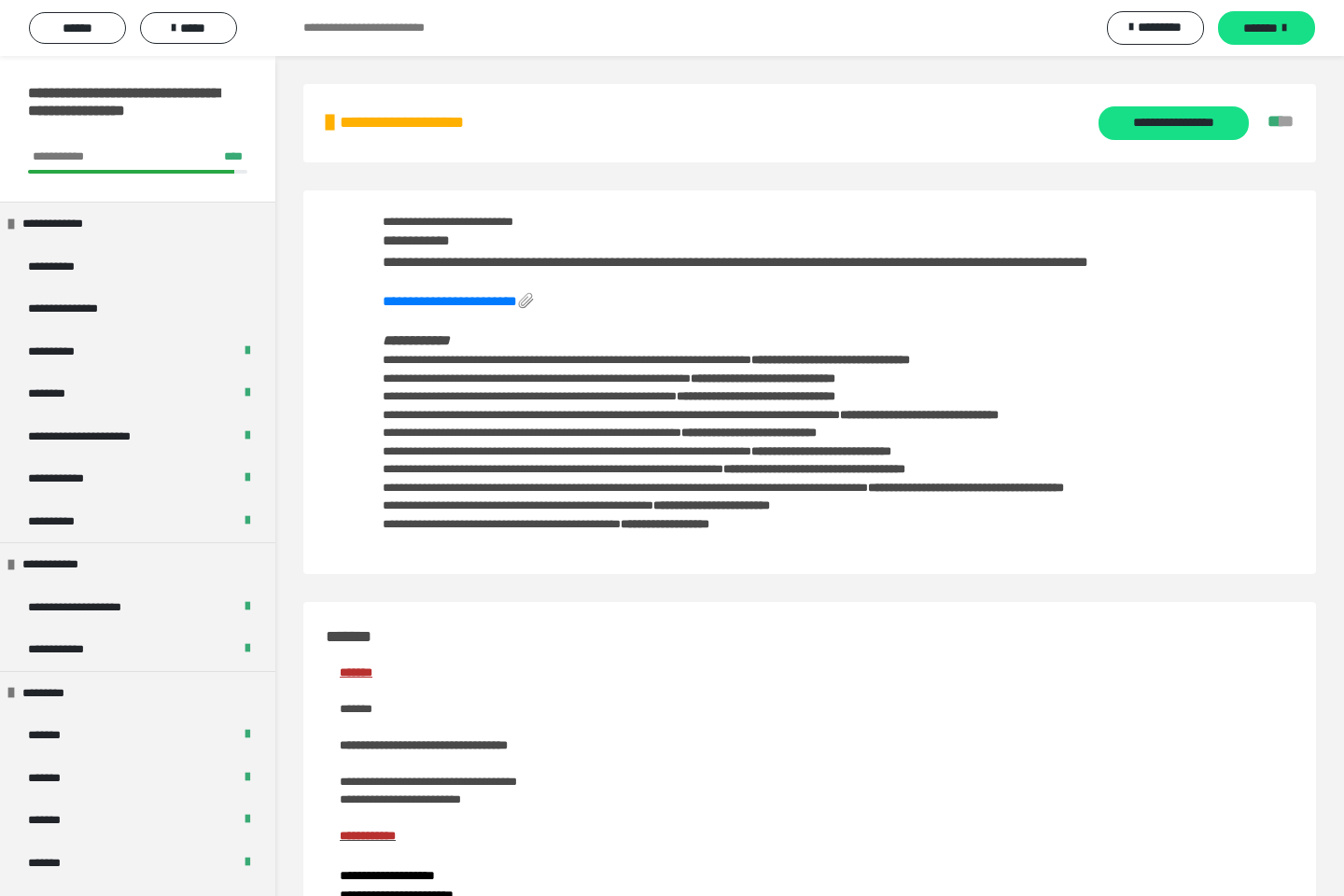 scroll, scrollTop: 1112, scrollLeft: 0, axis: vertical 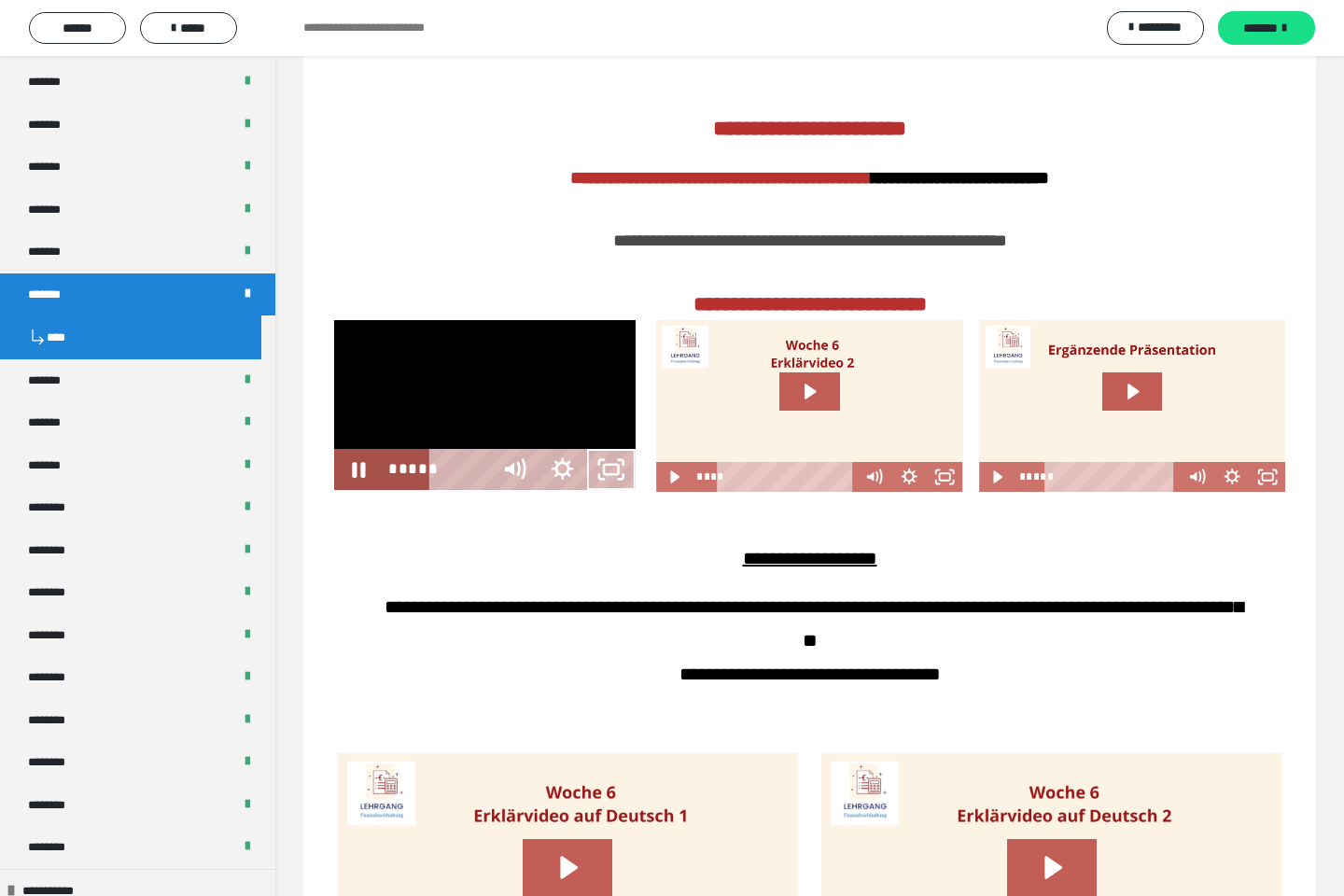 click at bounding box center (485, 405) 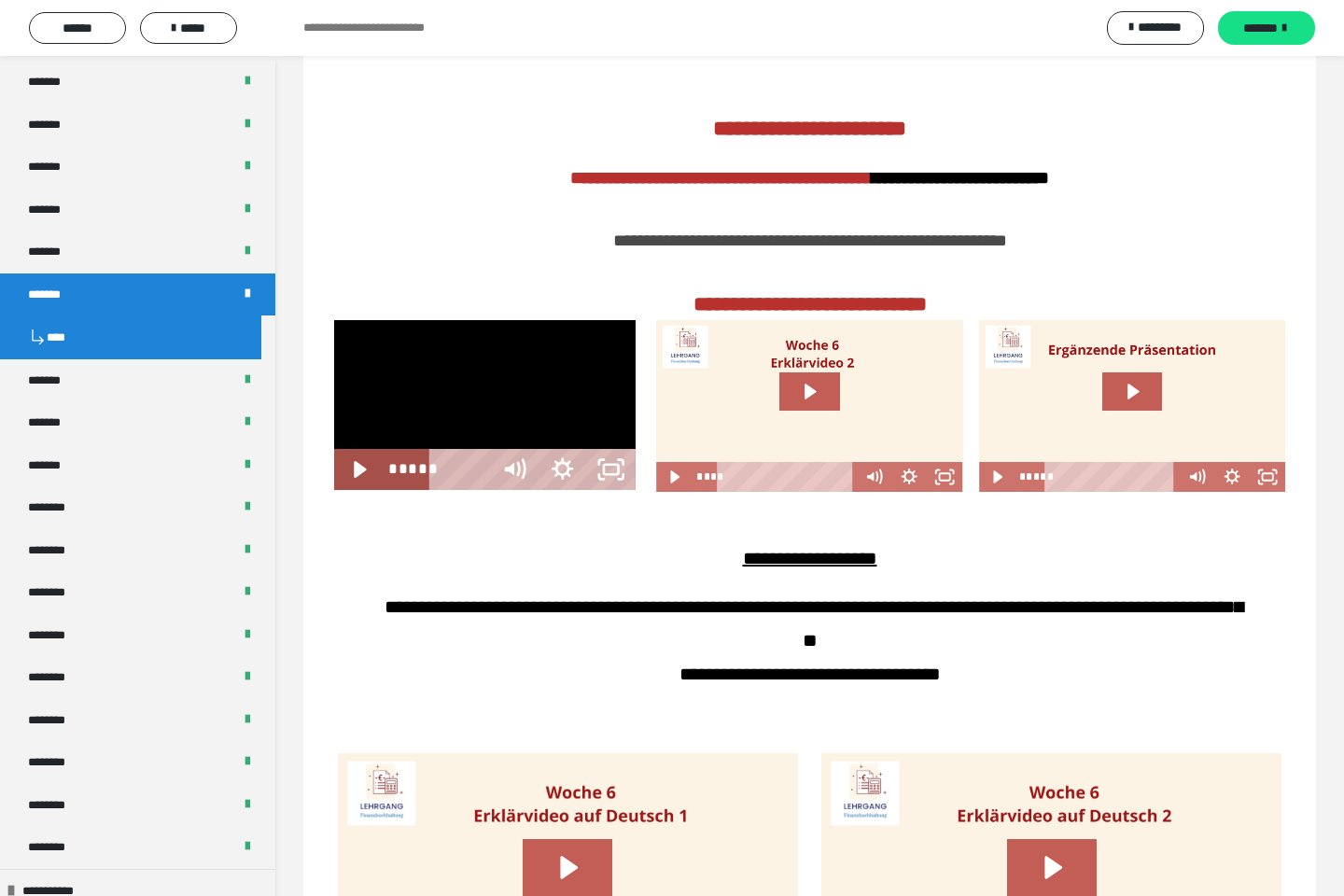 click at bounding box center [485, 405] 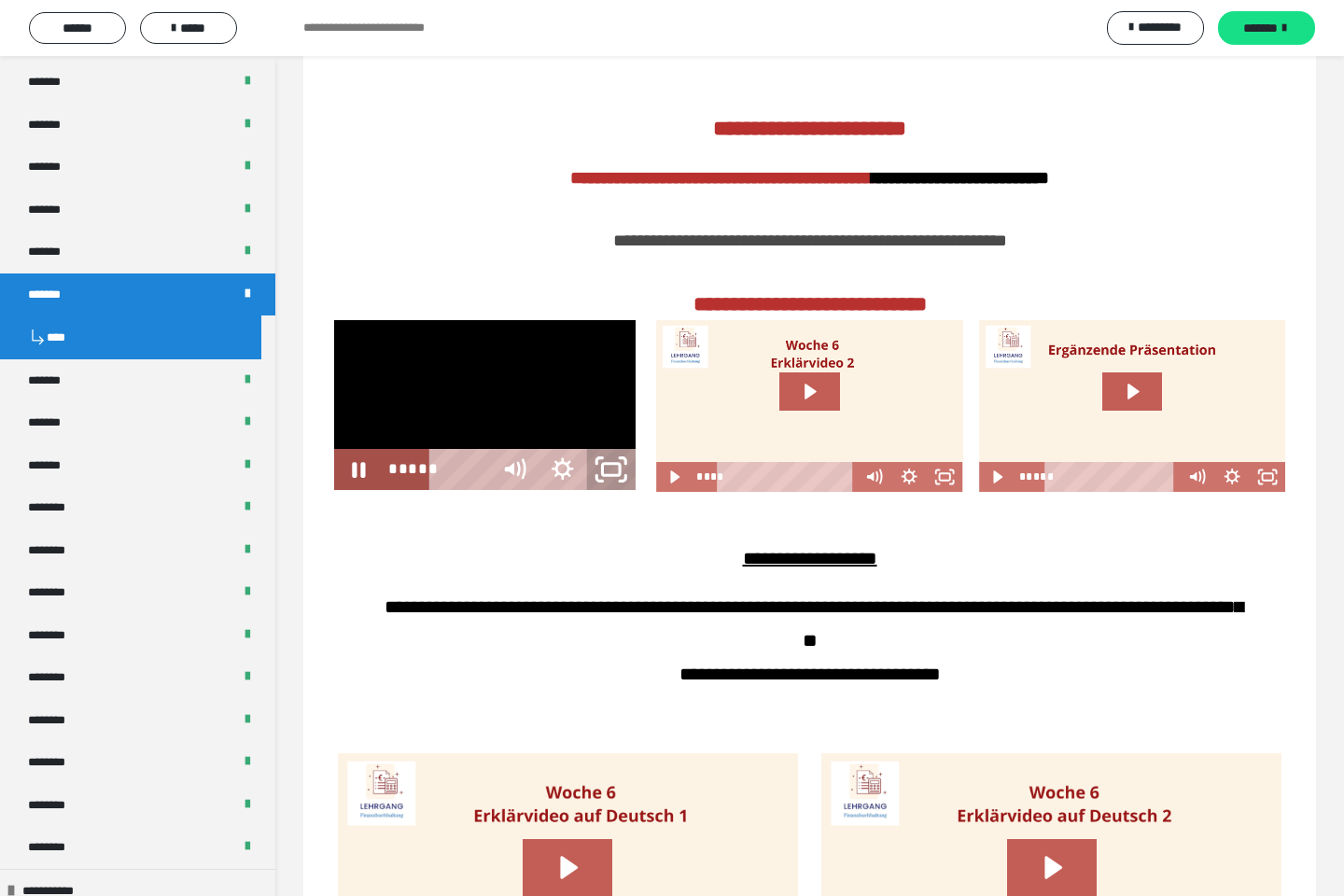 click 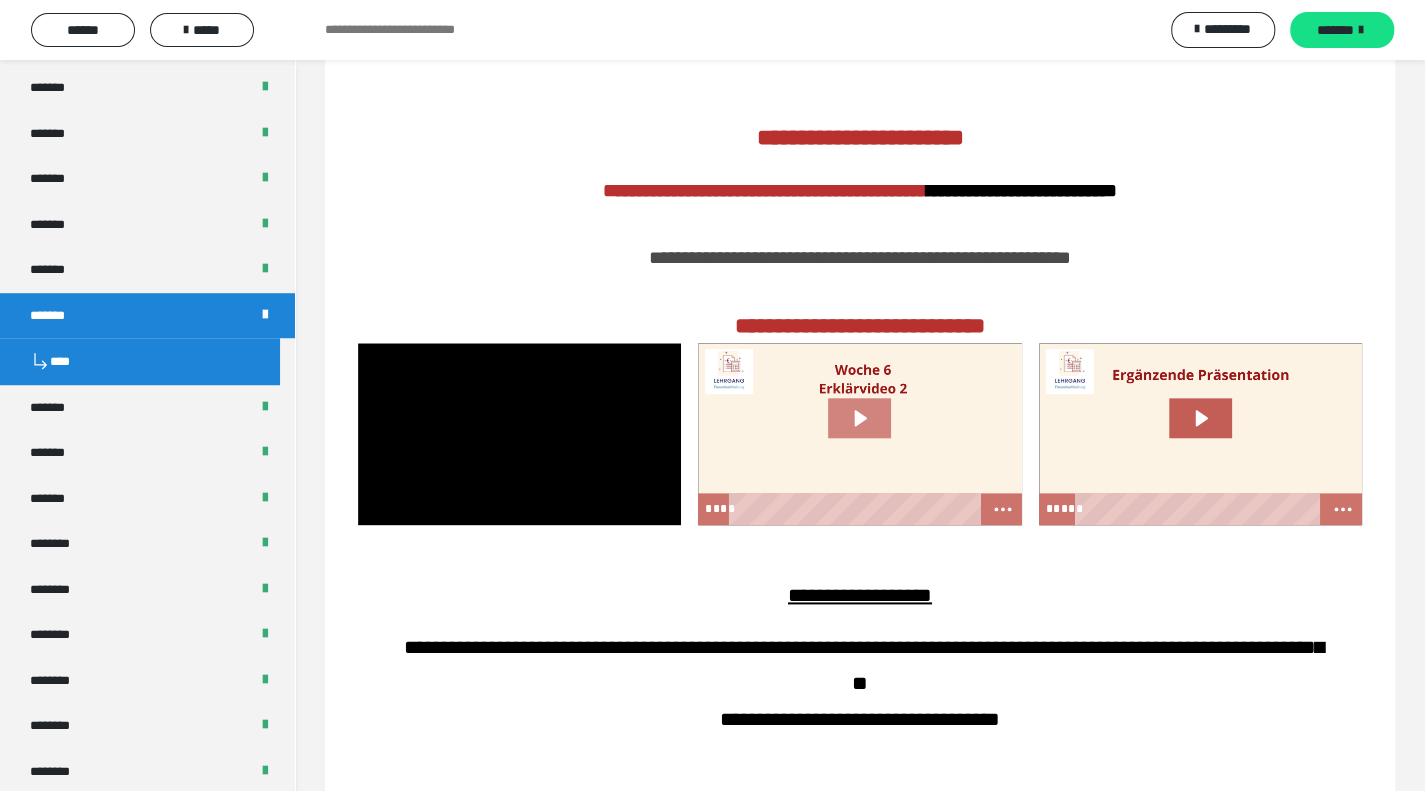 click 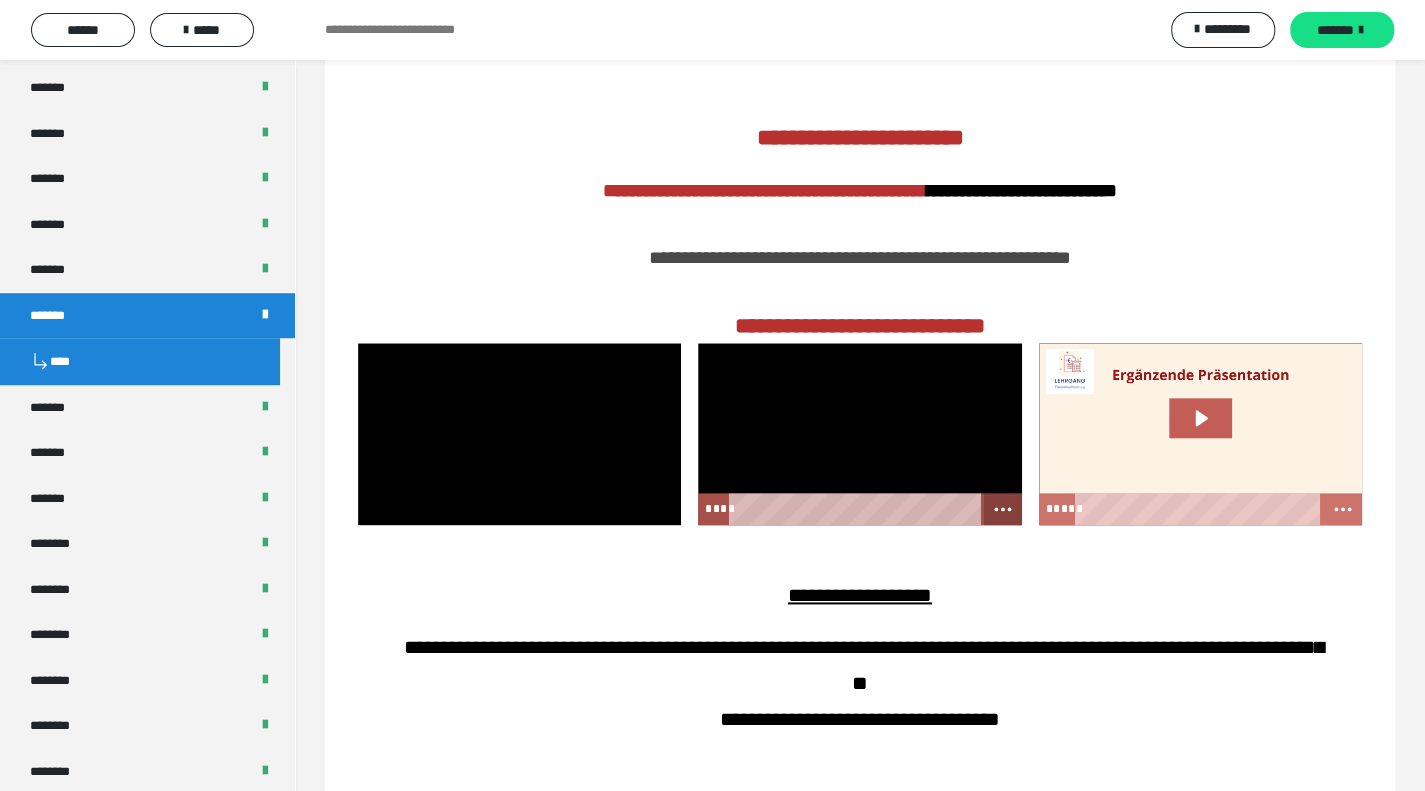 click 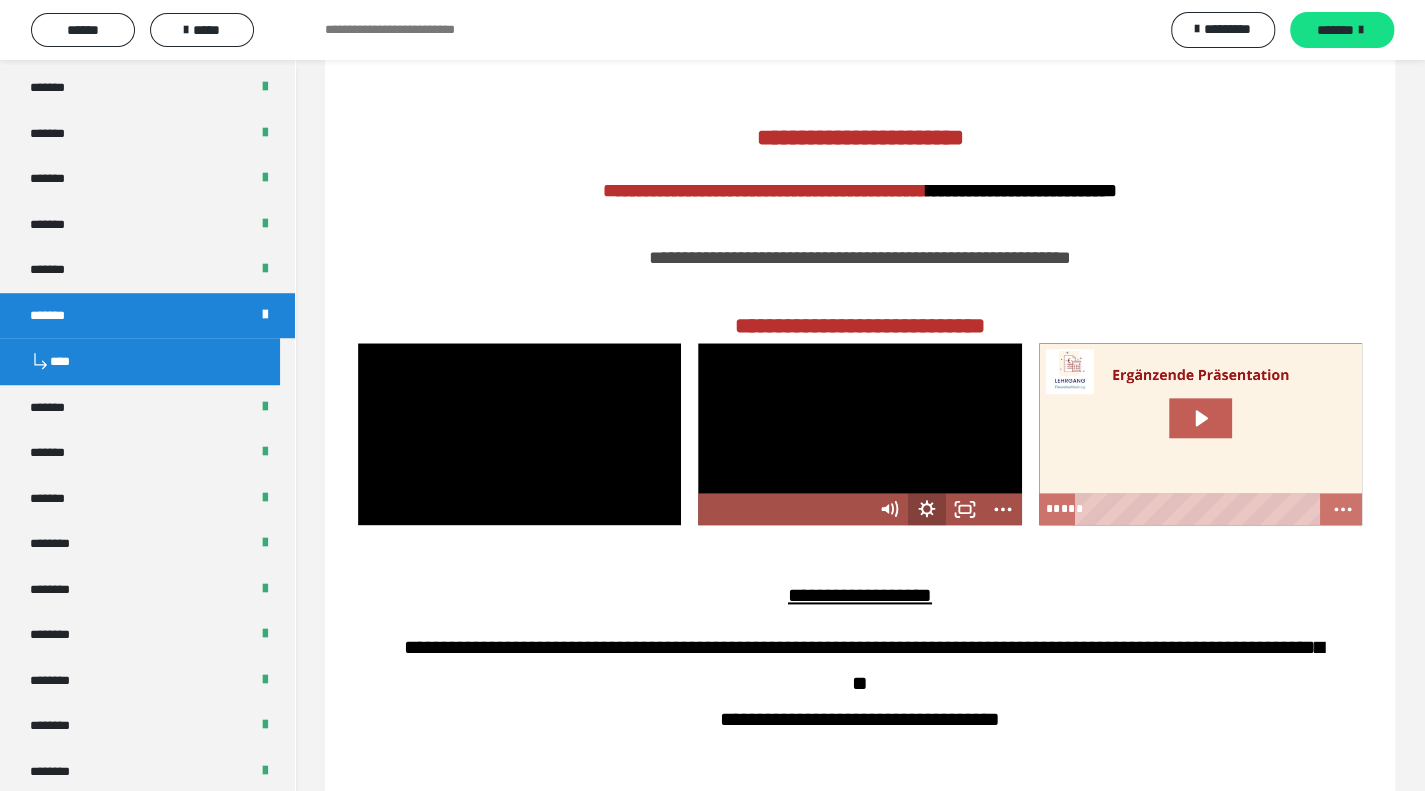 click 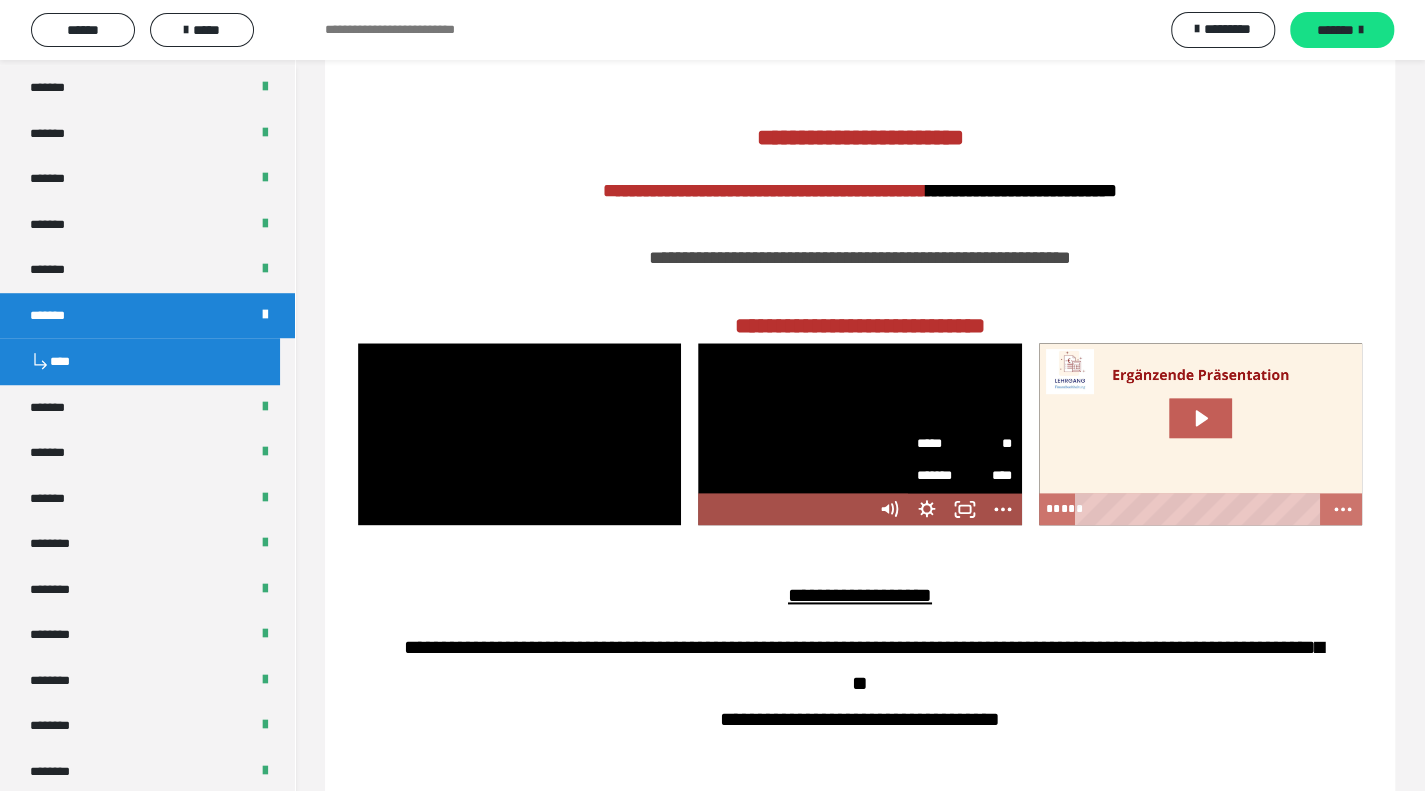 click on "*****" at bounding box center [941, 444] 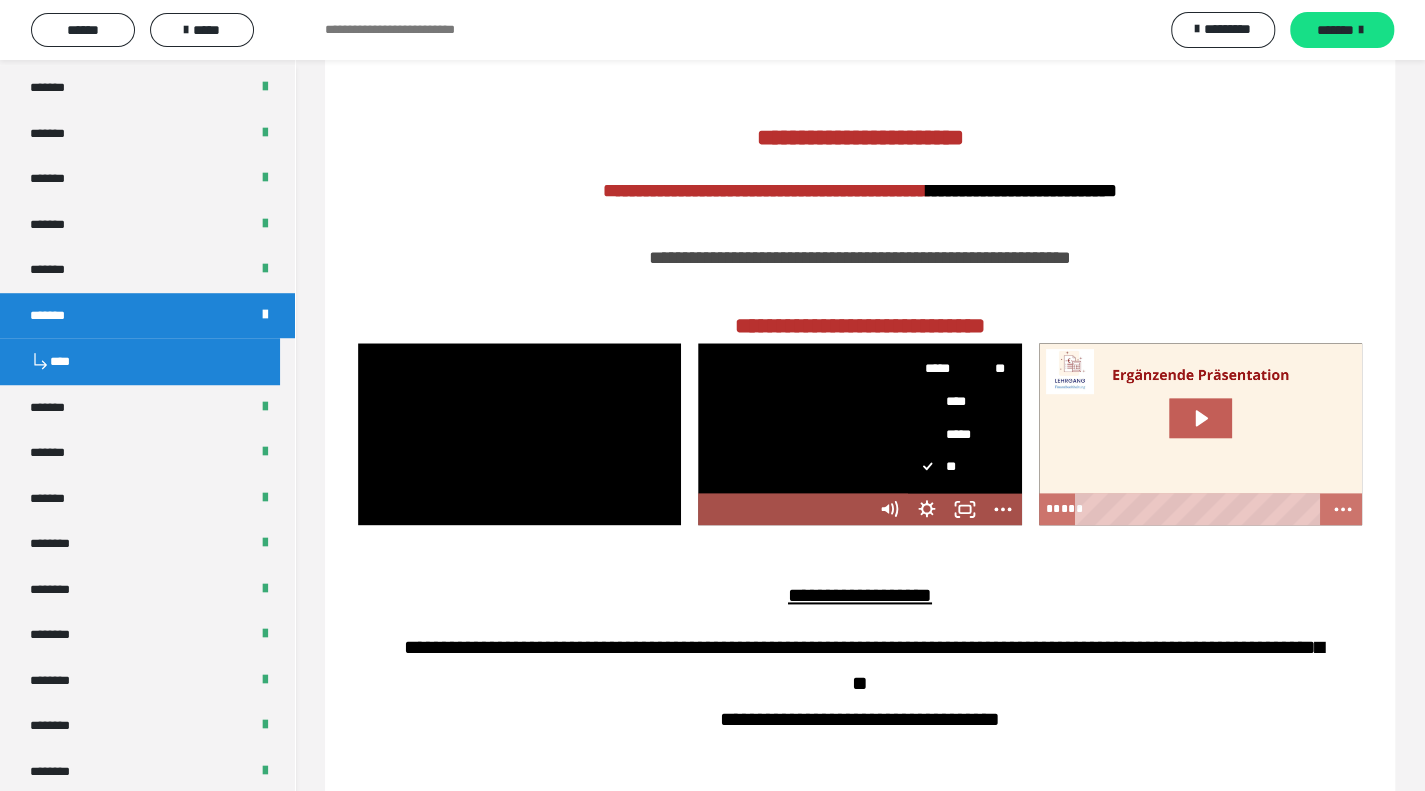 scroll, scrollTop: 100, scrollLeft: 0, axis: vertical 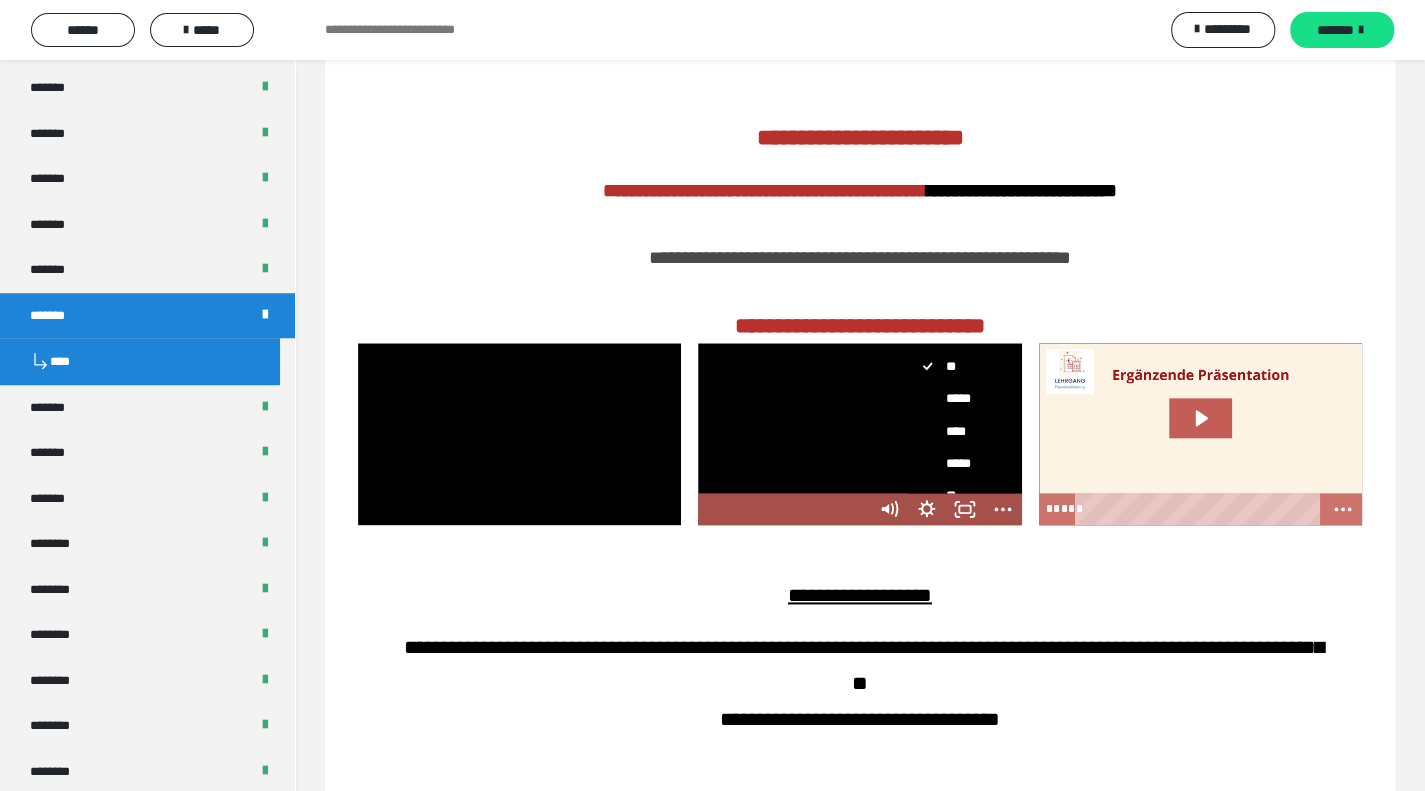 click on "*****" at bounding box center (957, 398) 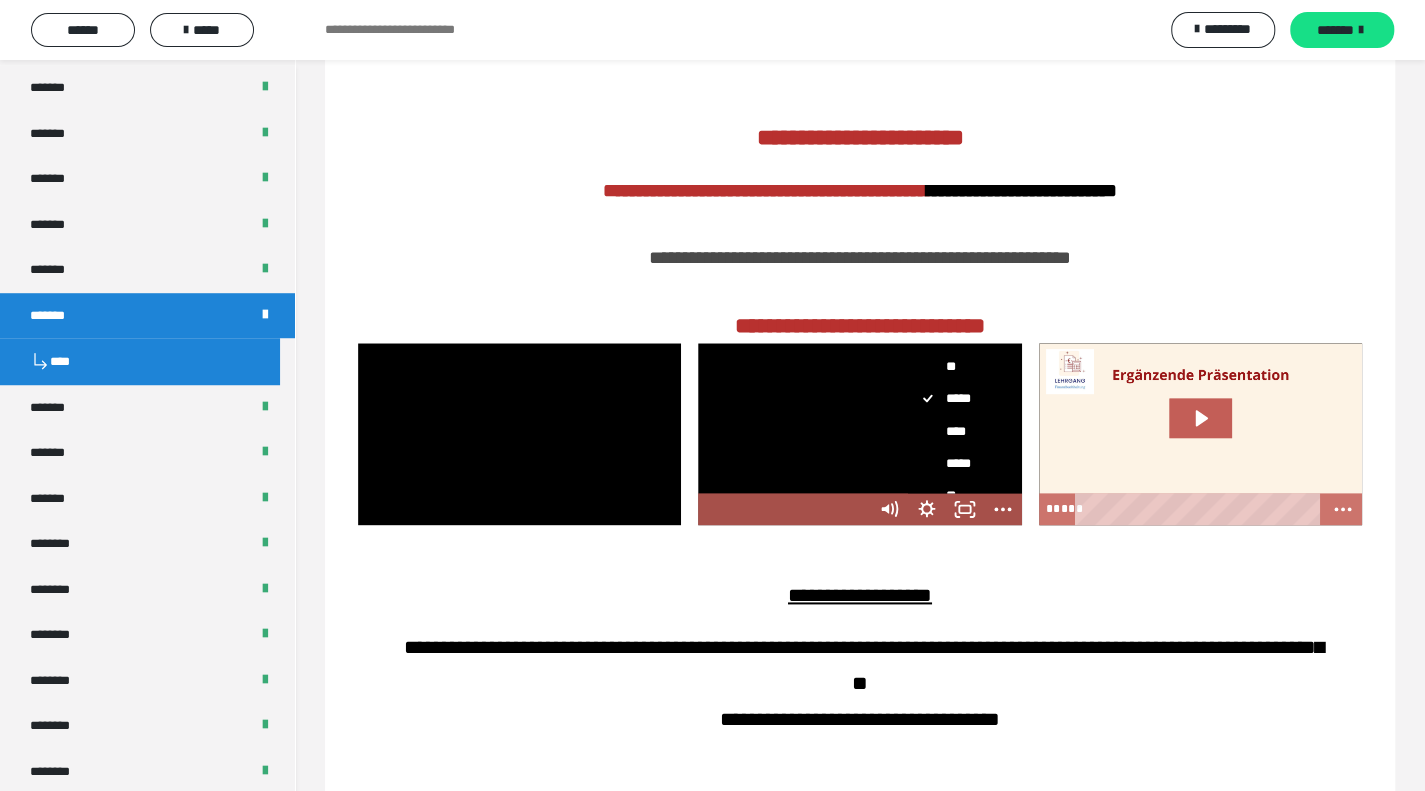scroll, scrollTop: 0, scrollLeft: 0, axis: both 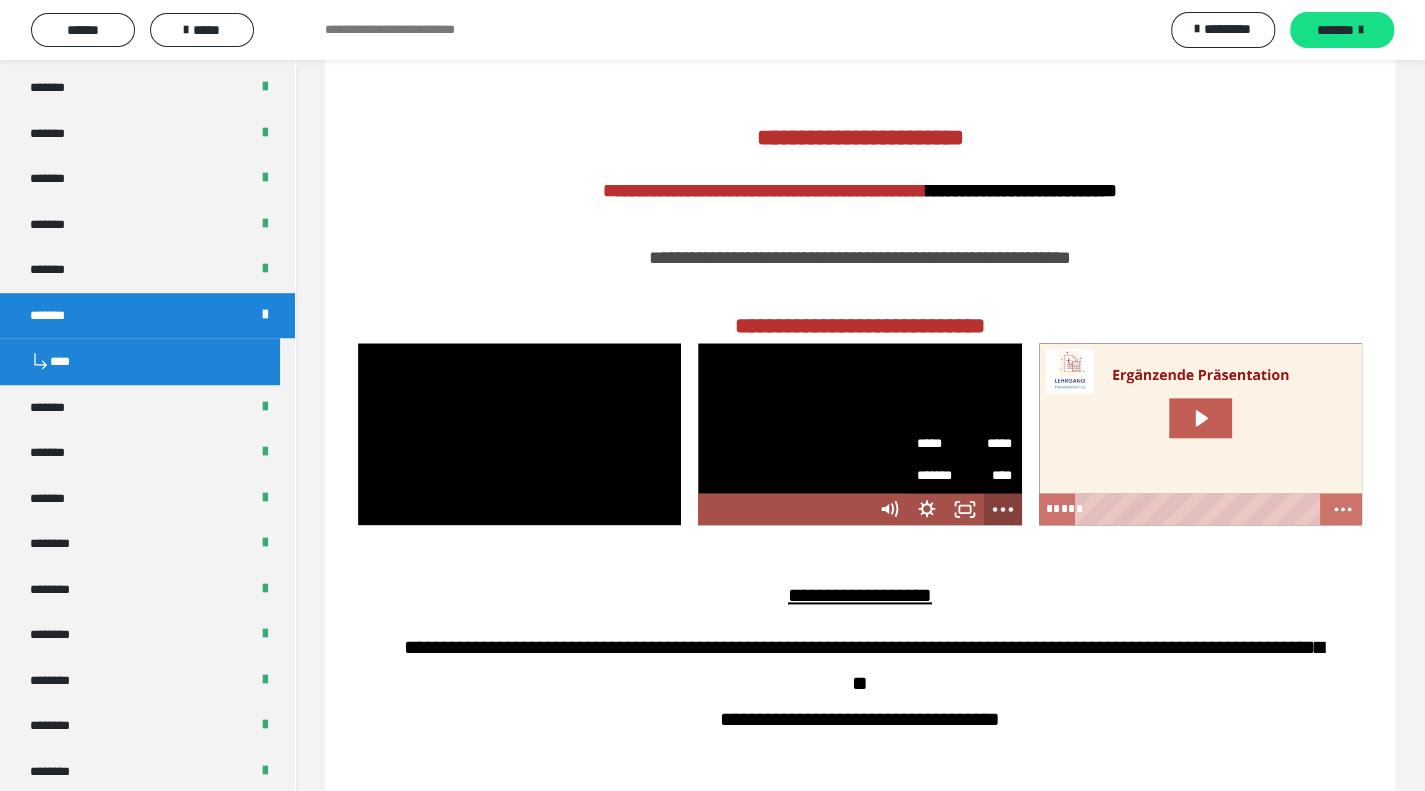 click 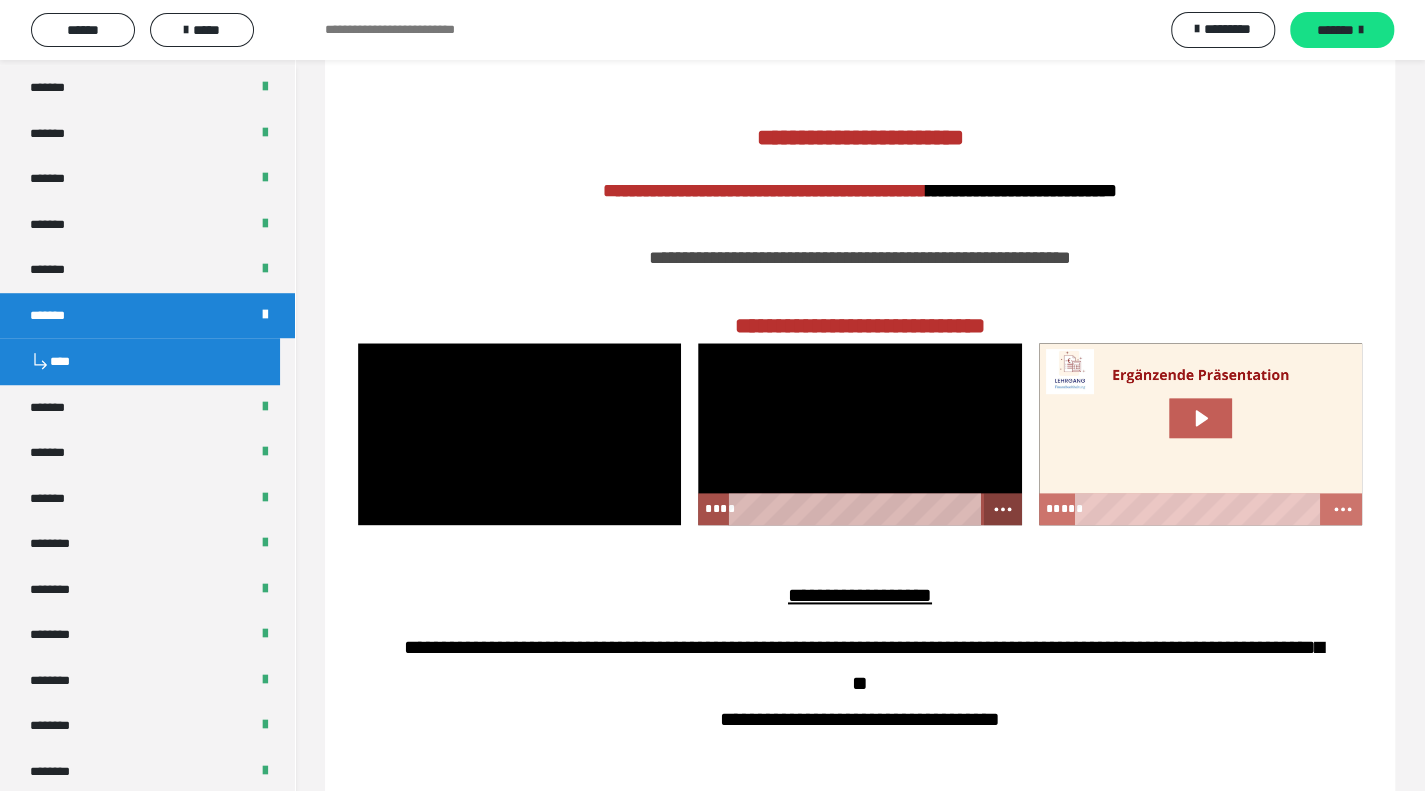 click 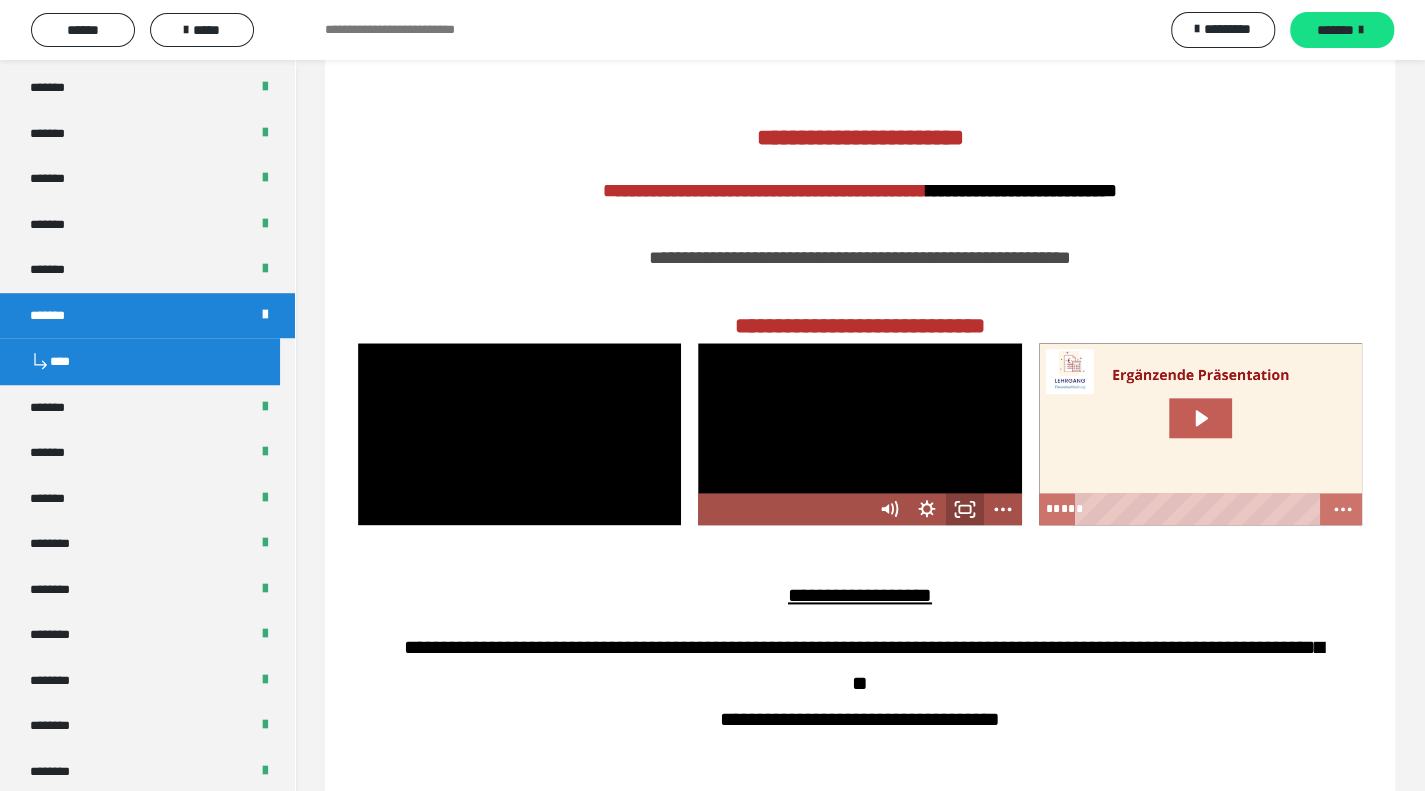 click 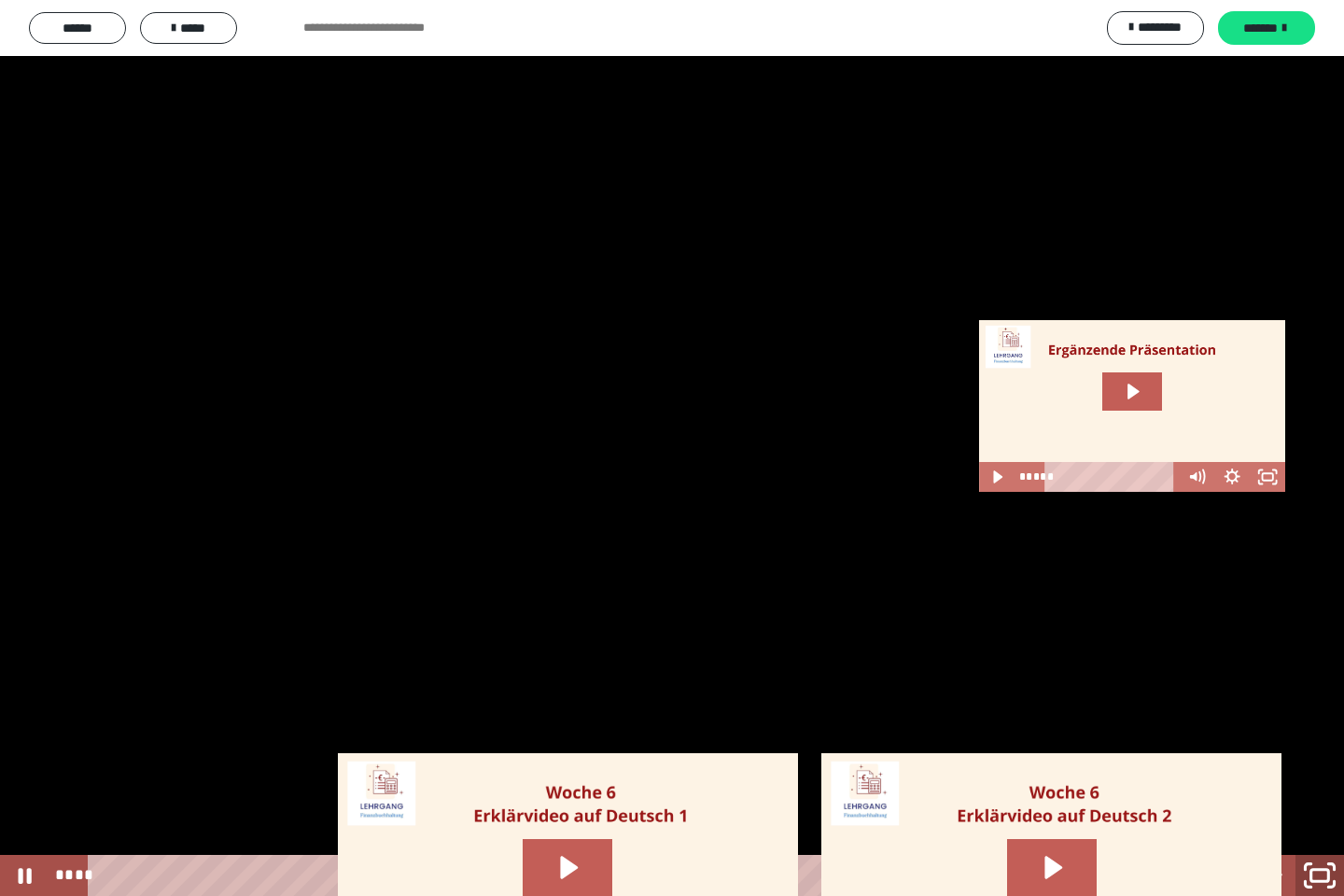 click 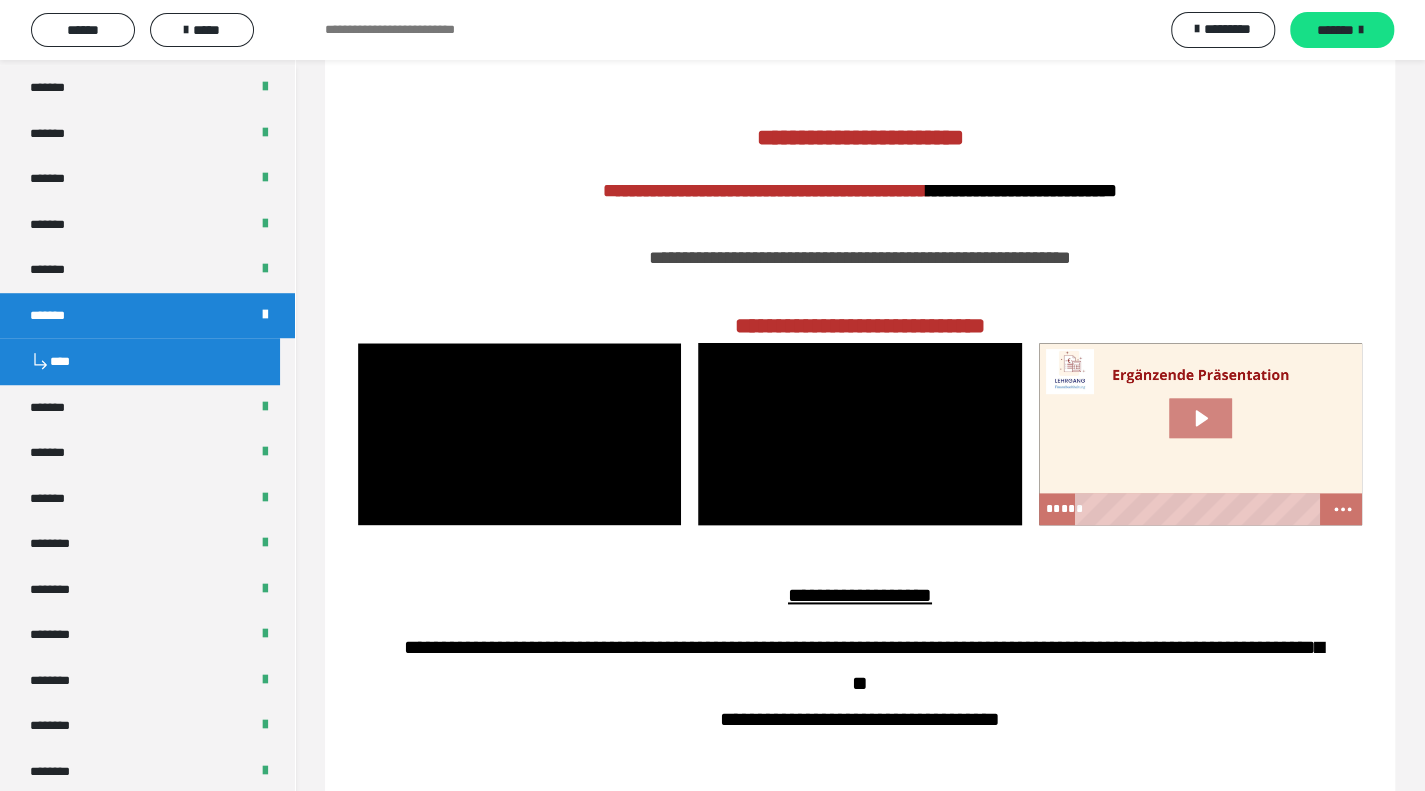 click 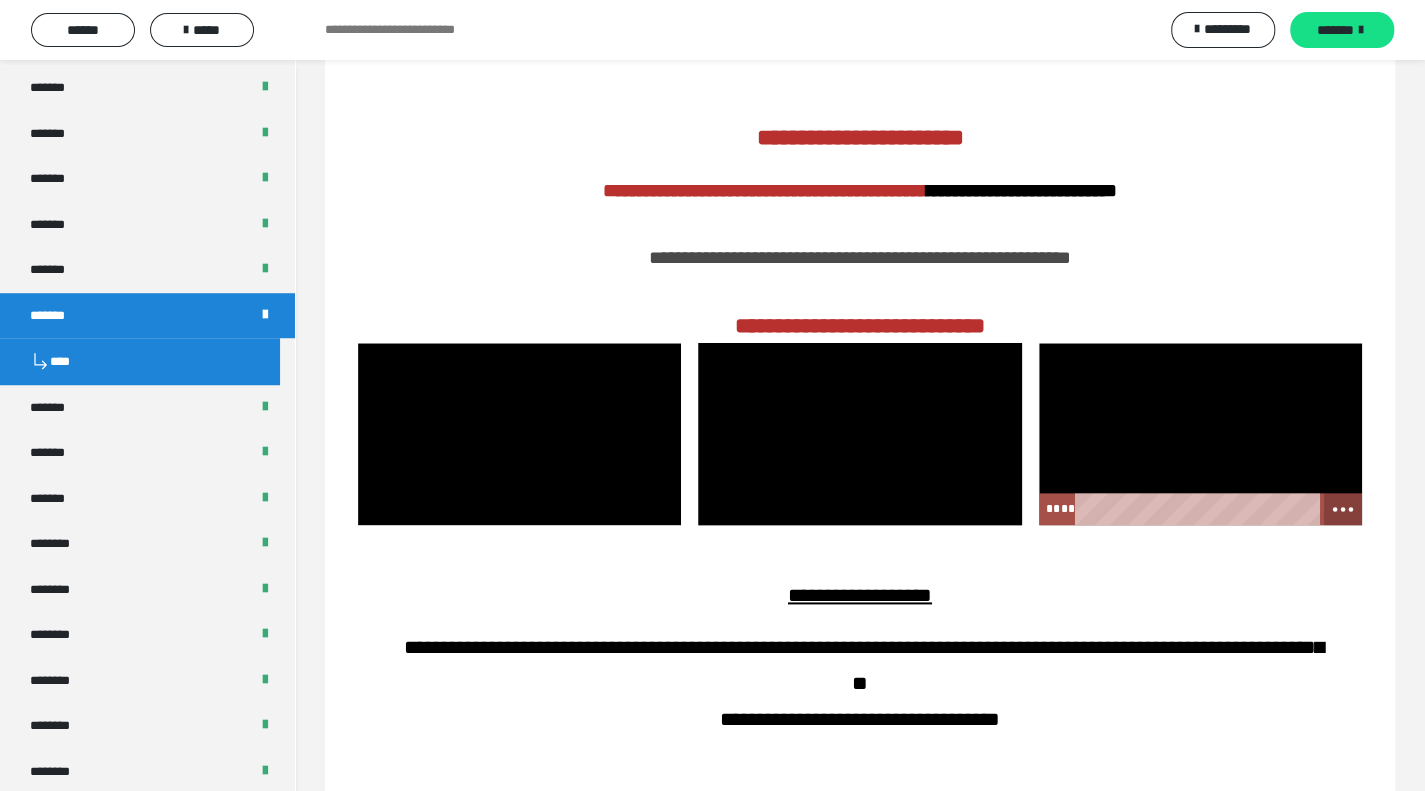 click 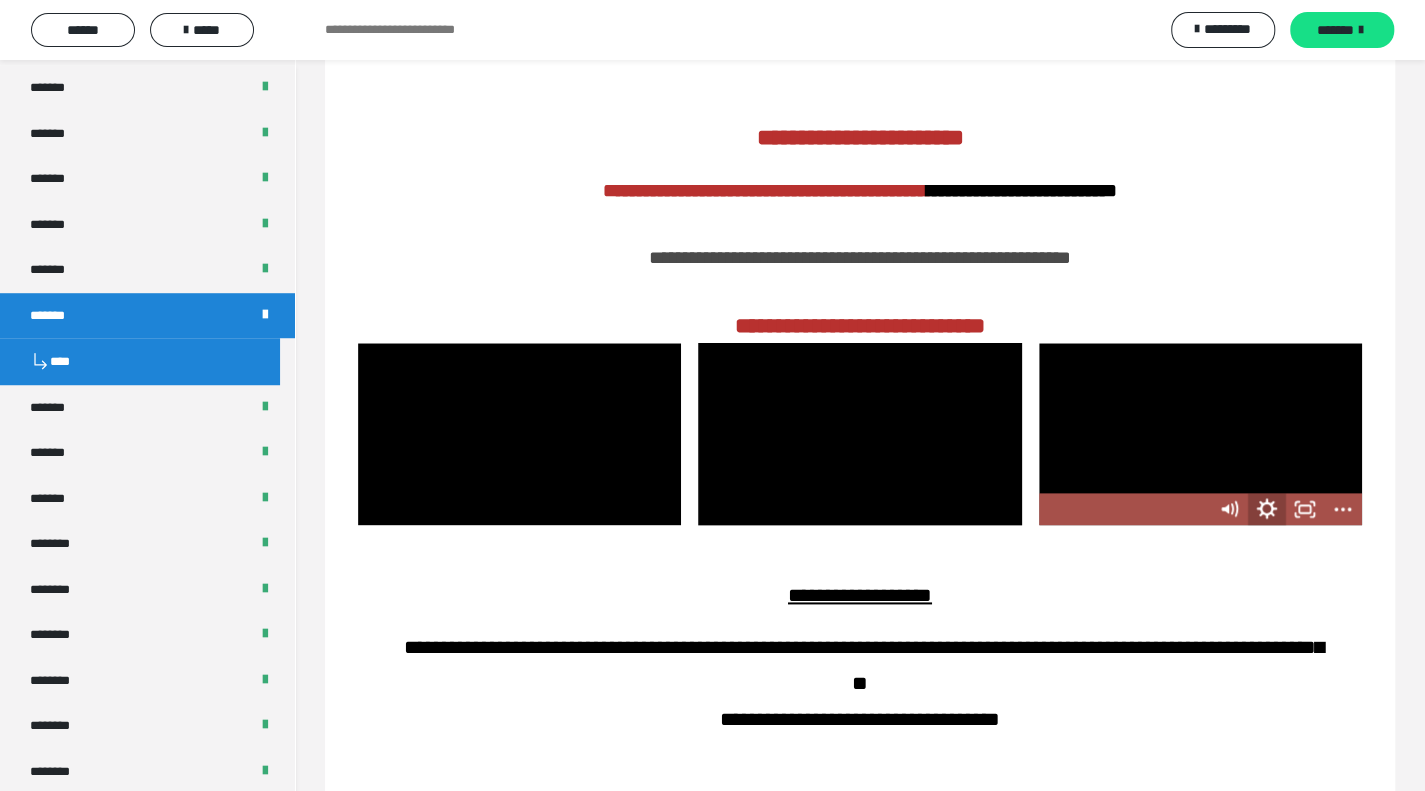 click 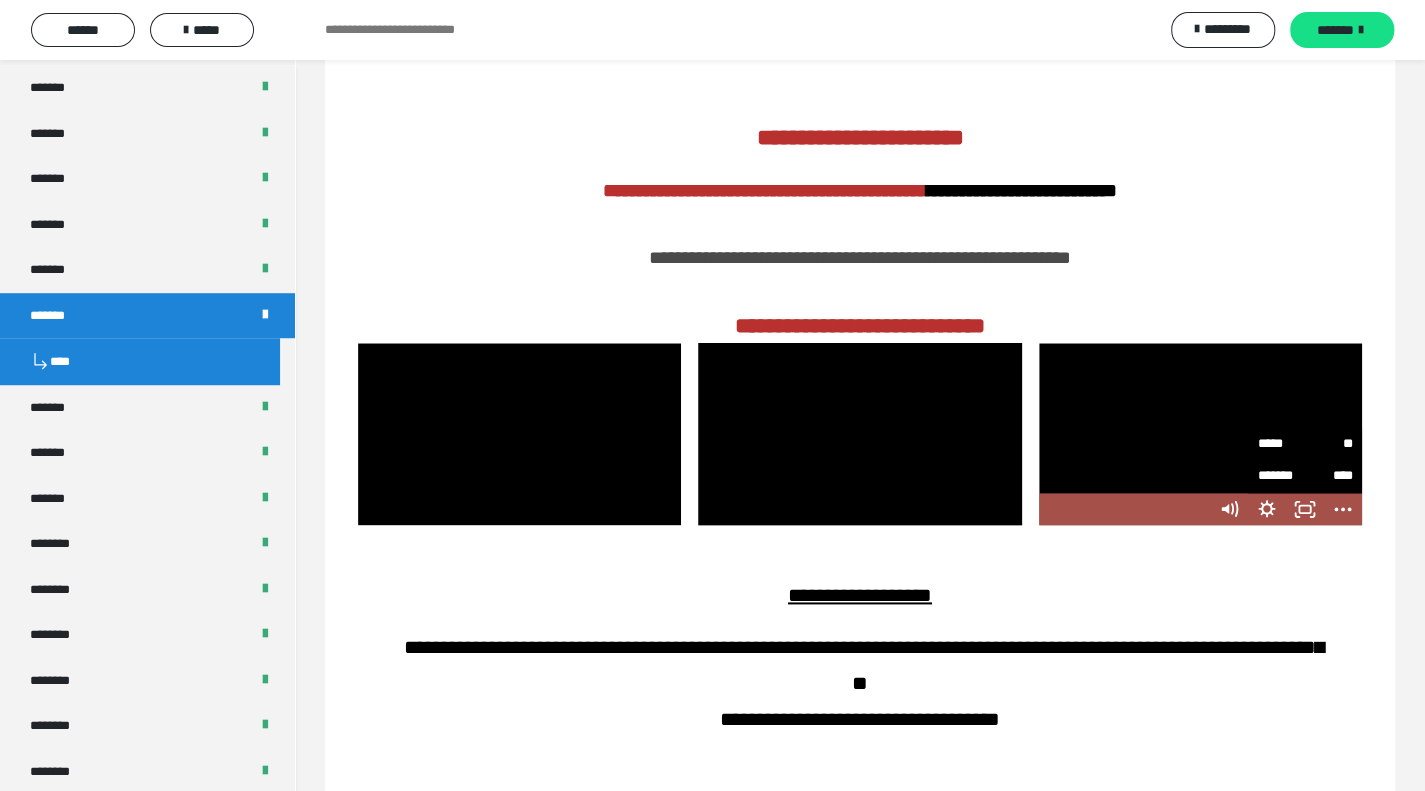 click on "*****" at bounding box center (1282, 444) 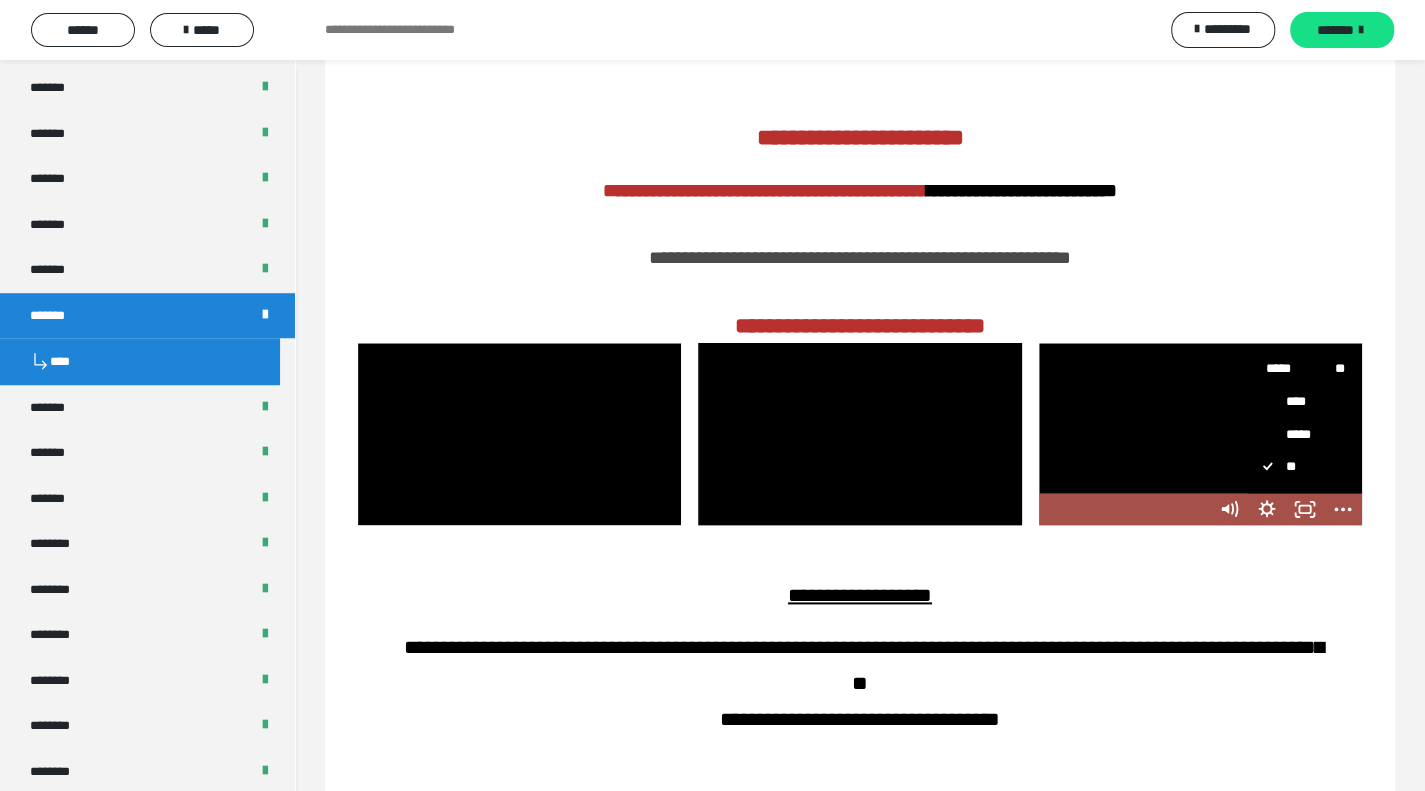 scroll, scrollTop: 100, scrollLeft: 0, axis: vertical 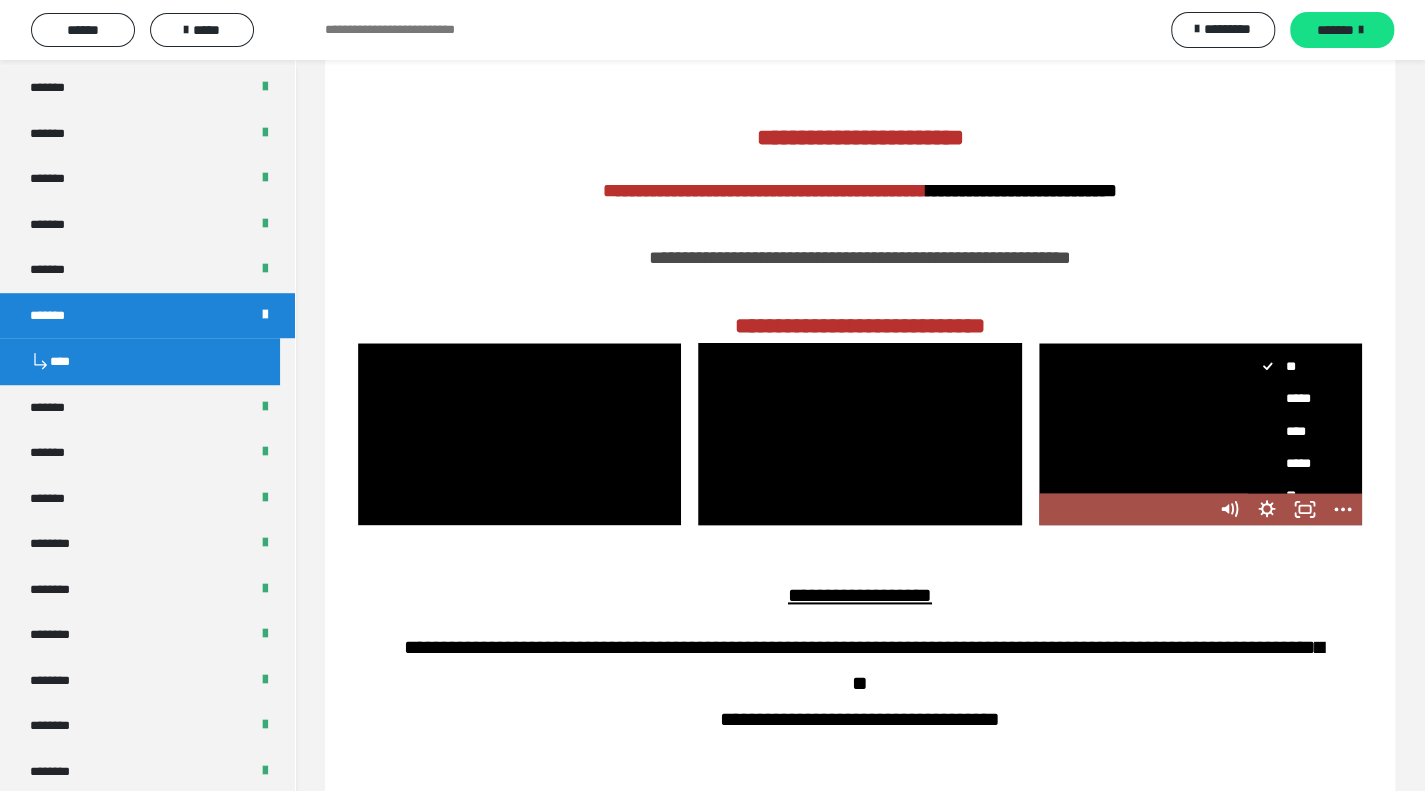 click on "*****" at bounding box center [1297, 398] 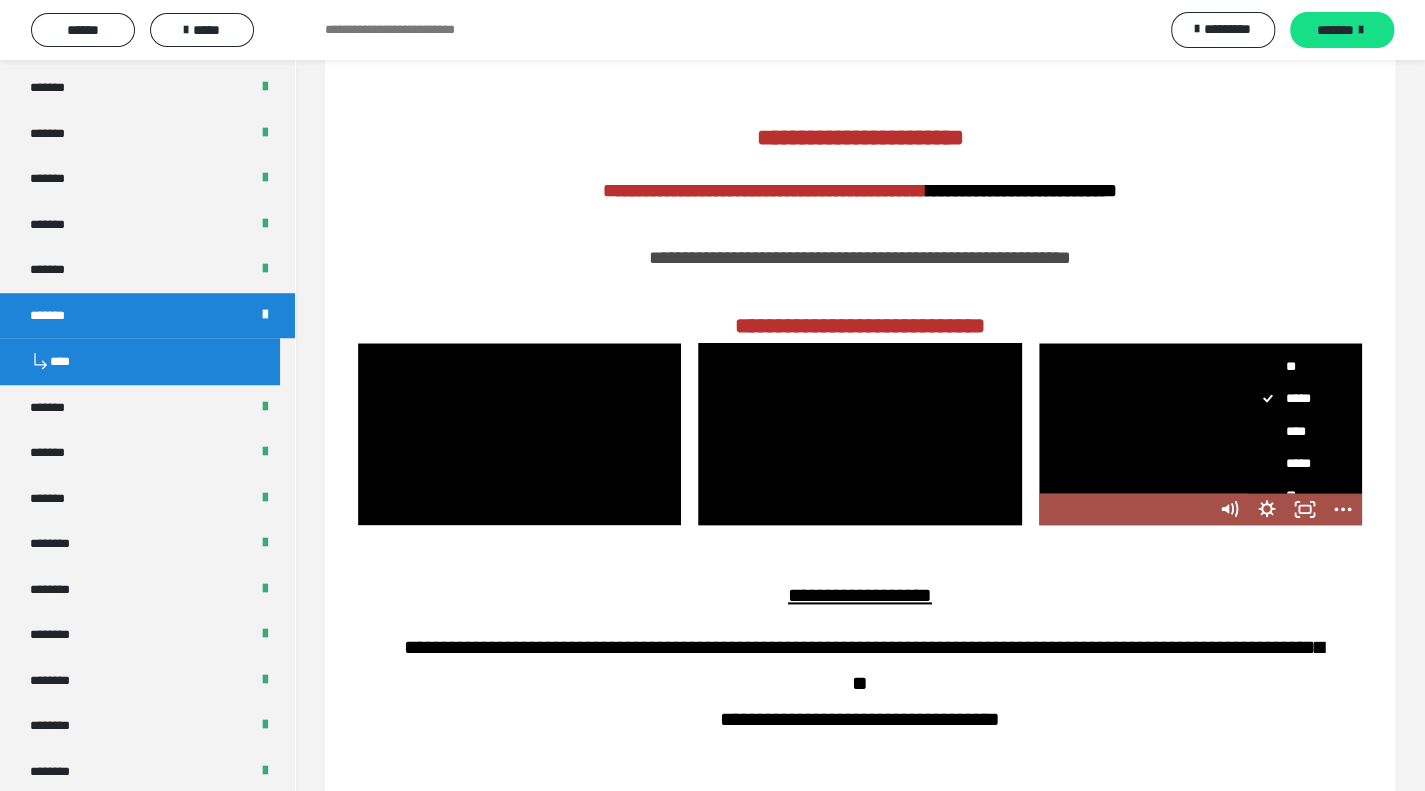 scroll, scrollTop: 0, scrollLeft: 0, axis: both 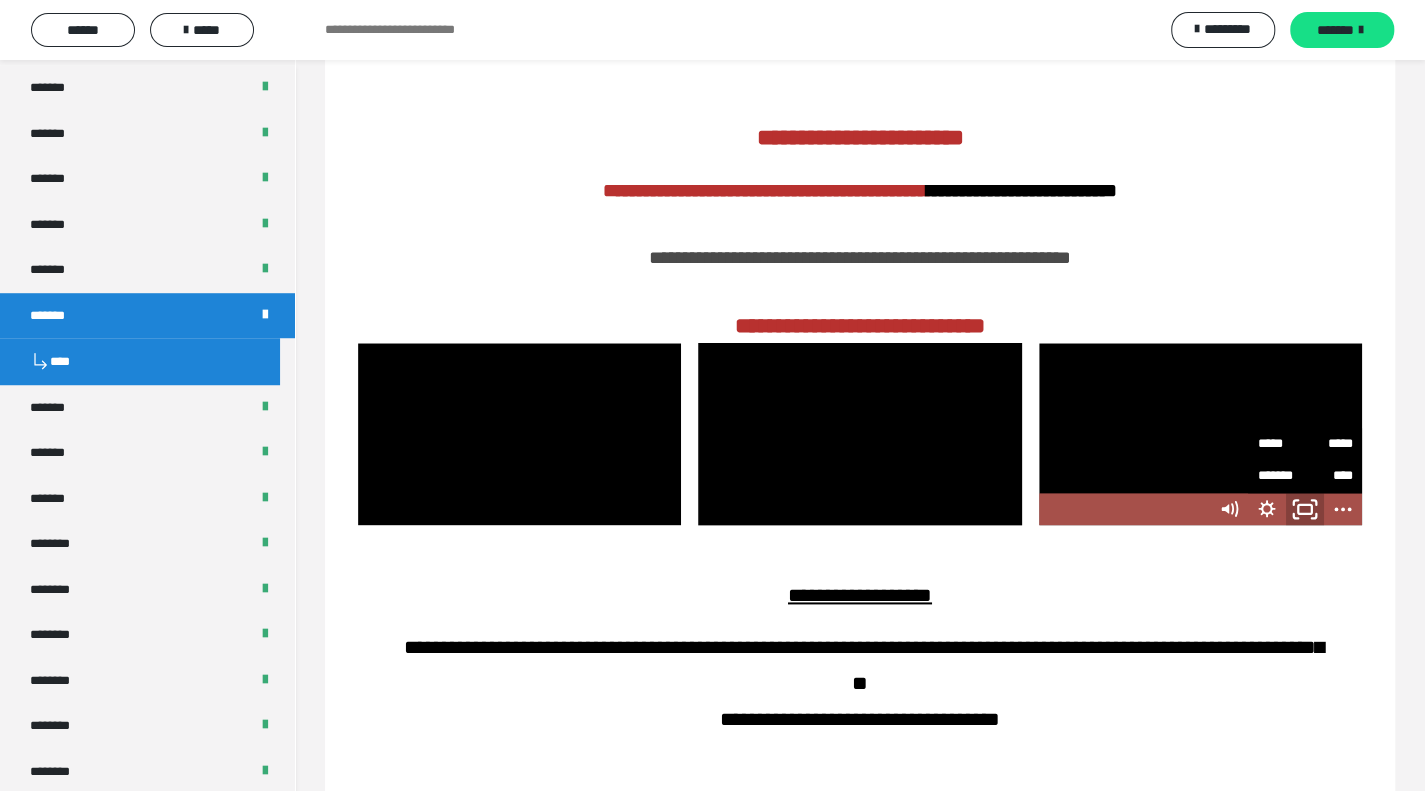 click 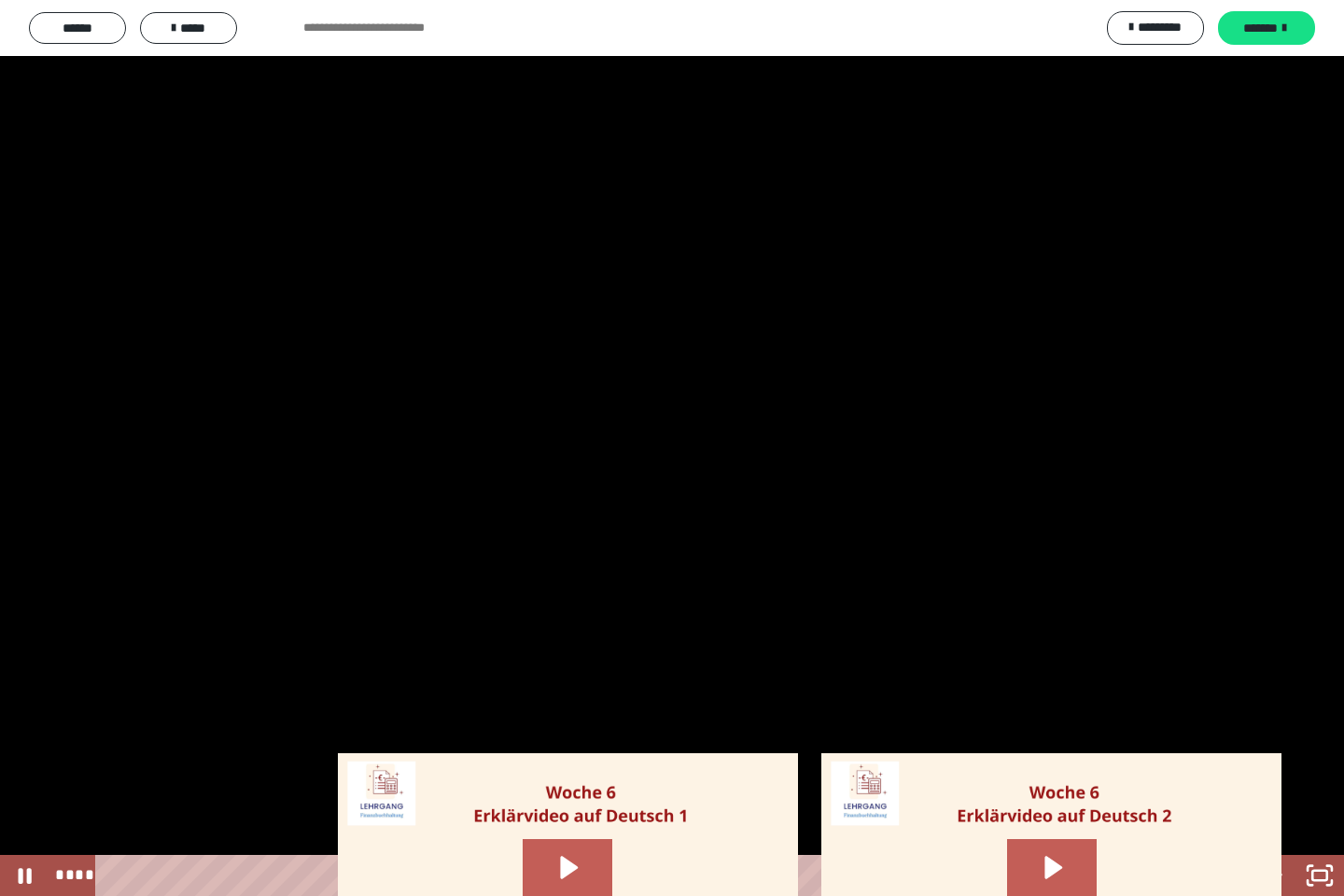 click at bounding box center (672, 448) 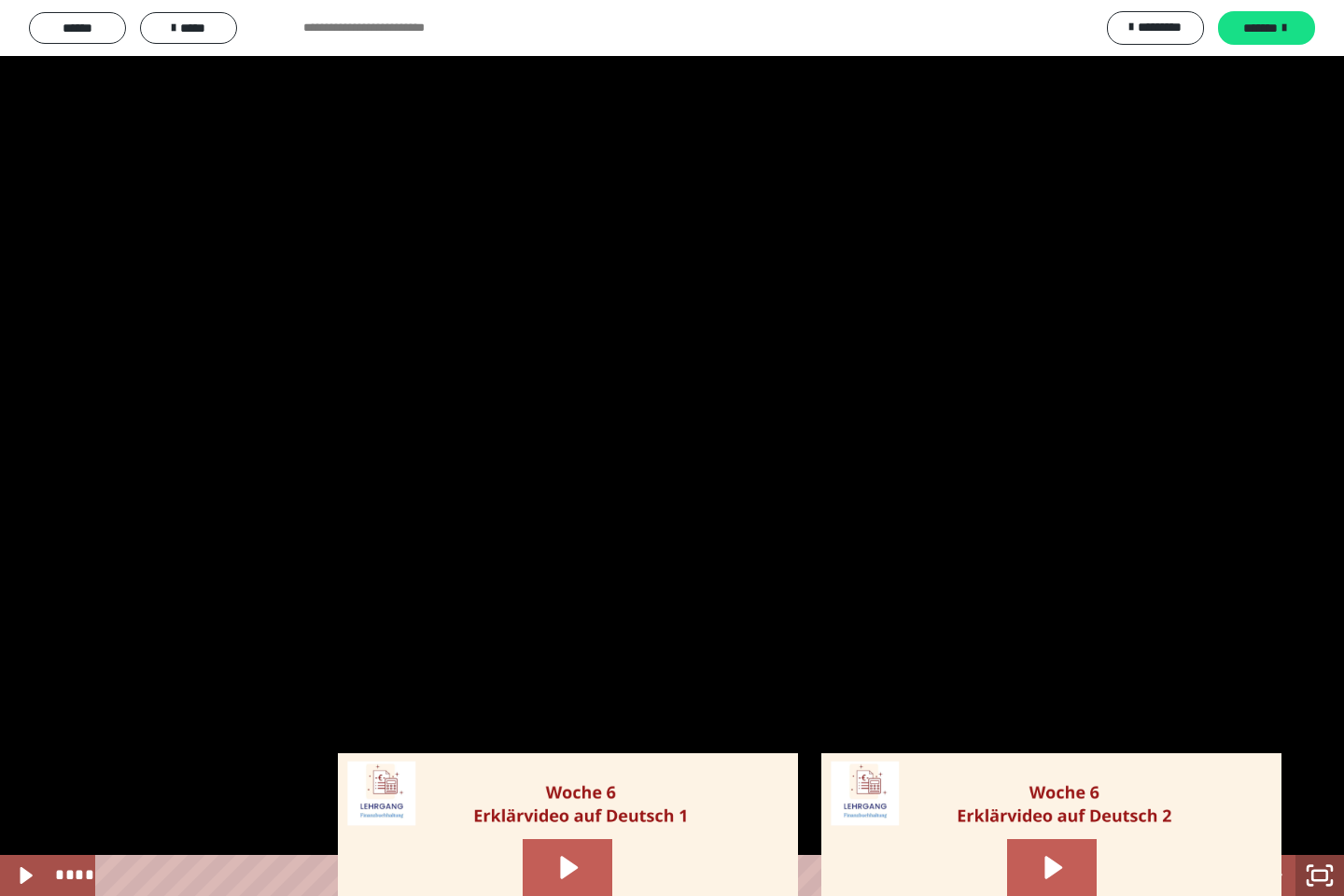 click 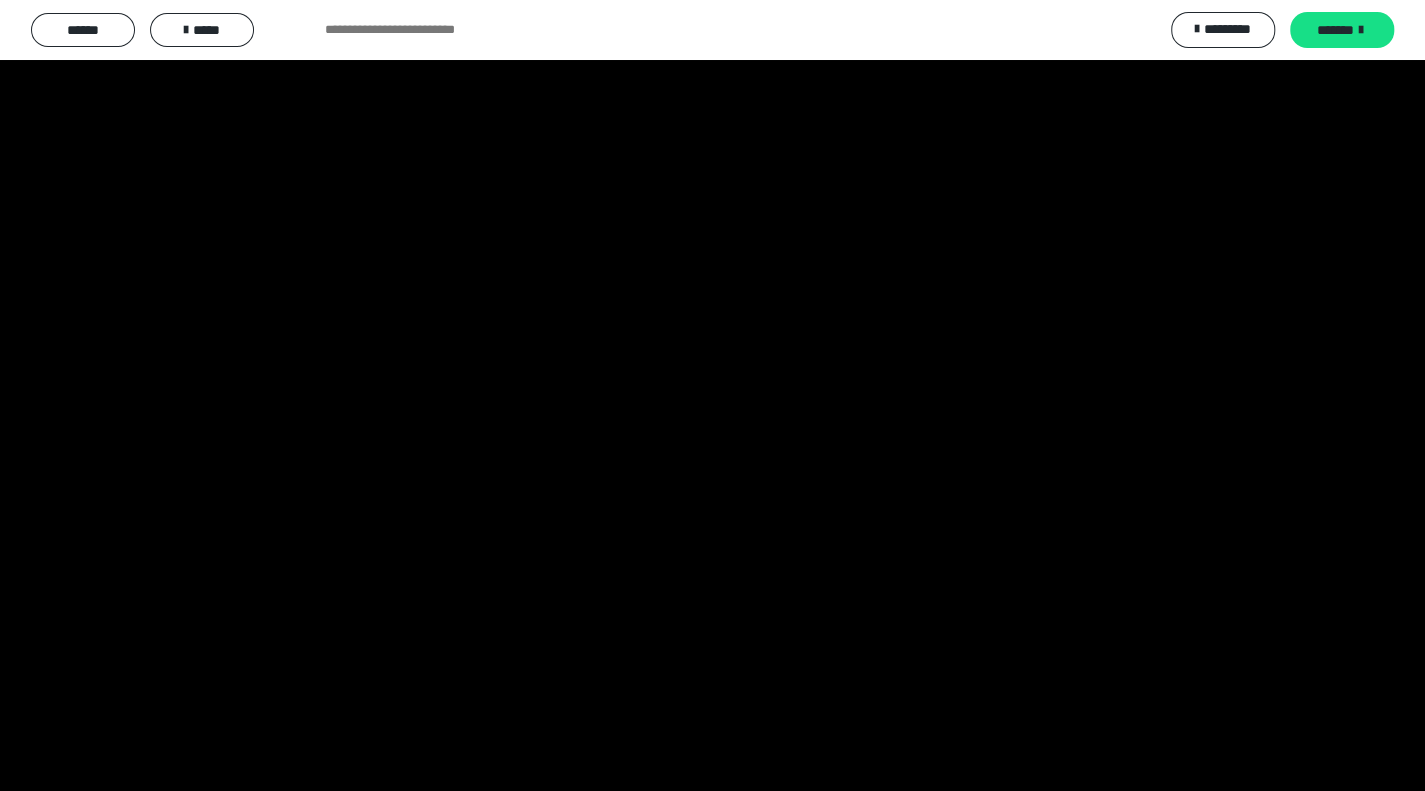 scroll, scrollTop: 0, scrollLeft: 0, axis: both 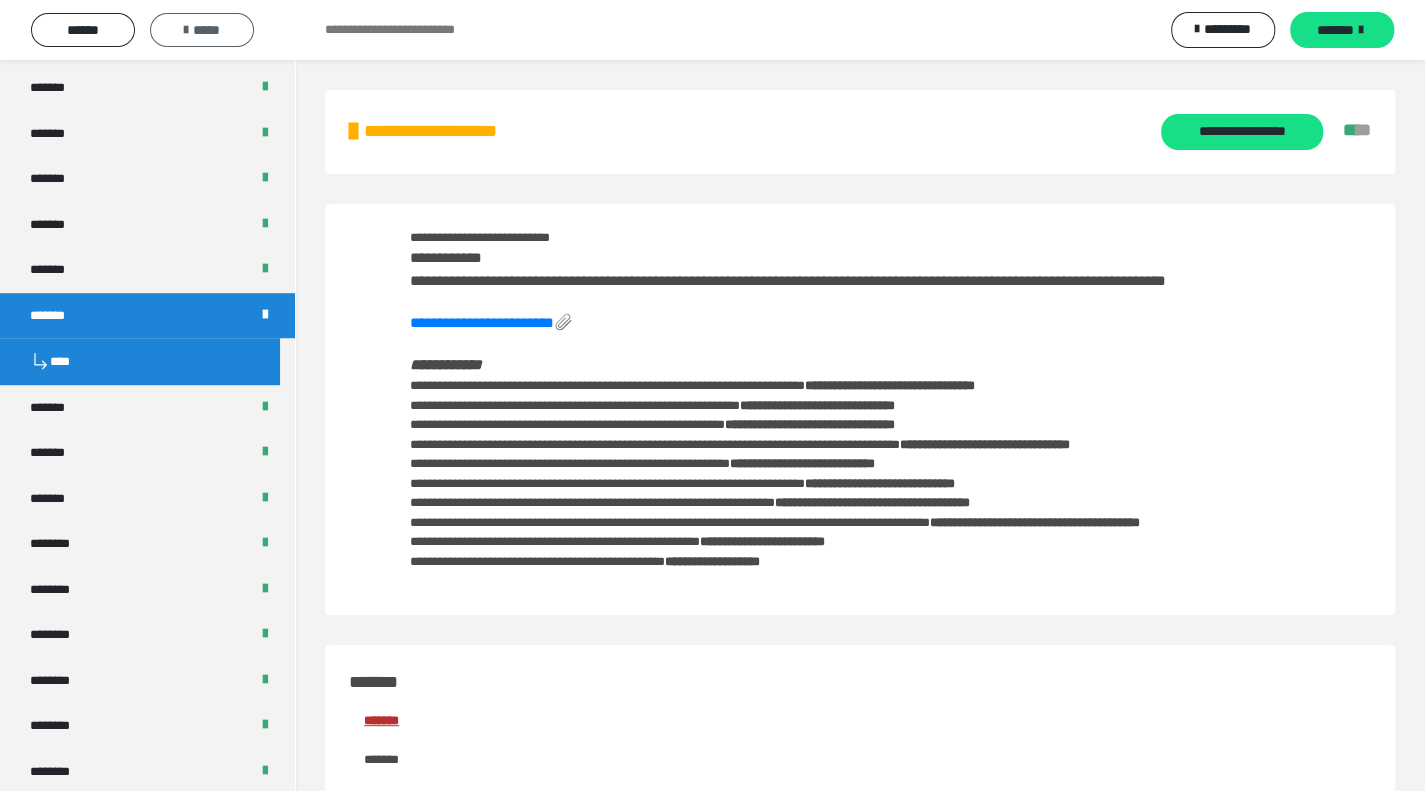 click on "*****" at bounding box center (202, 30) 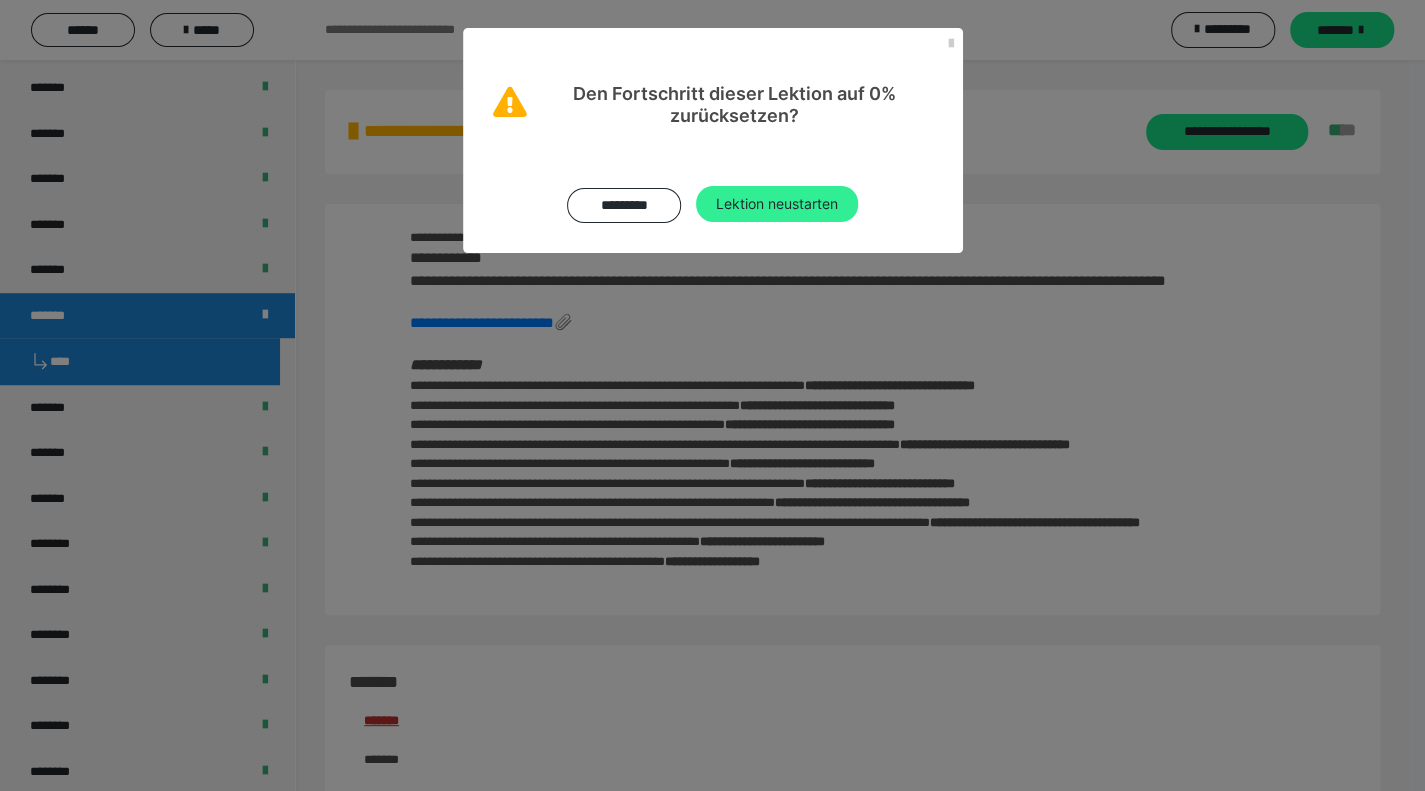 click on "Lektion neustarten" at bounding box center [777, 204] 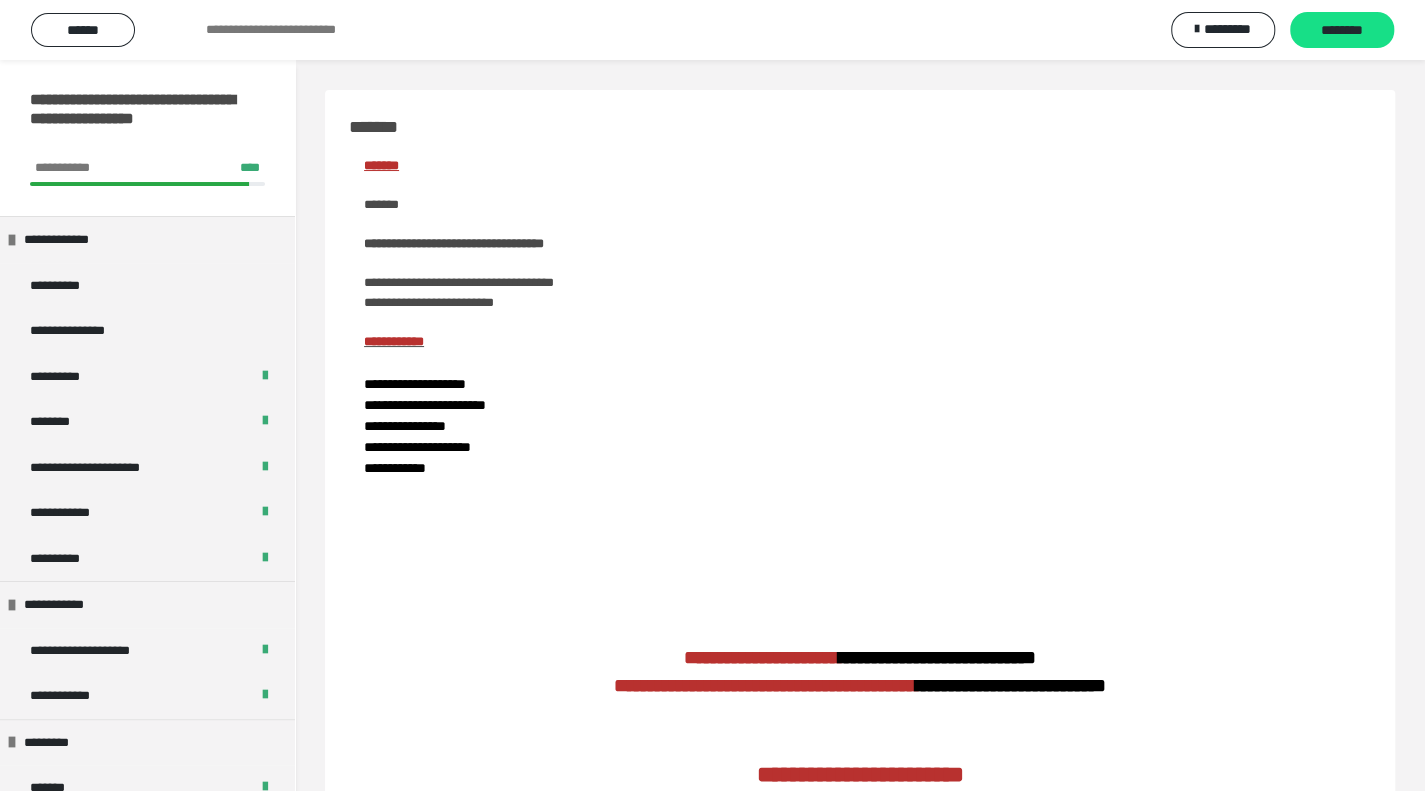 scroll, scrollTop: 100, scrollLeft: 0, axis: vertical 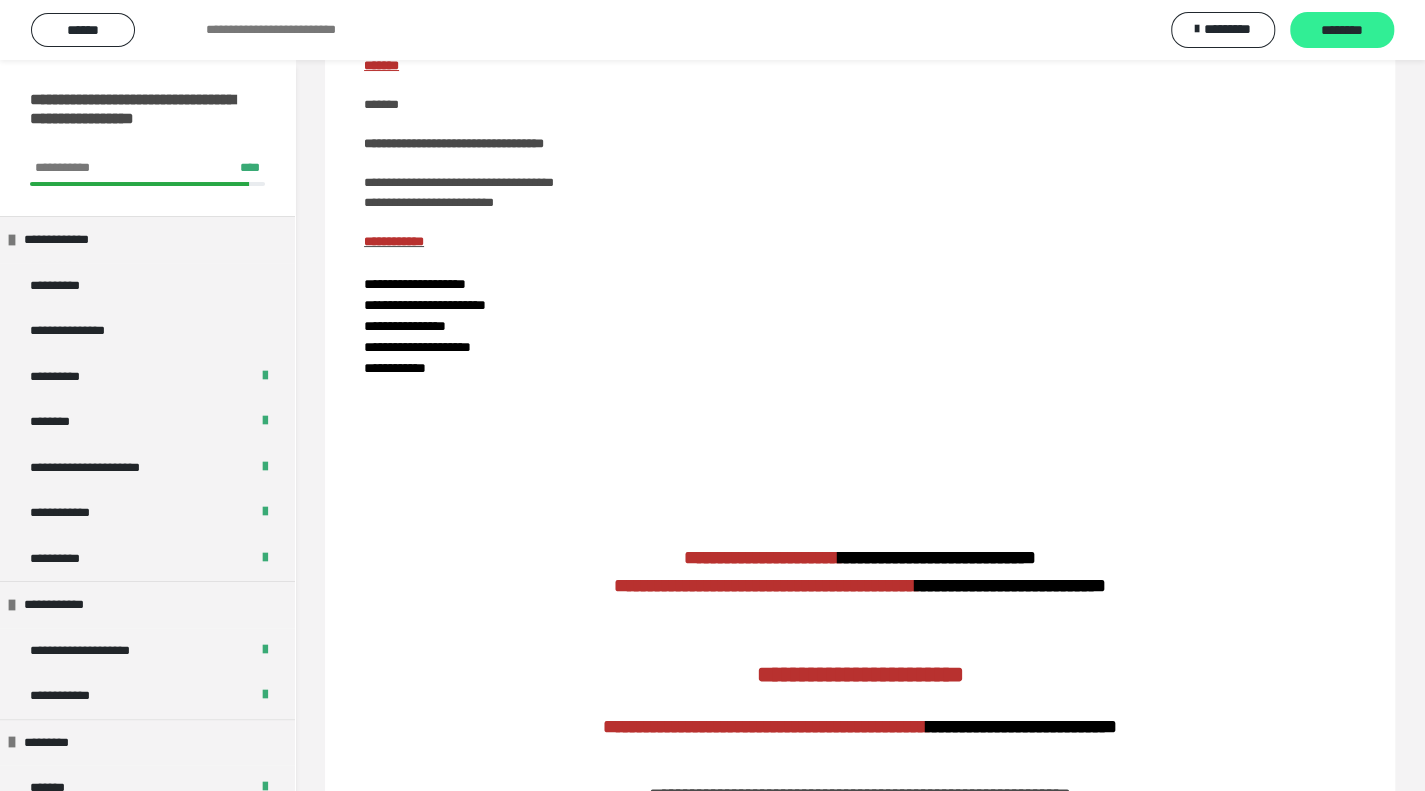 click on "********" at bounding box center [1342, 31] 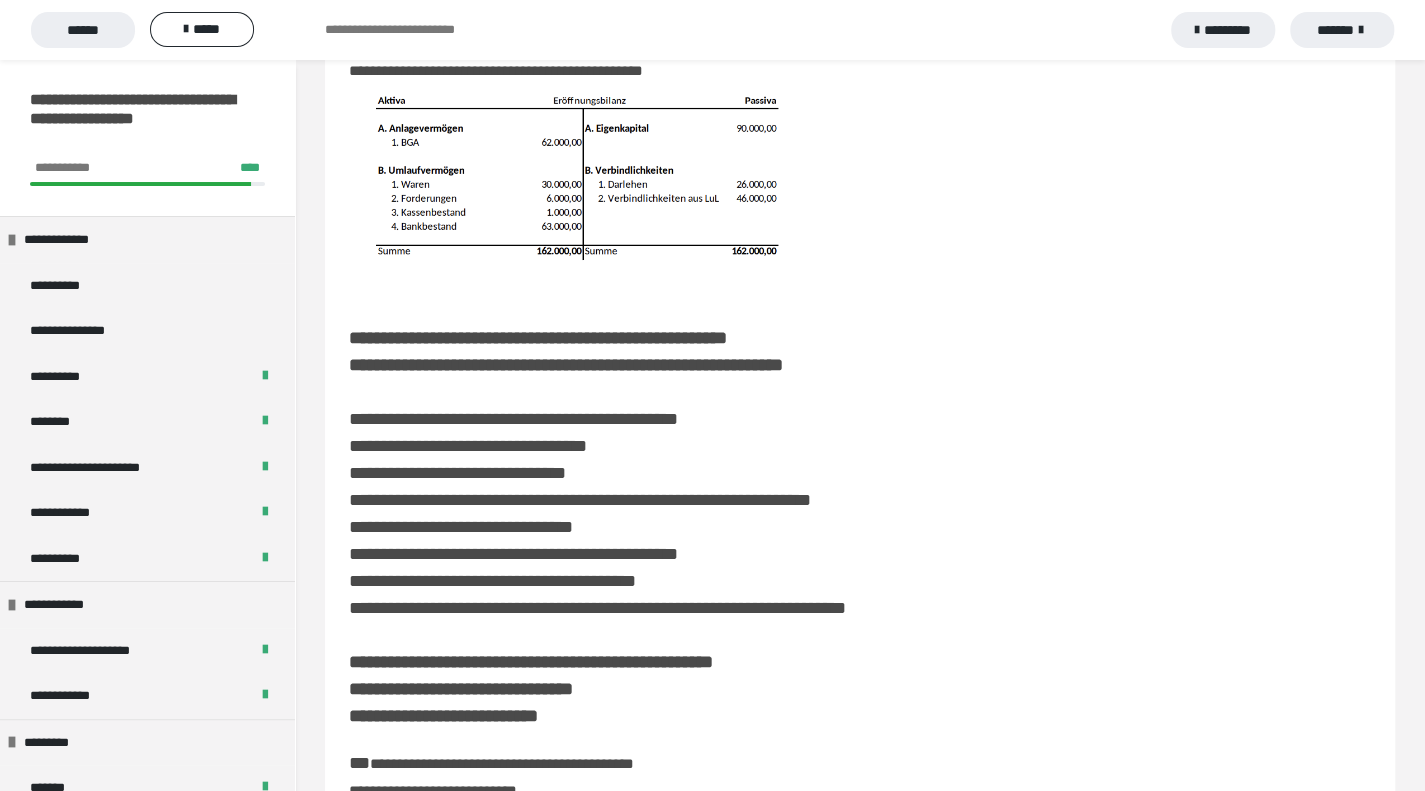 scroll, scrollTop: 500, scrollLeft: 0, axis: vertical 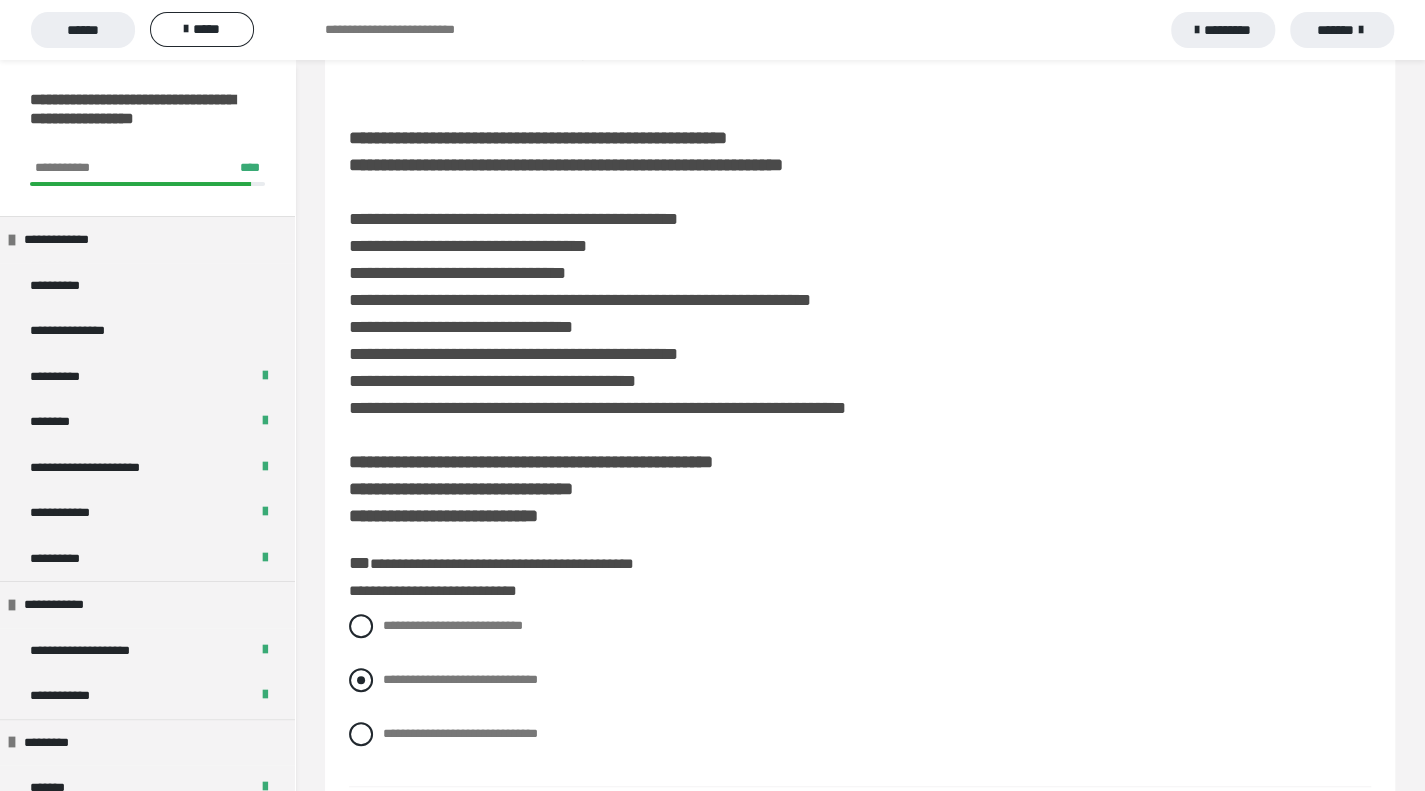 click at bounding box center [361, 680] 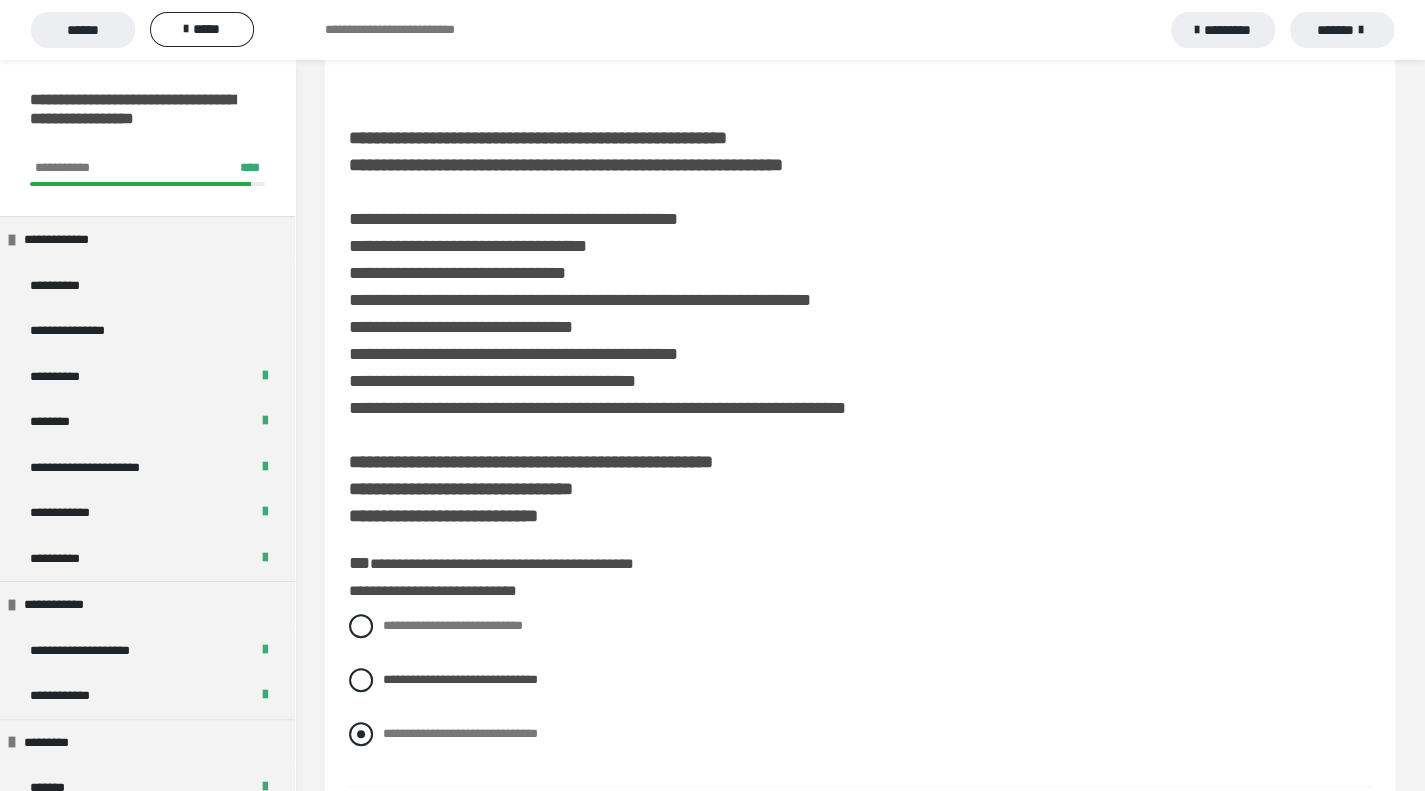 scroll, scrollTop: 800, scrollLeft: 0, axis: vertical 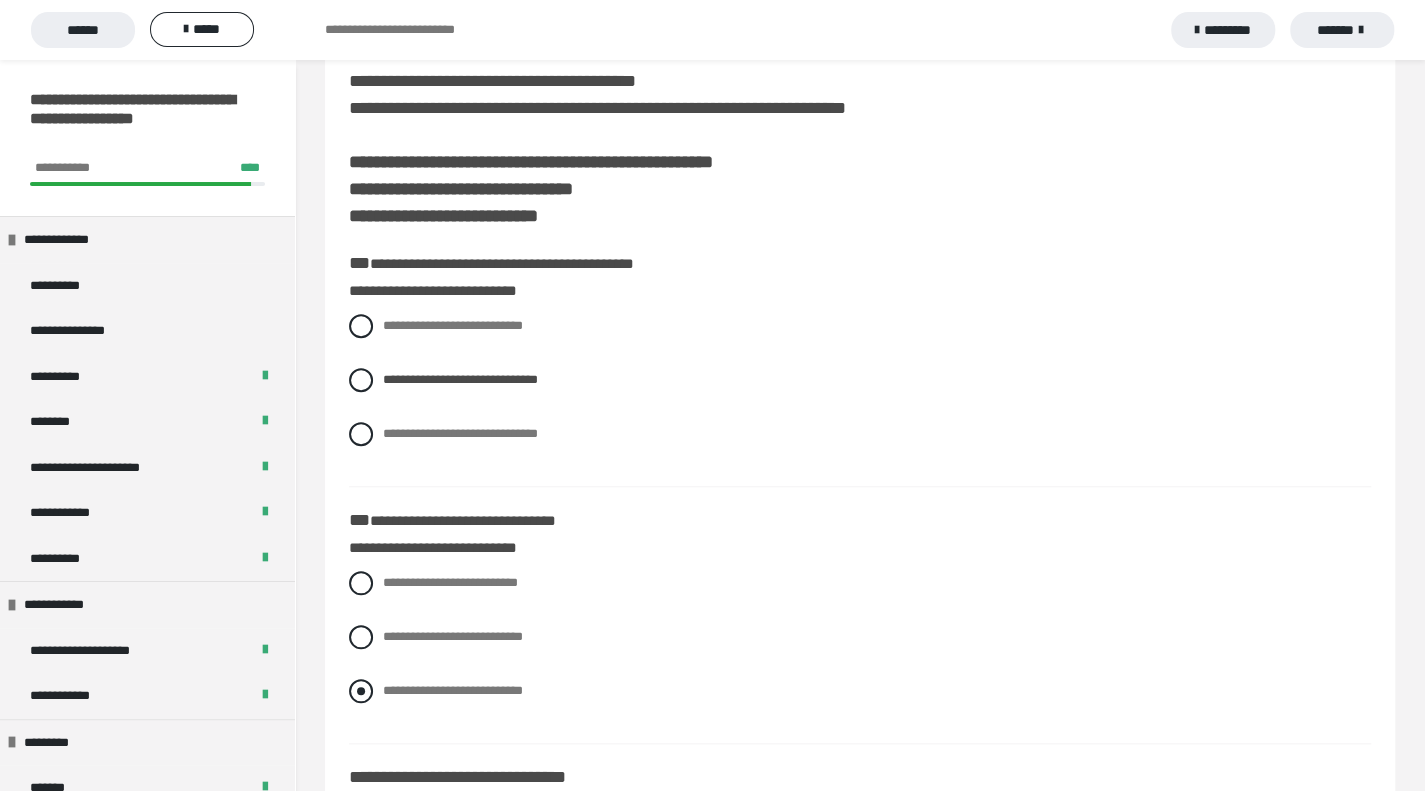 click at bounding box center (361, 691) 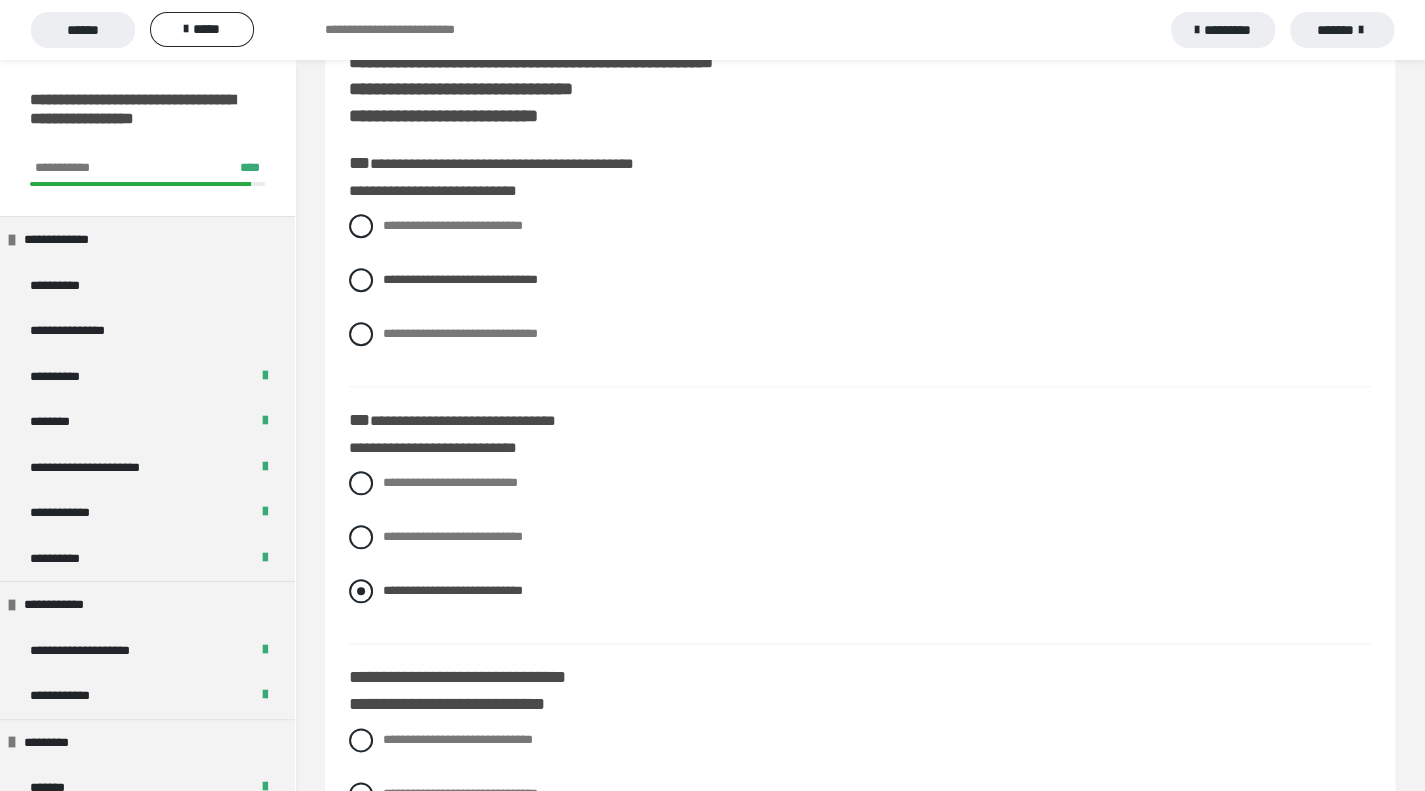 scroll, scrollTop: 1000, scrollLeft: 0, axis: vertical 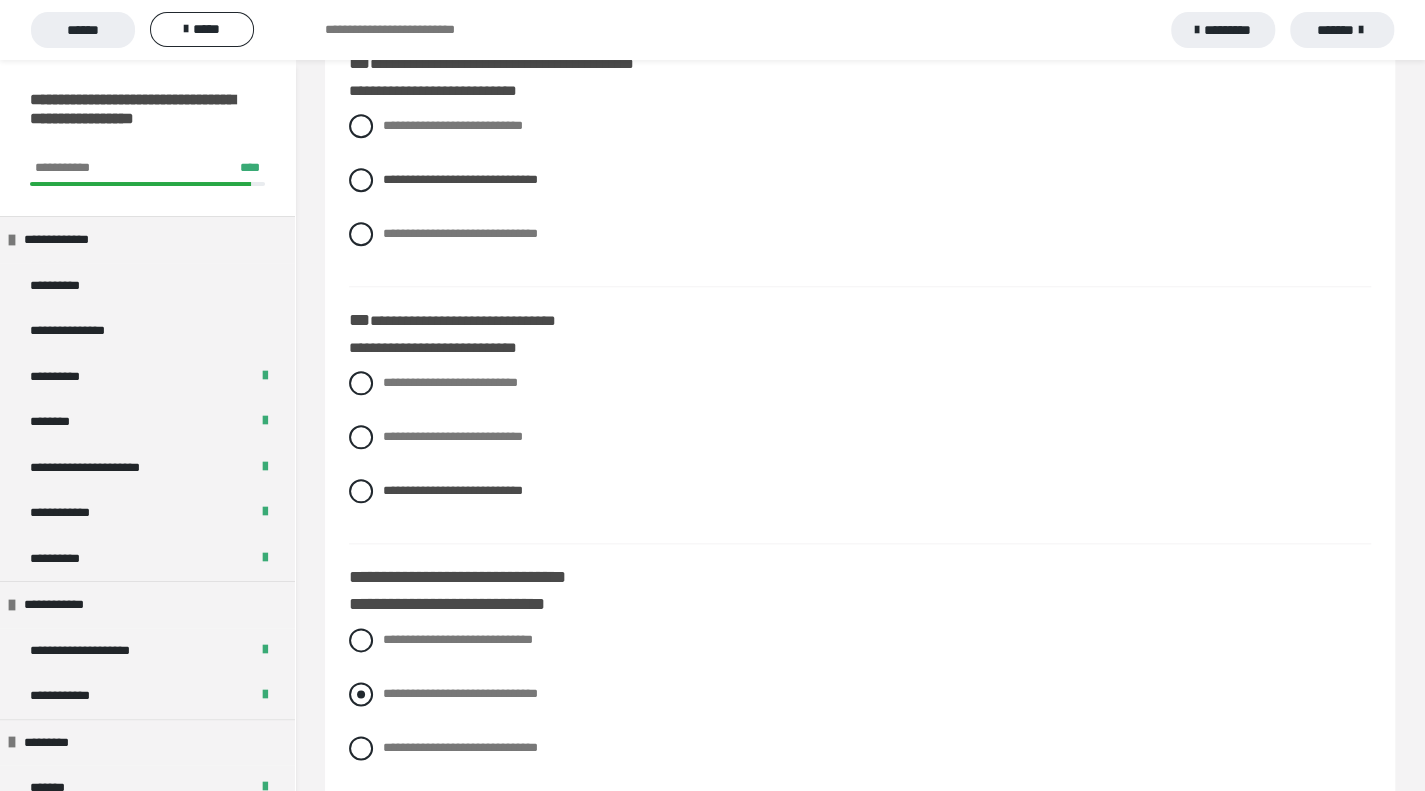 click on "**********" at bounding box center (860, 694) 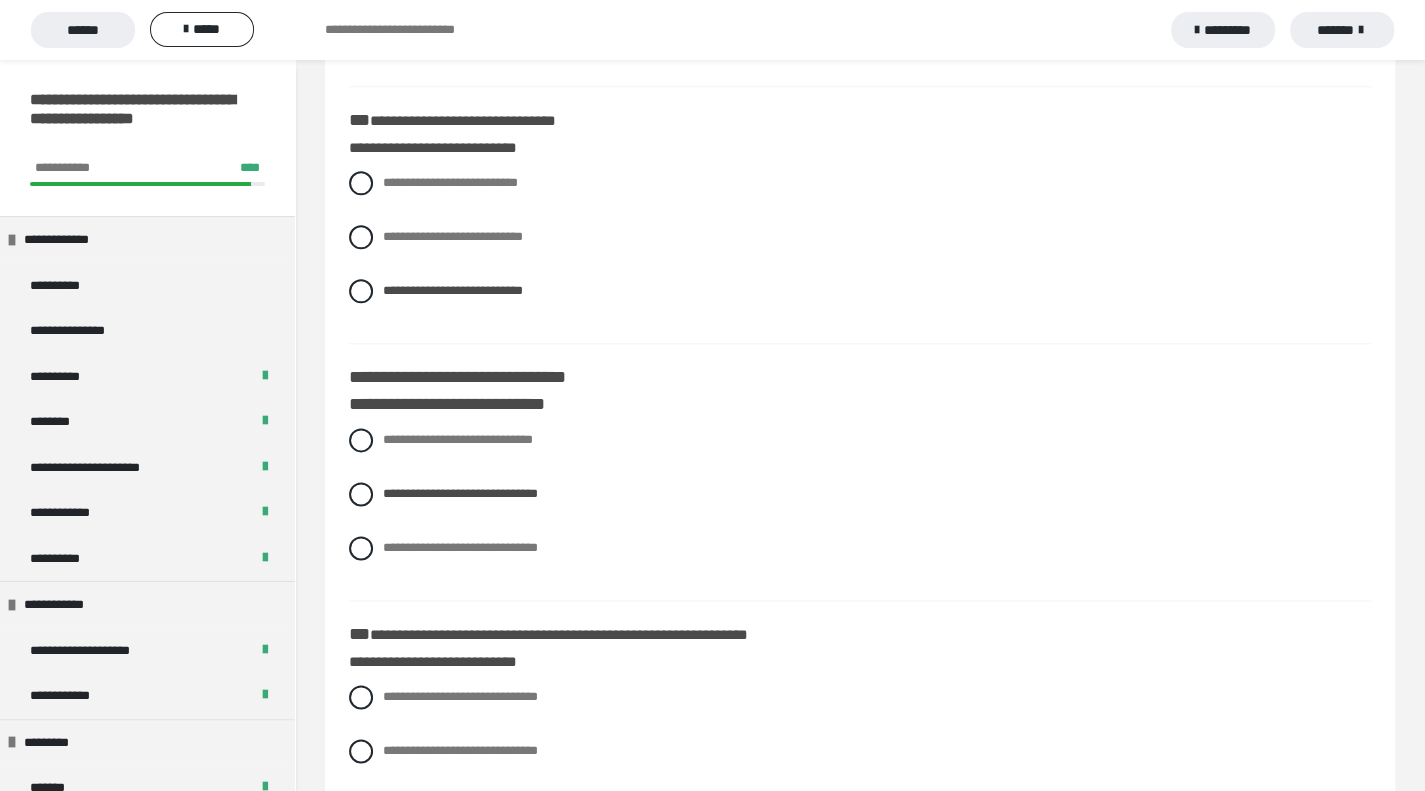 scroll, scrollTop: 1300, scrollLeft: 0, axis: vertical 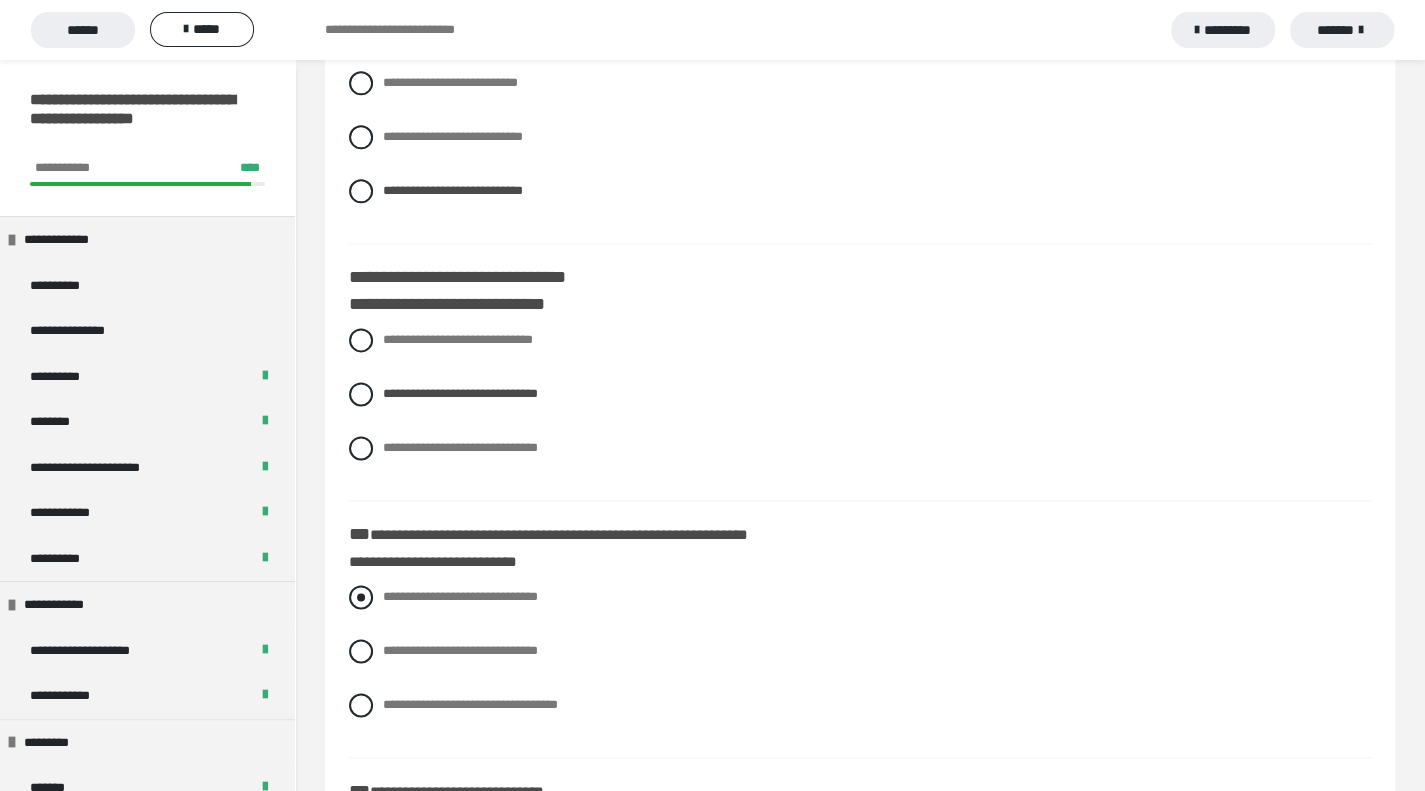 click on "**********" at bounding box center (860, 597) 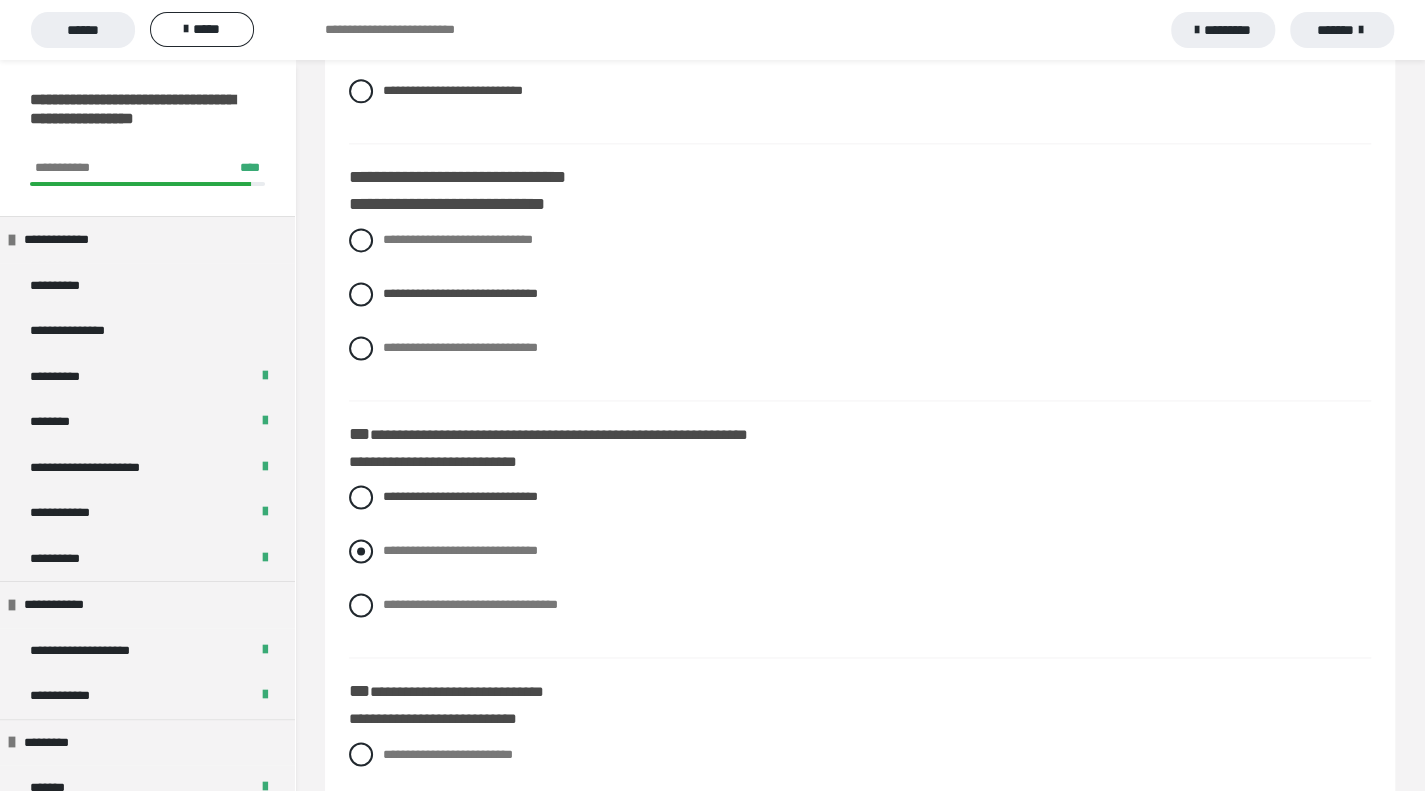 scroll, scrollTop: 1500, scrollLeft: 0, axis: vertical 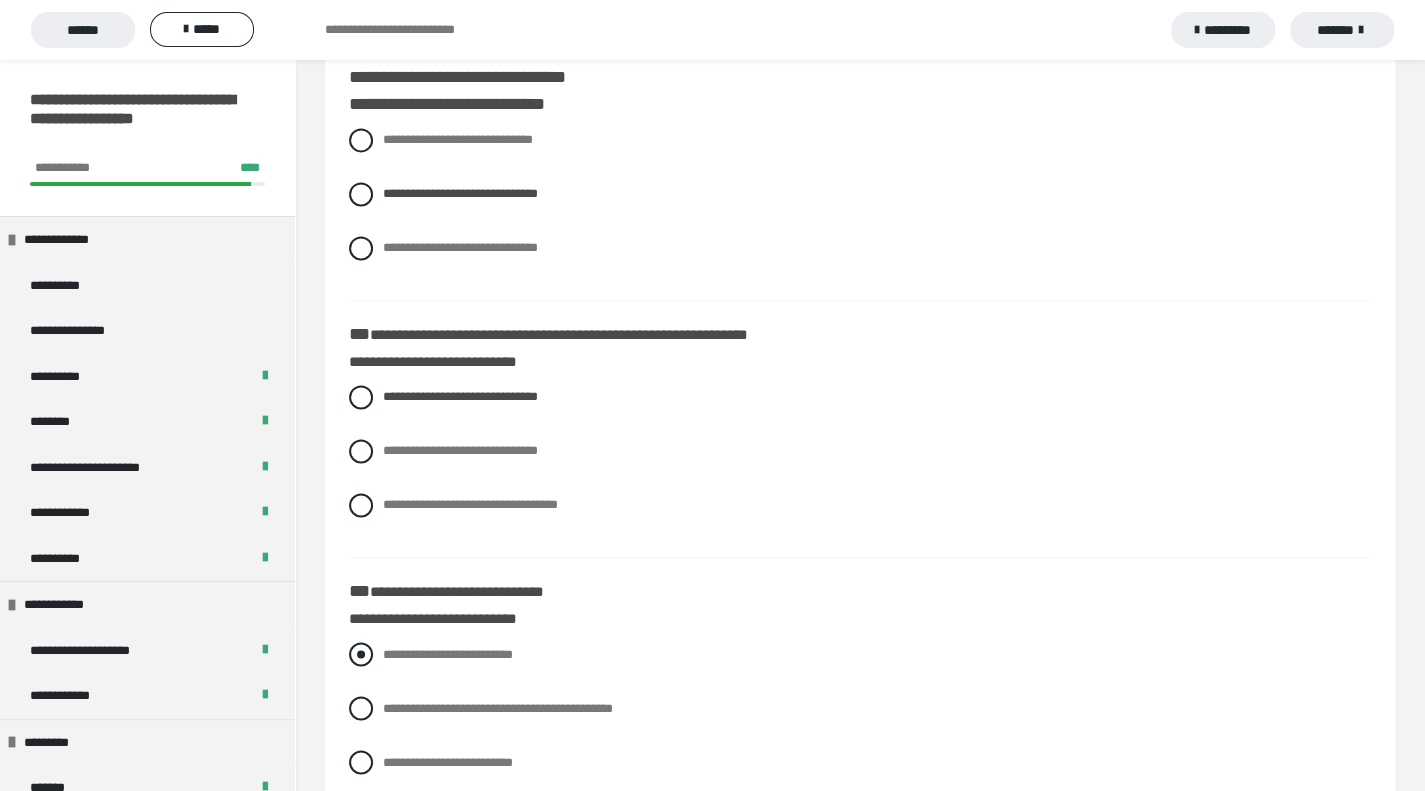 click at bounding box center [361, 654] 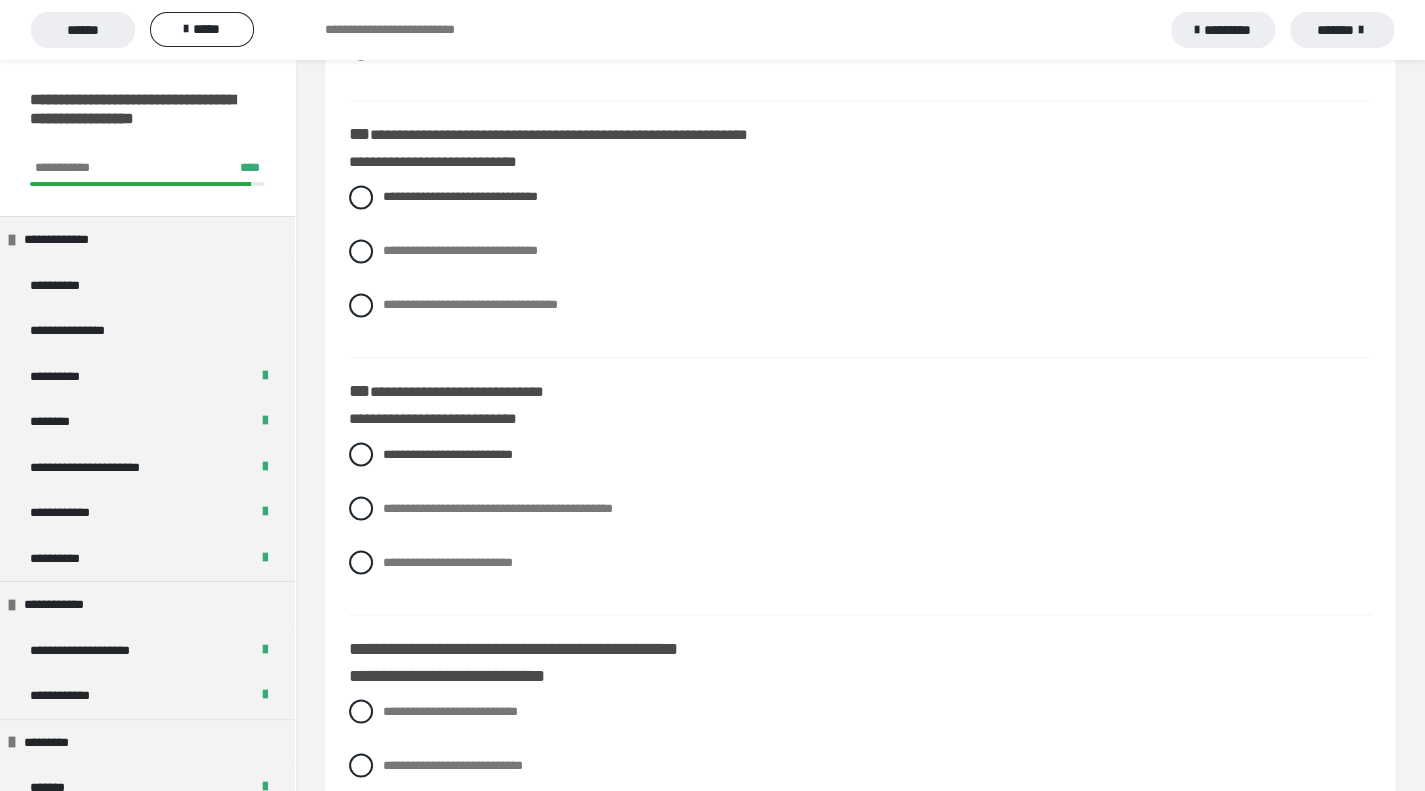 scroll, scrollTop: 1800, scrollLeft: 0, axis: vertical 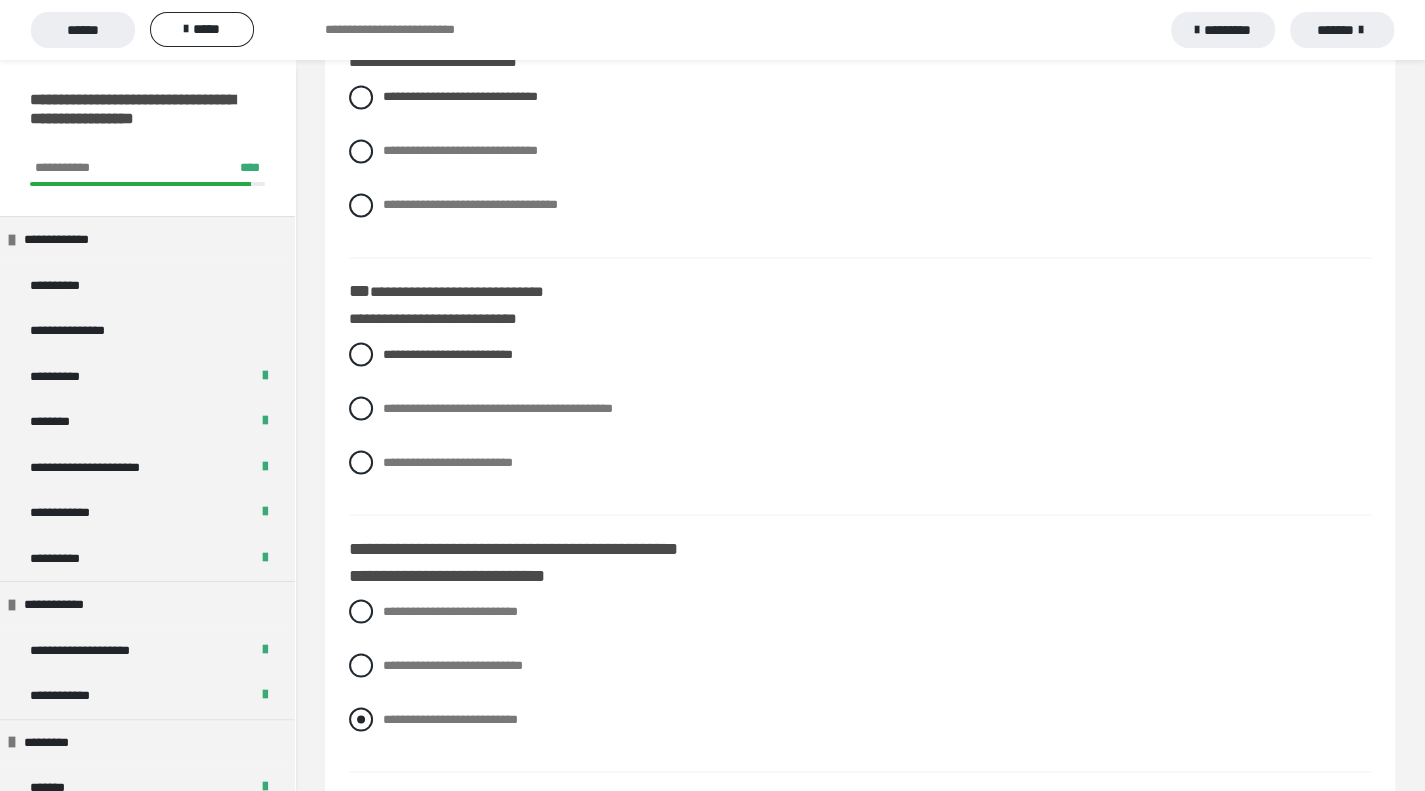 click at bounding box center (361, 719) 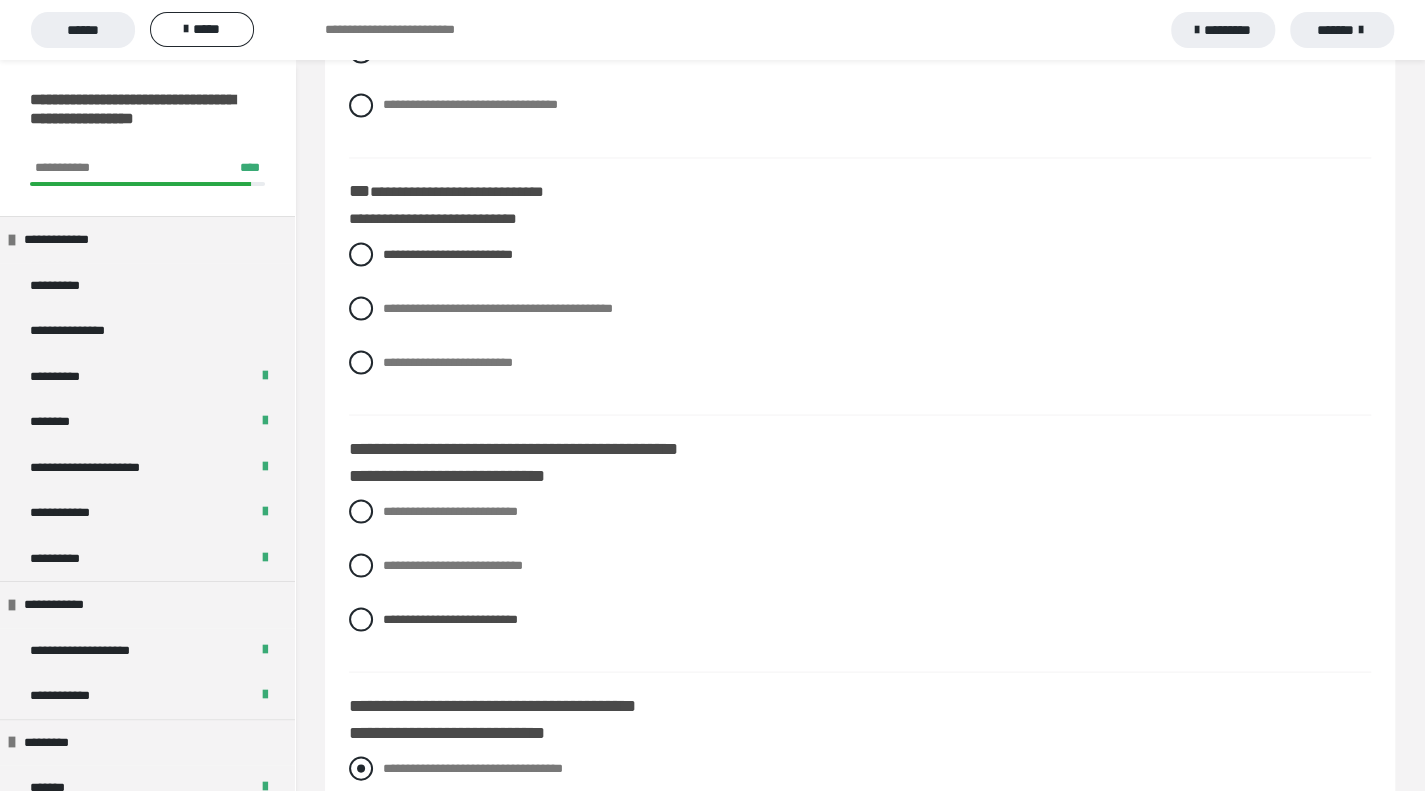 scroll, scrollTop: 2000, scrollLeft: 0, axis: vertical 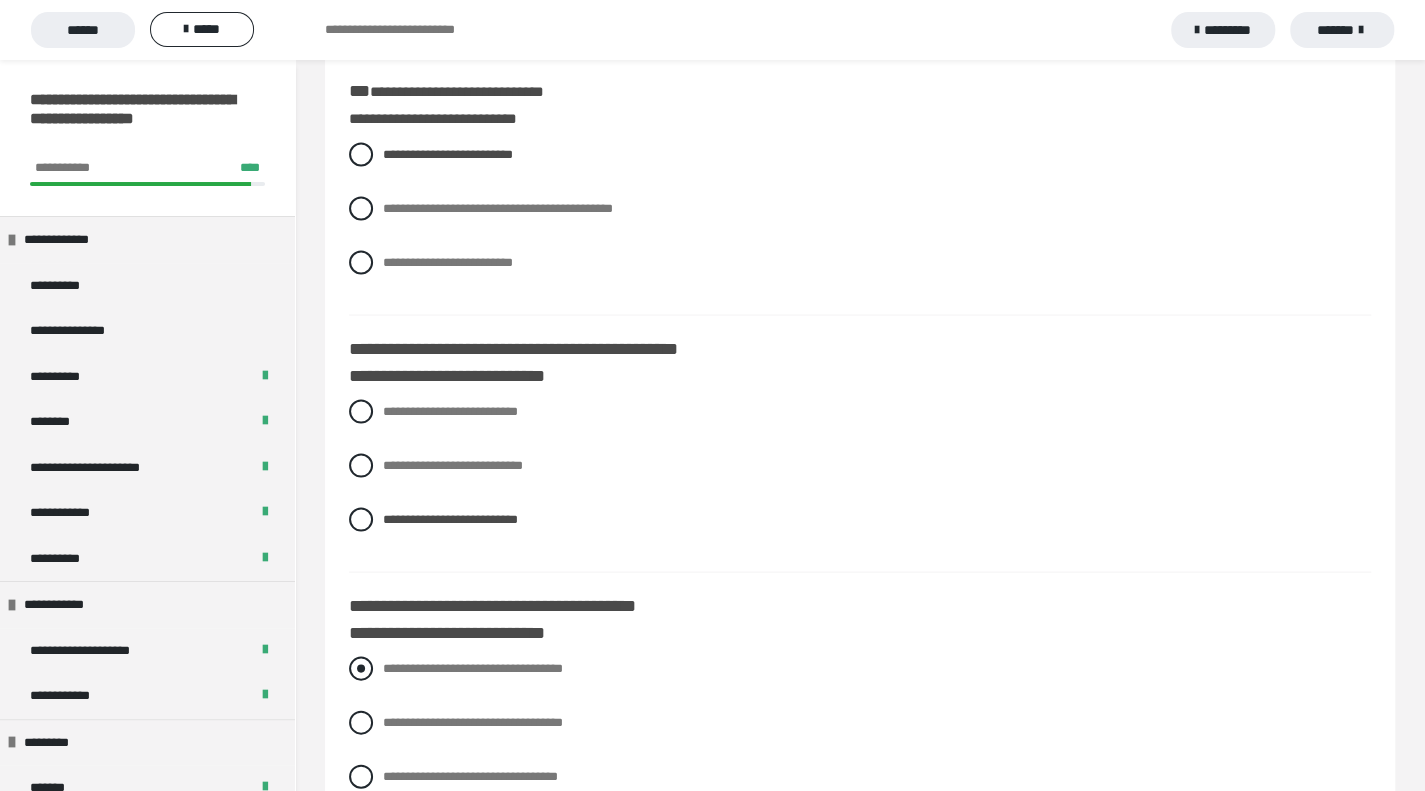 click at bounding box center (361, 668) 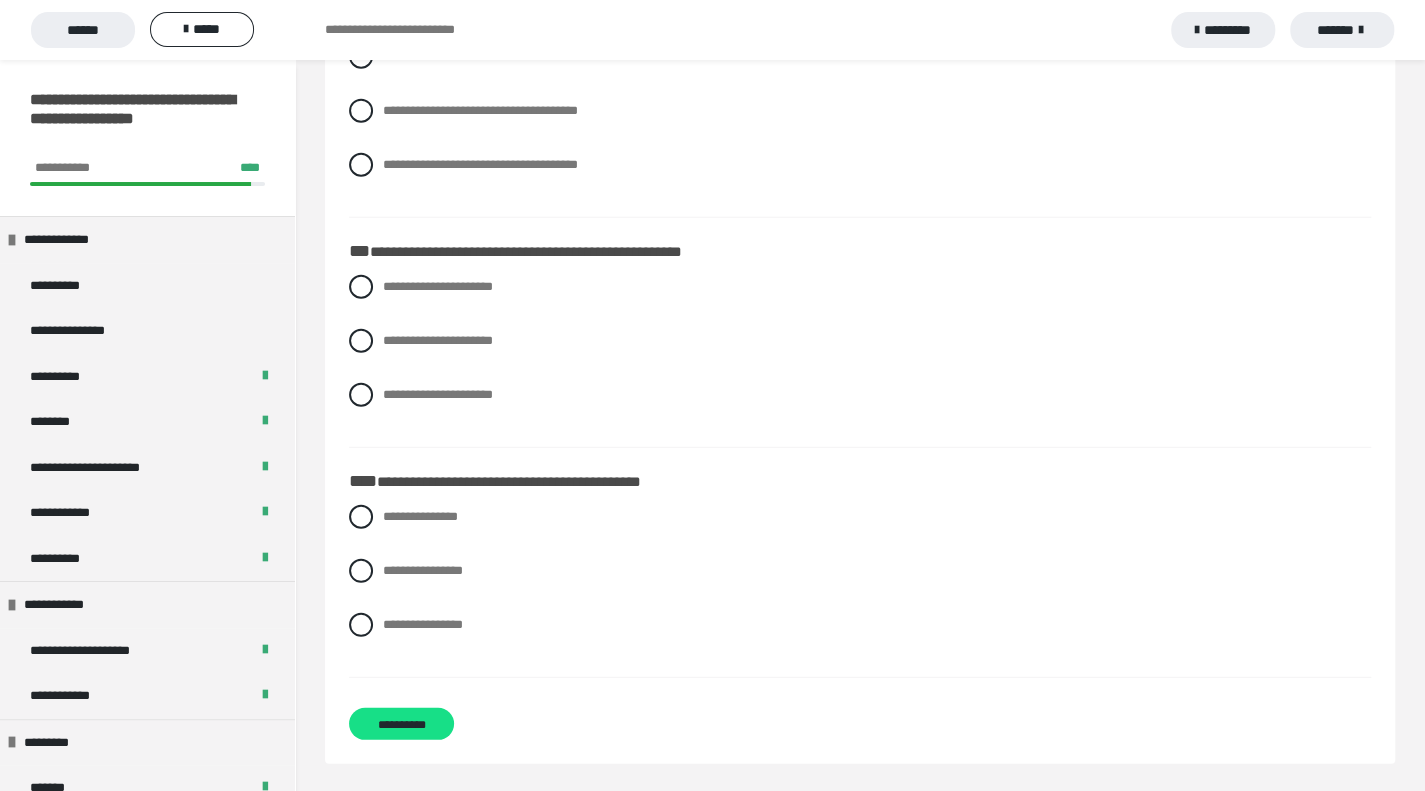 scroll, scrollTop: 2468, scrollLeft: 0, axis: vertical 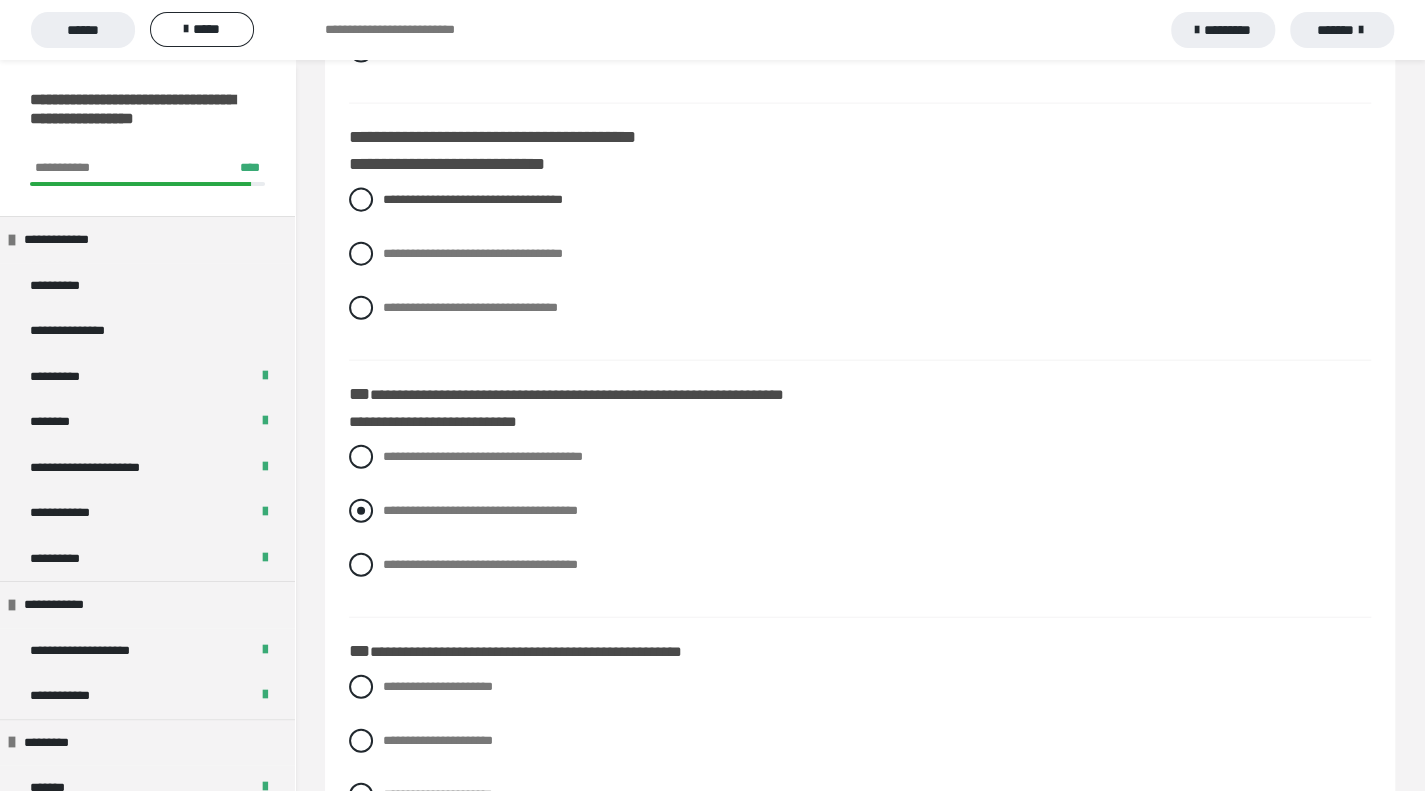 click at bounding box center (361, 511) 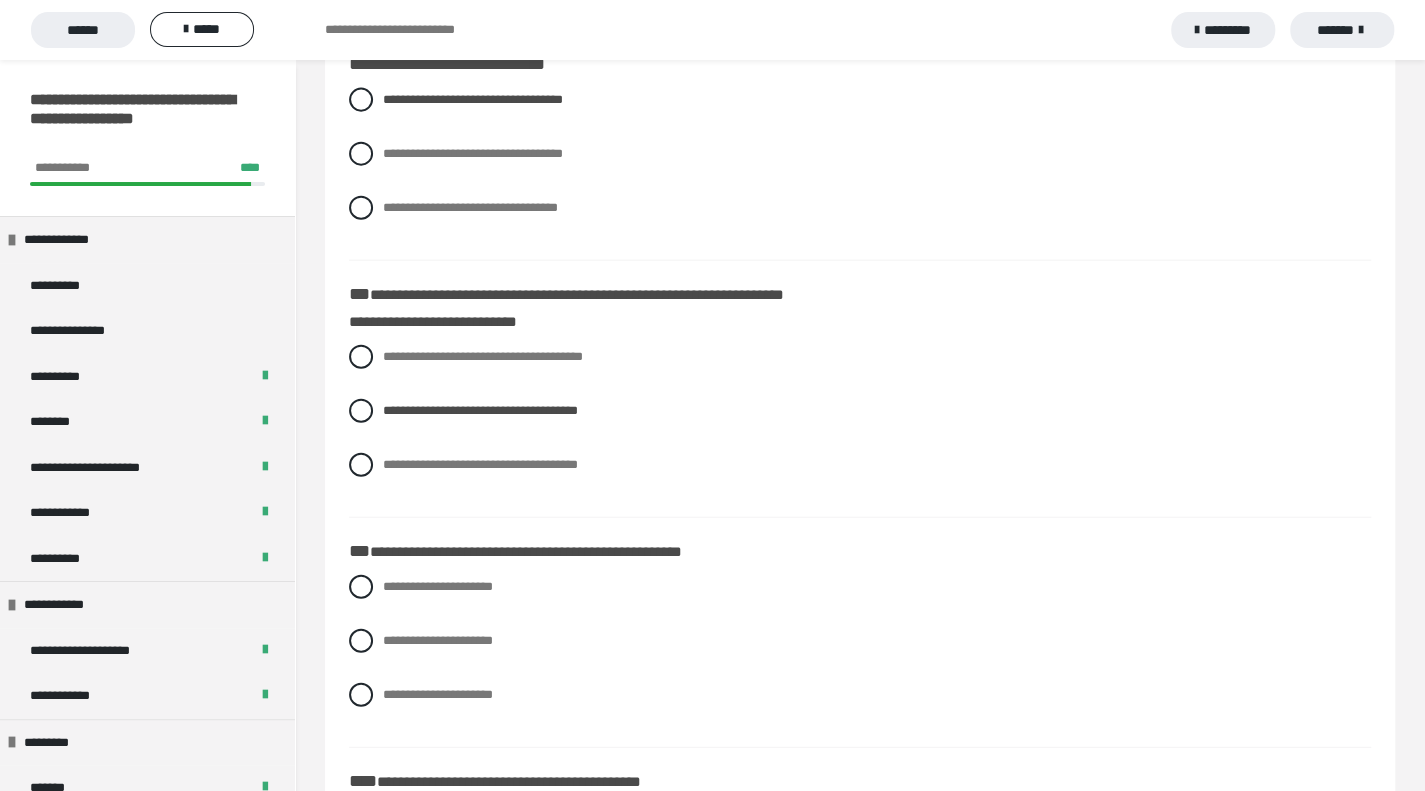 scroll, scrollTop: 2868, scrollLeft: 0, axis: vertical 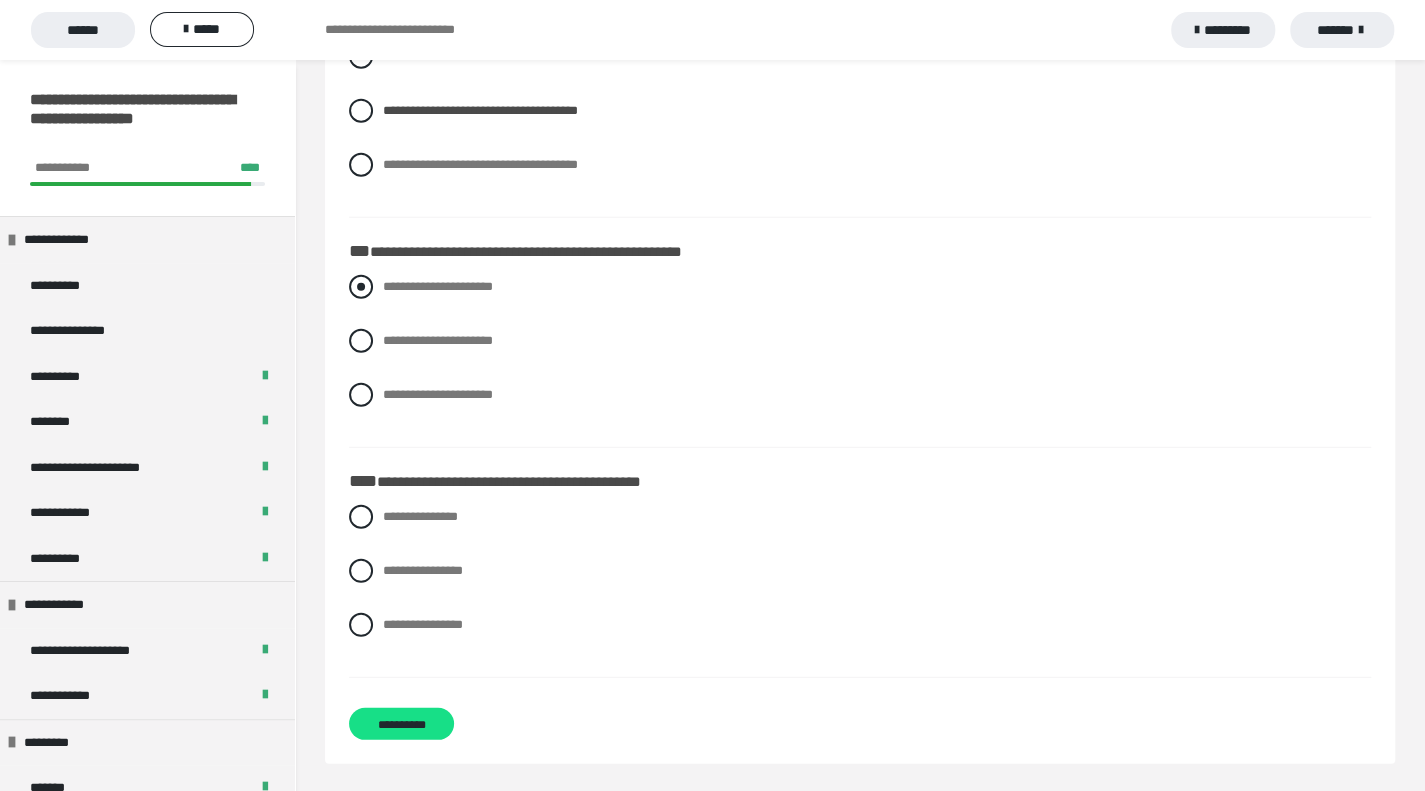 click on "**********" at bounding box center [860, 287] 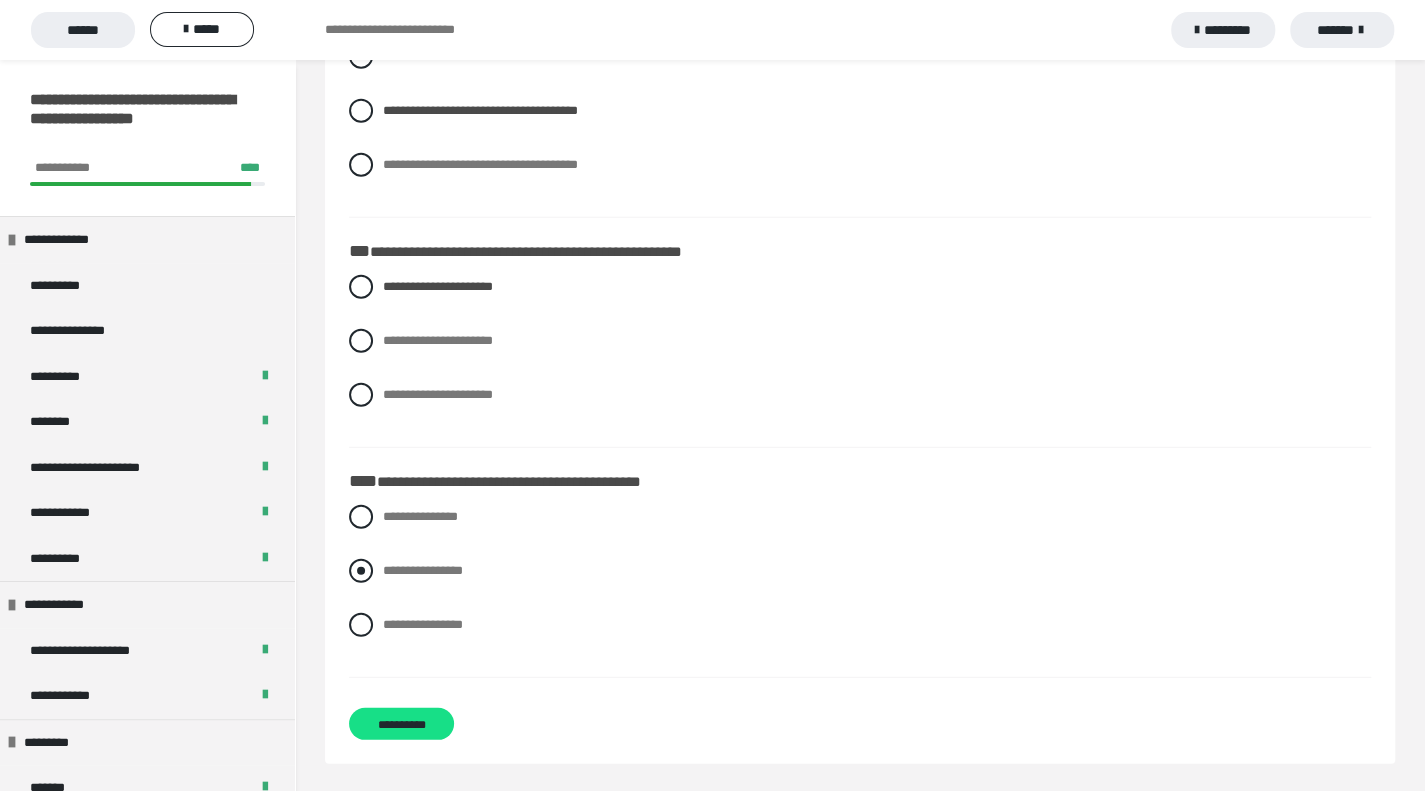 click at bounding box center [361, 571] 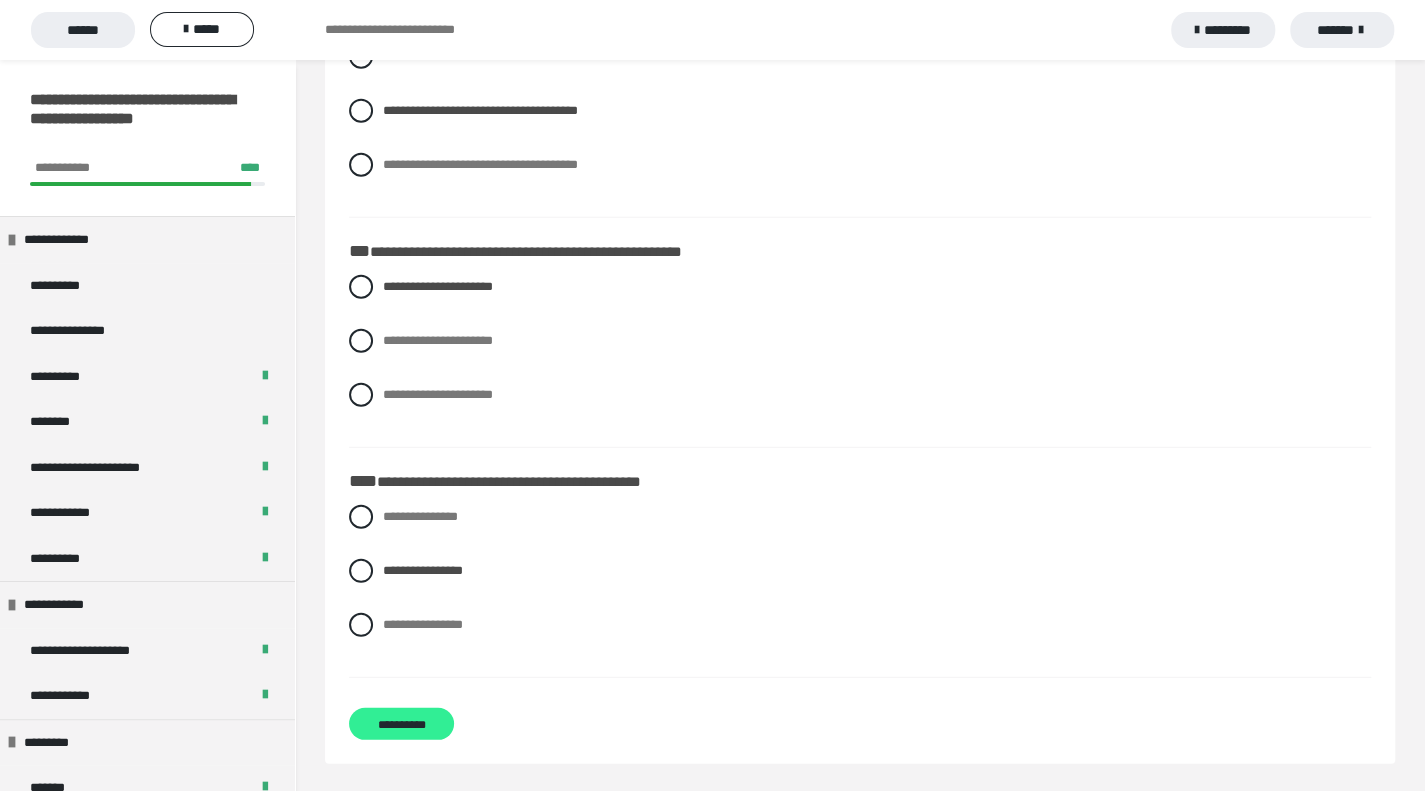 click on "**********" at bounding box center (401, 724) 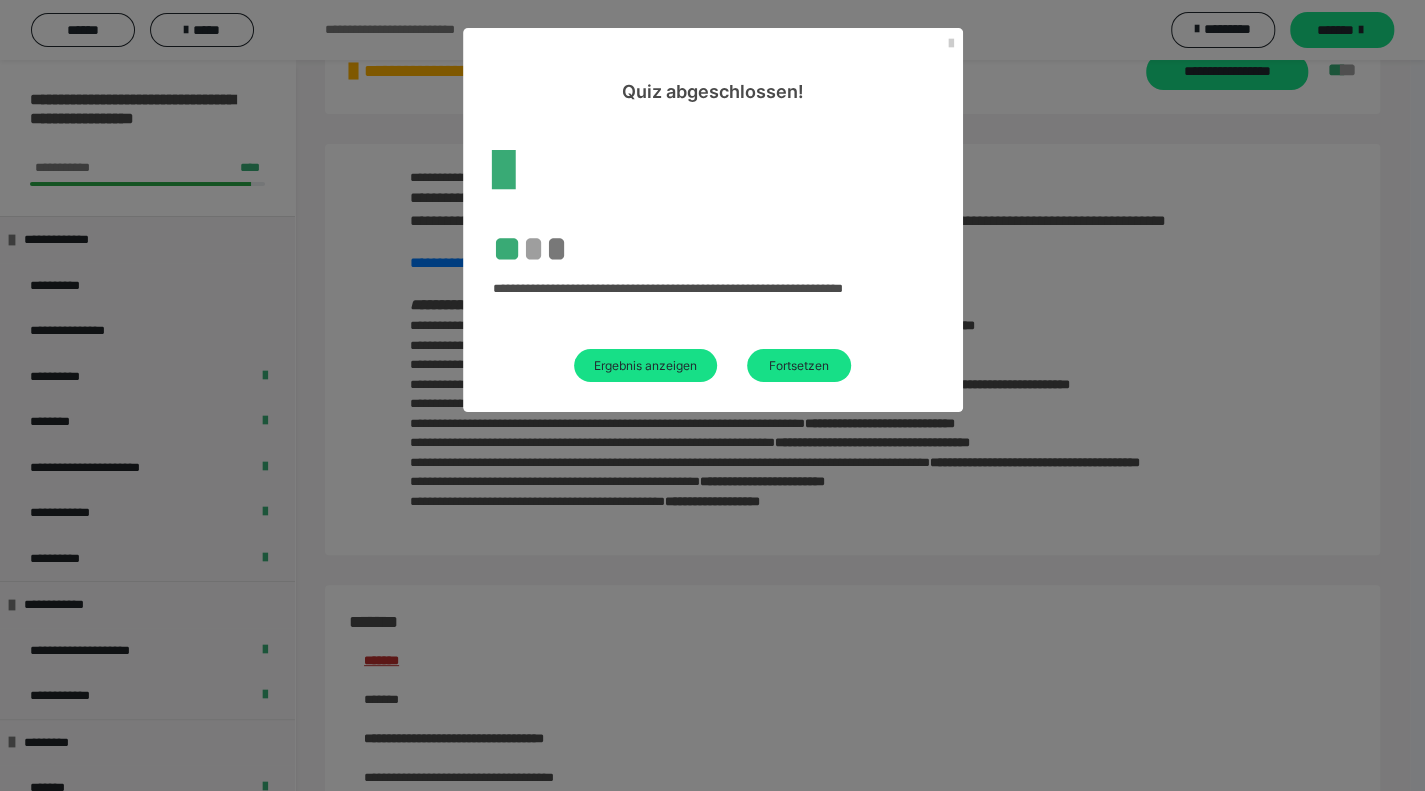 scroll, scrollTop: 2542, scrollLeft: 0, axis: vertical 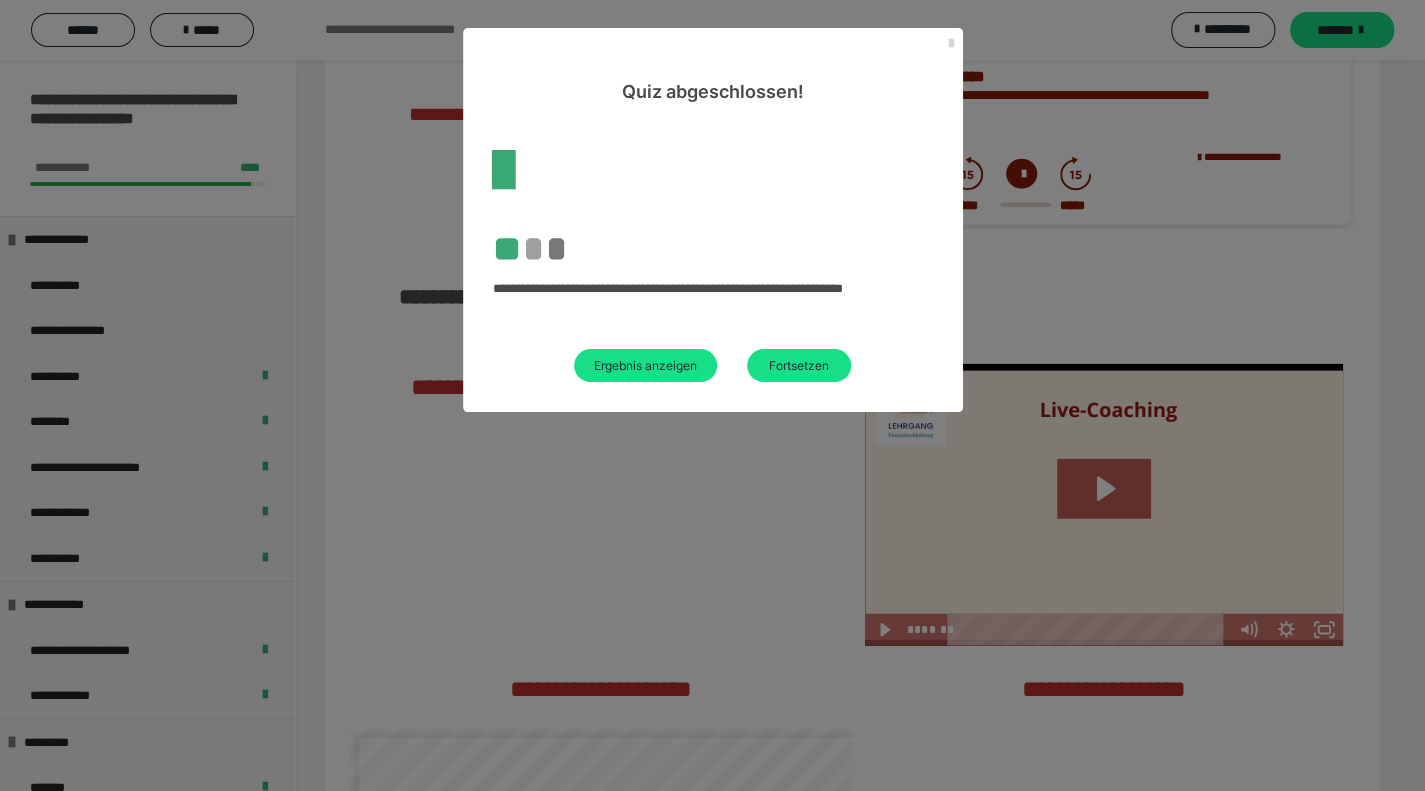 click at bounding box center (951, 44) 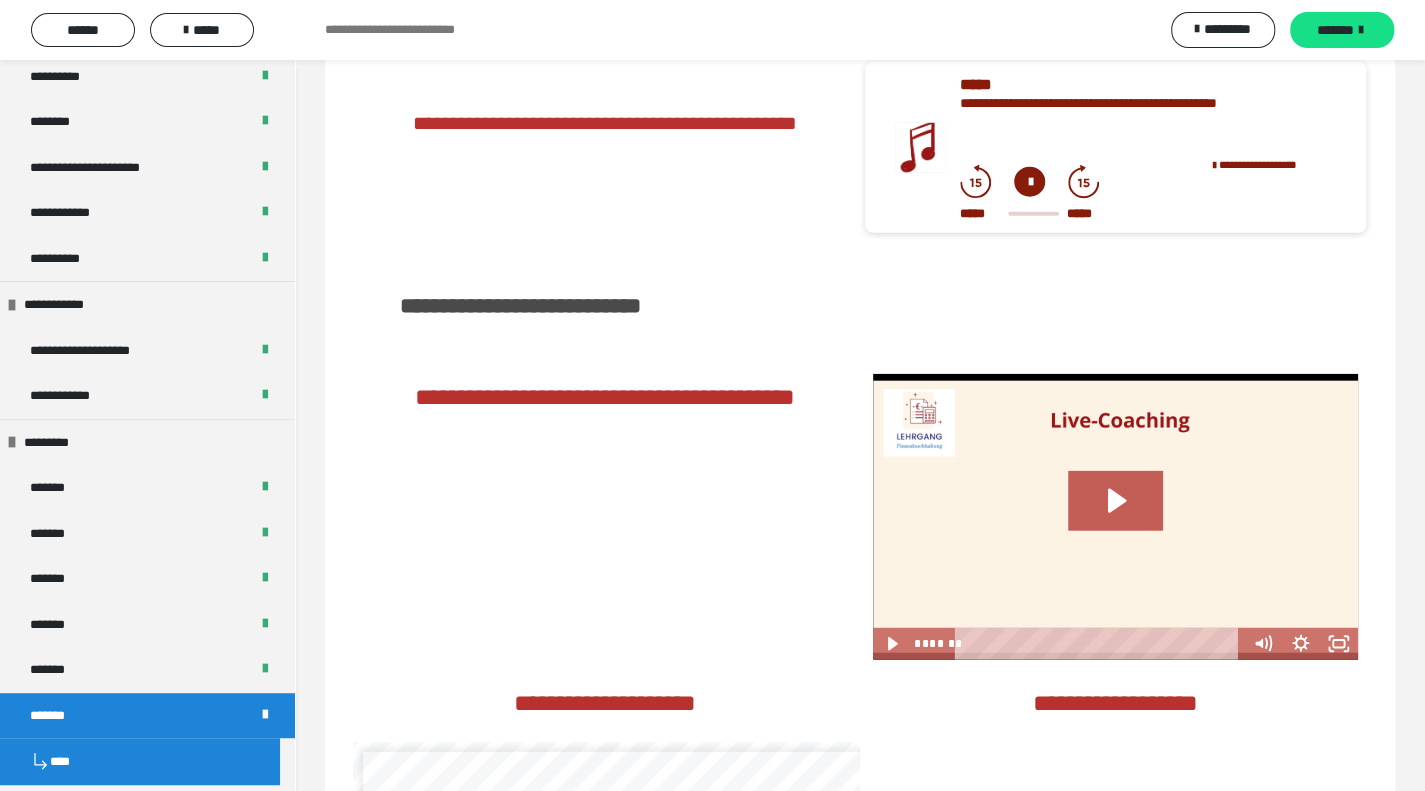 scroll, scrollTop: 700, scrollLeft: 0, axis: vertical 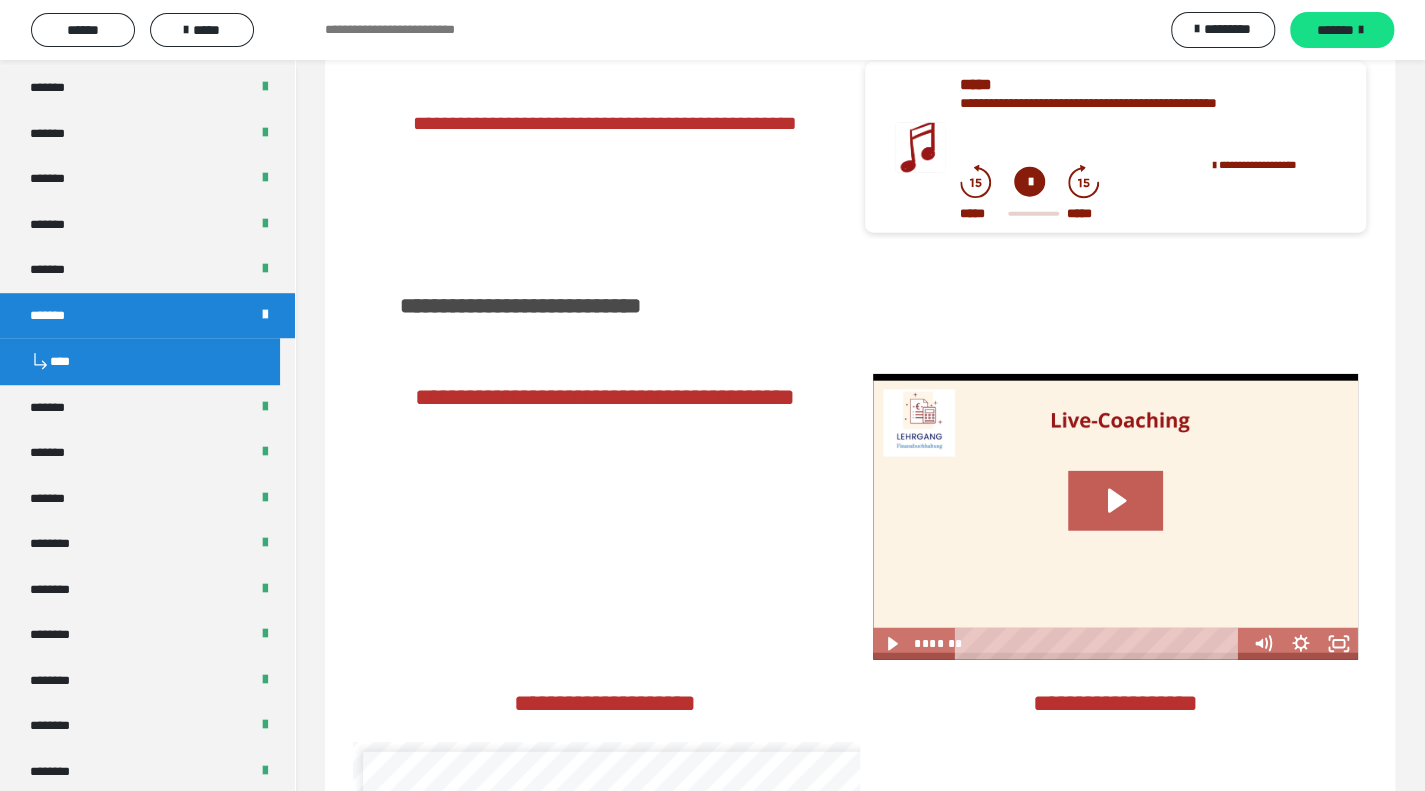 click on "*******" at bounding box center [147, 316] 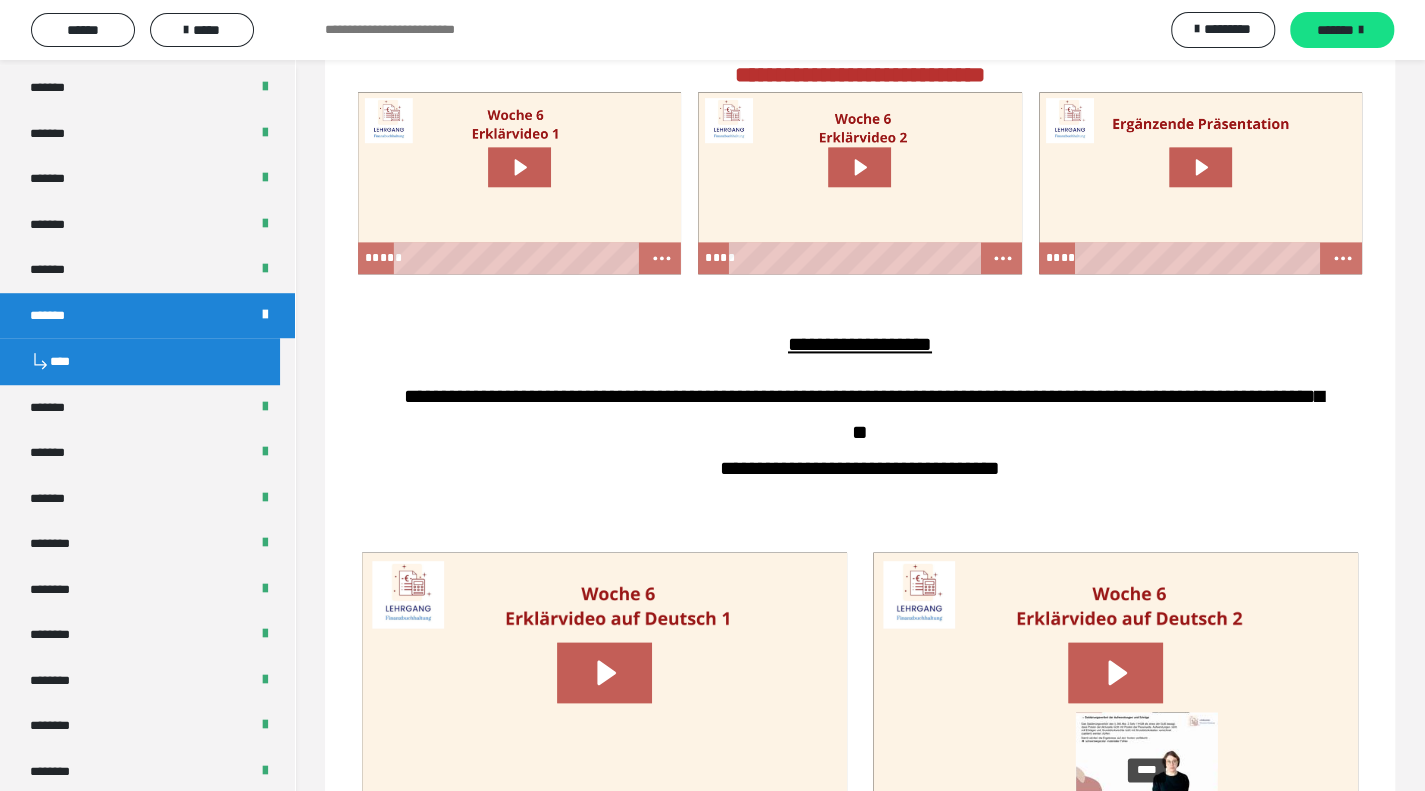 scroll, scrollTop: 1142, scrollLeft: 0, axis: vertical 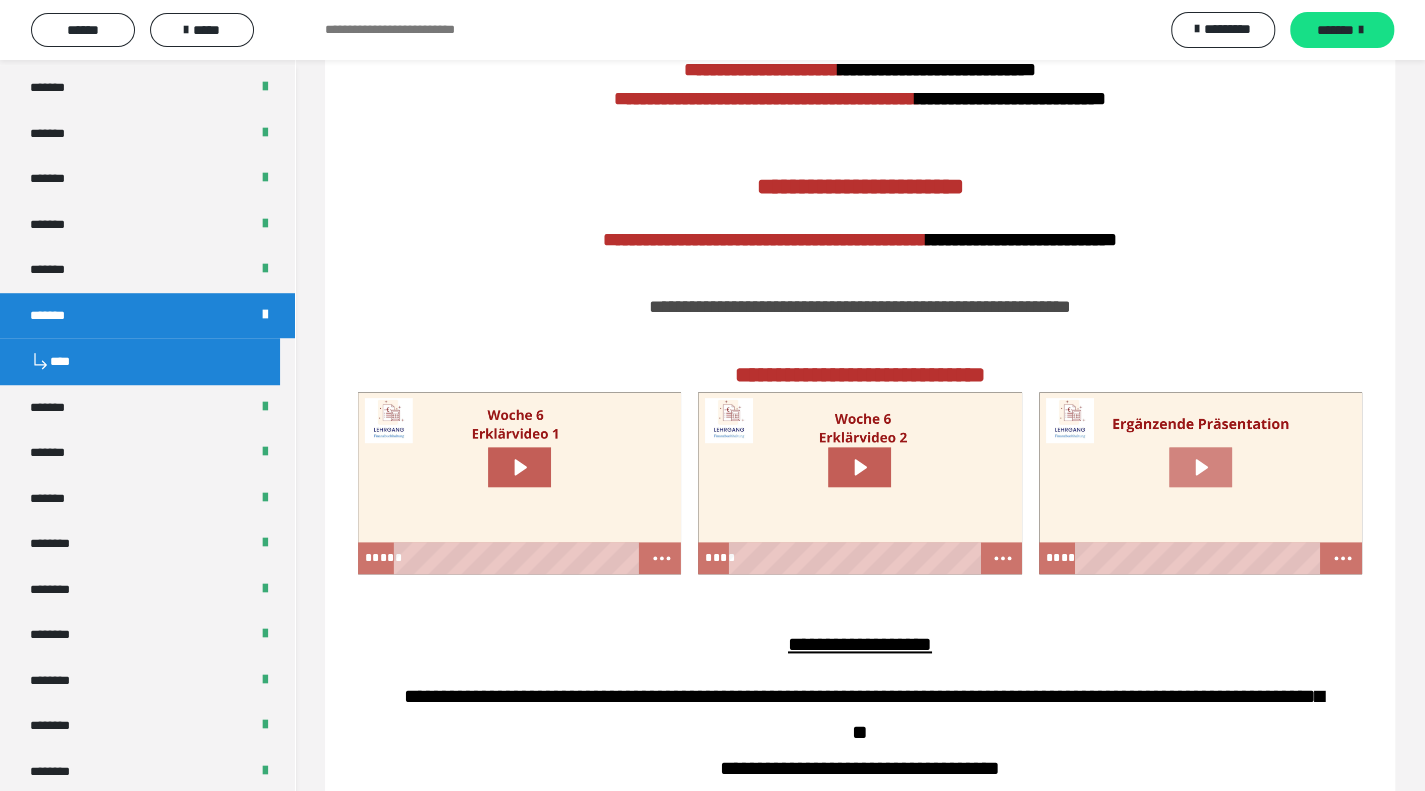 click 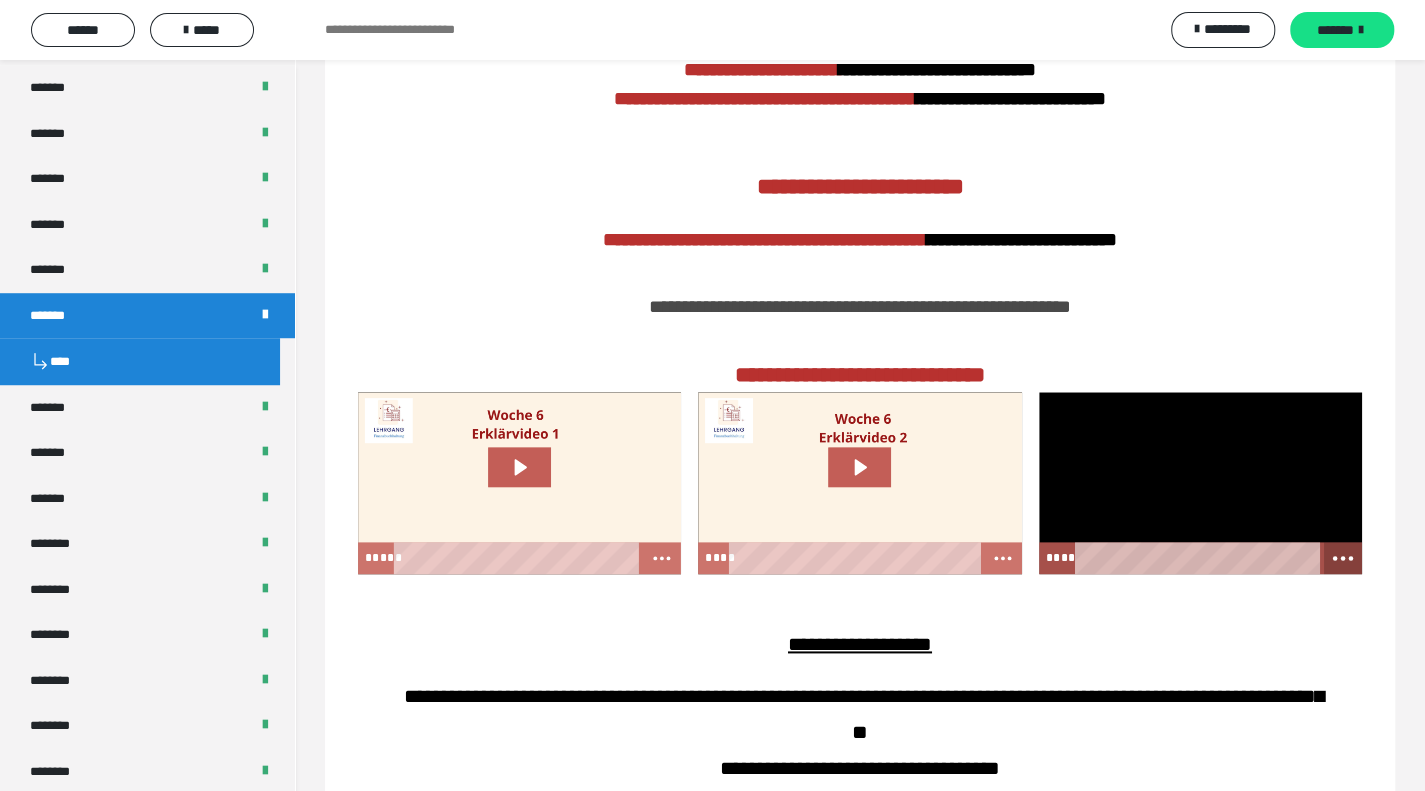 click 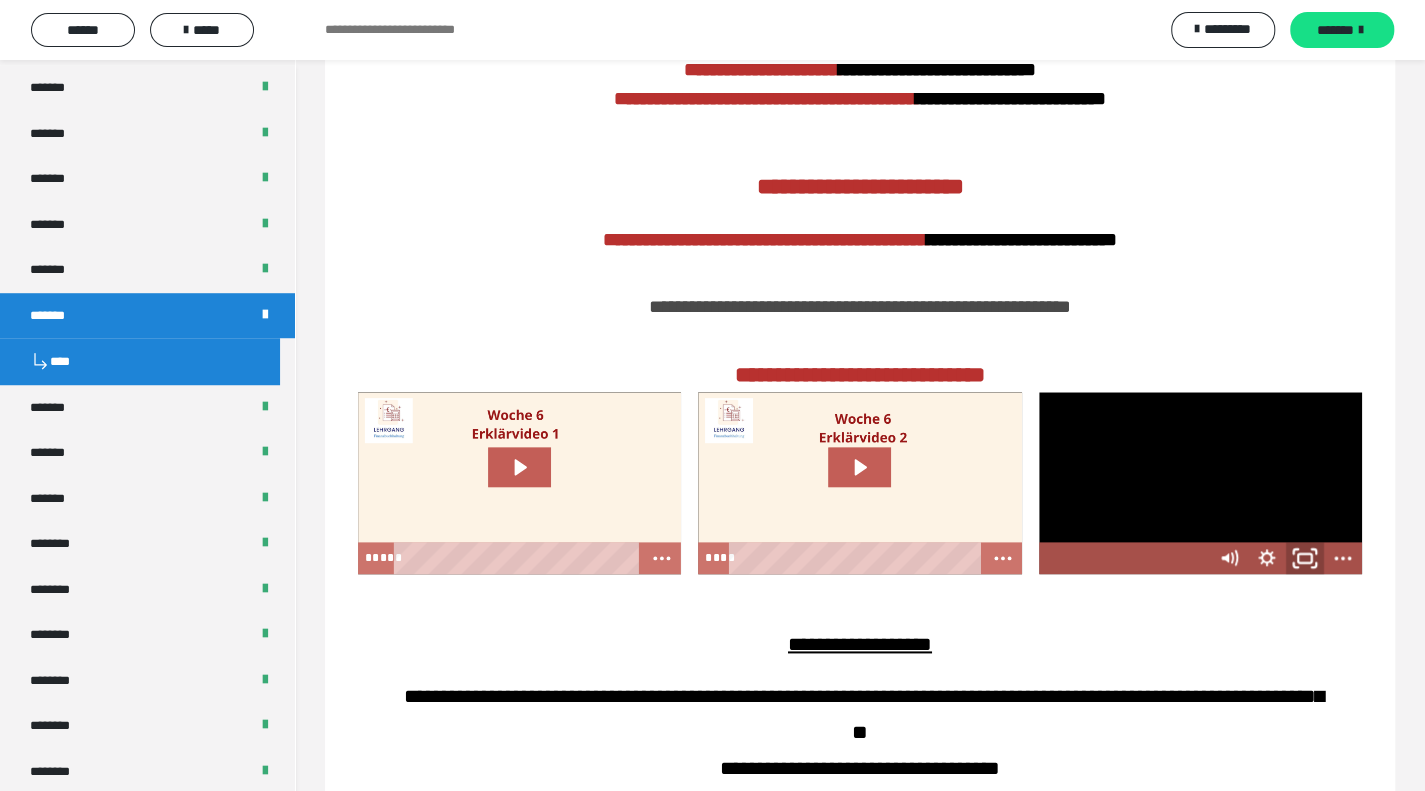 click 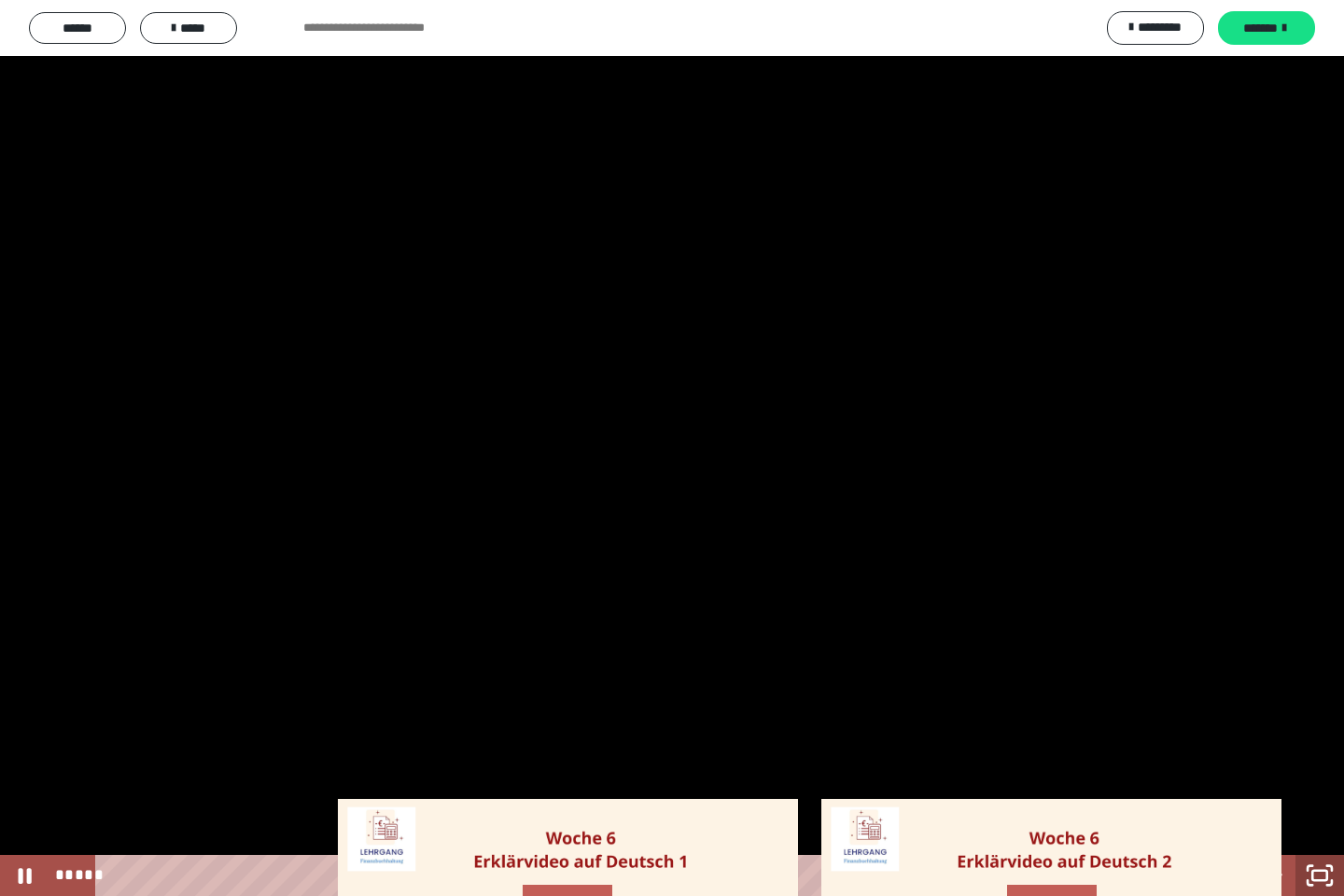 click 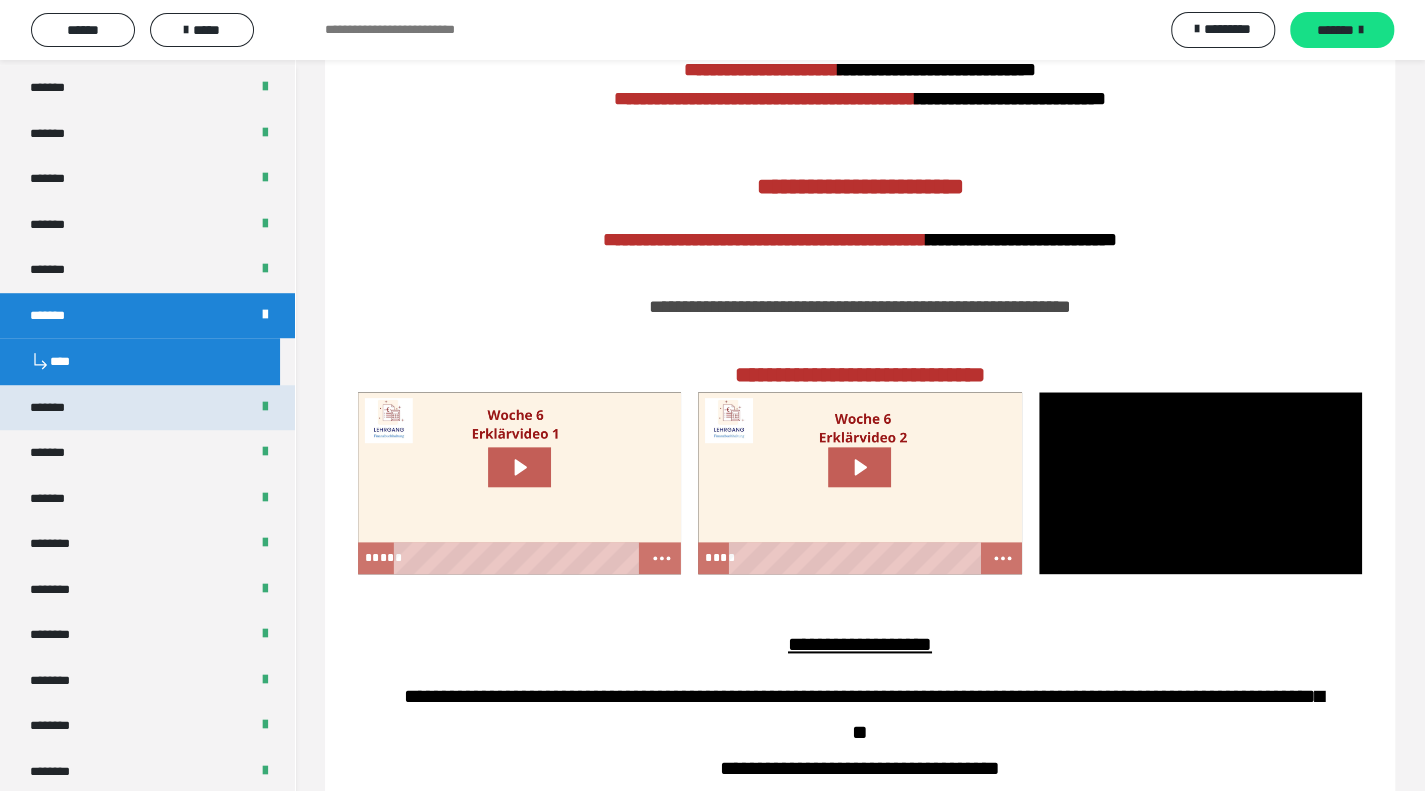 click on "*******" at bounding box center [58, 408] 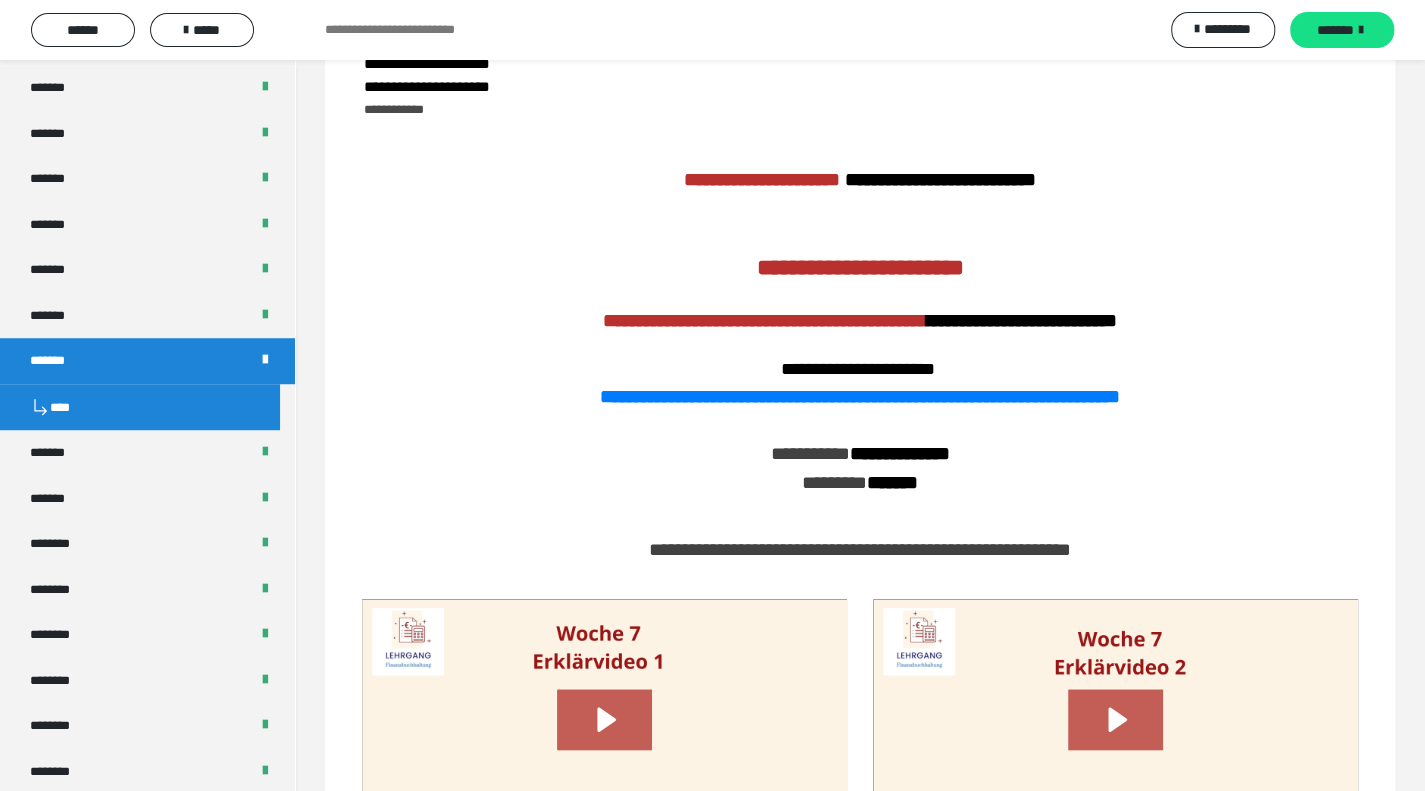 scroll, scrollTop: 1128, scrollLeft: 0, axis: vertical 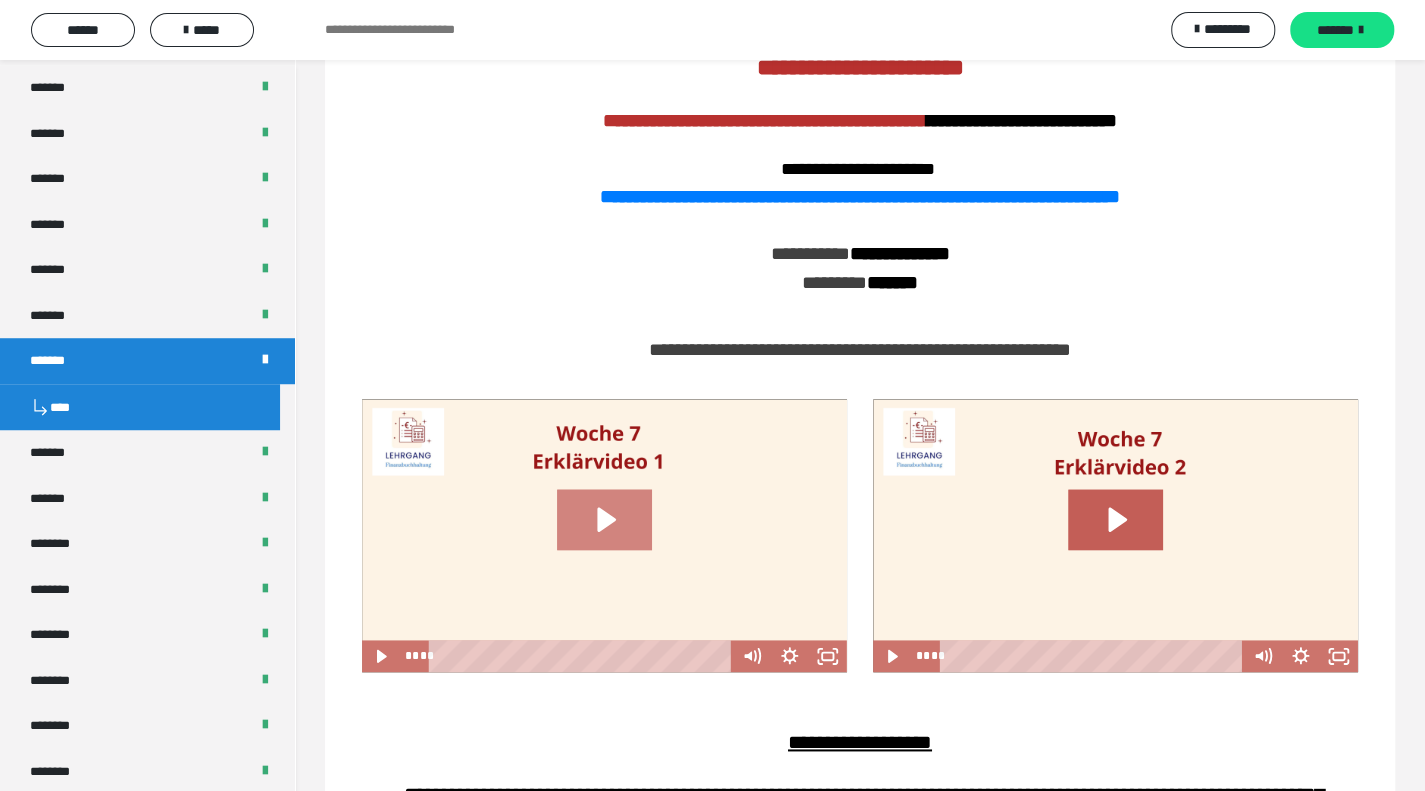 click 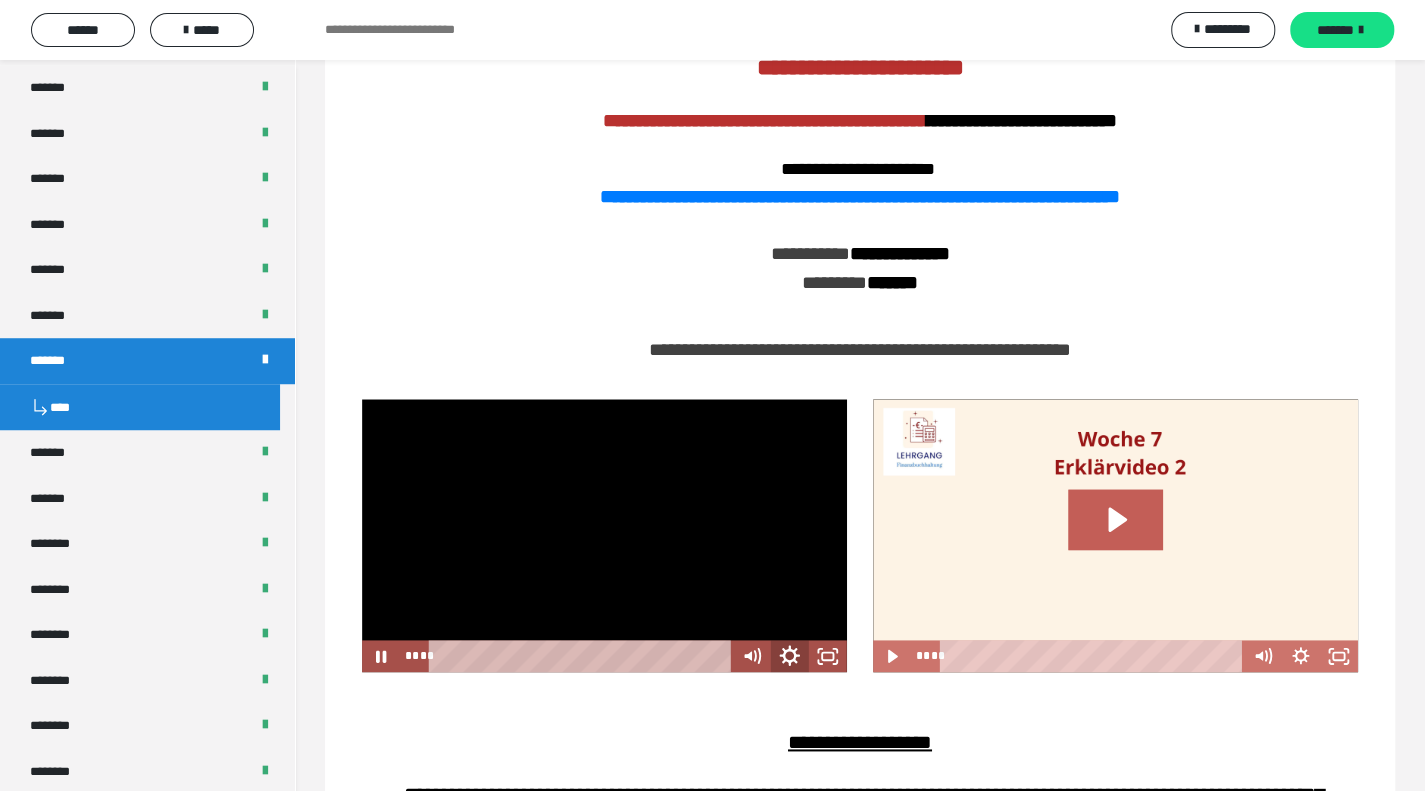 click 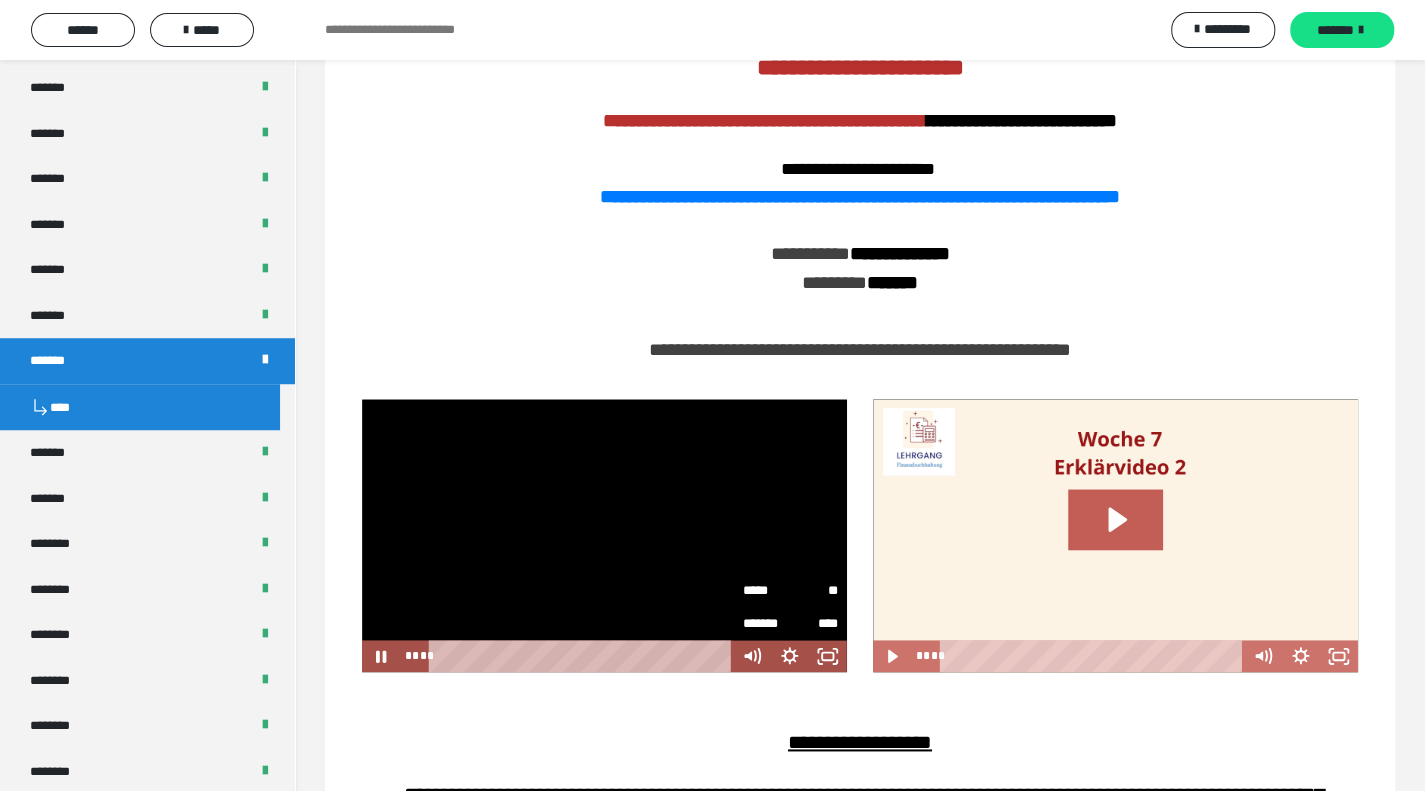 click on "*****" at bounding box center [767, 591] 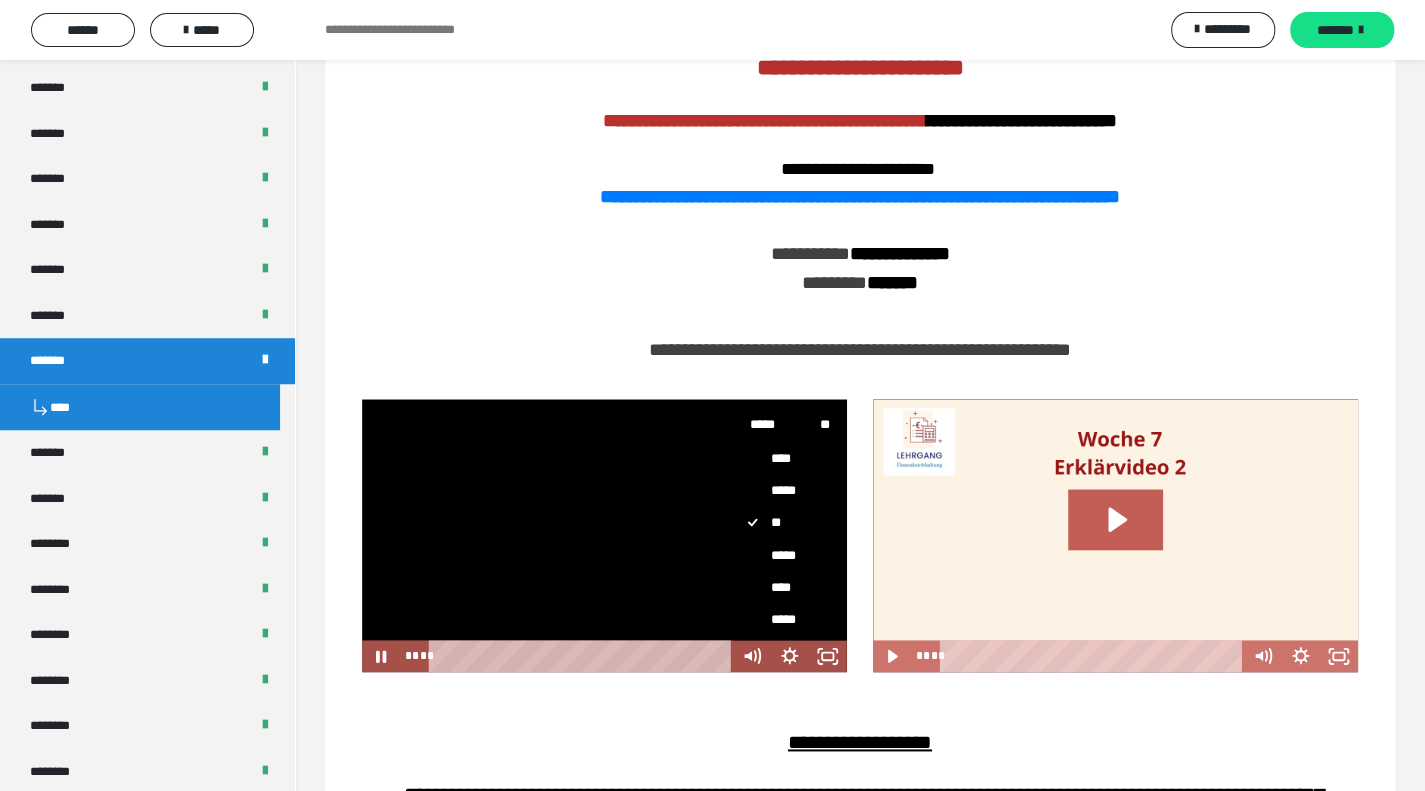 click on "*****" at bounding box center [782, 555] 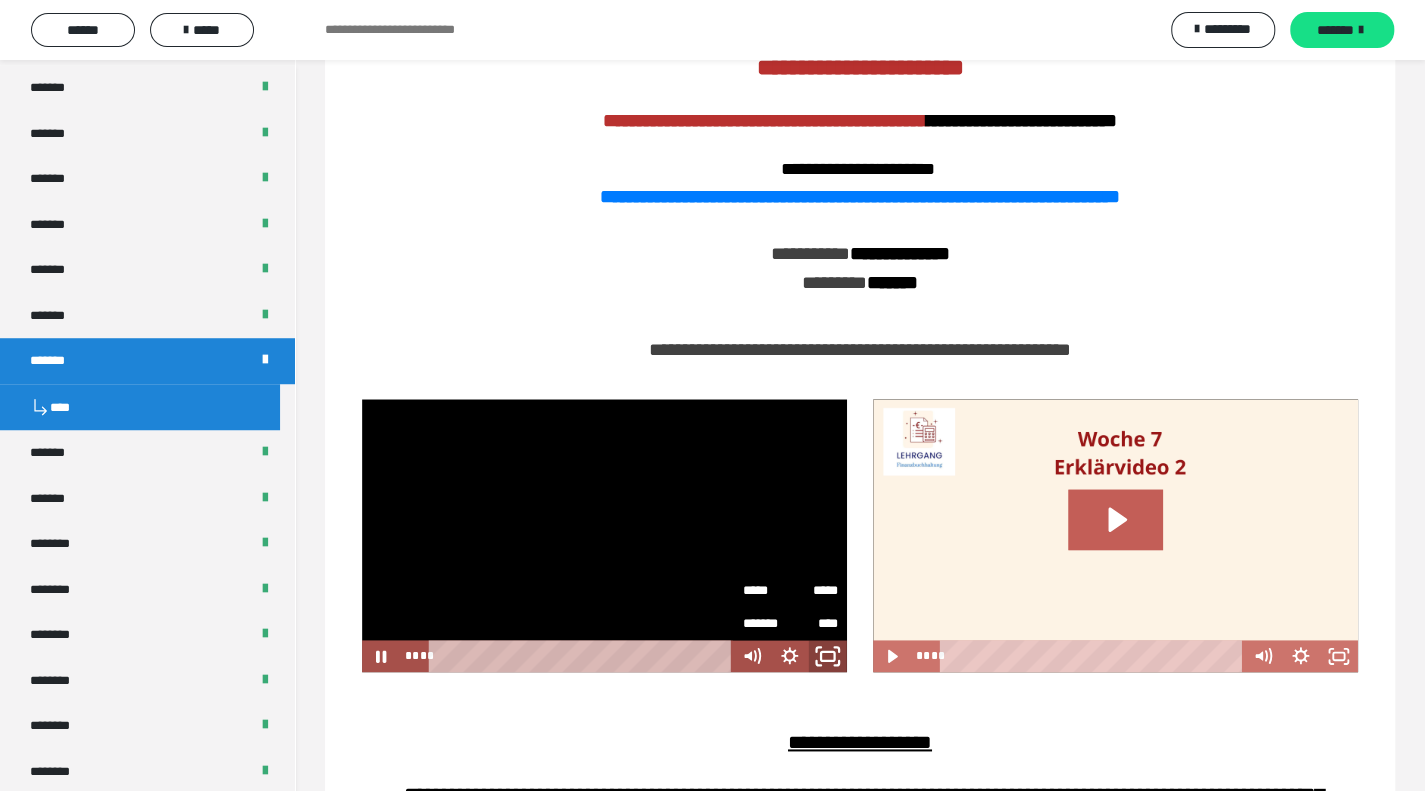 click 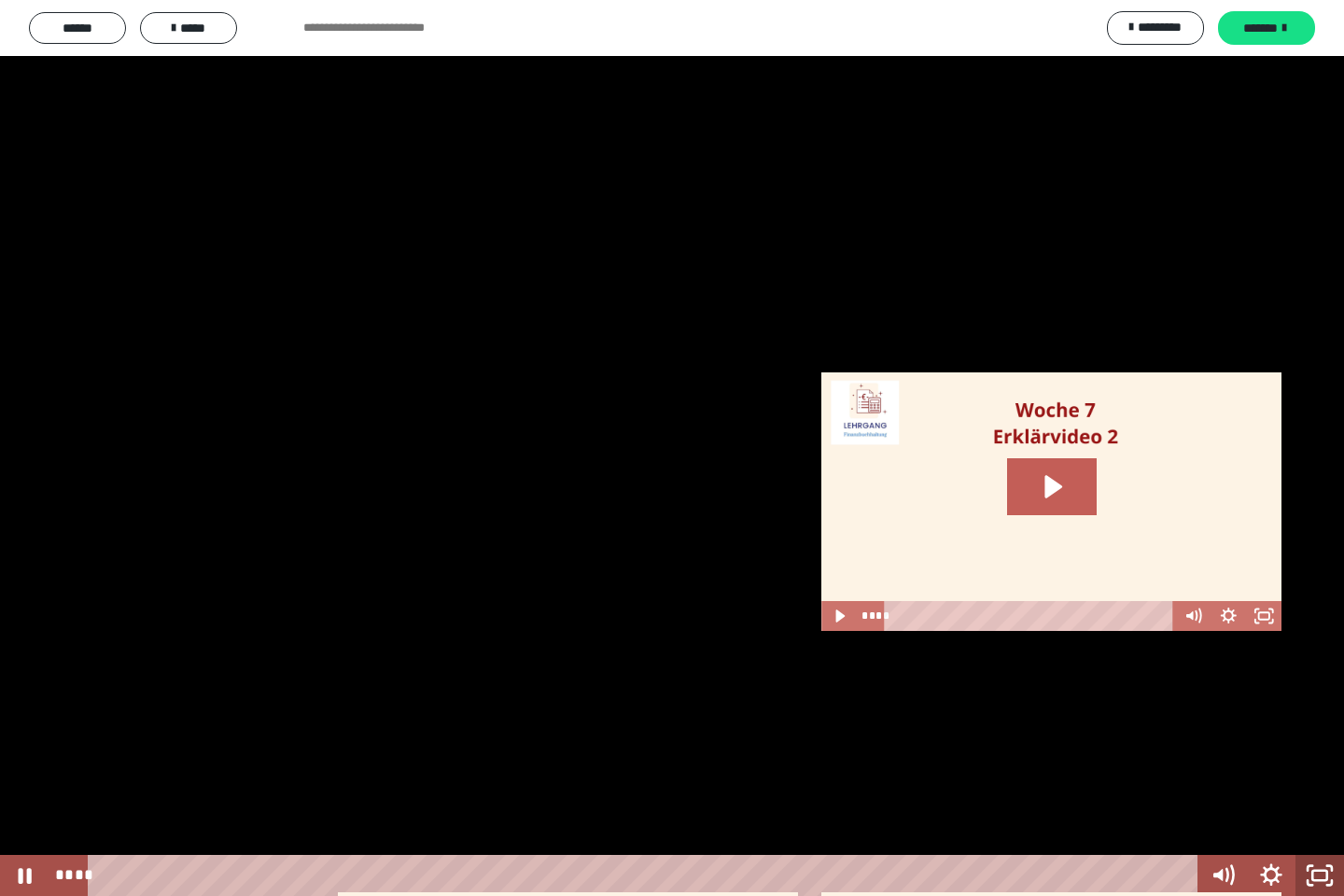 click 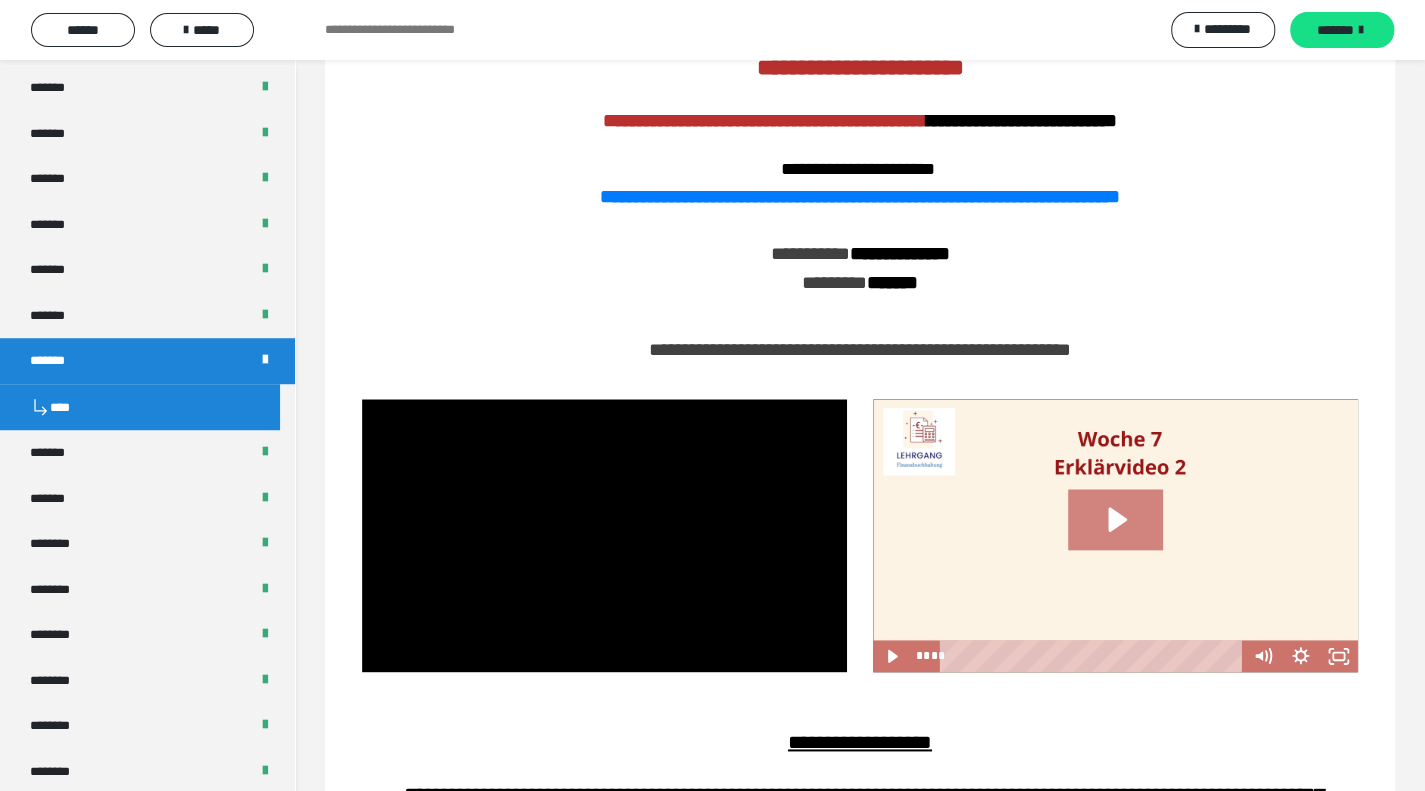 click 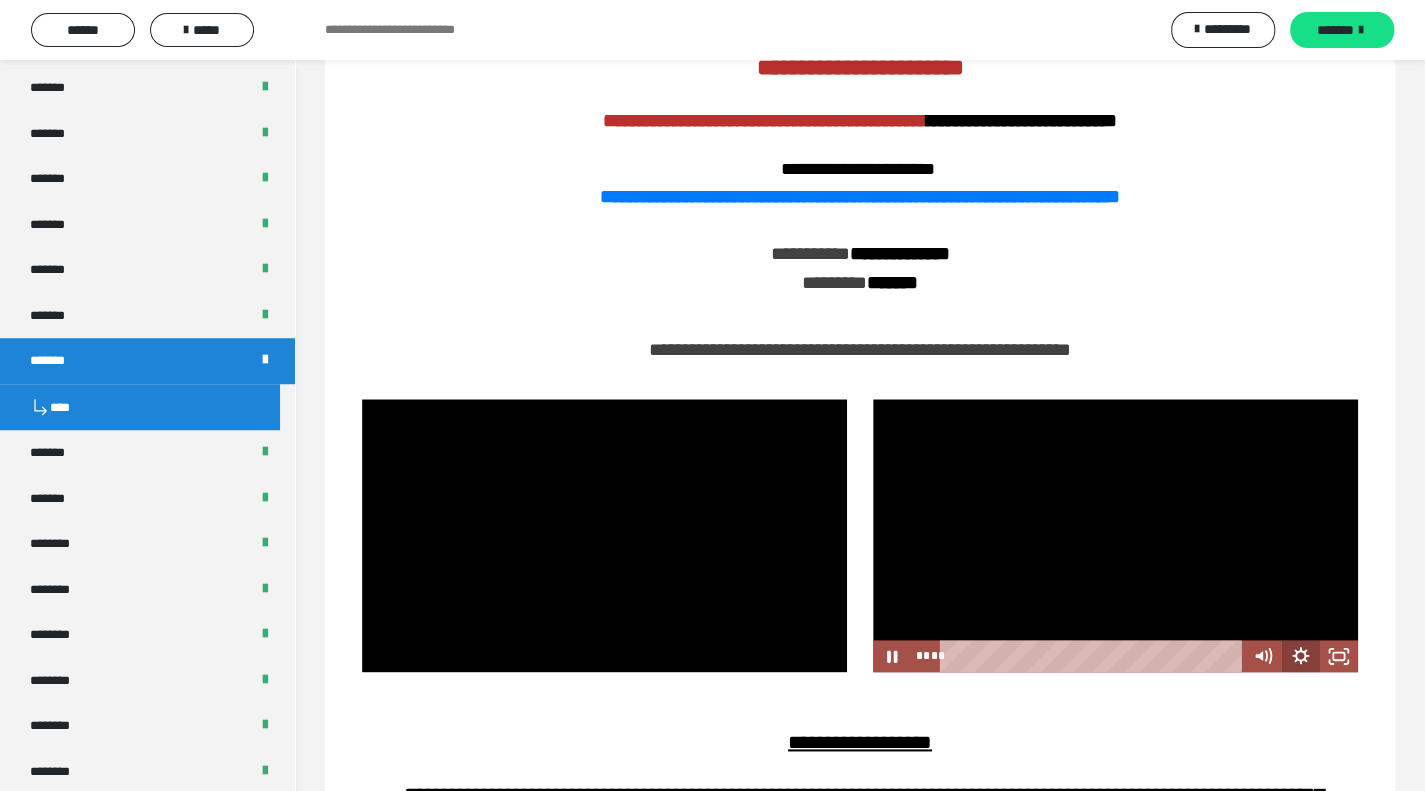click 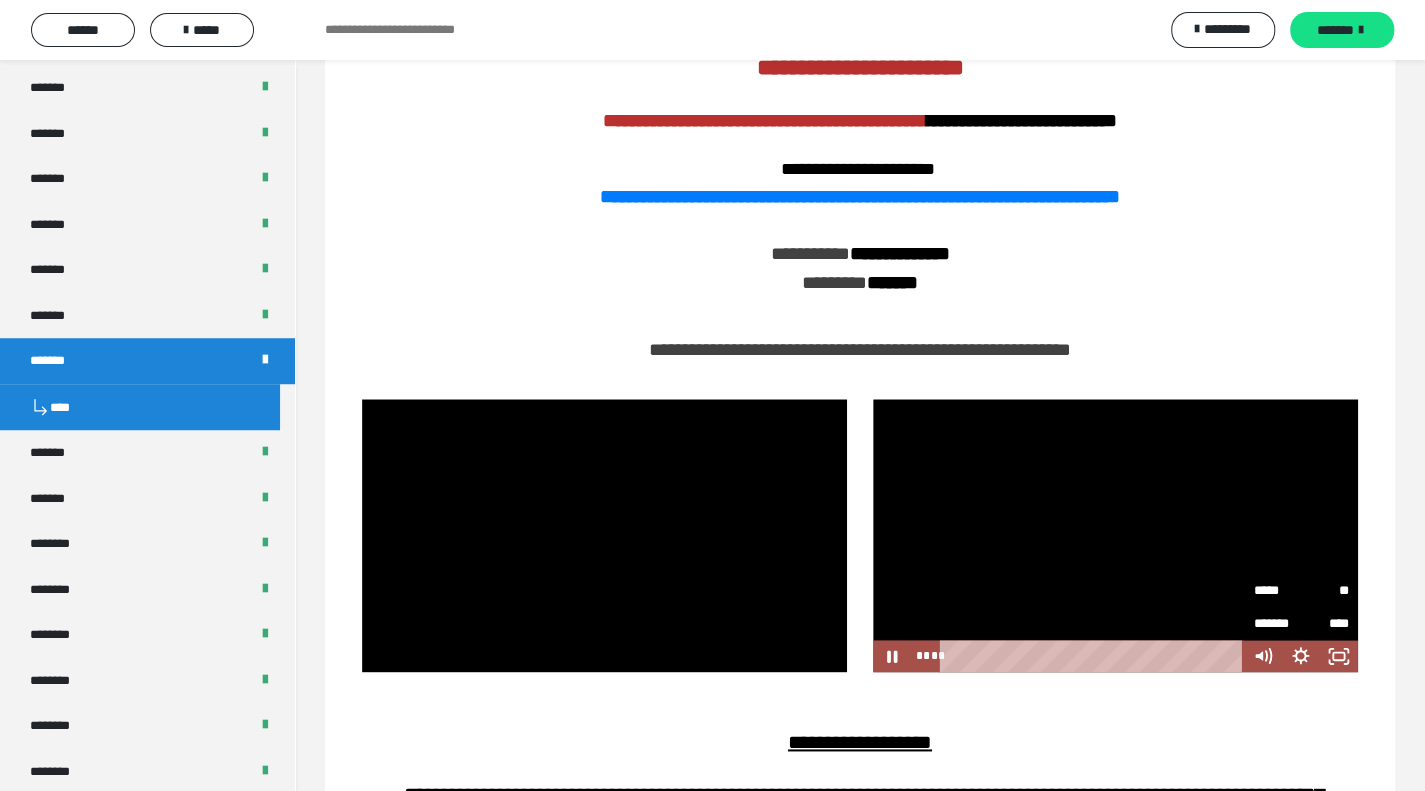 click on "*****" at bounding box center [1277, 591] 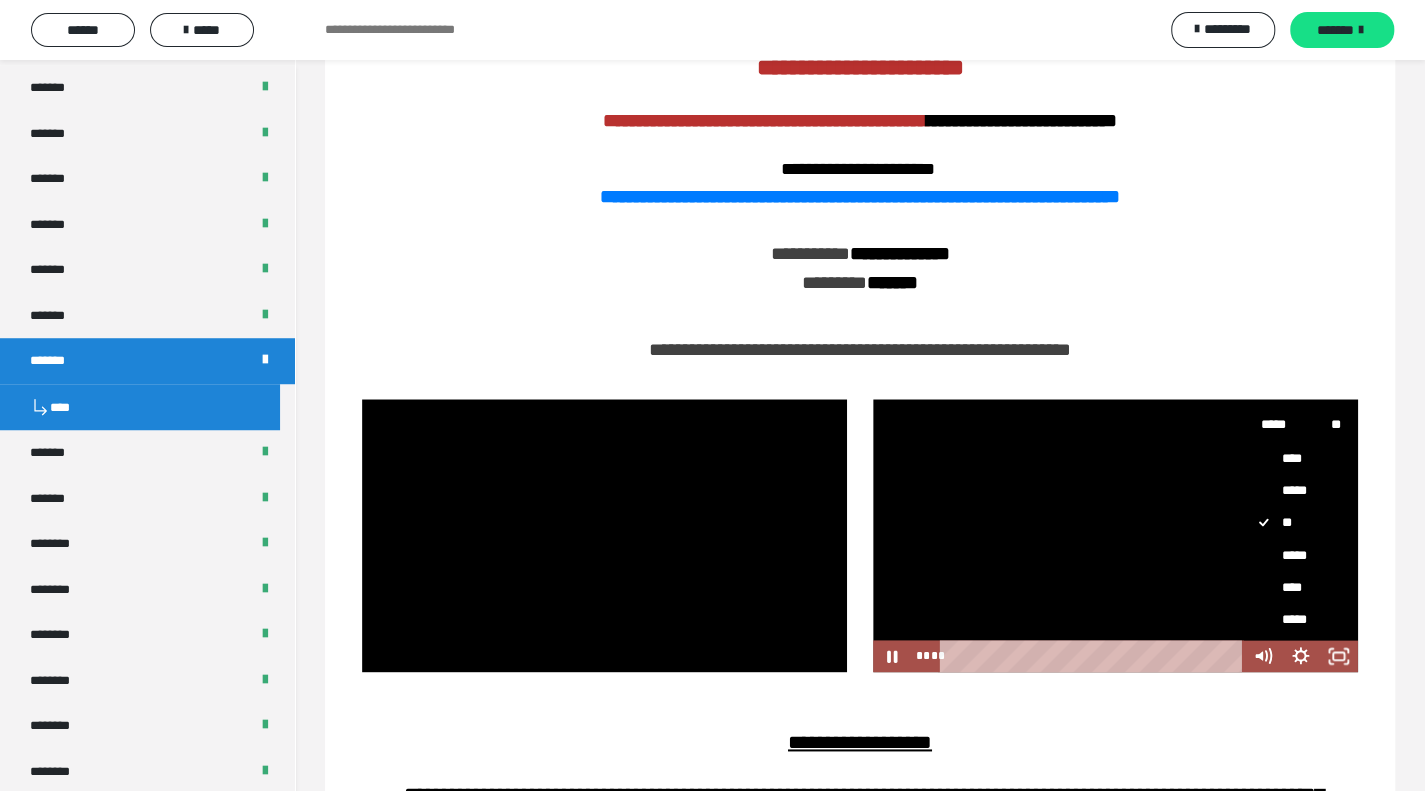click on "*****" at bounding box center [1293, 555] 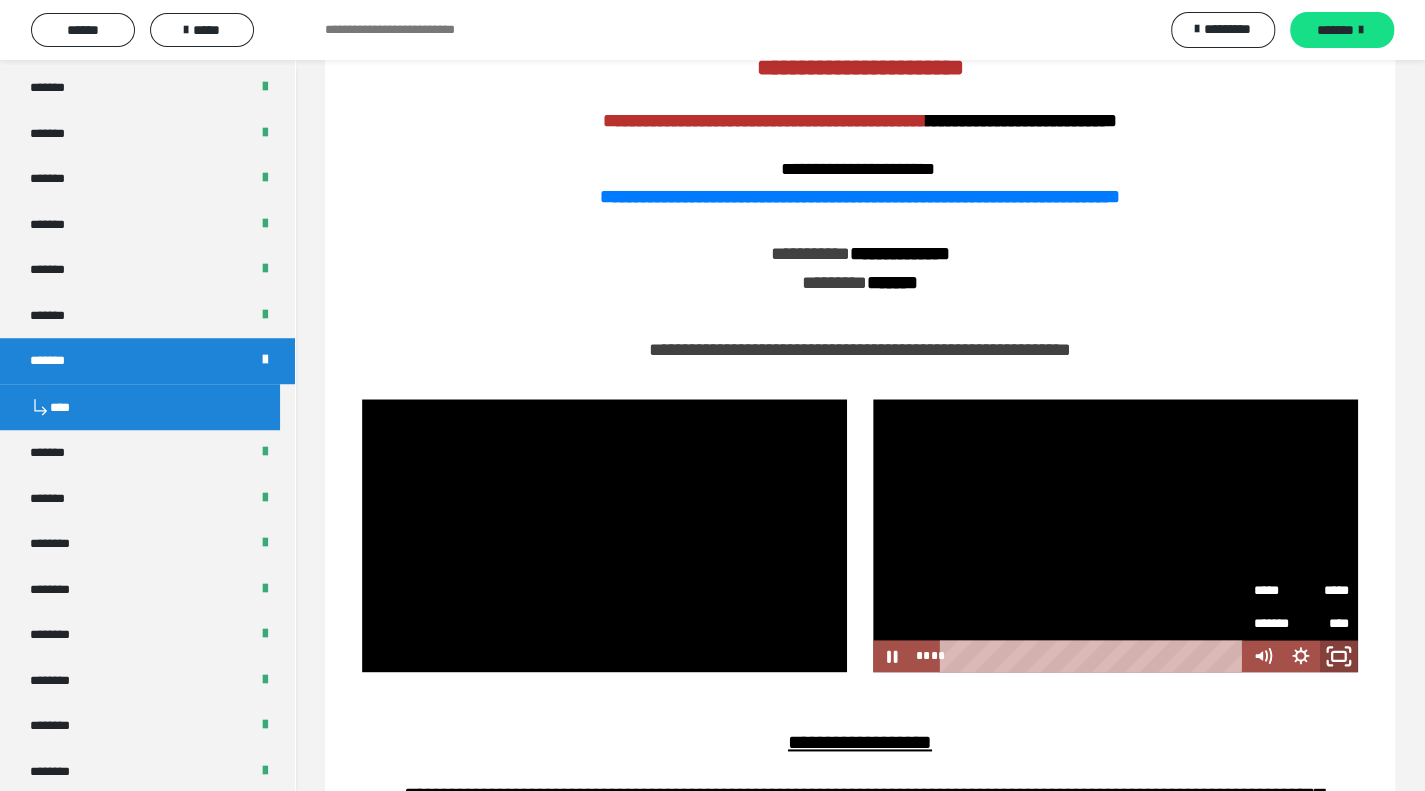 click 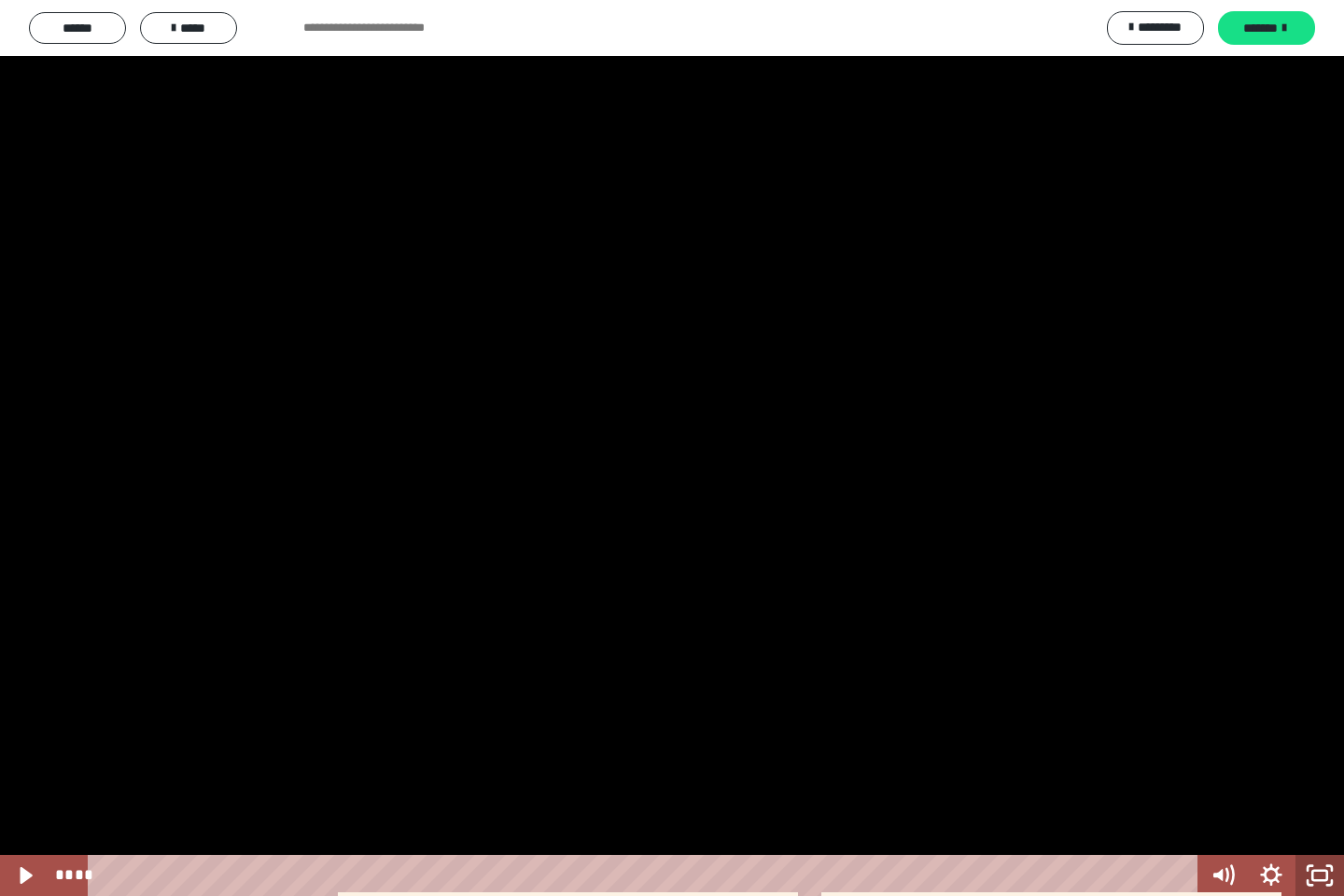 click 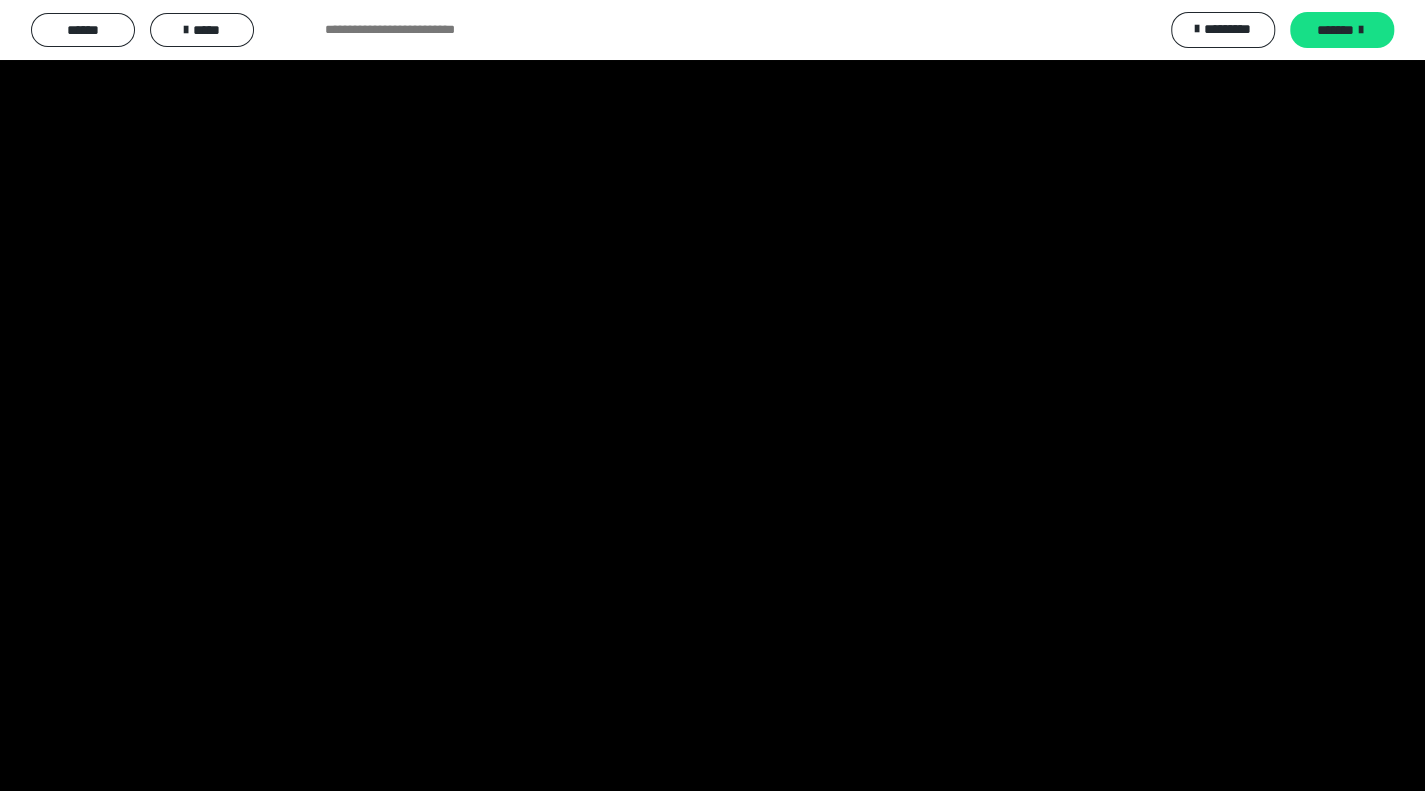 scroll, scrollTop: 0, scrollLeft: 0, axis: both 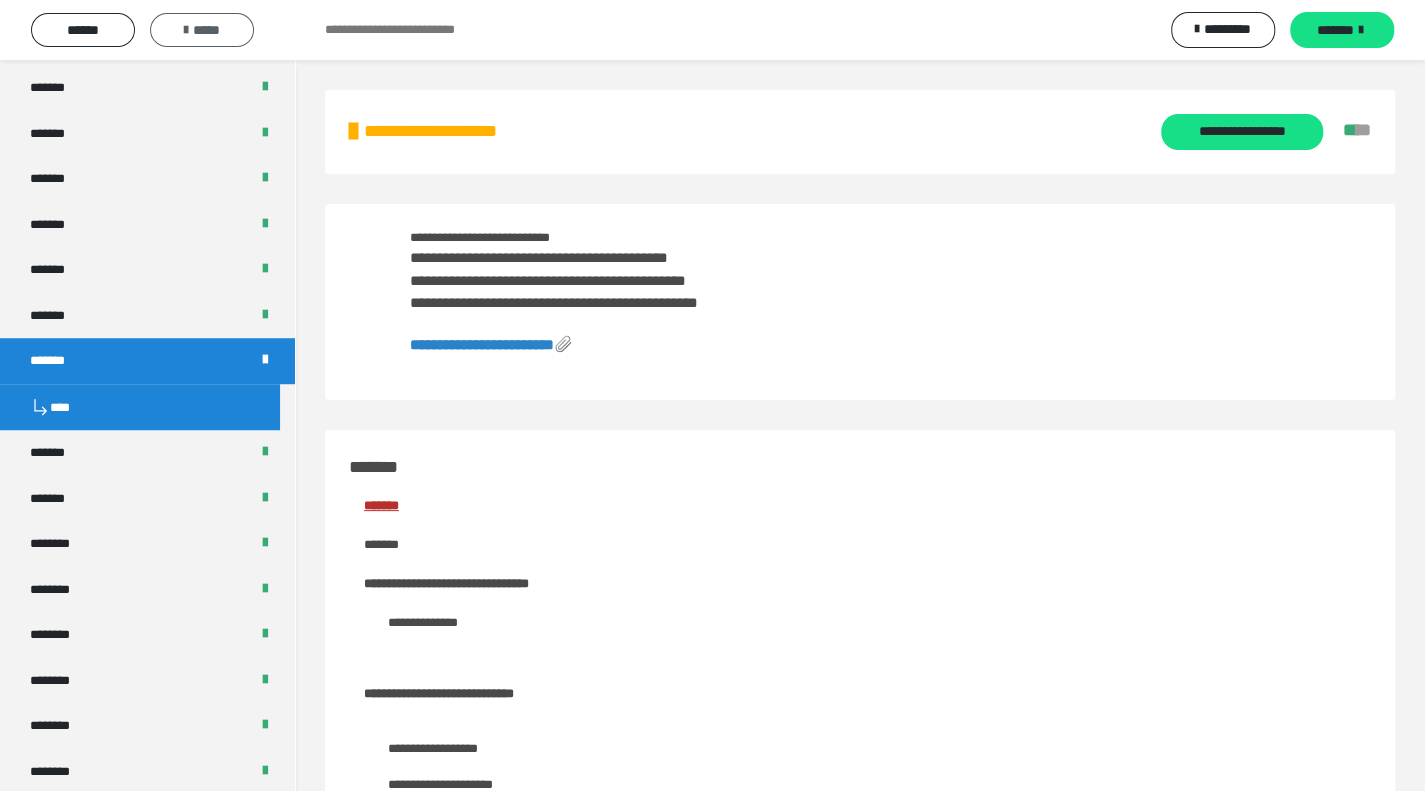 click on "*****" at bounding box center [202, 30] 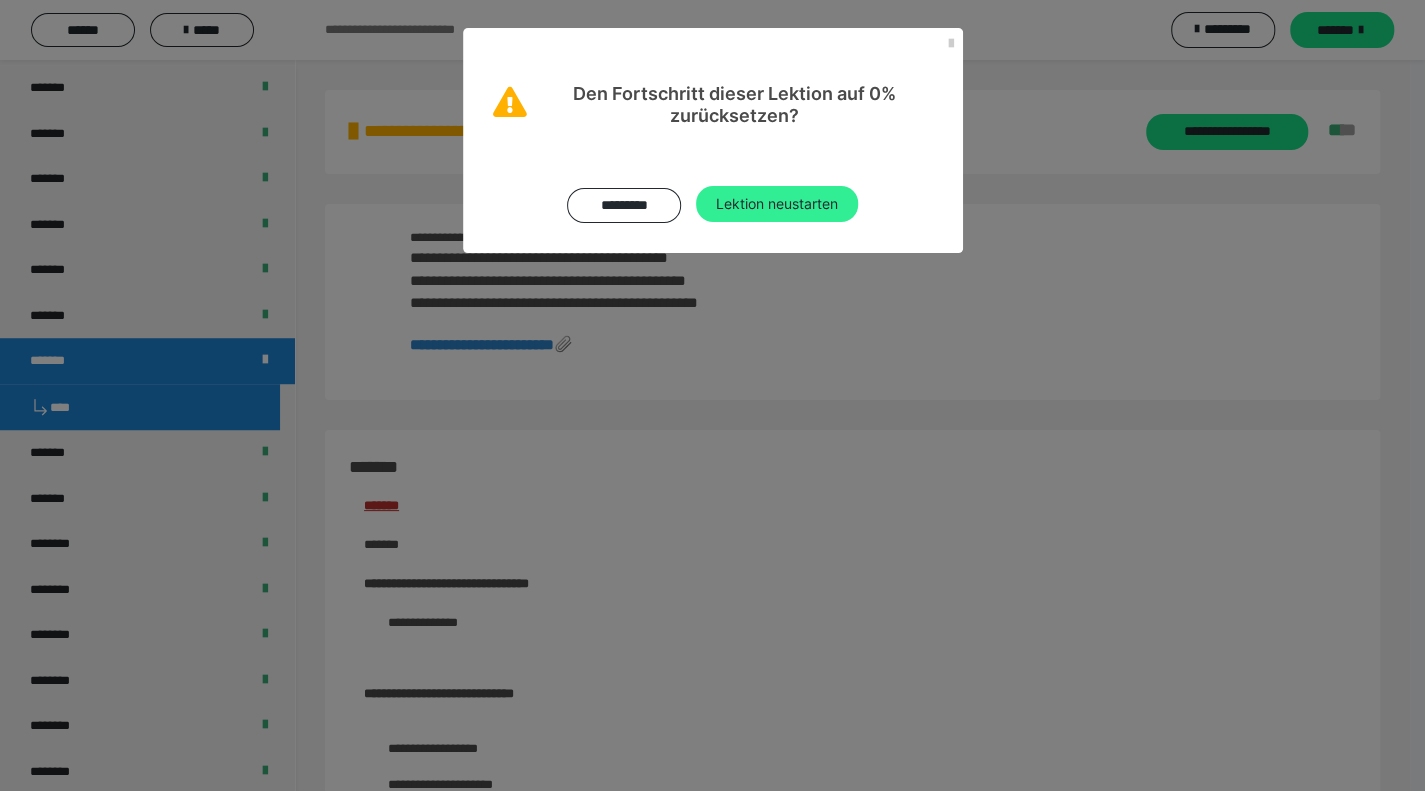 click on "Lektion neustarten" at bounding box center [777, 204] 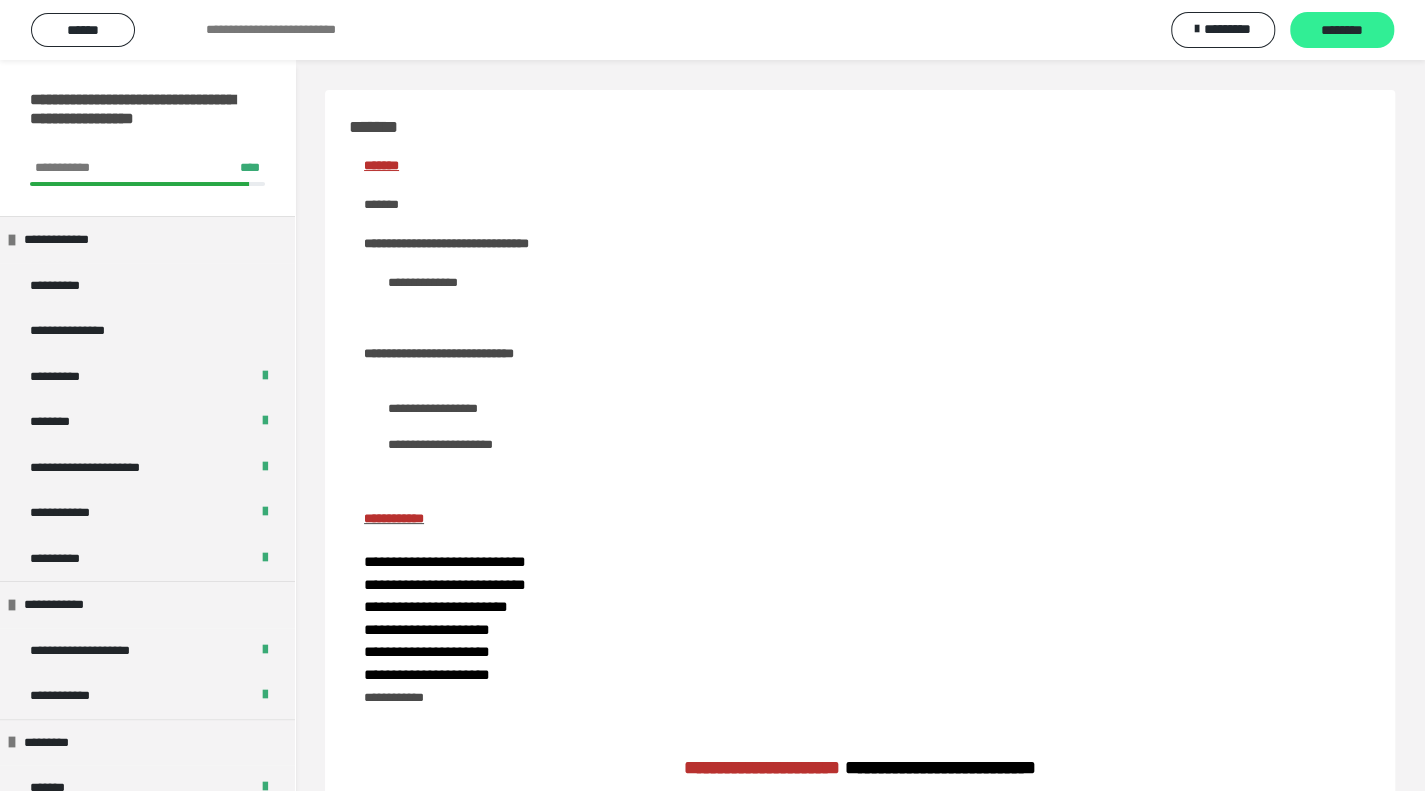 click on "********" at bounding box center (1342, 31) 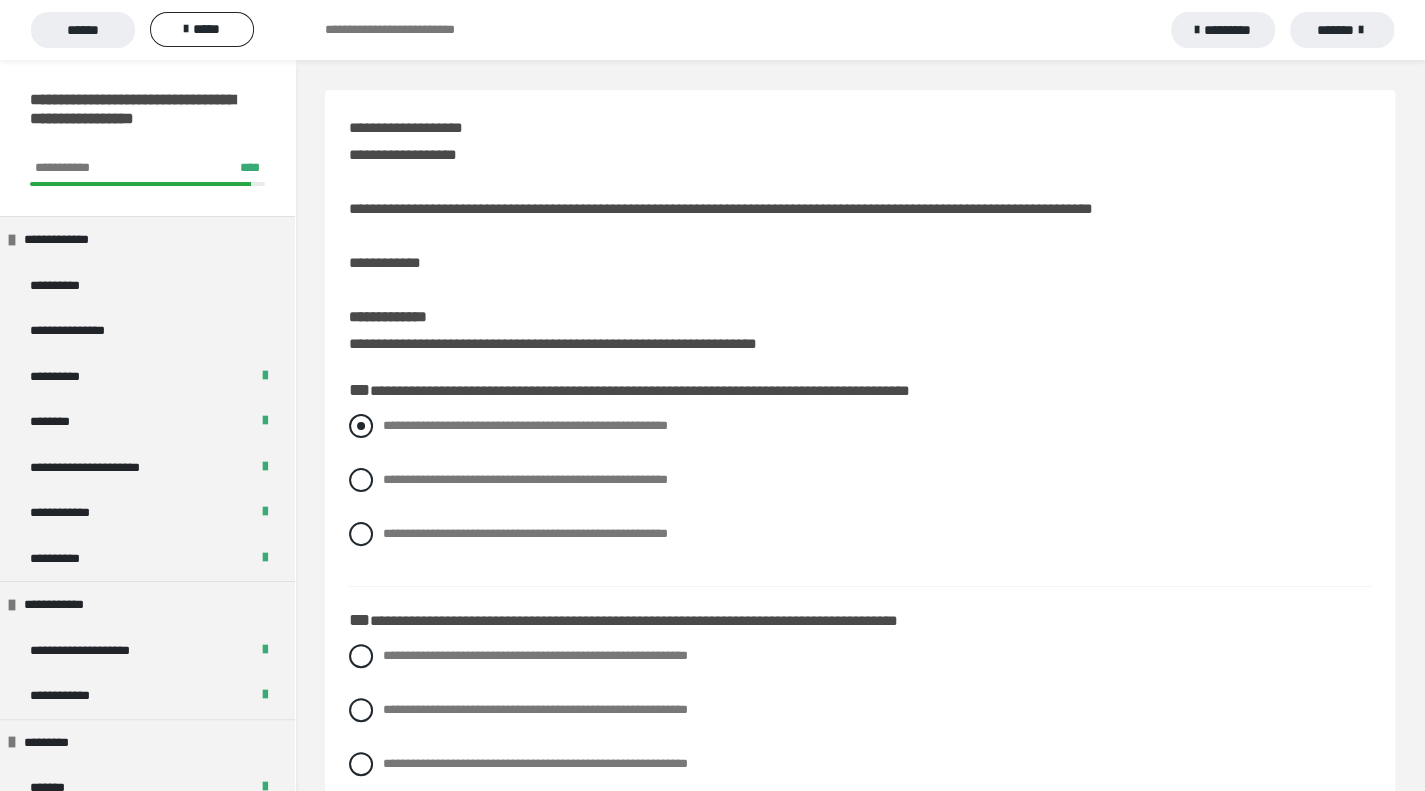 click at bounding box center [361, 426] 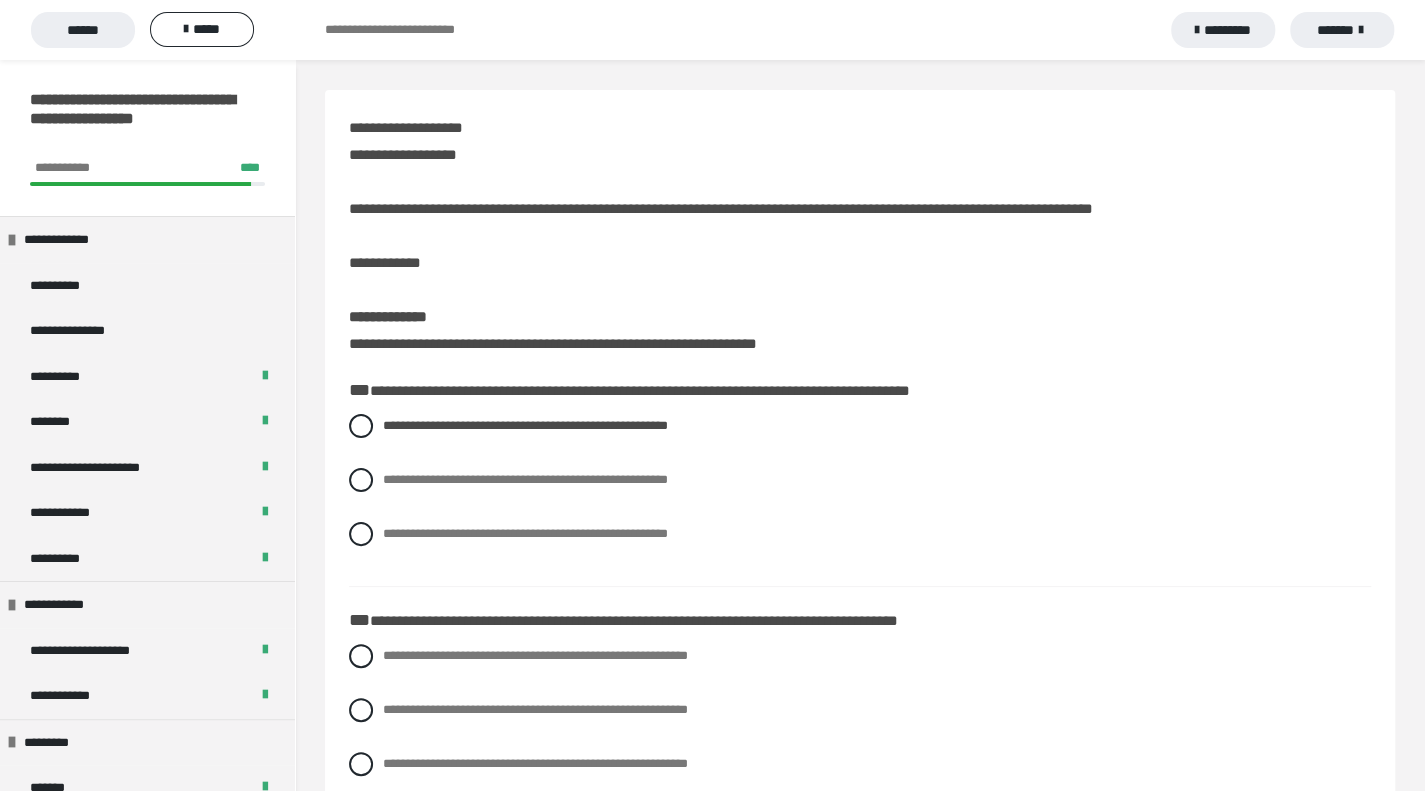 scroll, scrollTop: 100, scrollLeft: 0, axis: vertical 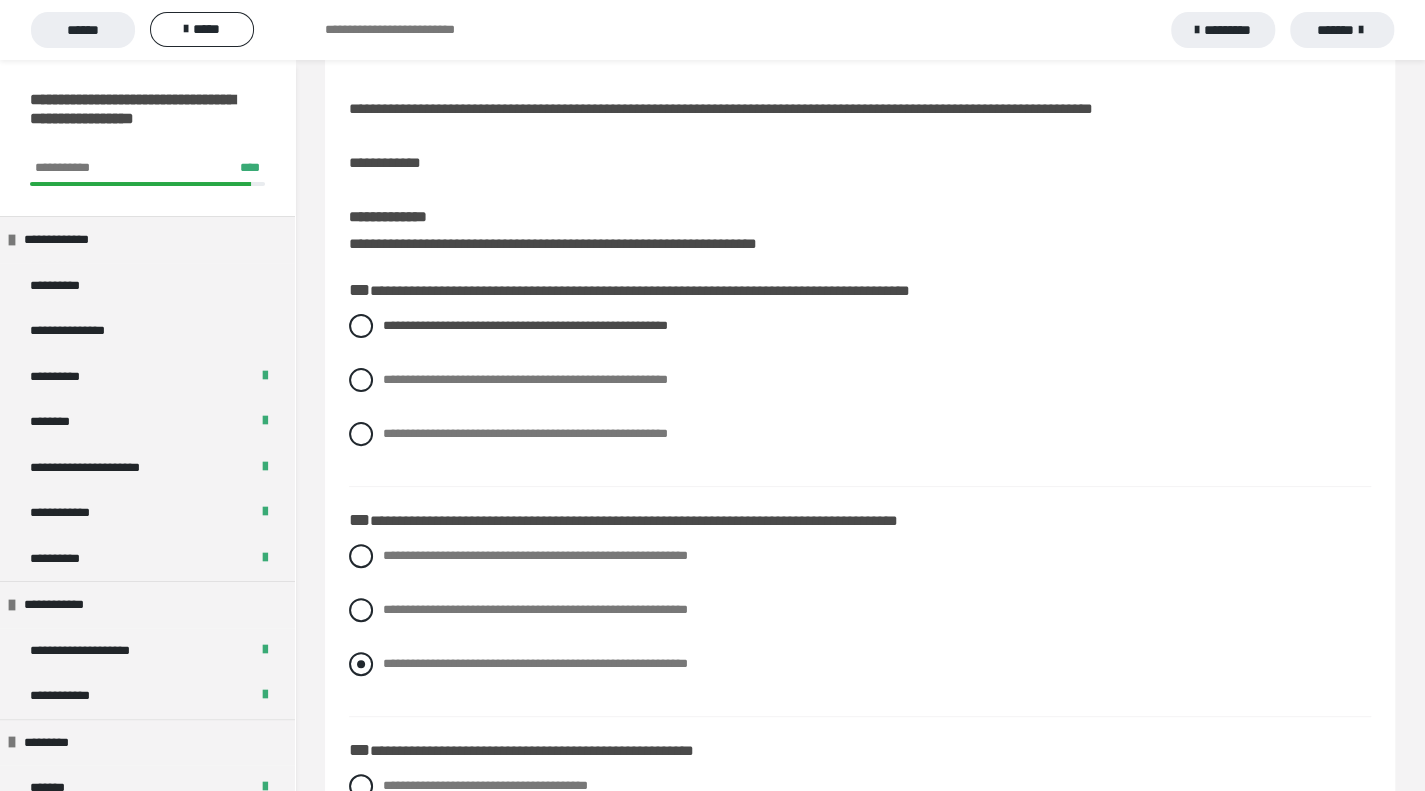 click at bounding box center (361, 664) 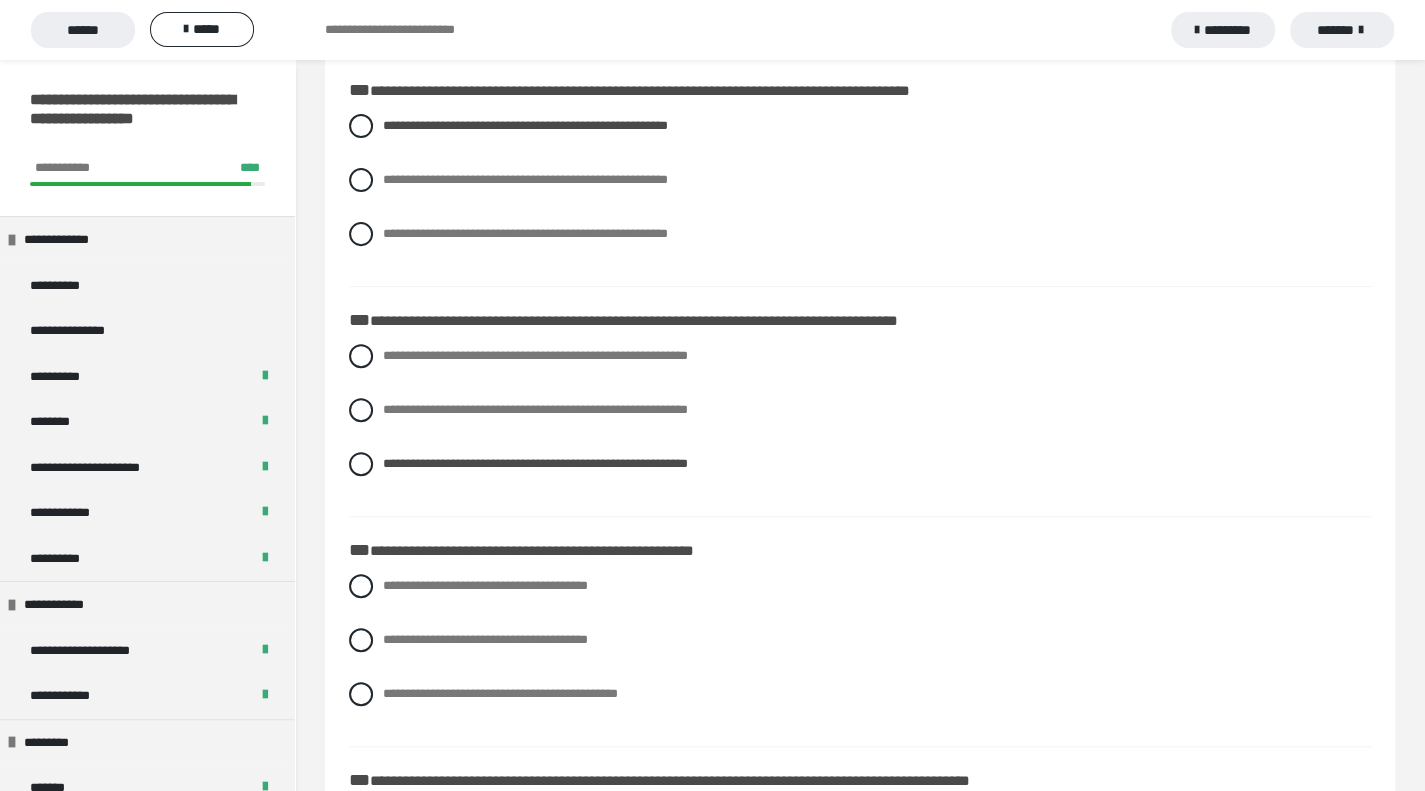 scroll, scrollTop: 400, scrollLeft: 0, axis: vertical 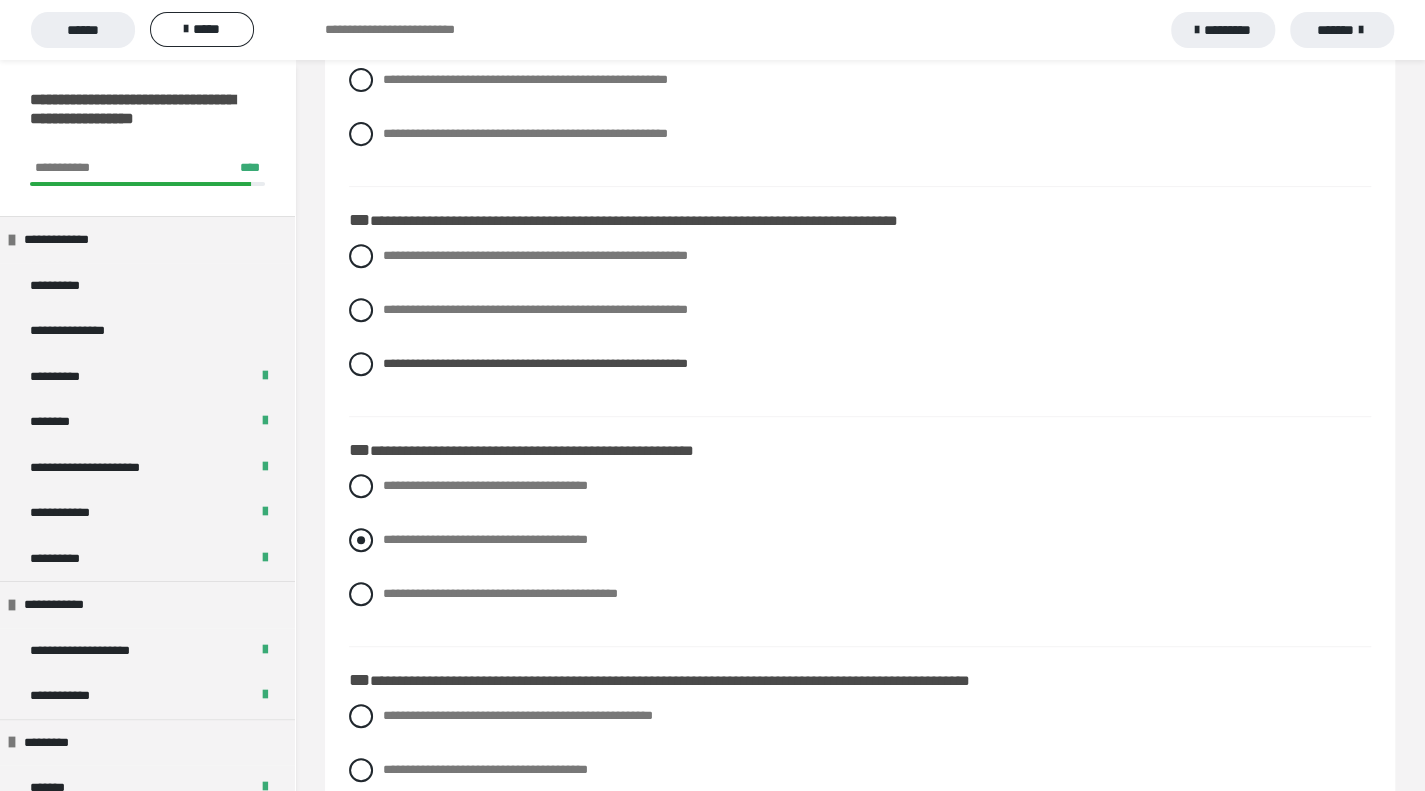 click at bounding box center [361, 540] 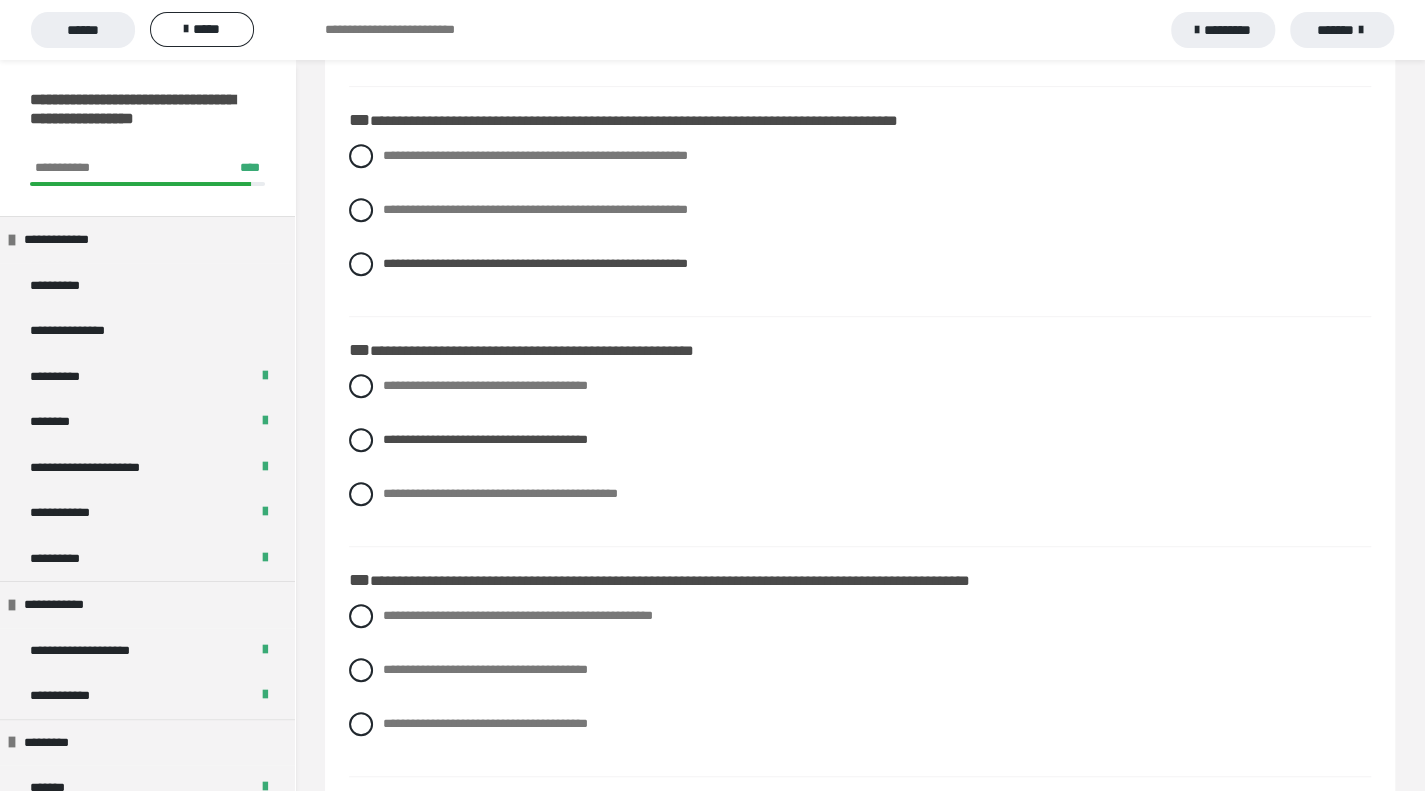 scroll, scrollTop: 600, scrollLeft: 0, axis: vertical 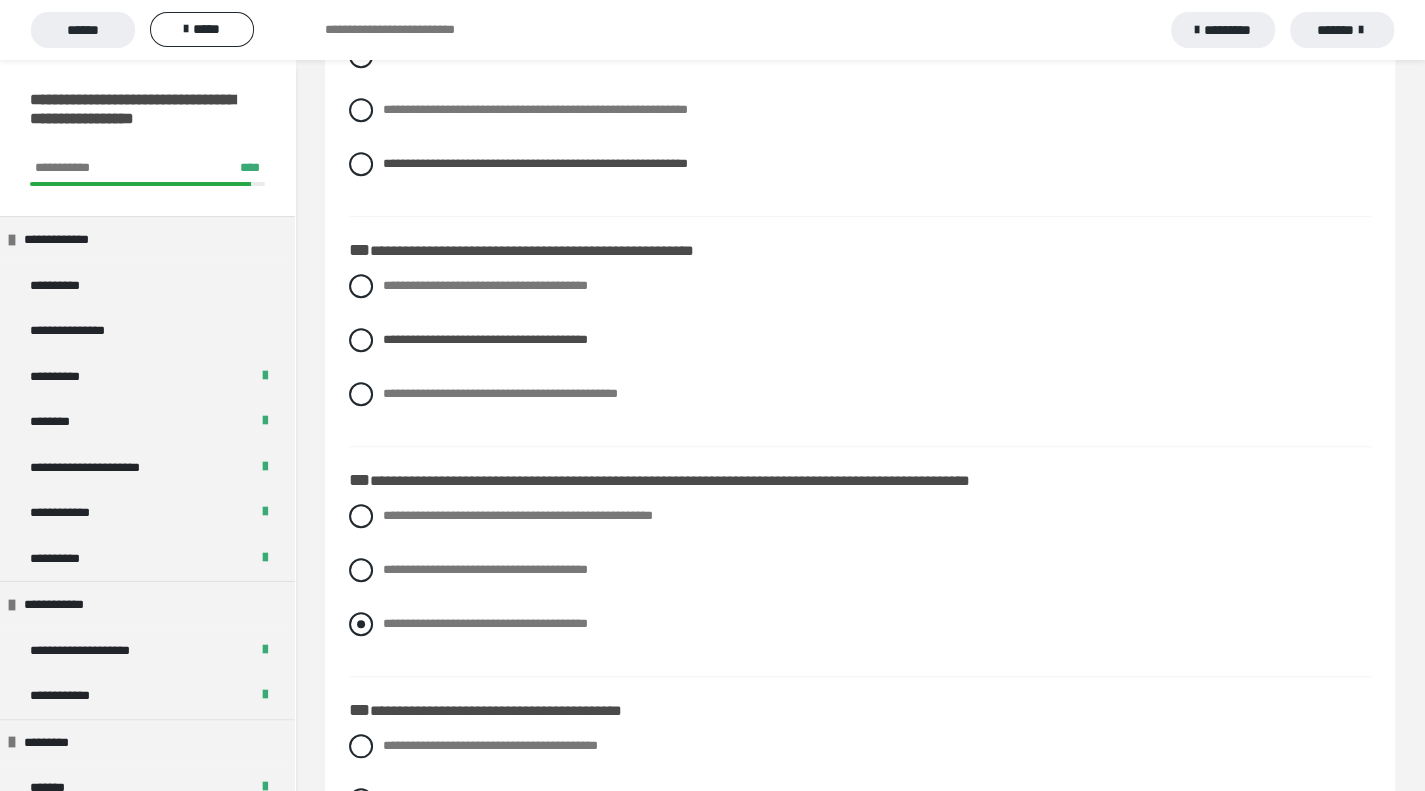 click at bounding box center [361, 624] 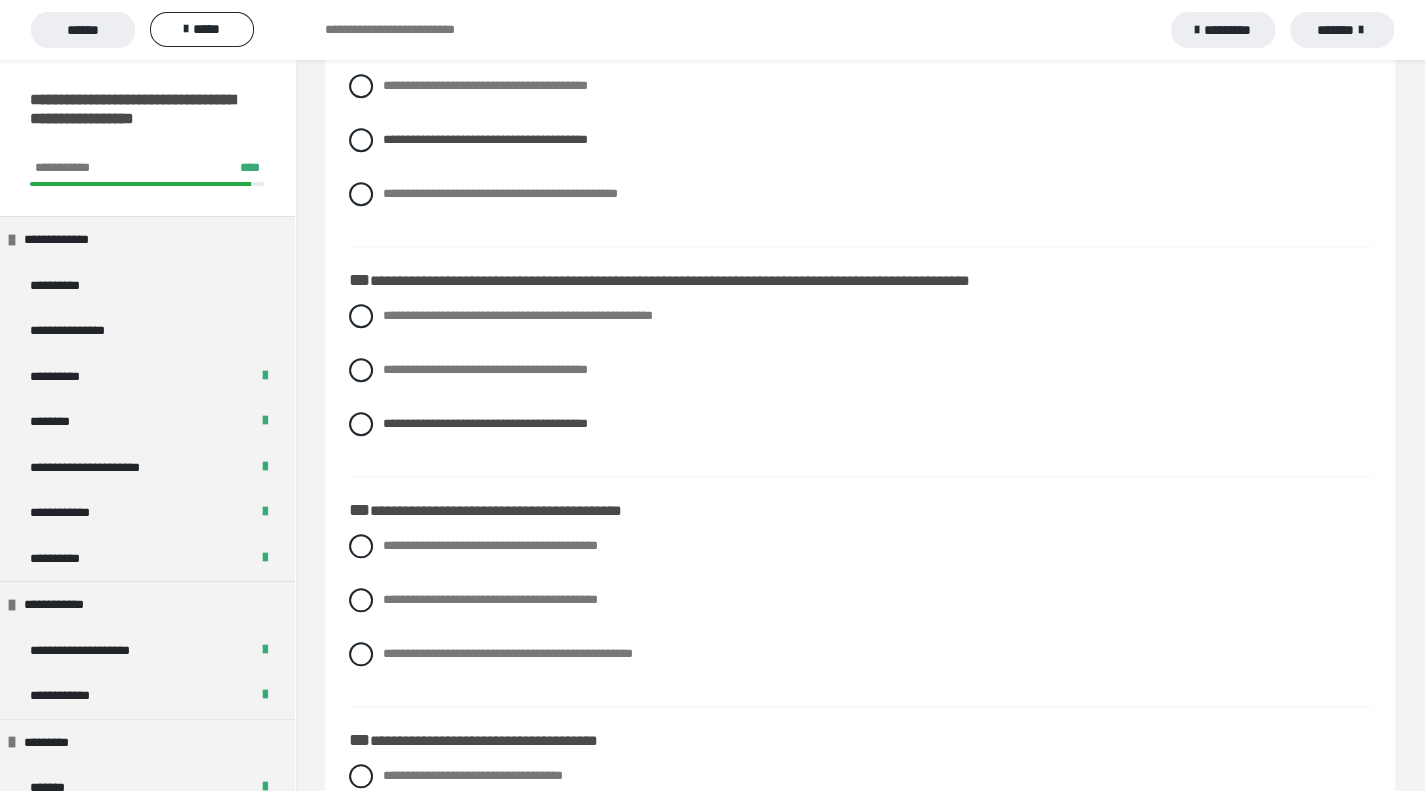 scroll, scrollTop: 900, scrollLeft: 0, axis: vertical 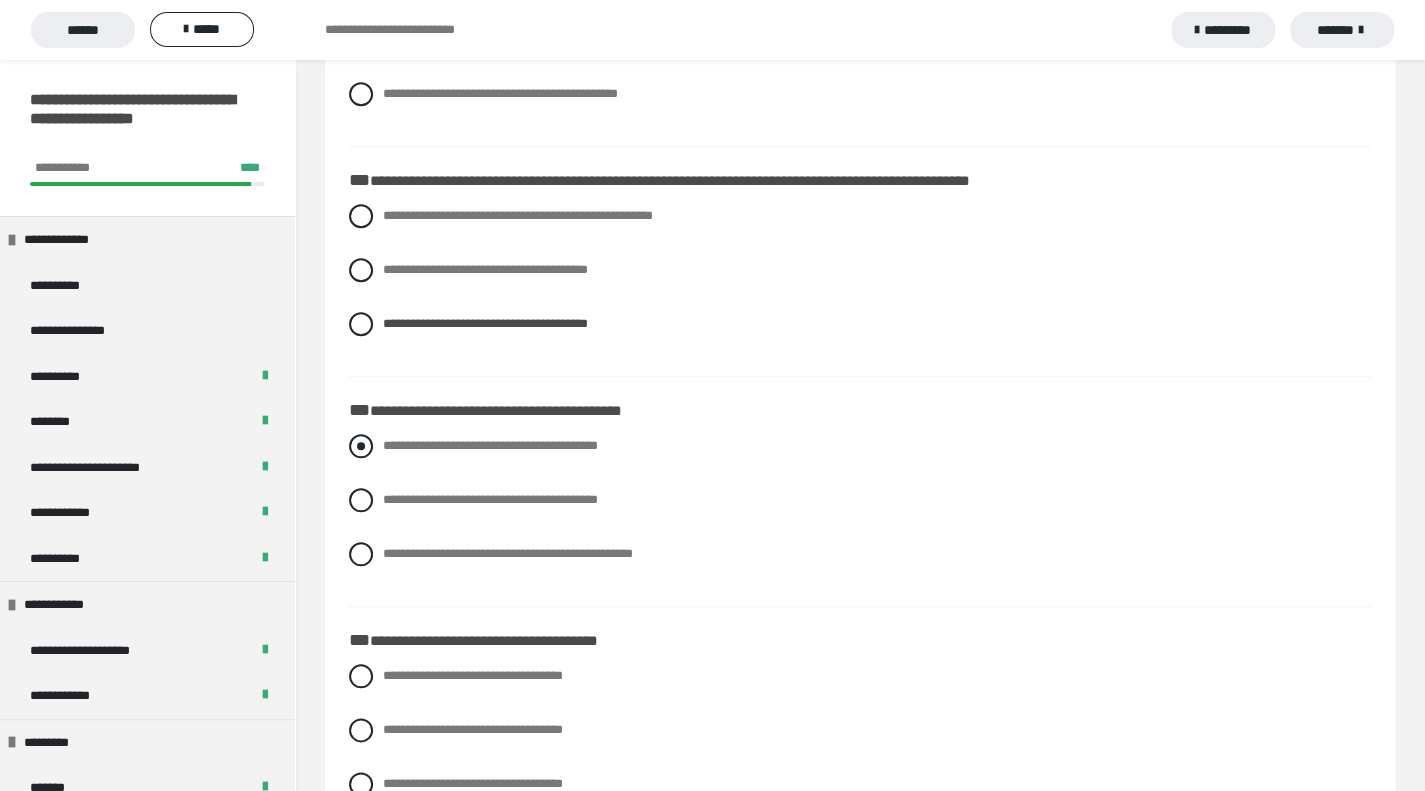 click at bounding box center (361, 446) 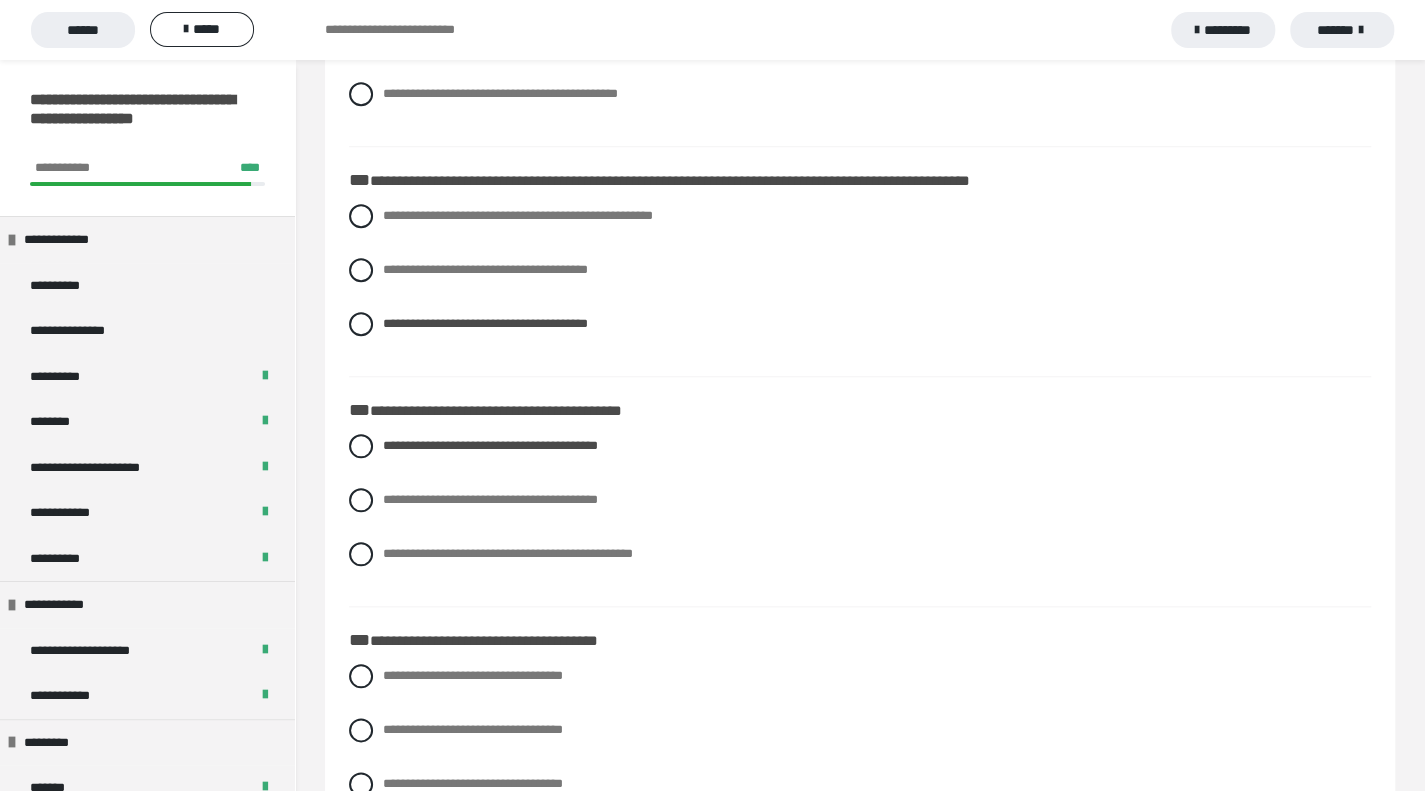 scroll, scrollTop: 1000, scrollLeft: 0, axis: vertical 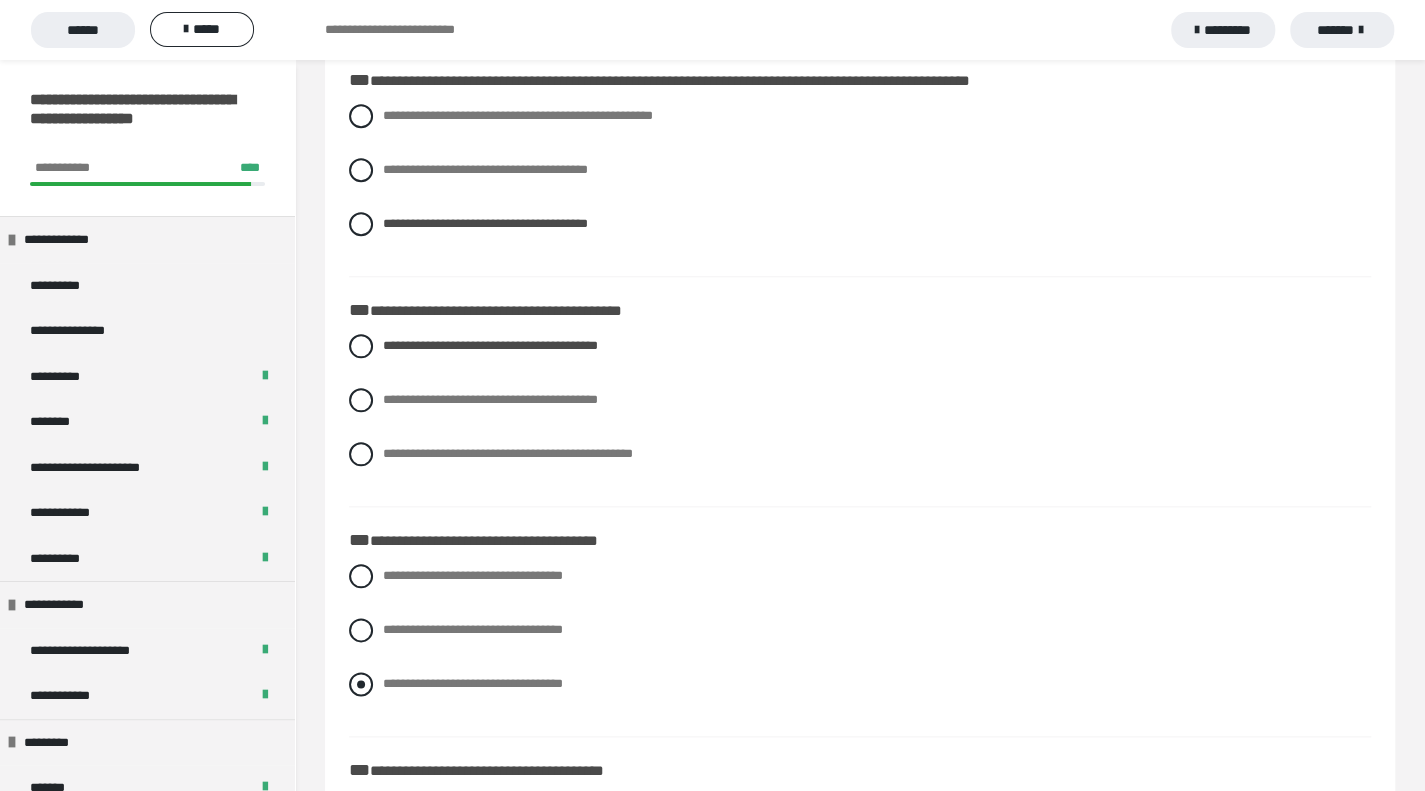 click at bounding box center (361, 684) 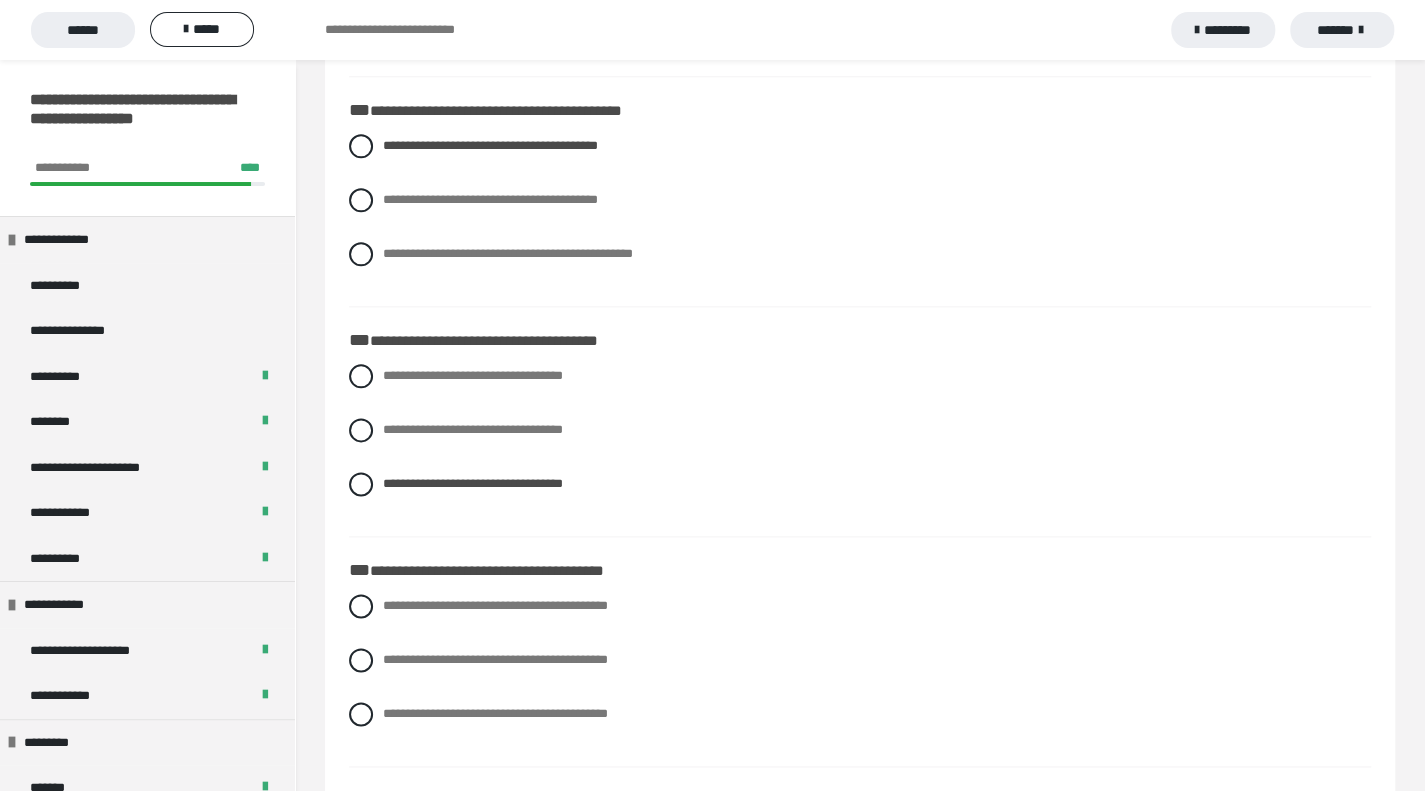 scroll, scrollTop: 1300, scrollLeft: 0, axis: vertical 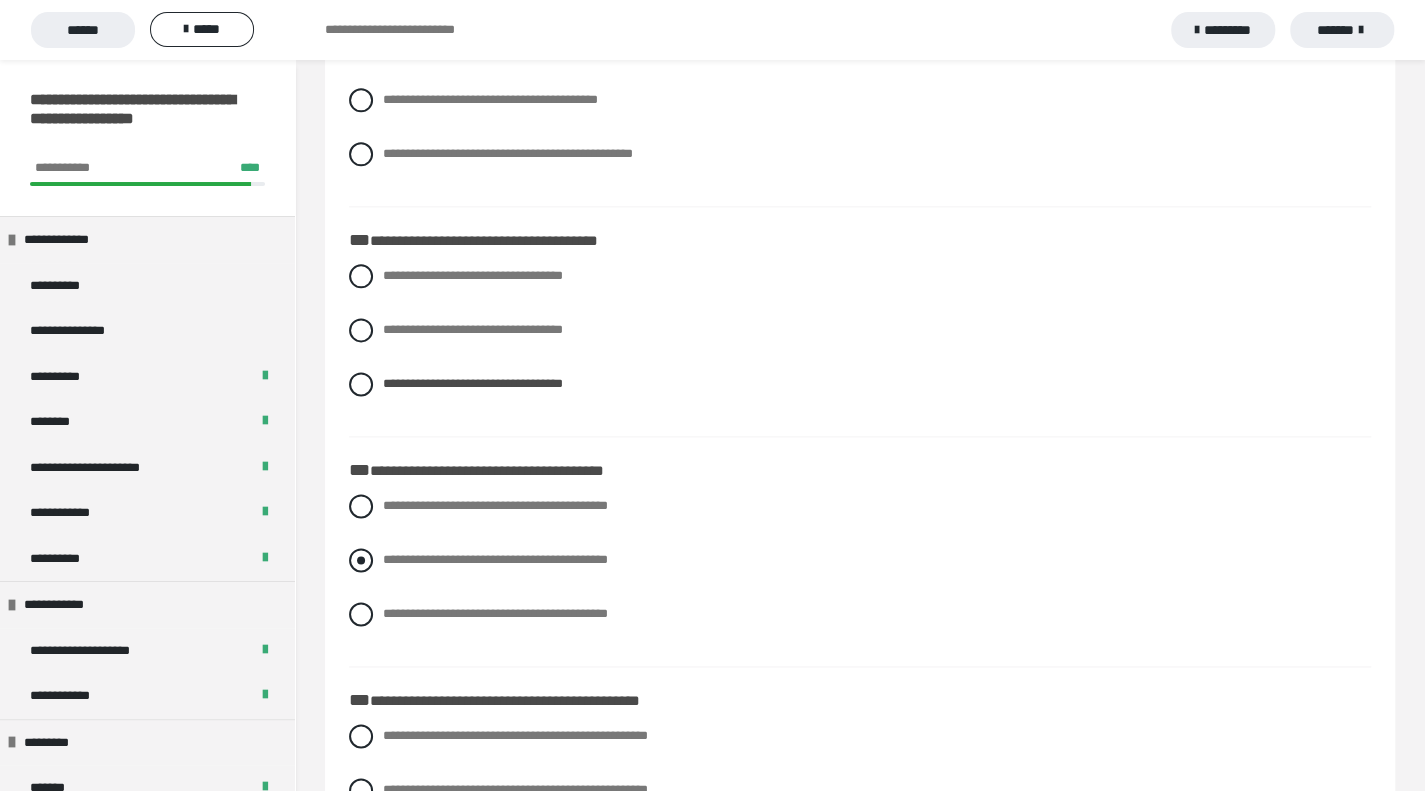 click at bounding box center (361, 560) 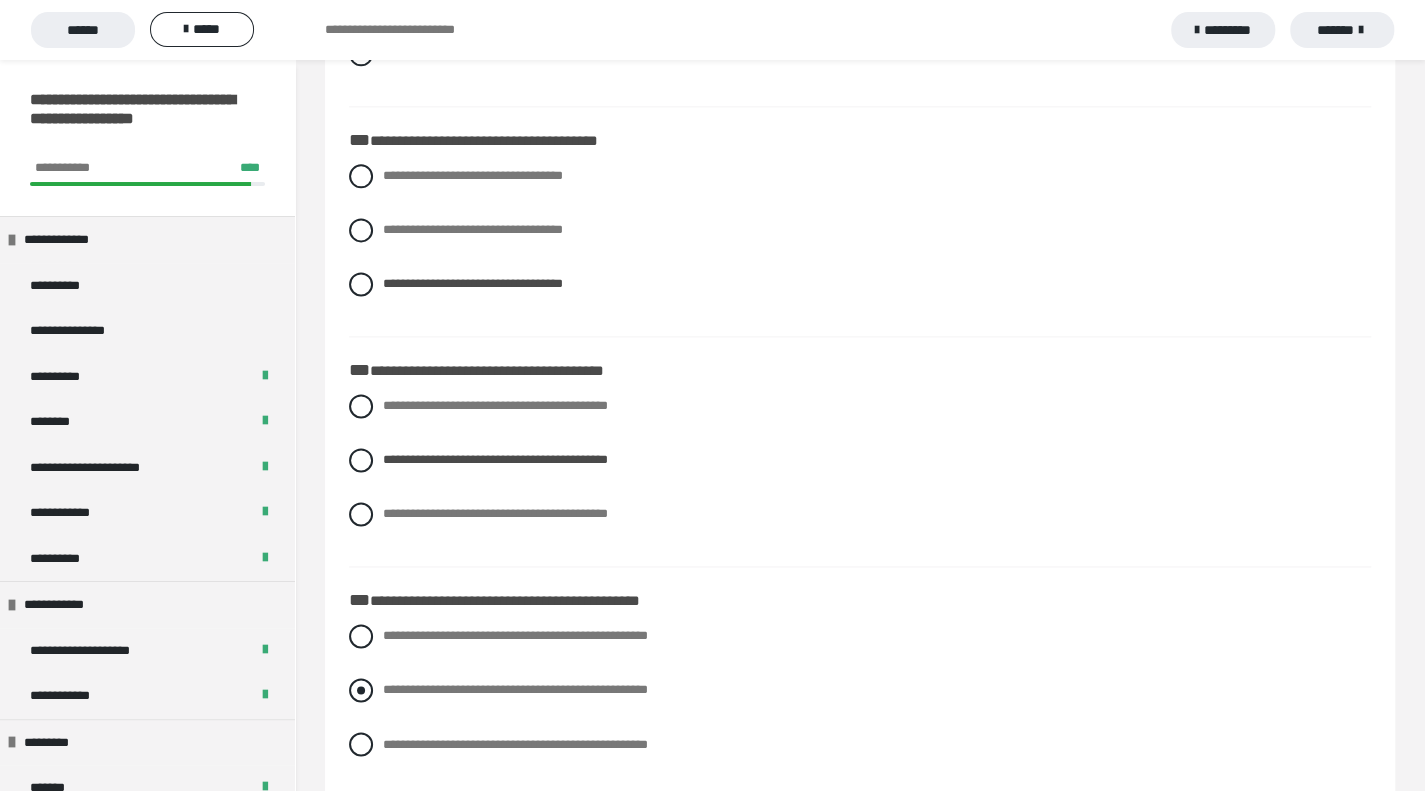 scroll, scrollTop: 1500, scrollLeft: 0, axis: vertical 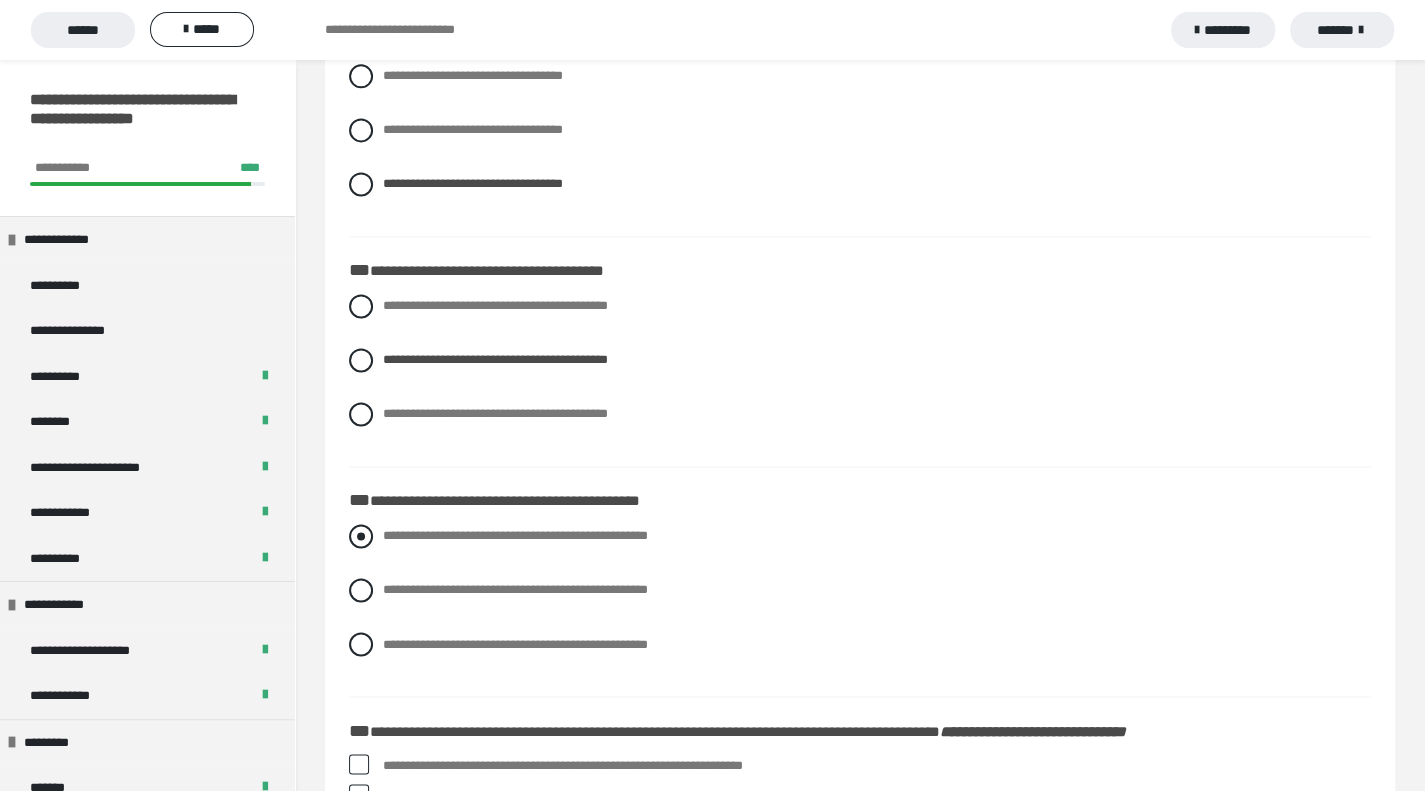 click at bounding box center (361, 536) 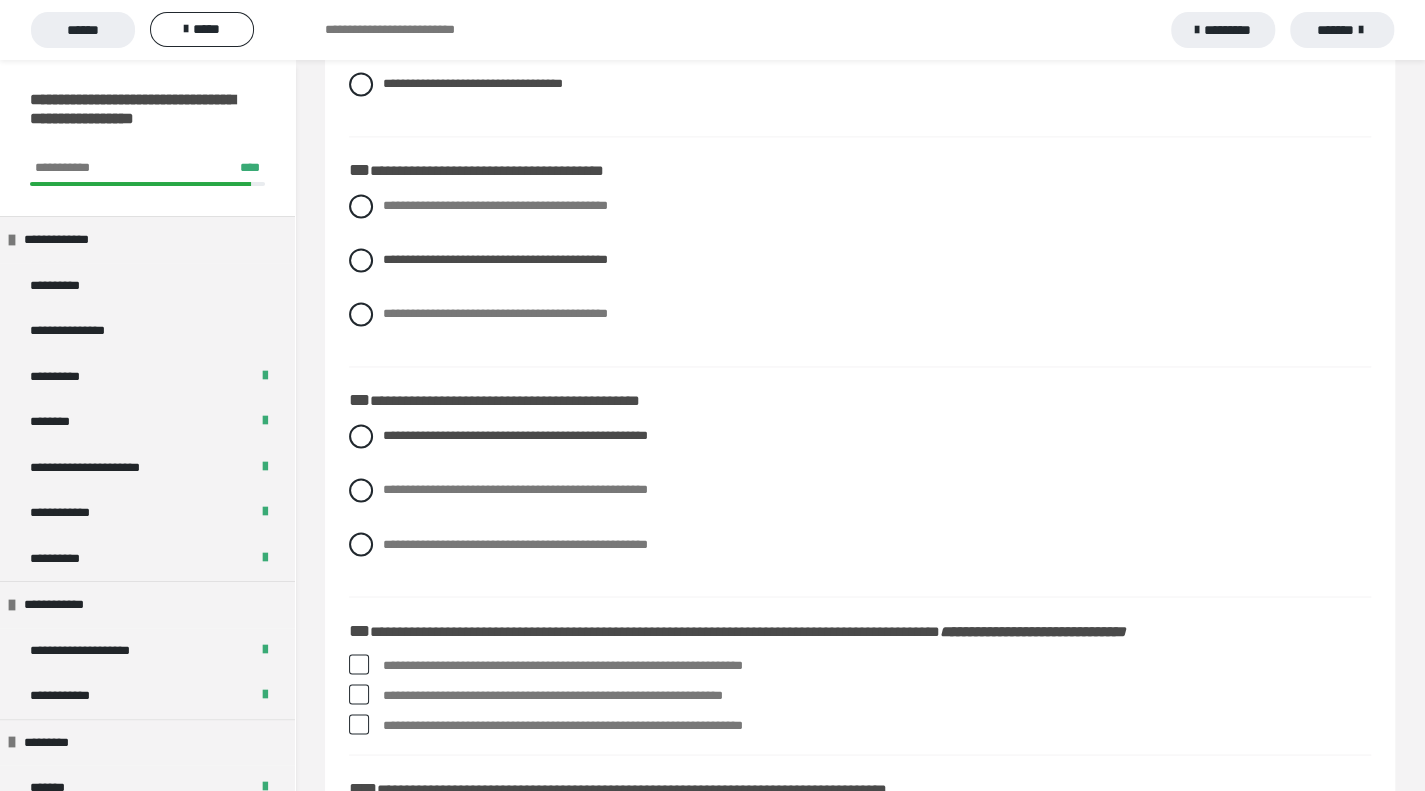 scroll, scrollTop: 1700, scrollLeft: 0, axis: vertical 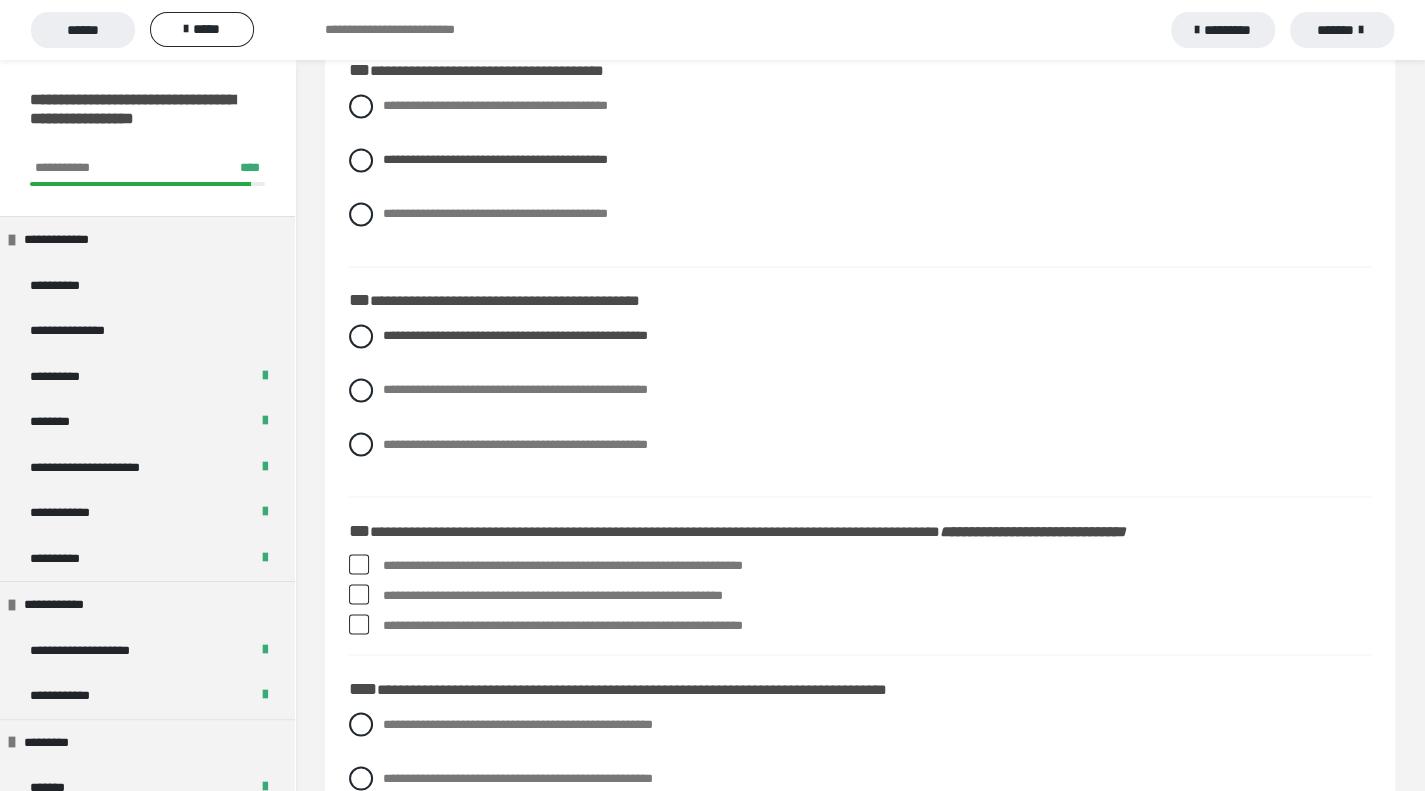 click at bounding box center [359, 594] 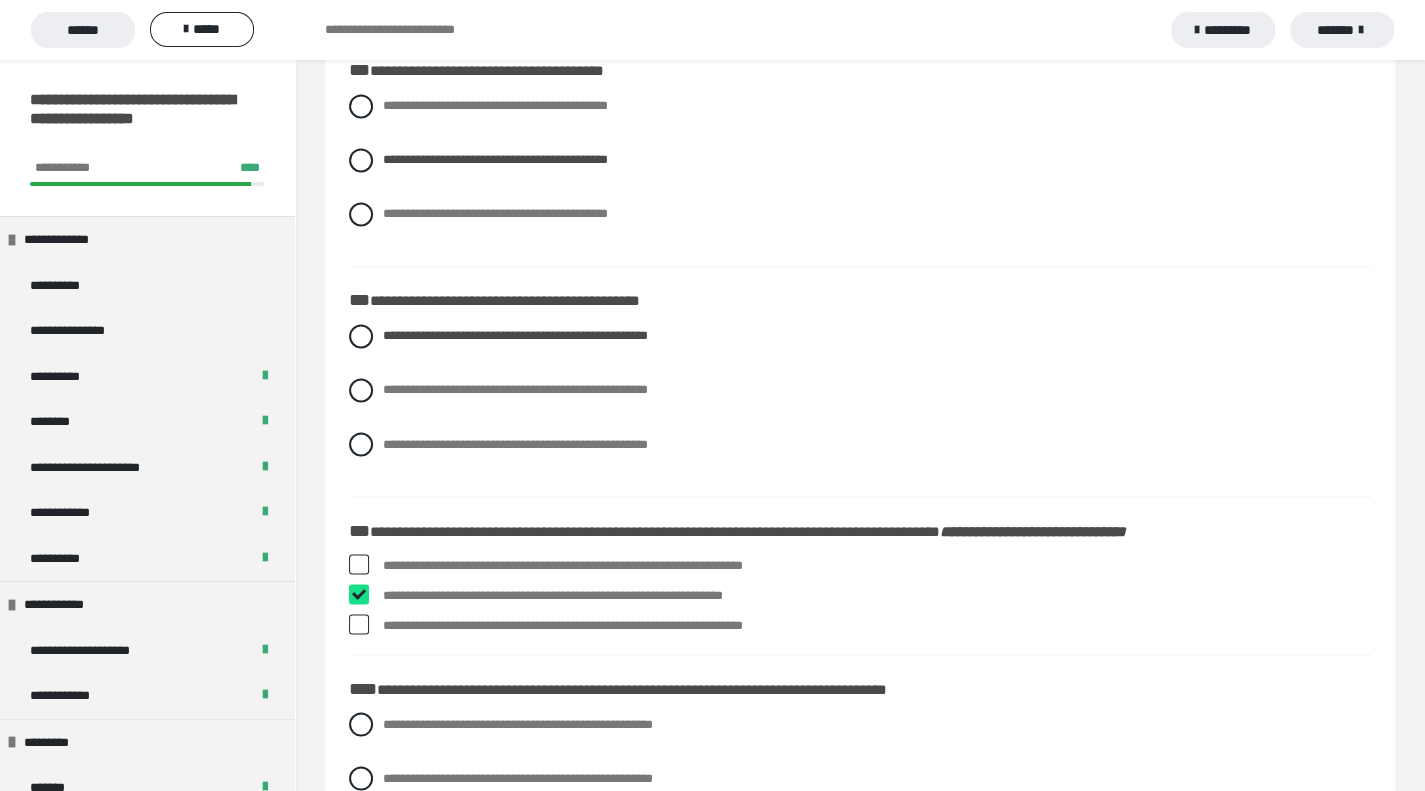 checkbox on "****" 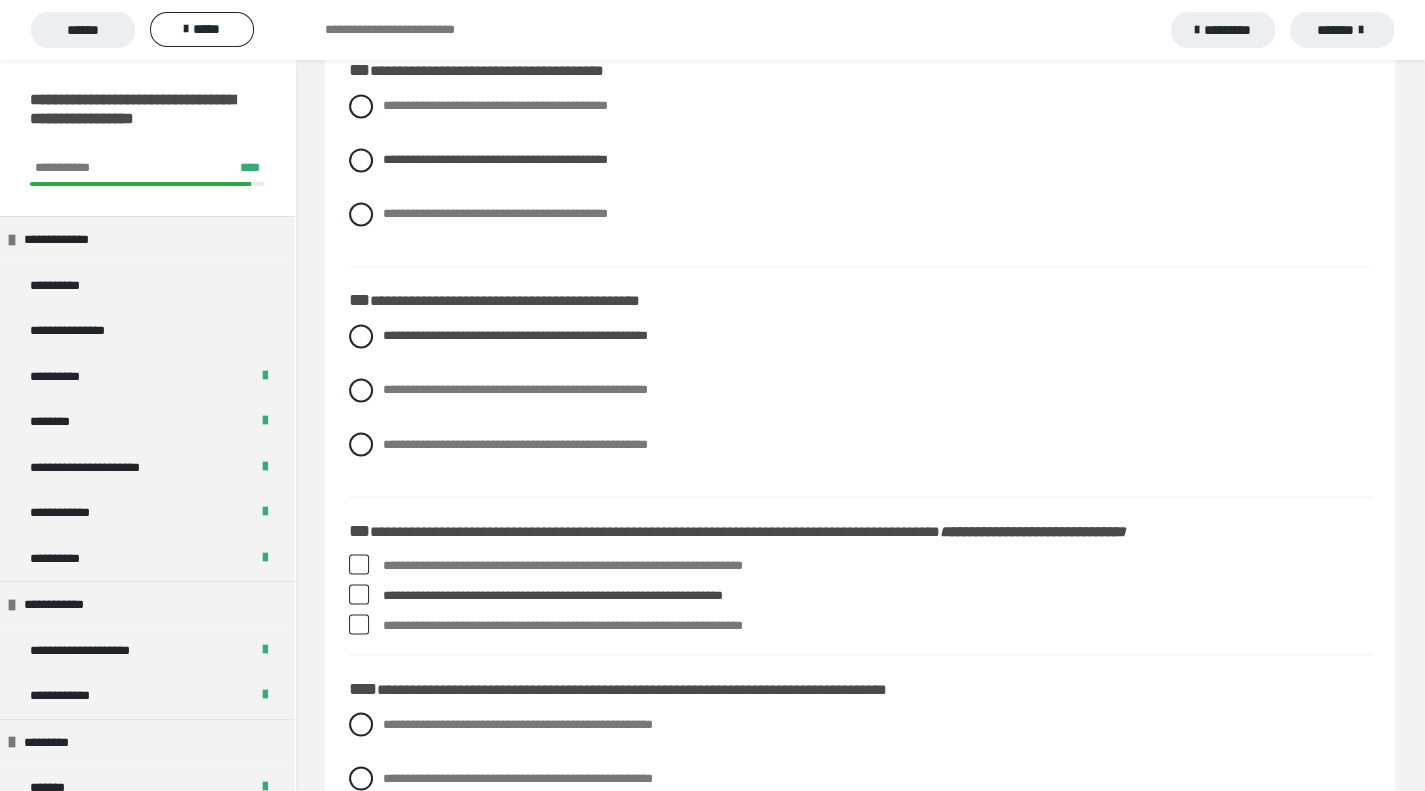 click at bounding box center [359, 624] 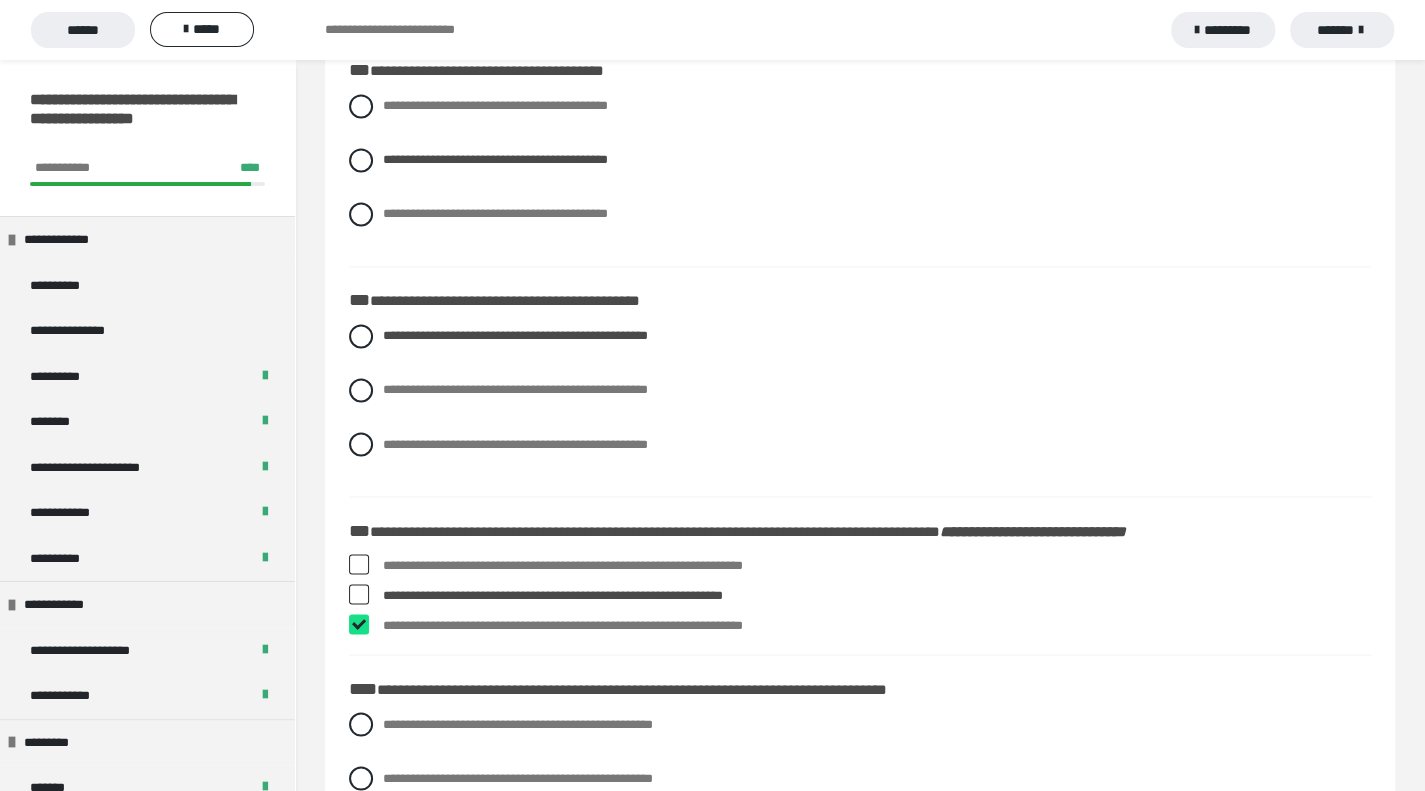 checkbox on "****" 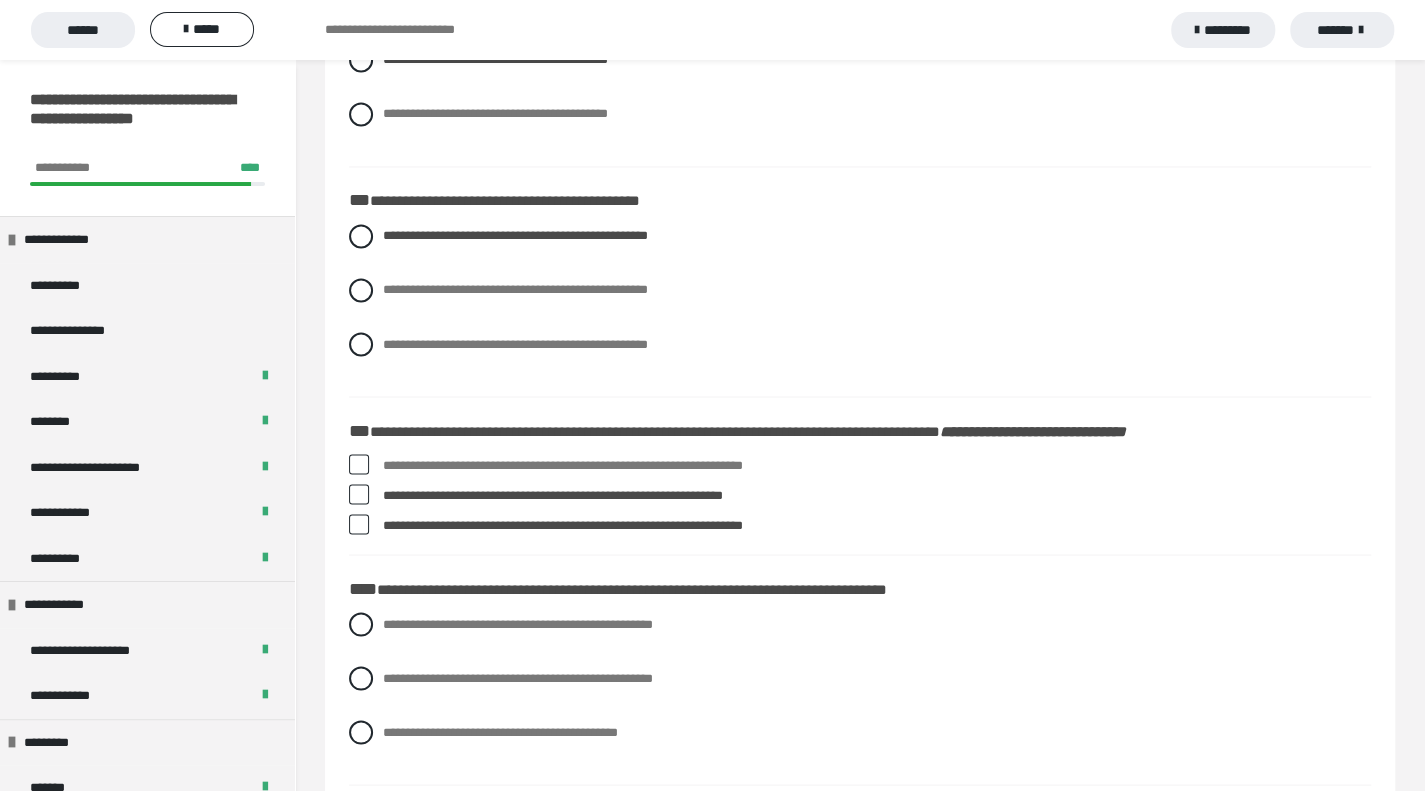 scroll, scrollTop: 1900, scrollLeft: 0, axis: vertical 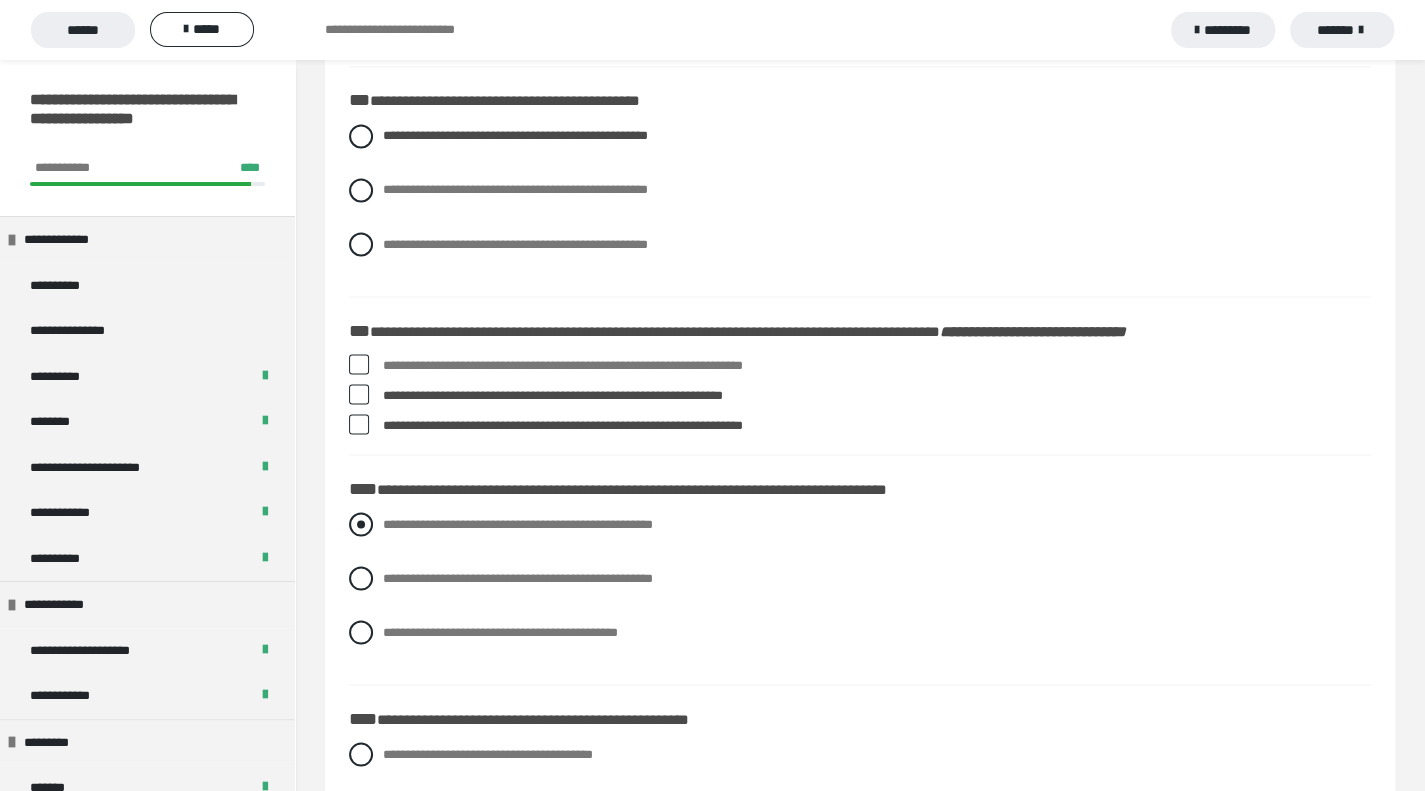 click at bounding box center (361, 524) 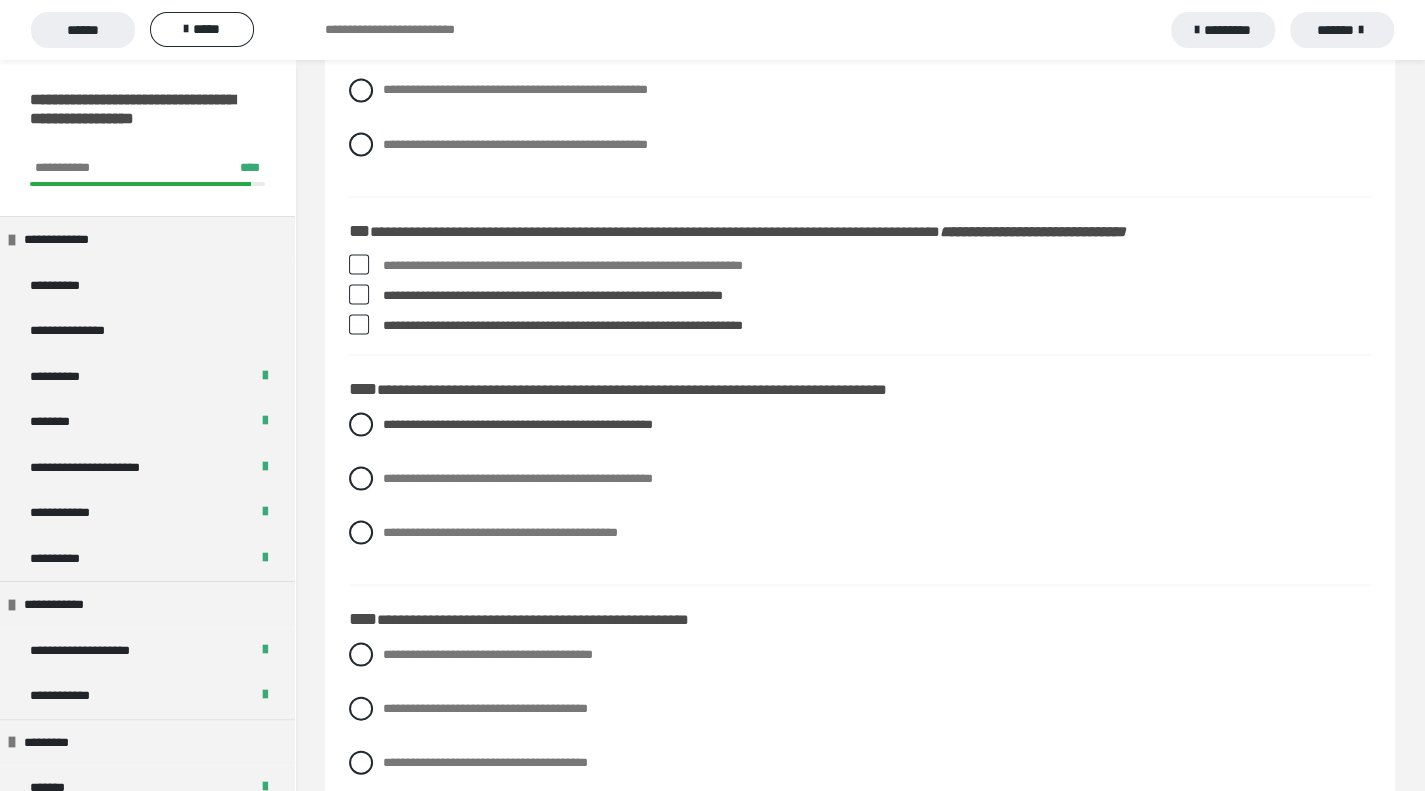 scroll, scrollTop: 2100, scrollLeft: 0, axis: vertical 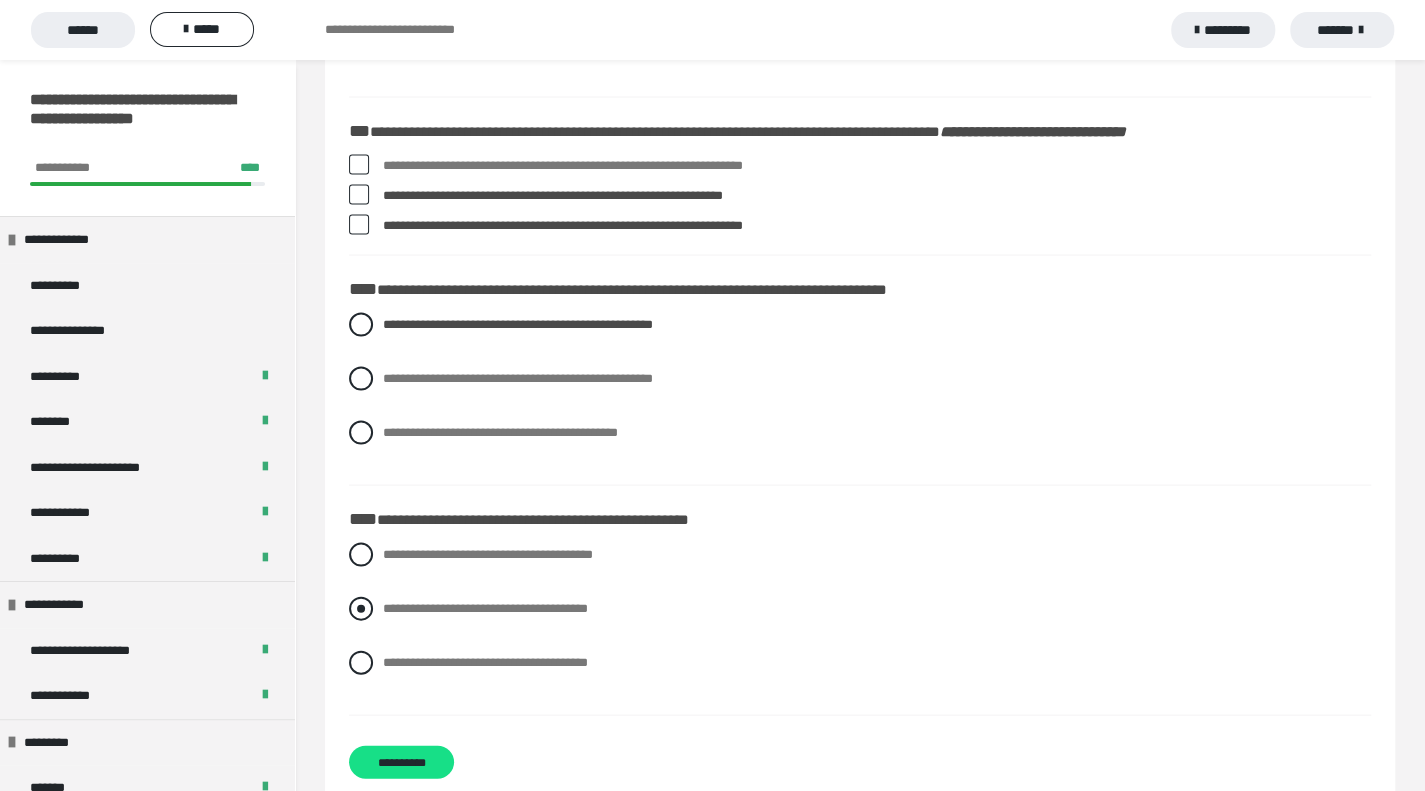 click at bounding box center (361, 608) 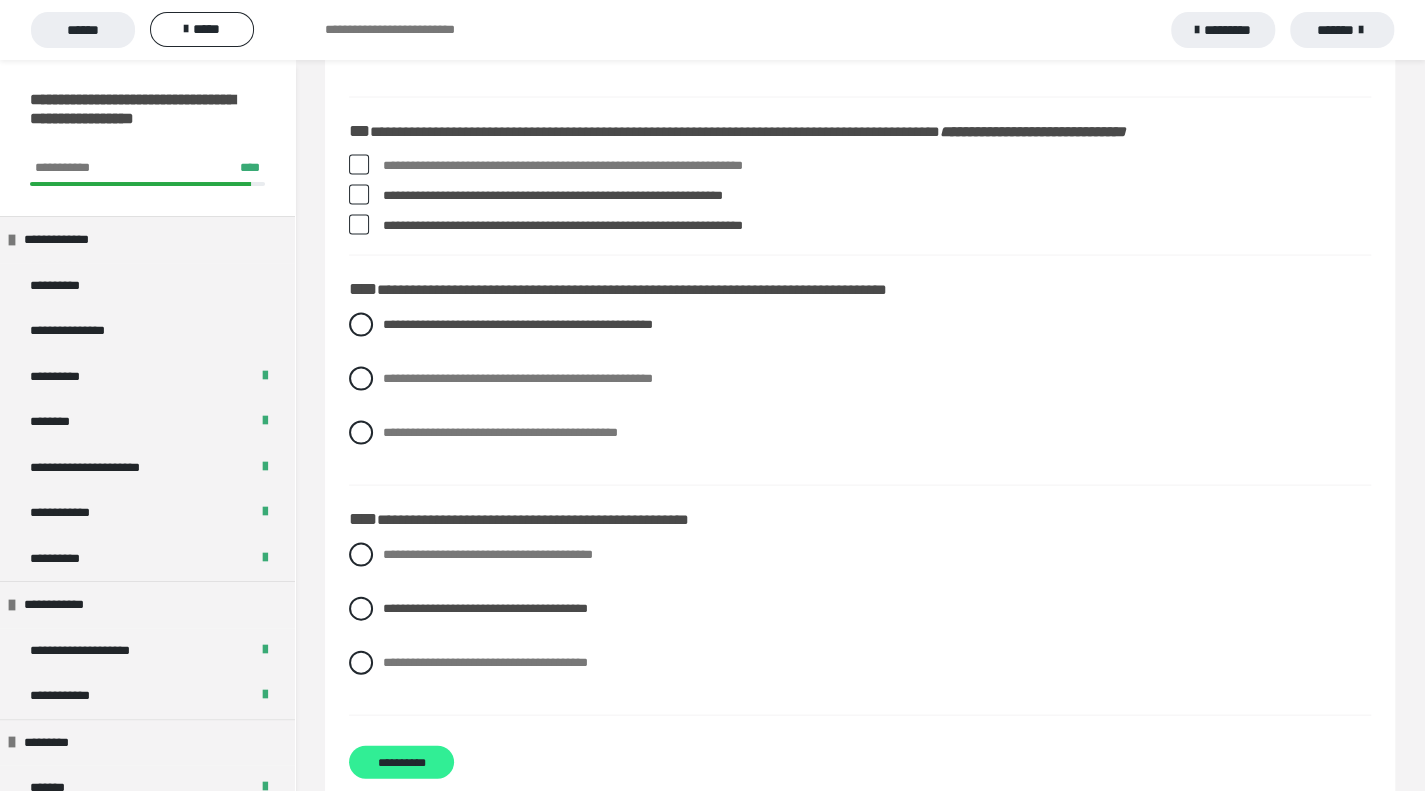 click on "**********" at bounding box center (401, 761) 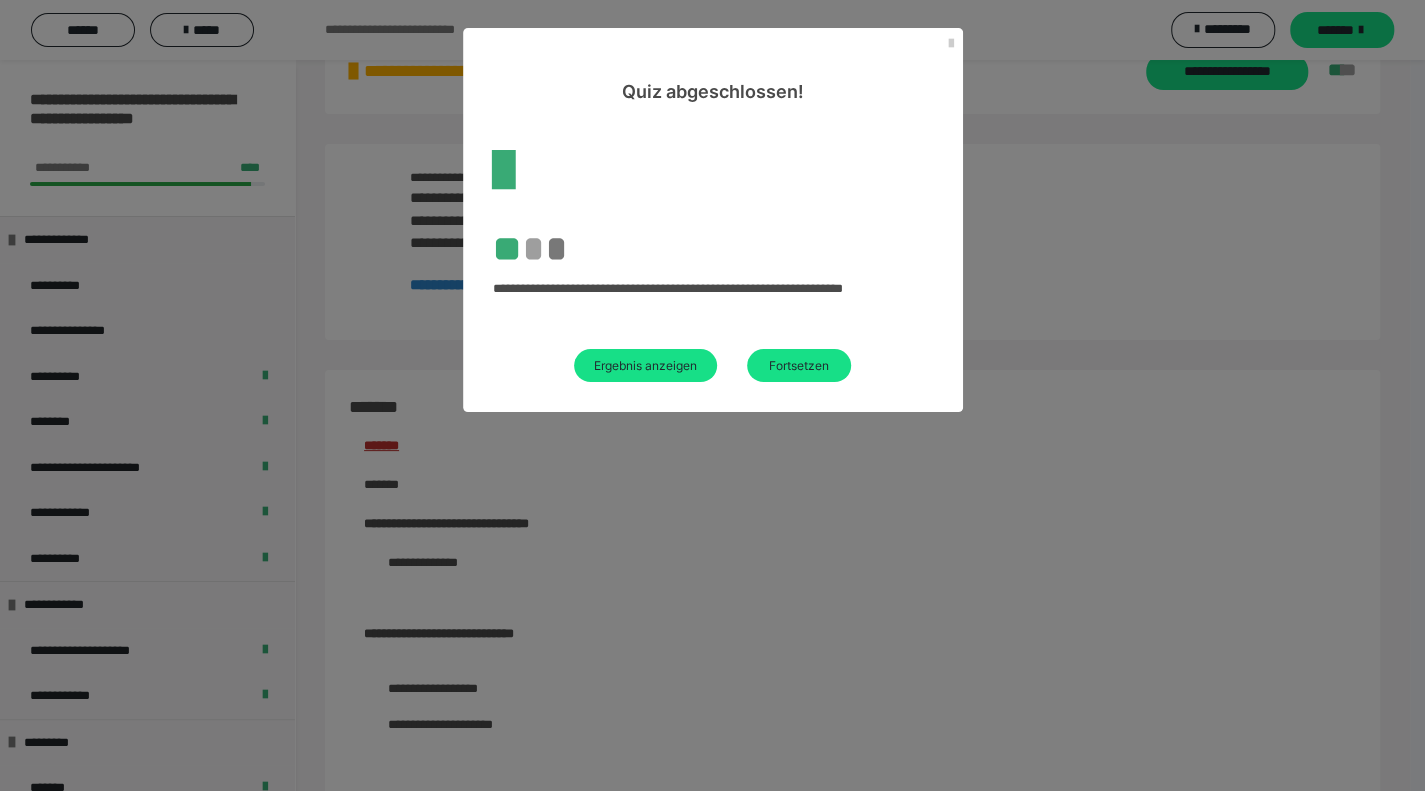 scroll, scrollTop: 2100, scrollLeft: 0, axis: vertical 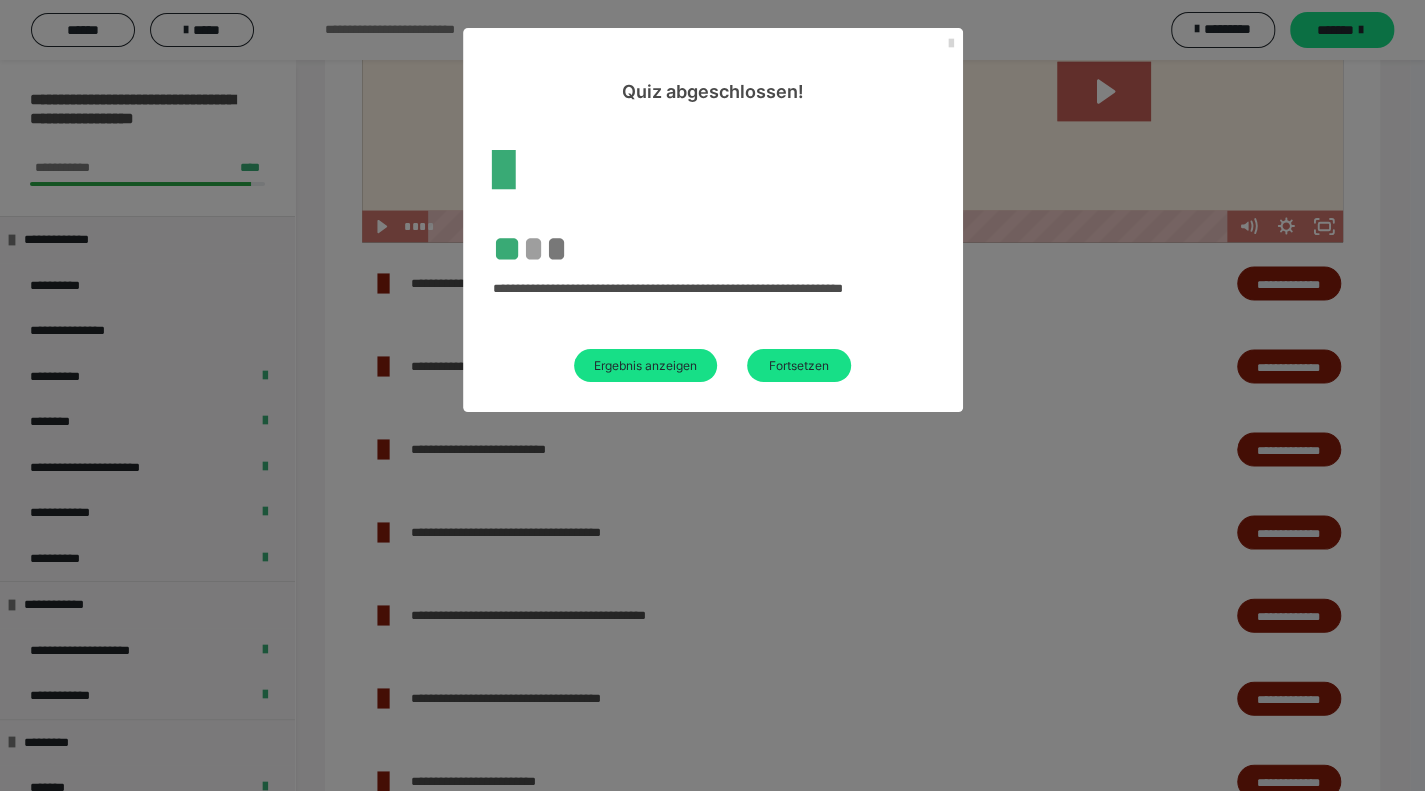 click on "Quiz abgeschlossen!" at bounding box center (713, 66) 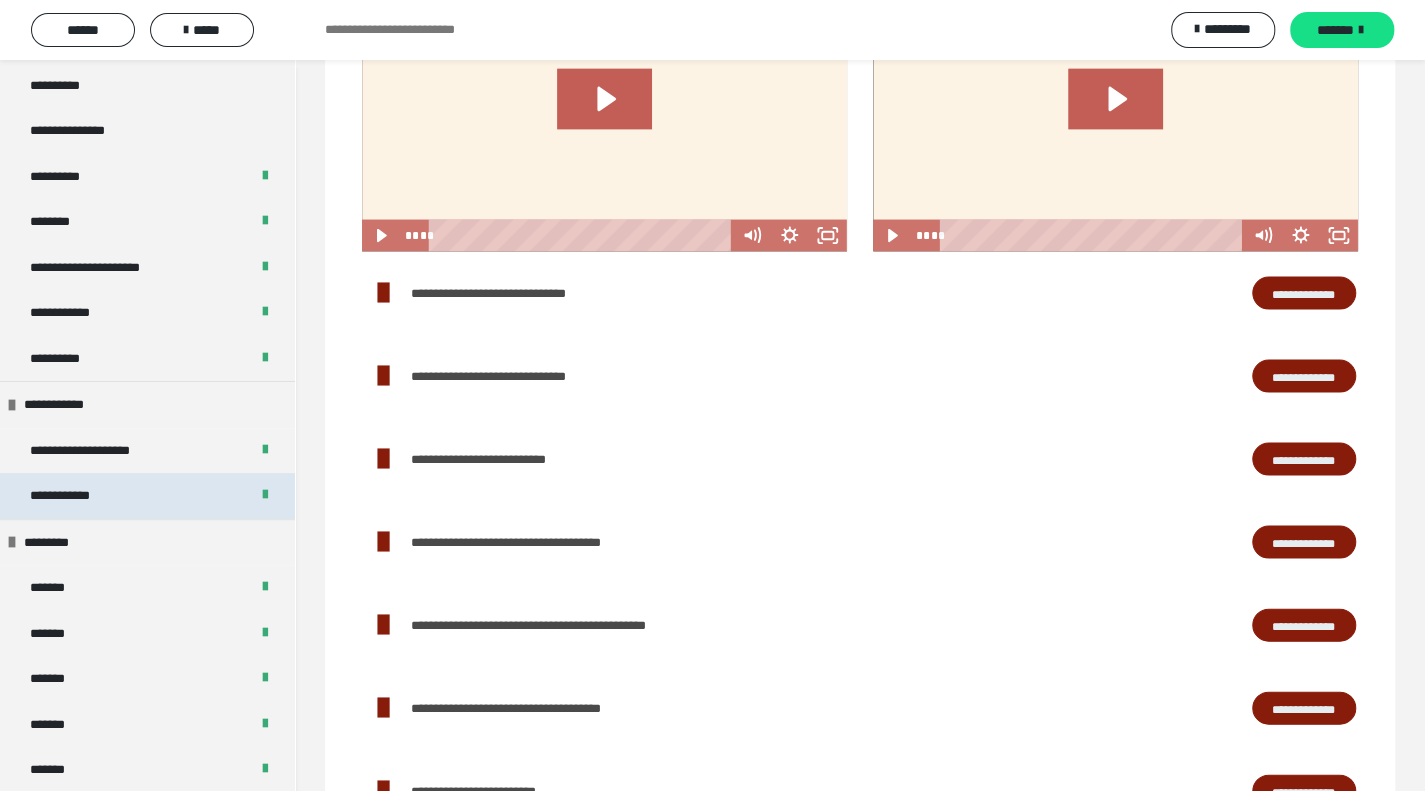 scroll, scrollTop: 0, scrollLeft: 0, axis: both 